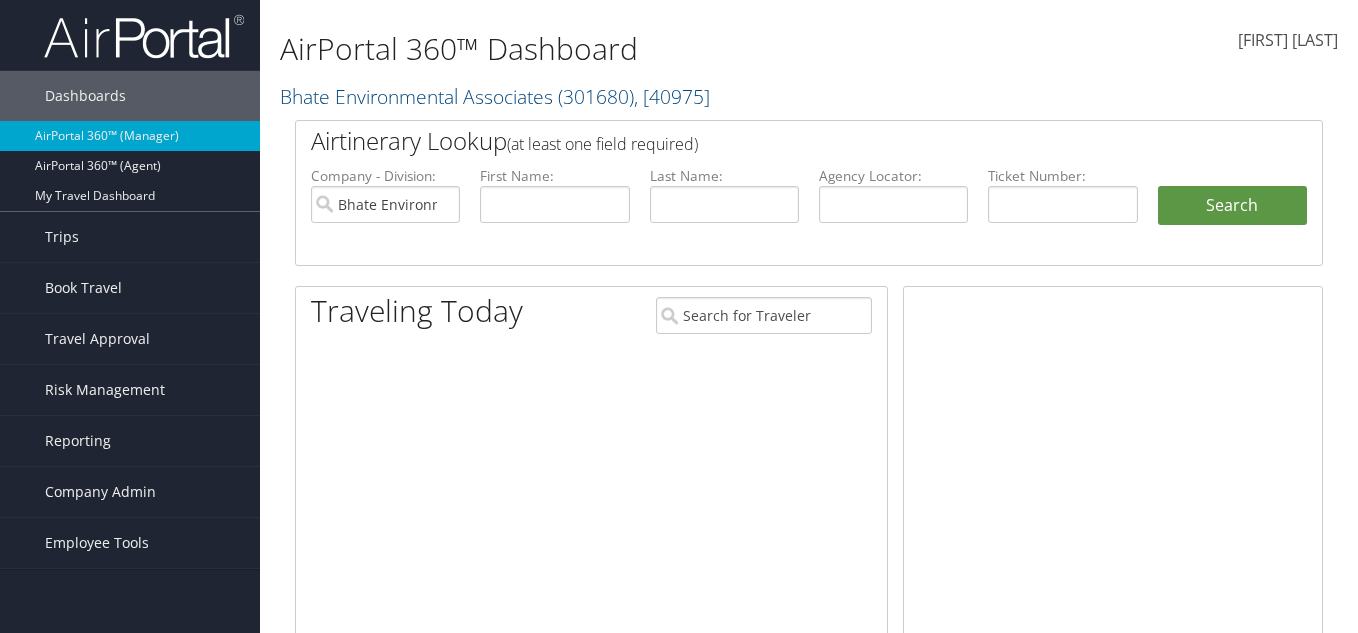 scroll, scrollTop: 0, scrollLeft: 0, axis: both 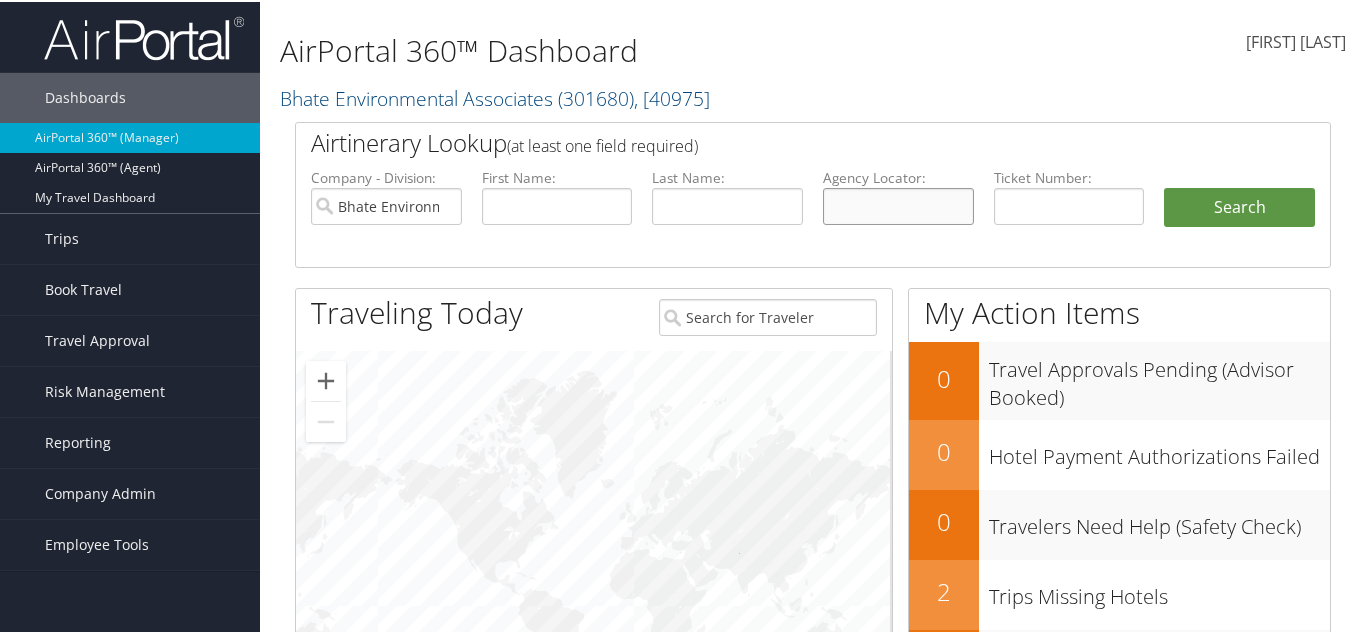 click at bounding box center (898, 204) 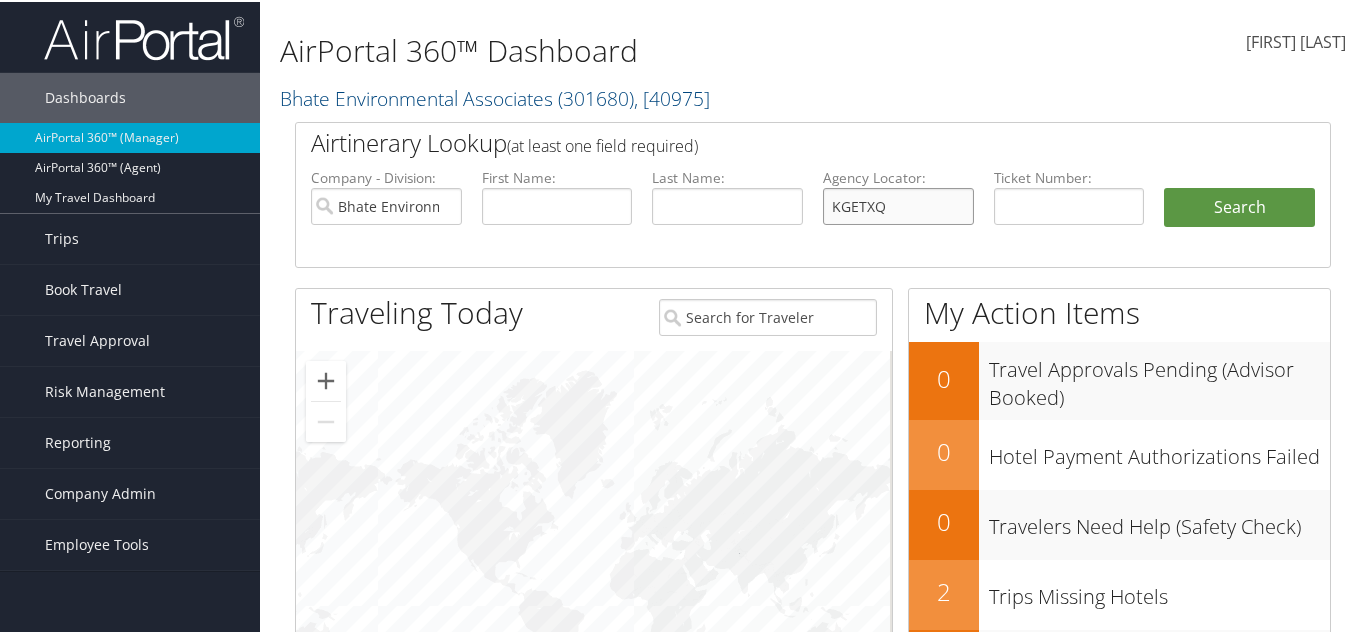 type on "KGETXQ" 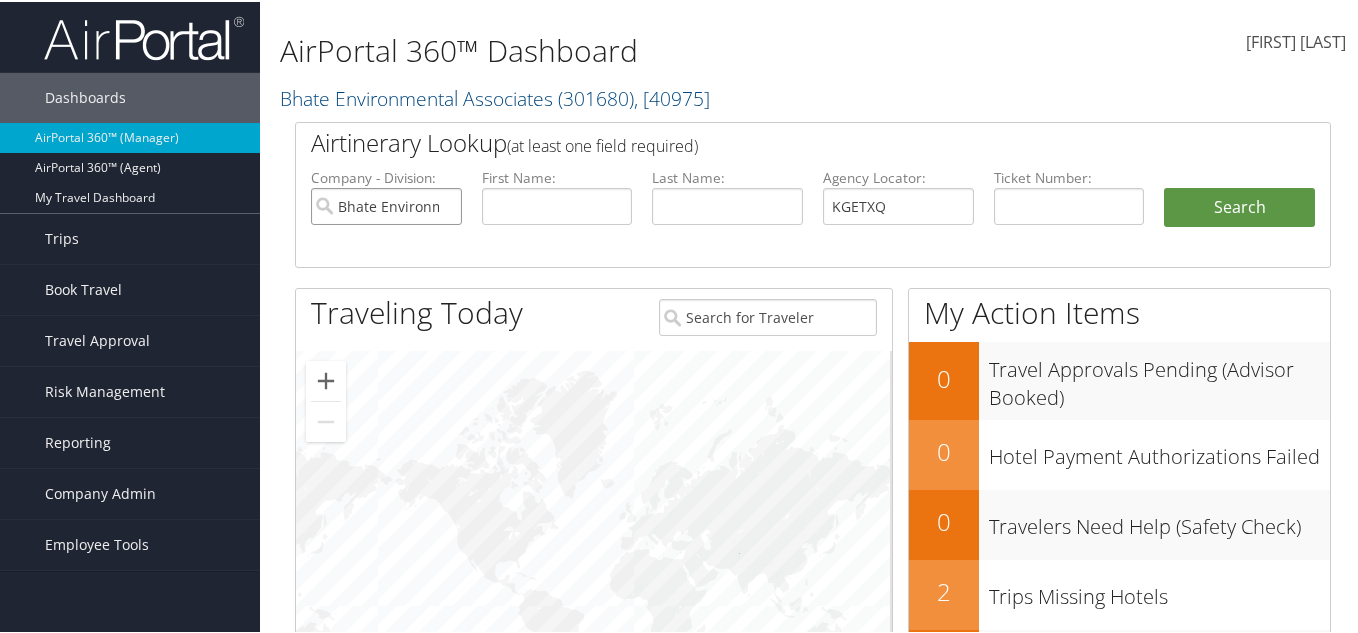 click on "Bhate Environmental Associates" at bounding box center (386, 204) 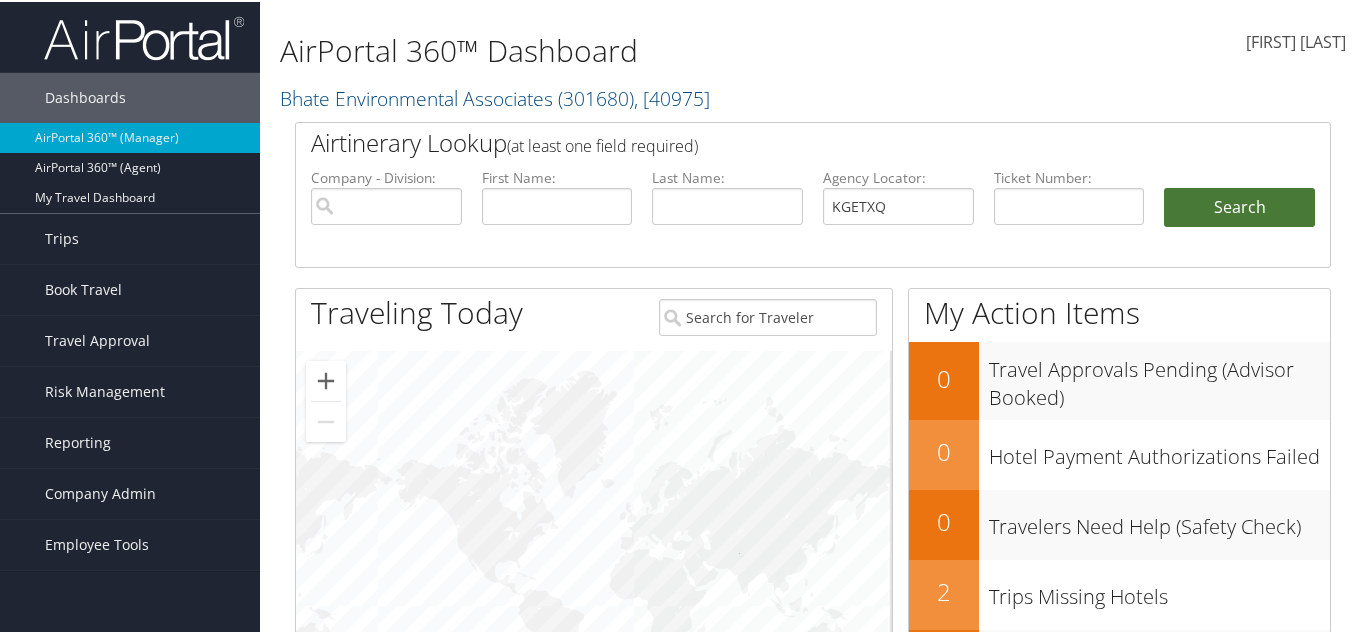 click on "Search" at bounding box center [1239, 206] 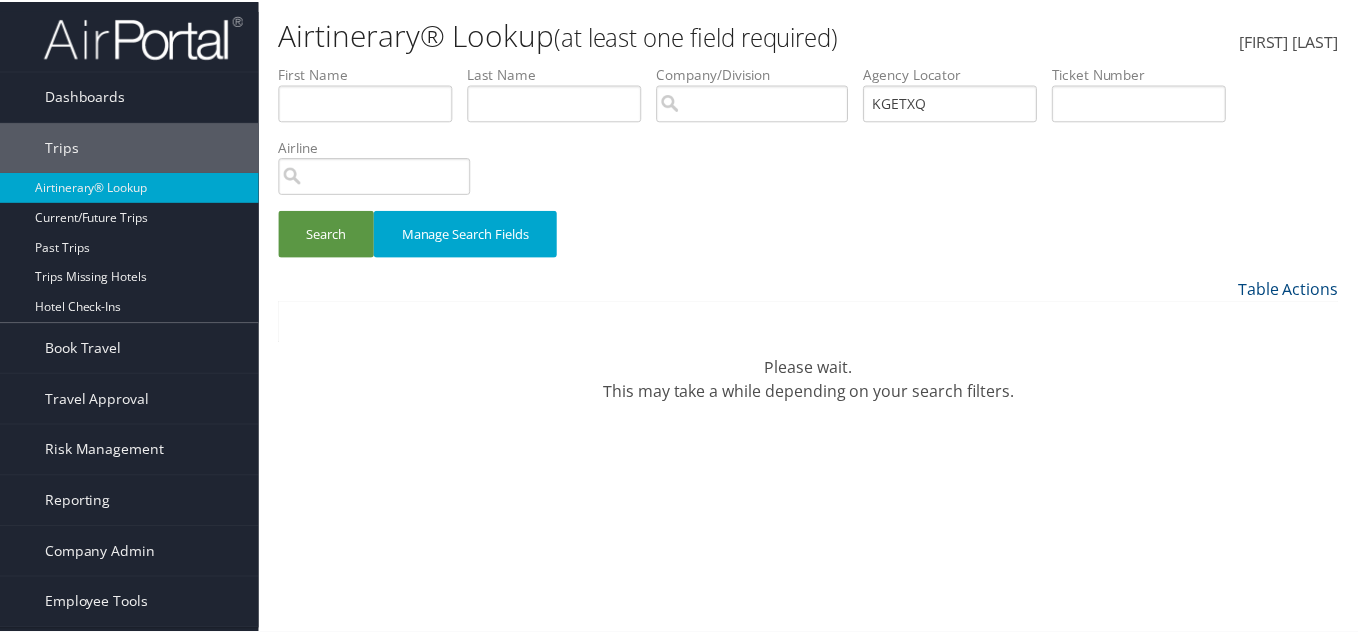scroll, scrollTop: 0, scrollLeft: 0, axis: both 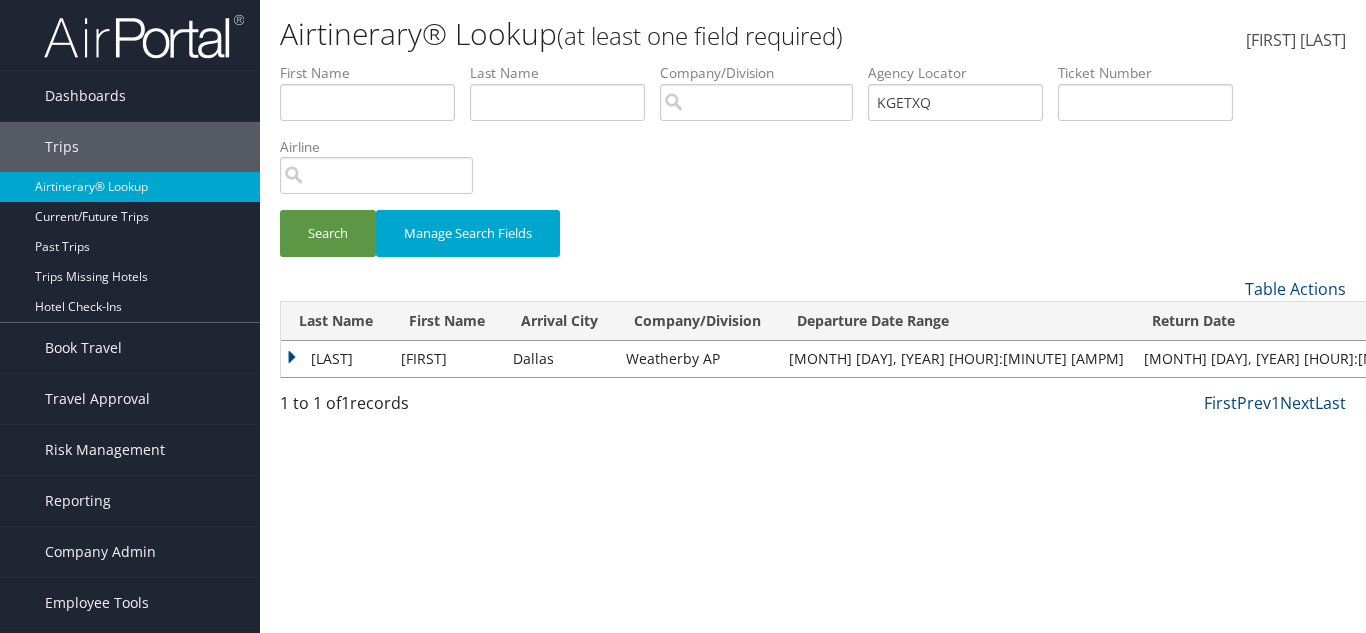 click on "Weatherby AP" at bounding box center [697, 359] 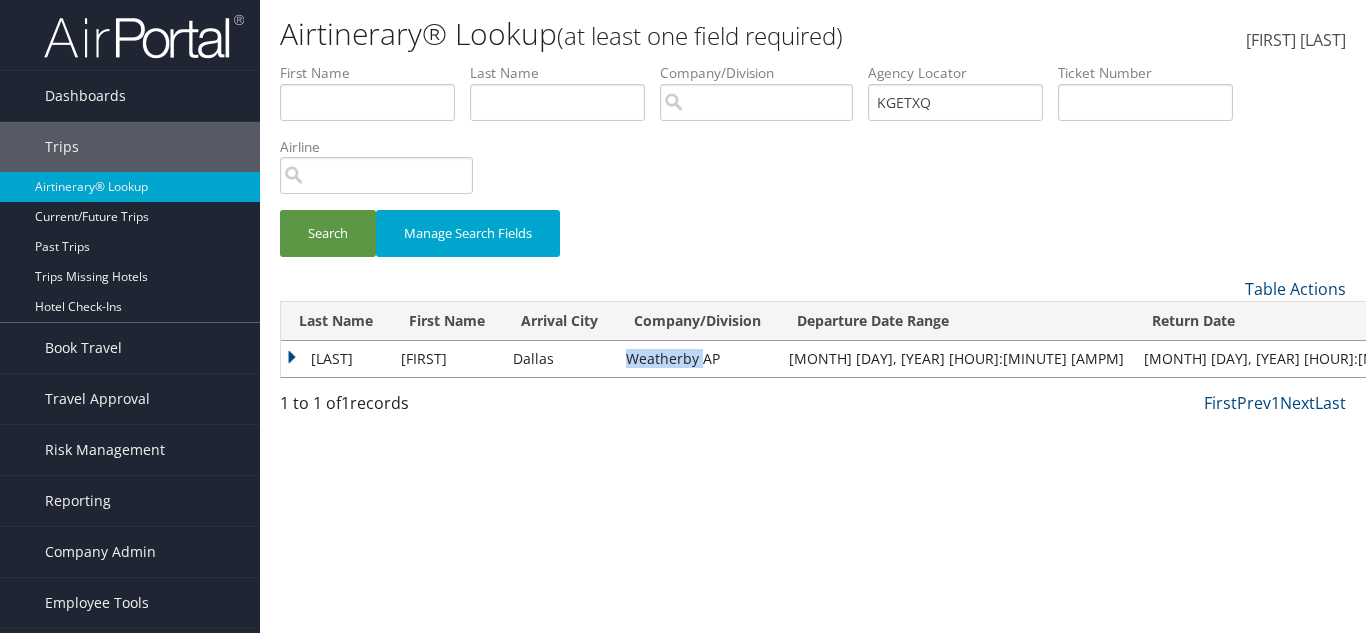 click on "Weatherby AP" at bounding box center [697, 359] 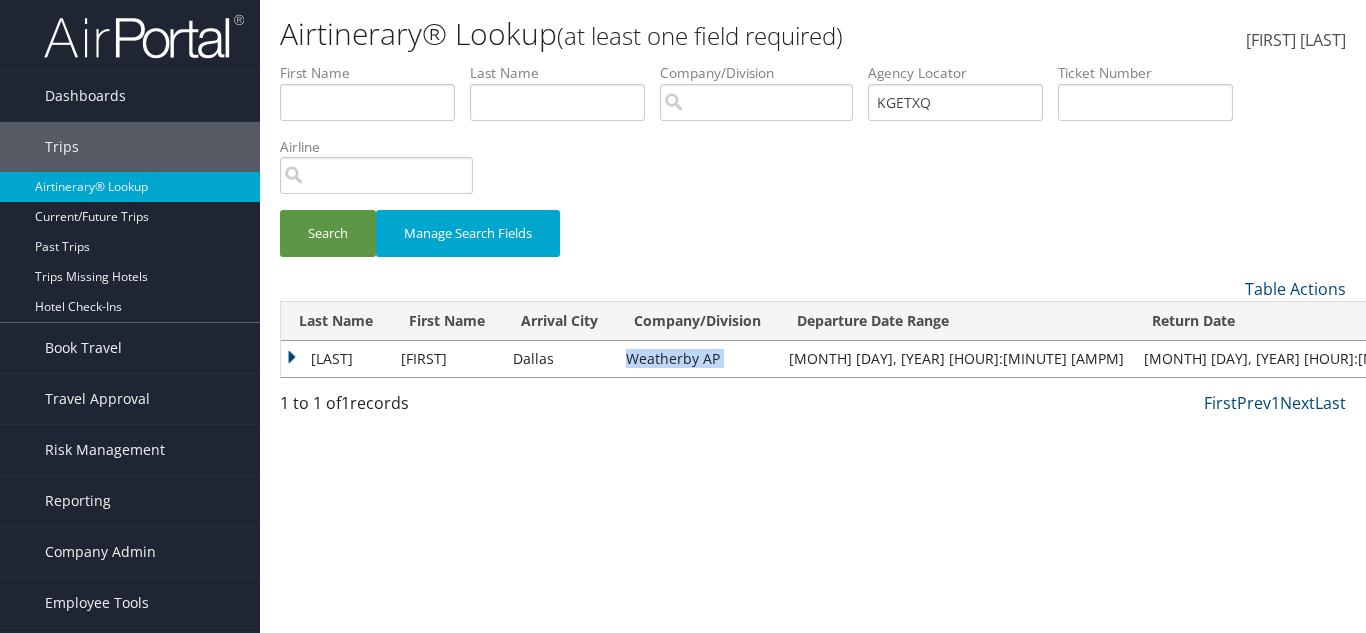 click on "Weatherby AP" at bounding box center (697, 359) 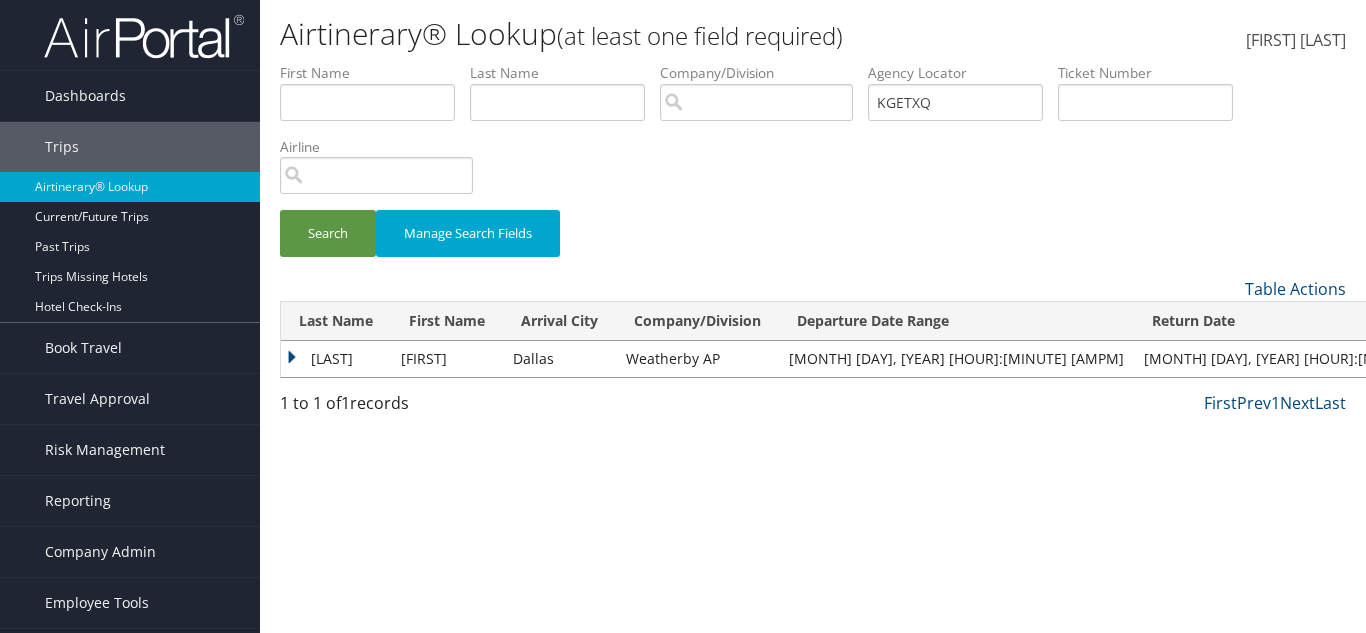 click on "Kovalevskaya" at bounding box center (336, 359) 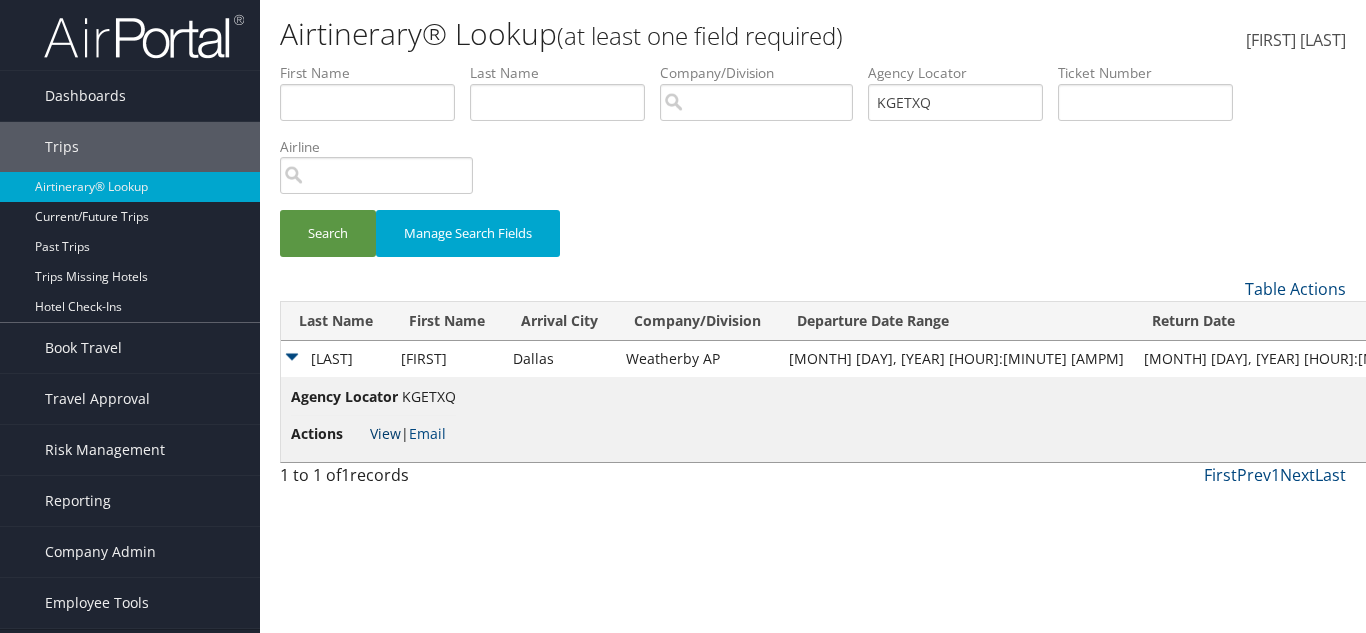 click on "View" at bounding box center (385, 433) 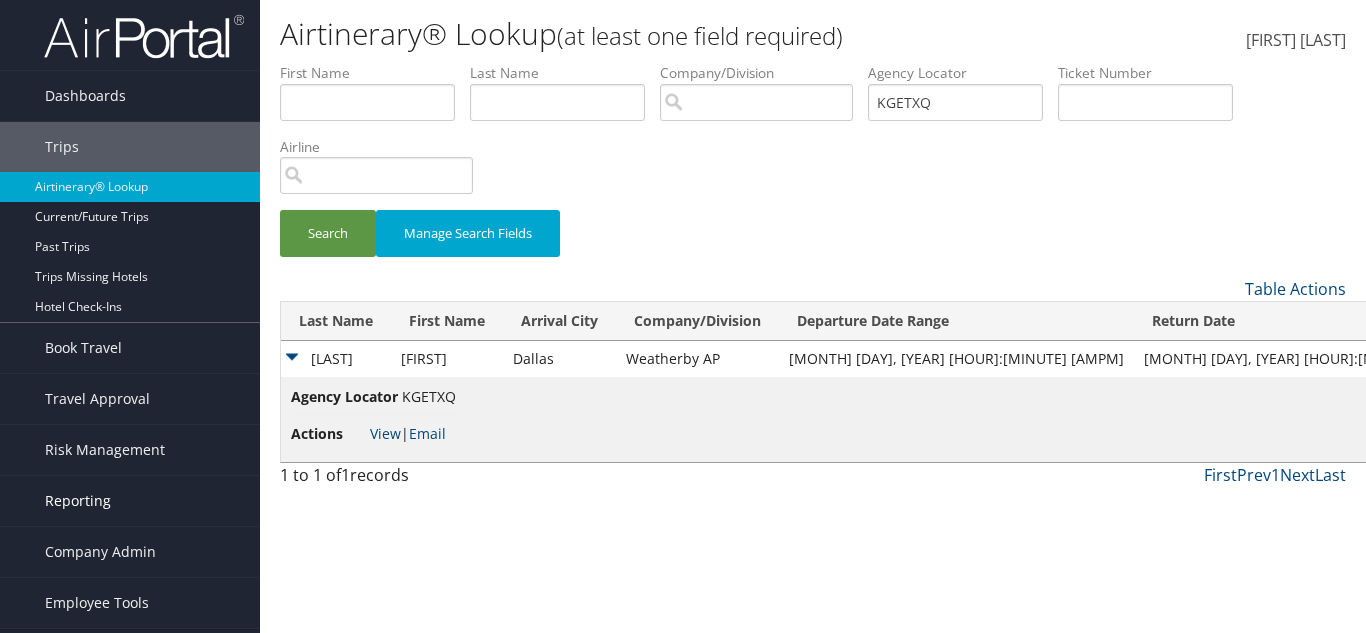 click on "Reporting" at bounding box center [130, 501] 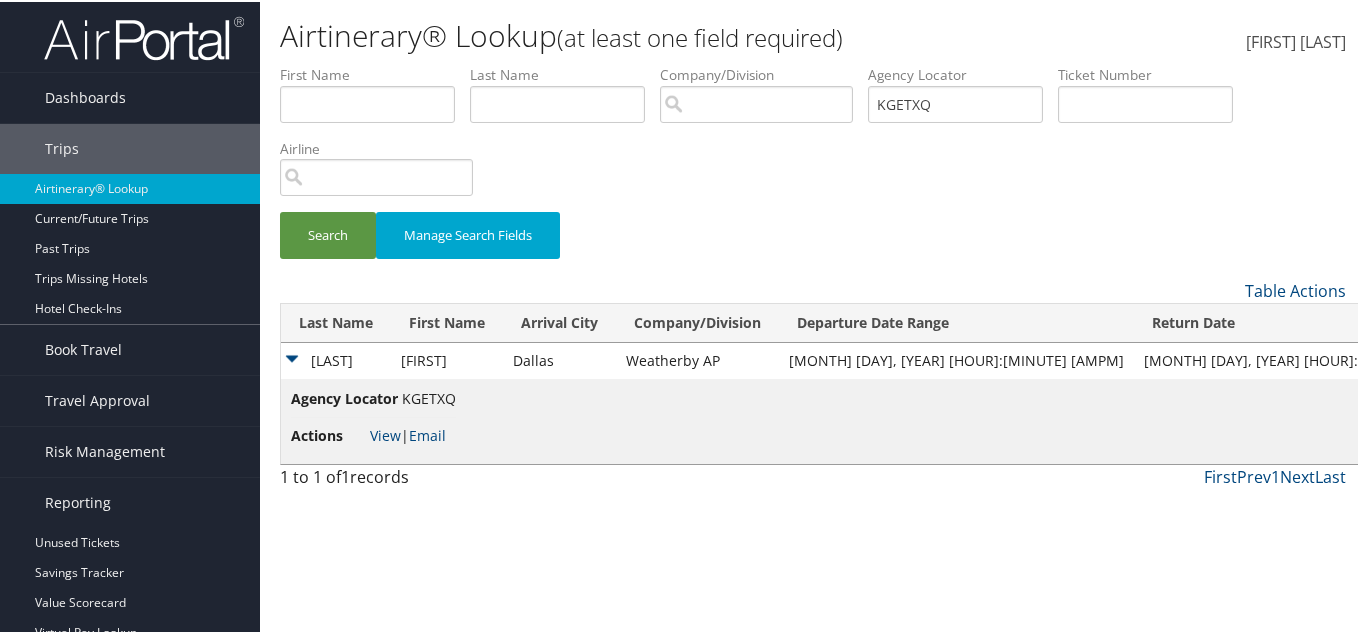 scroll, scrollTop: 146, scrollLeft: 0, axis: vertical 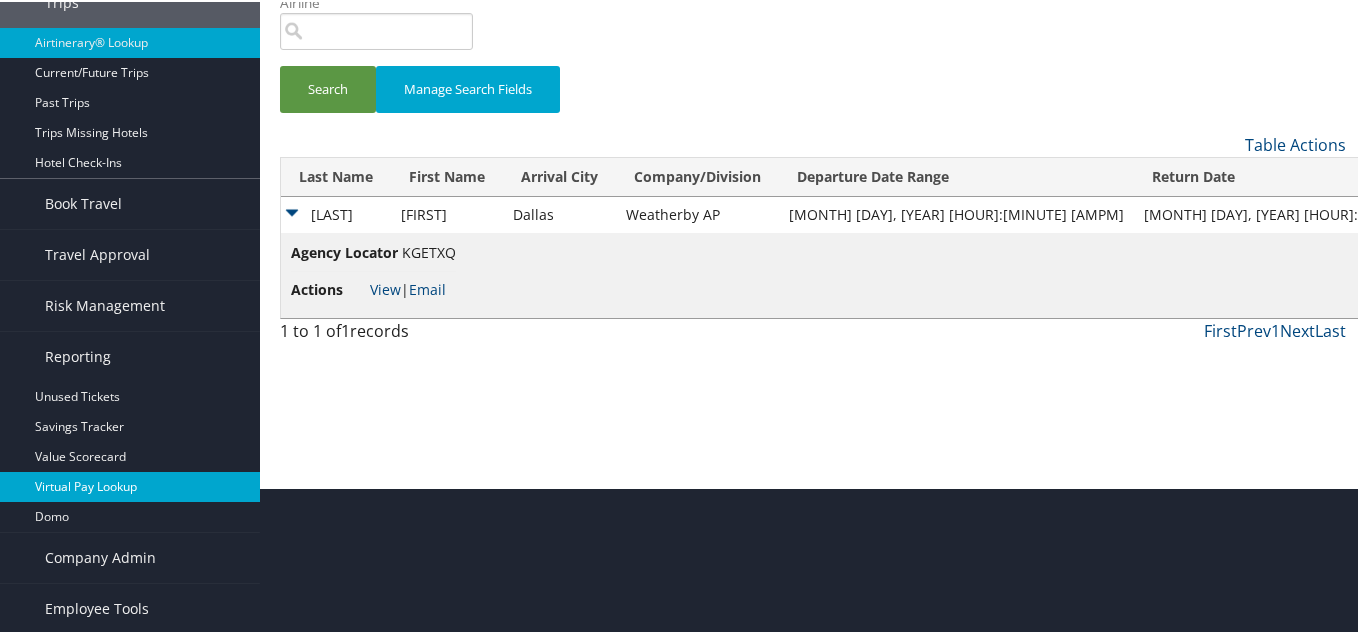 click on "Virtual Pay Lookup" at bounding box center [130, 485] 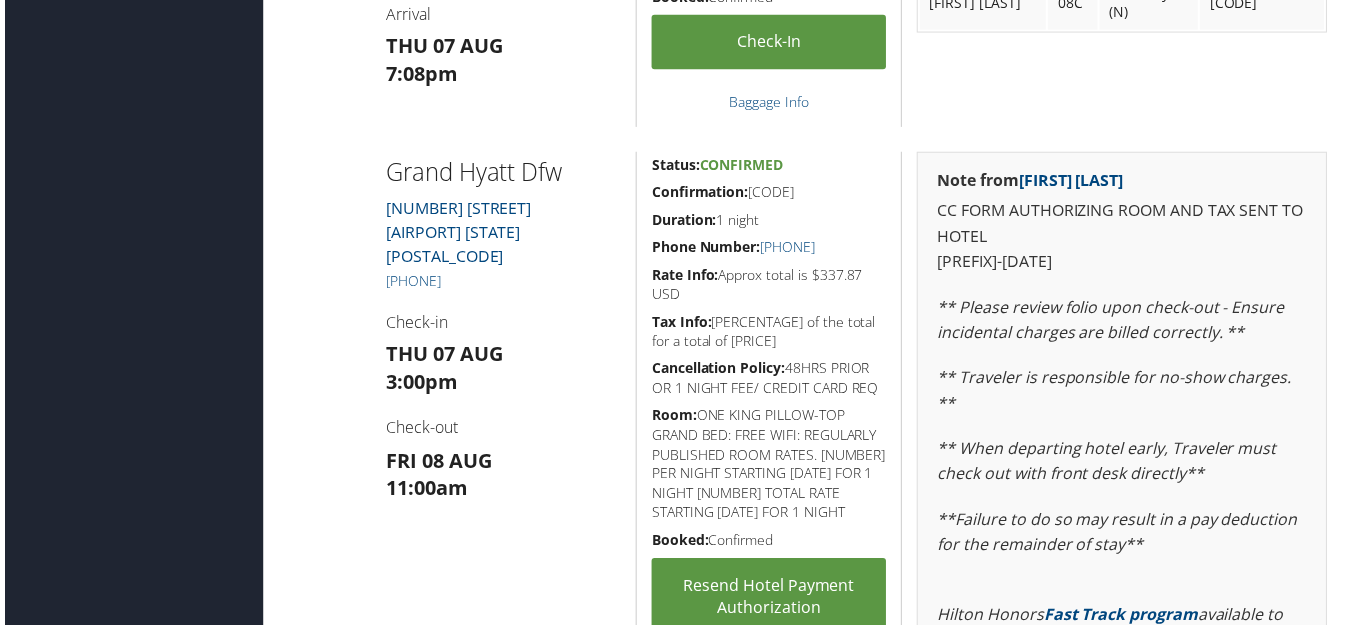 scroll, scrollTop: 800, scrollLeft: 0, axis: vertical 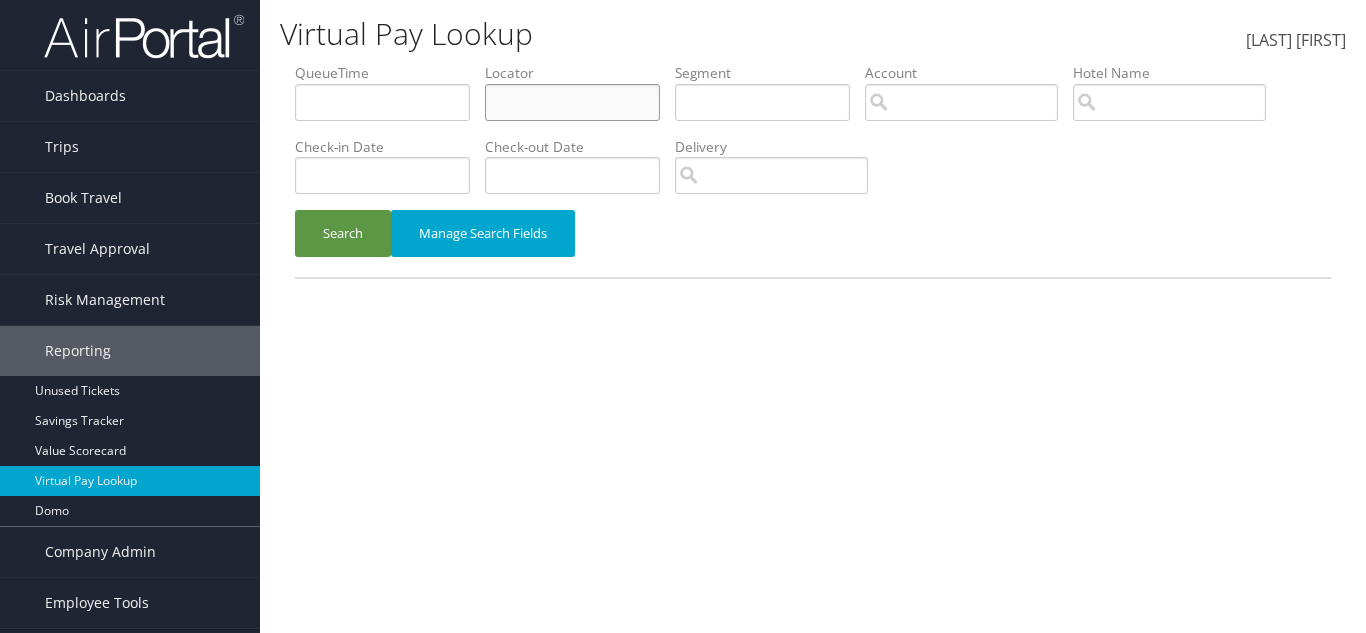 click at bounding box center (572, 102) 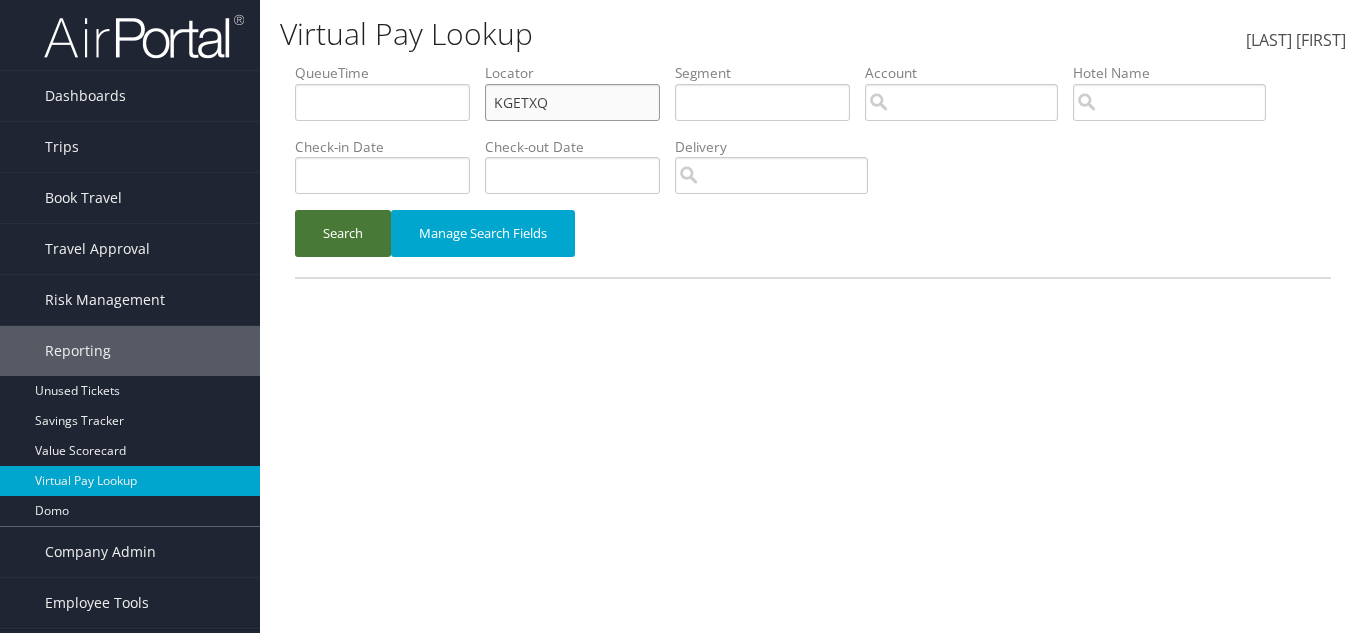 type on "KGETXQ" 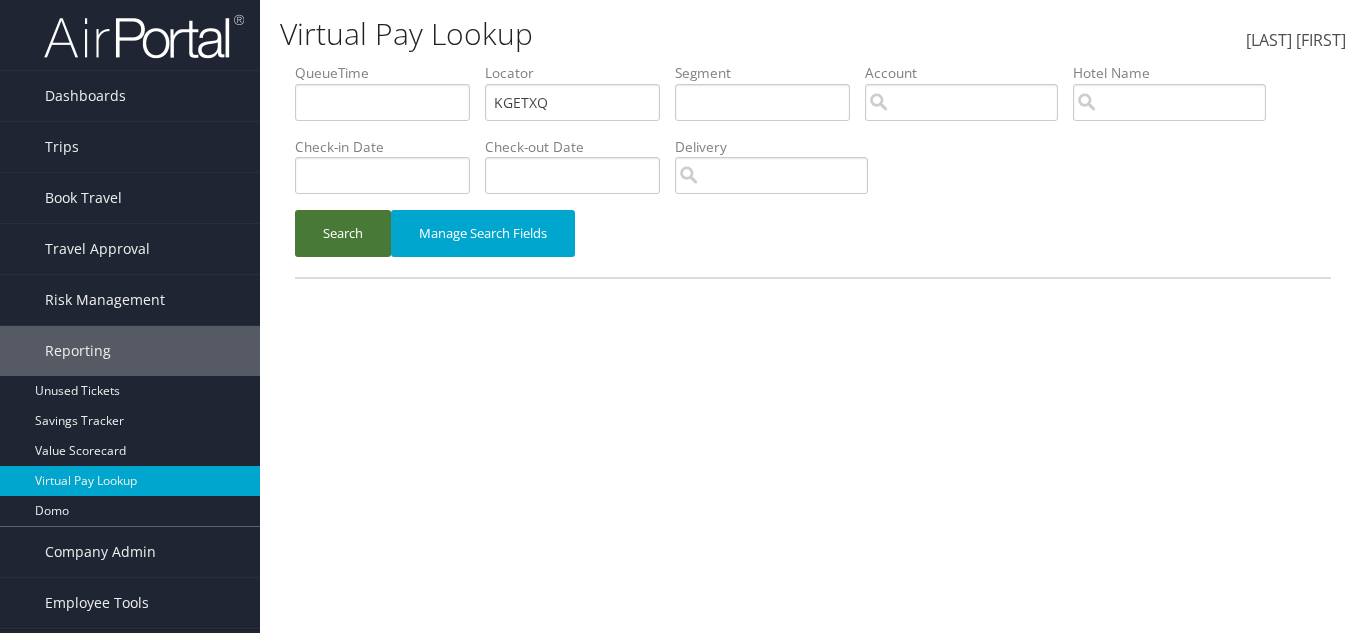 click on "Search" at bounding box center (343, 233) 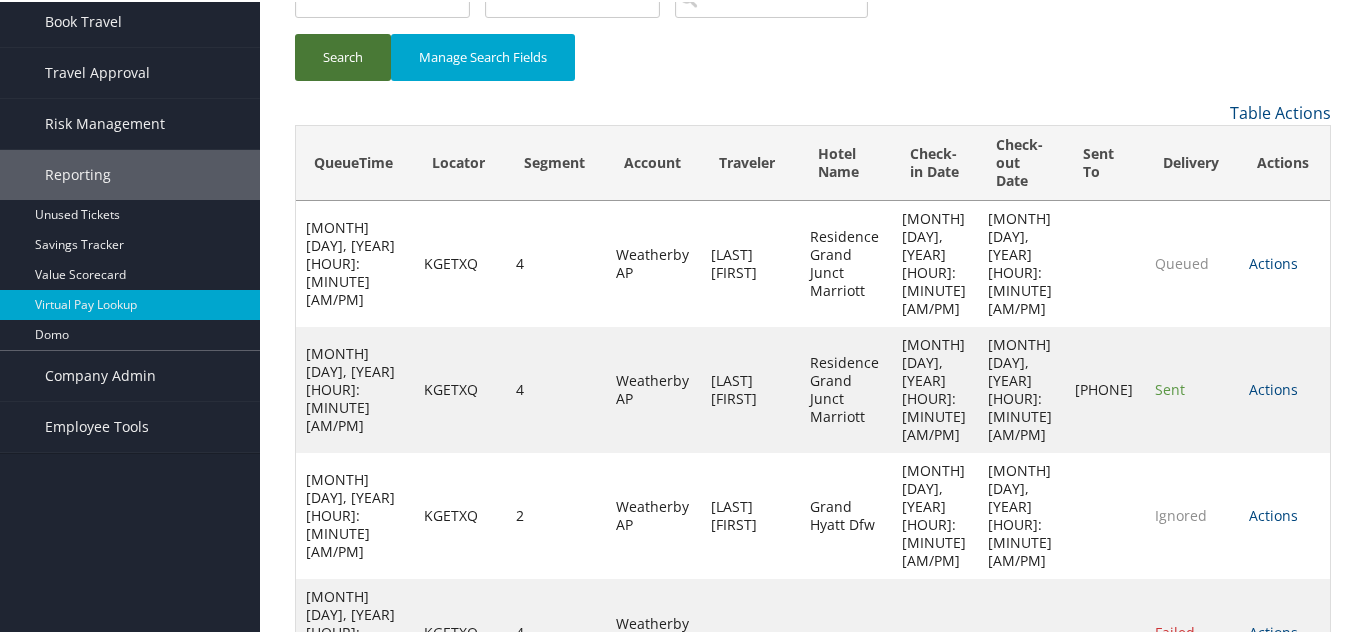 scroll, scrollTop: 200, scrollLeft: 0, axis: vertical 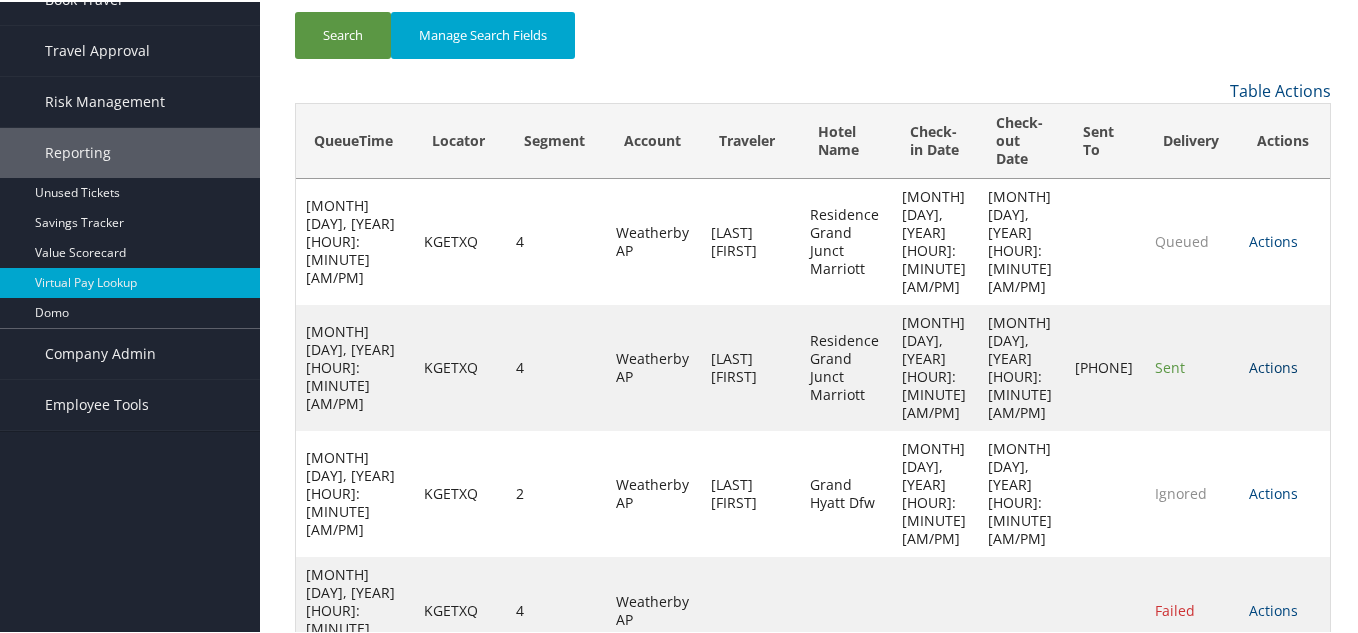 click on "Actions" at bounding box center (1273, 365) 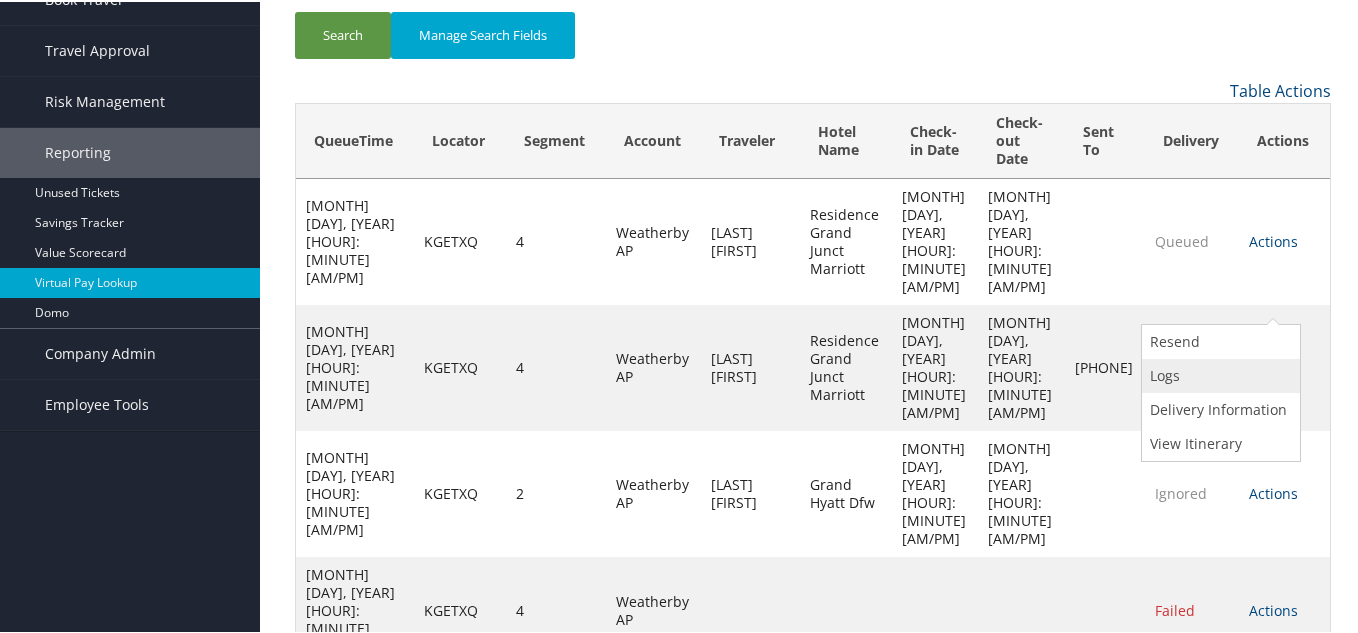 click on "Logs" at bounding box center (1218, 374) 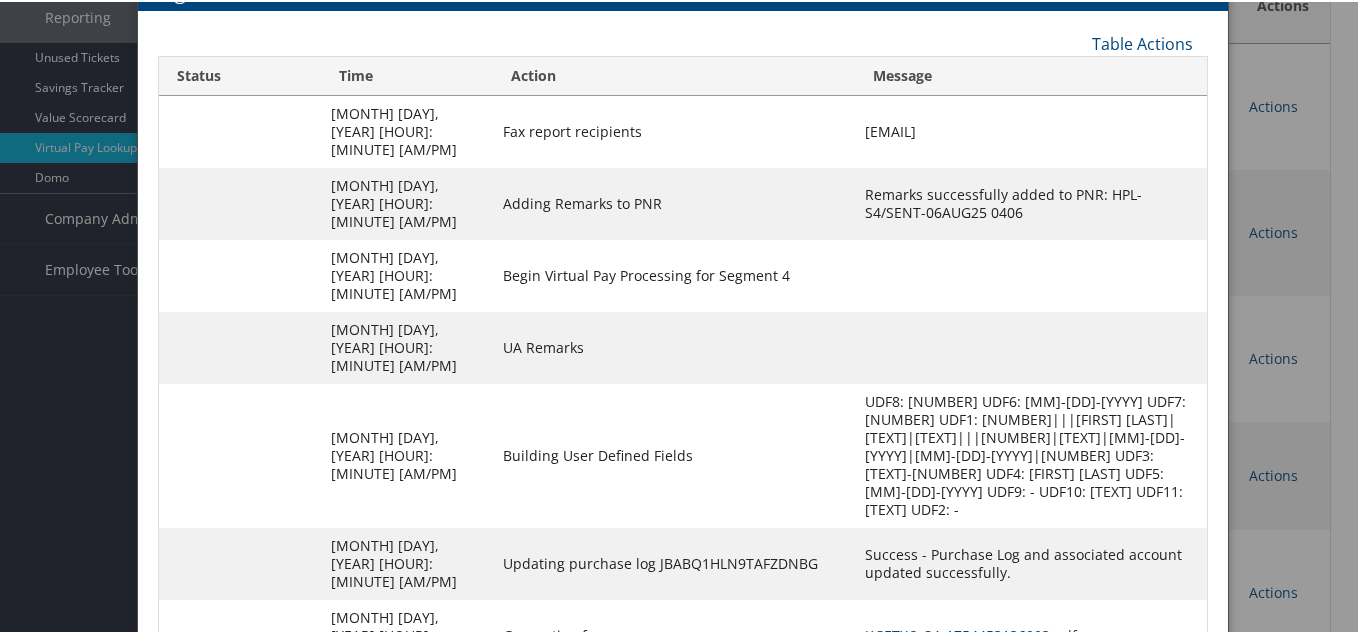 scroll, scrollTop: 338, scrollLeft: 0, axis: vertical 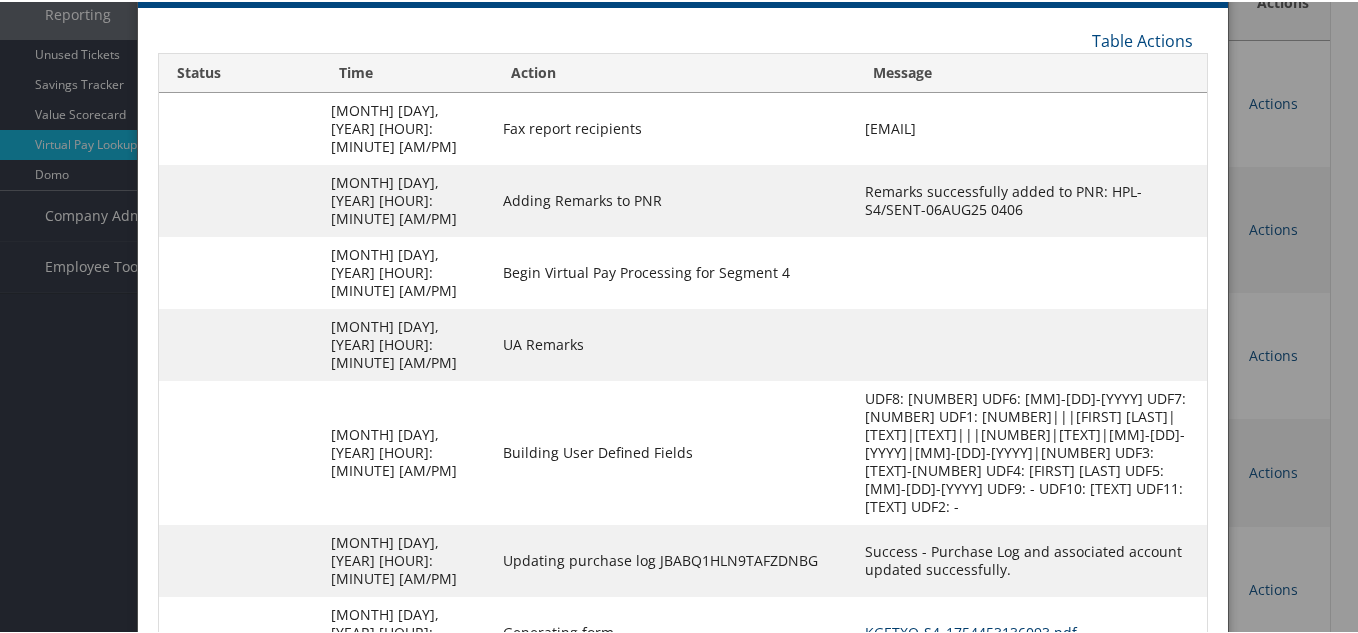 click on "KGETXQ-S4_1754453136093.pdf" at bounding box center (971, 630) 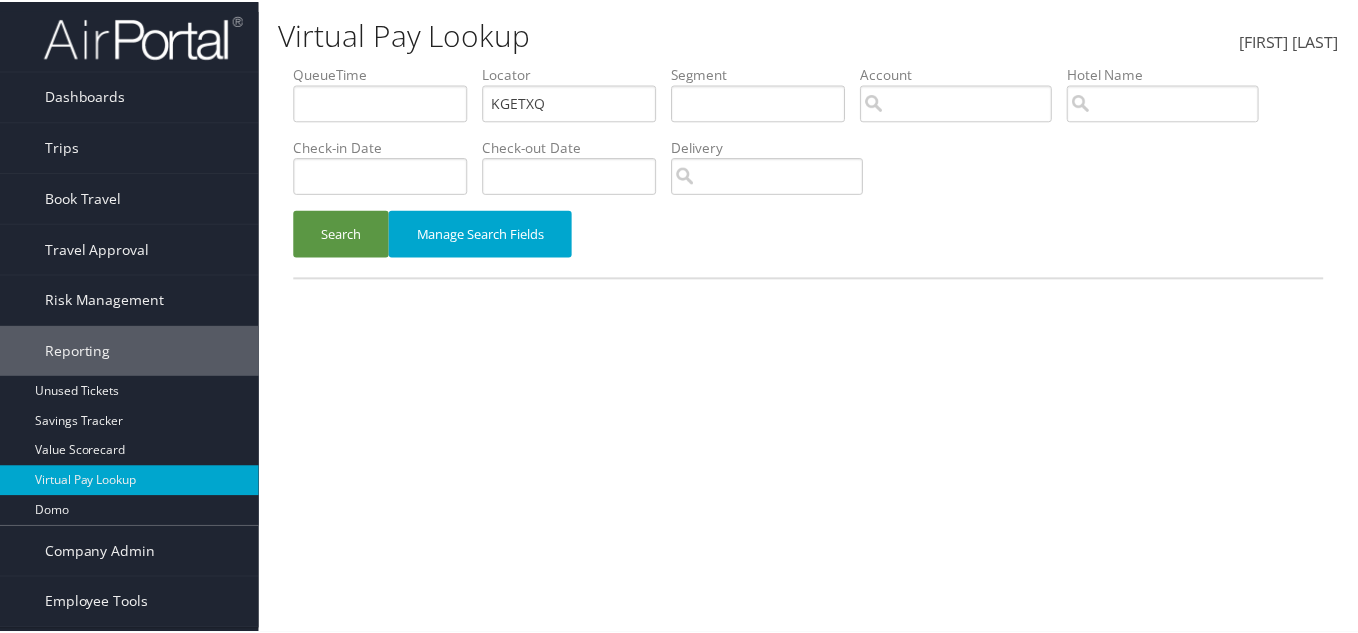 scroll, scrollTop: 0, scrollLeft: 0, axis: both 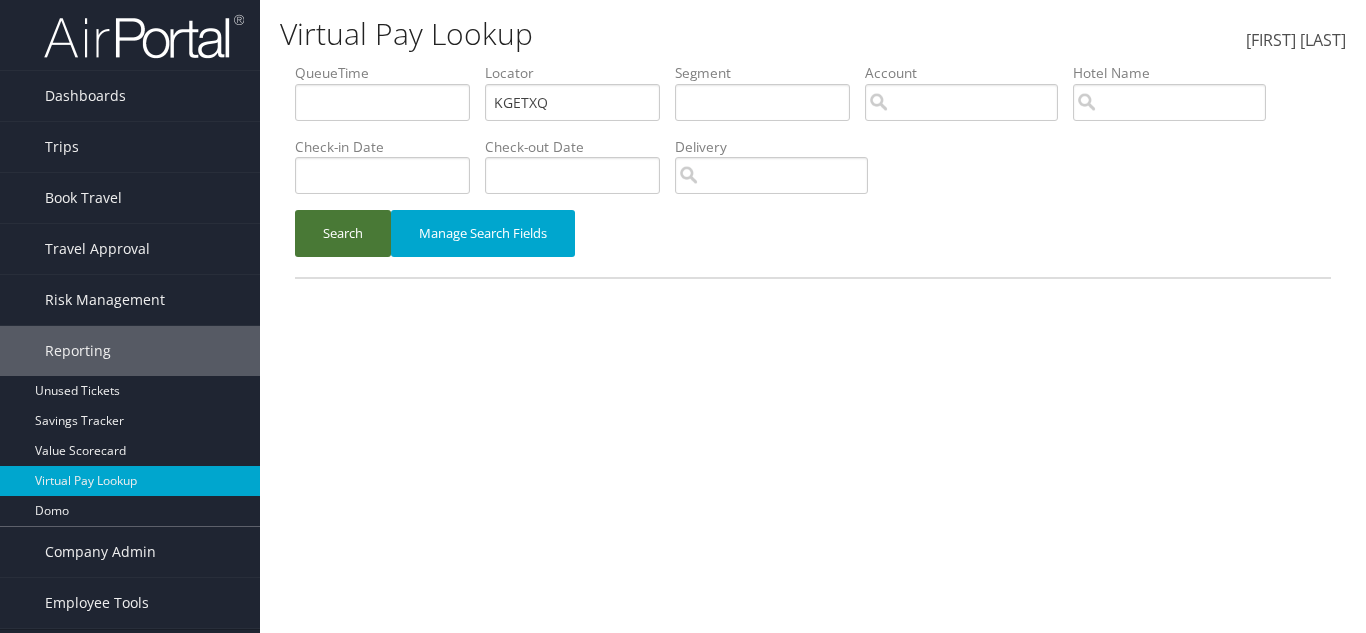 click on "Search" at bounding box center (343, 233) 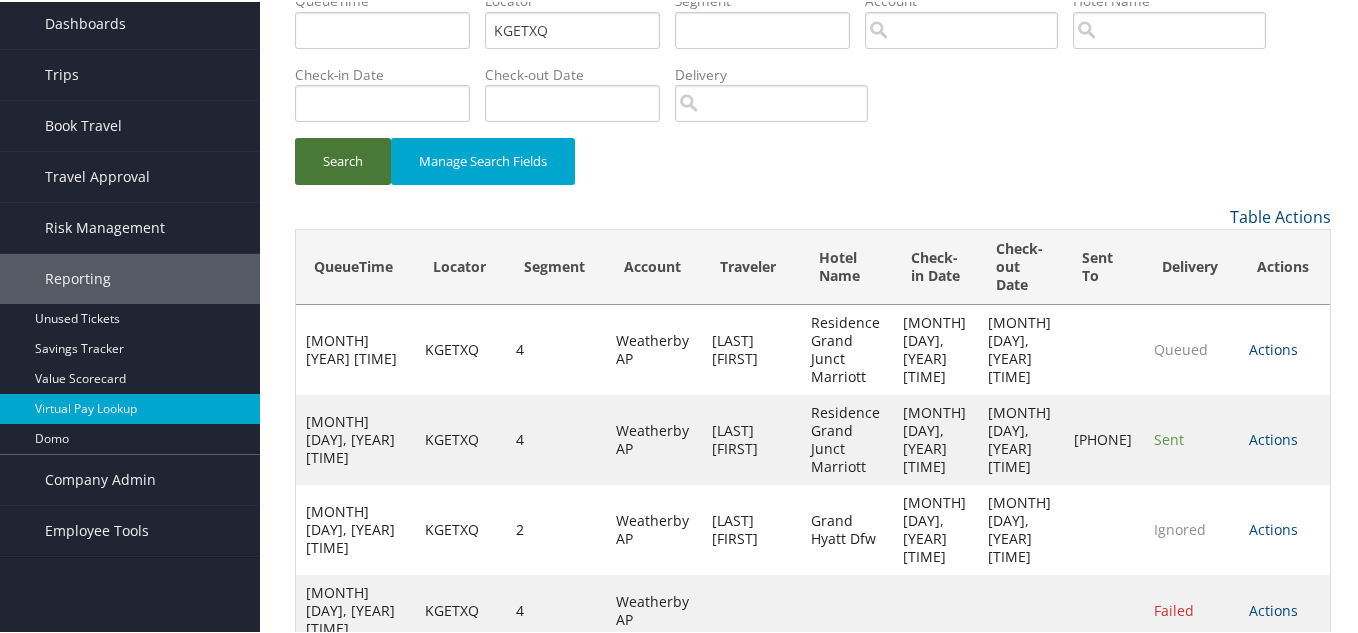 scroll, scrollTop: 300, scrollLeft: 0, axis: vertical 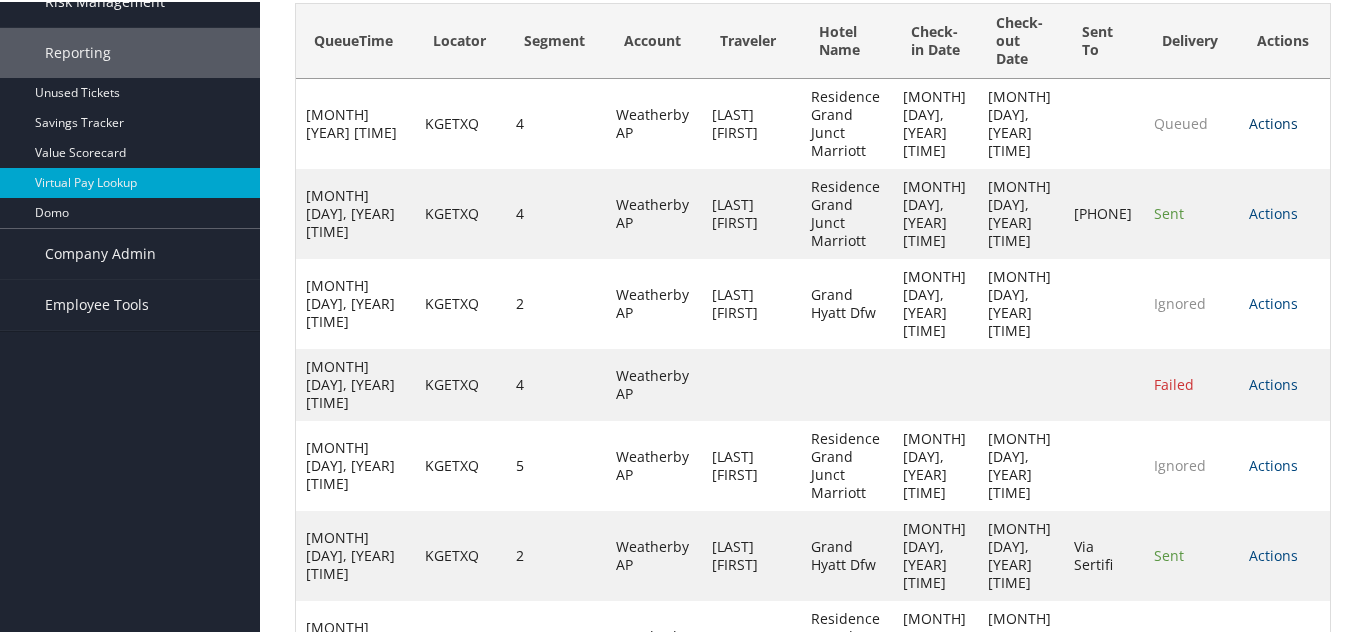 click on "Actions" at bounding box center [1273, 121] 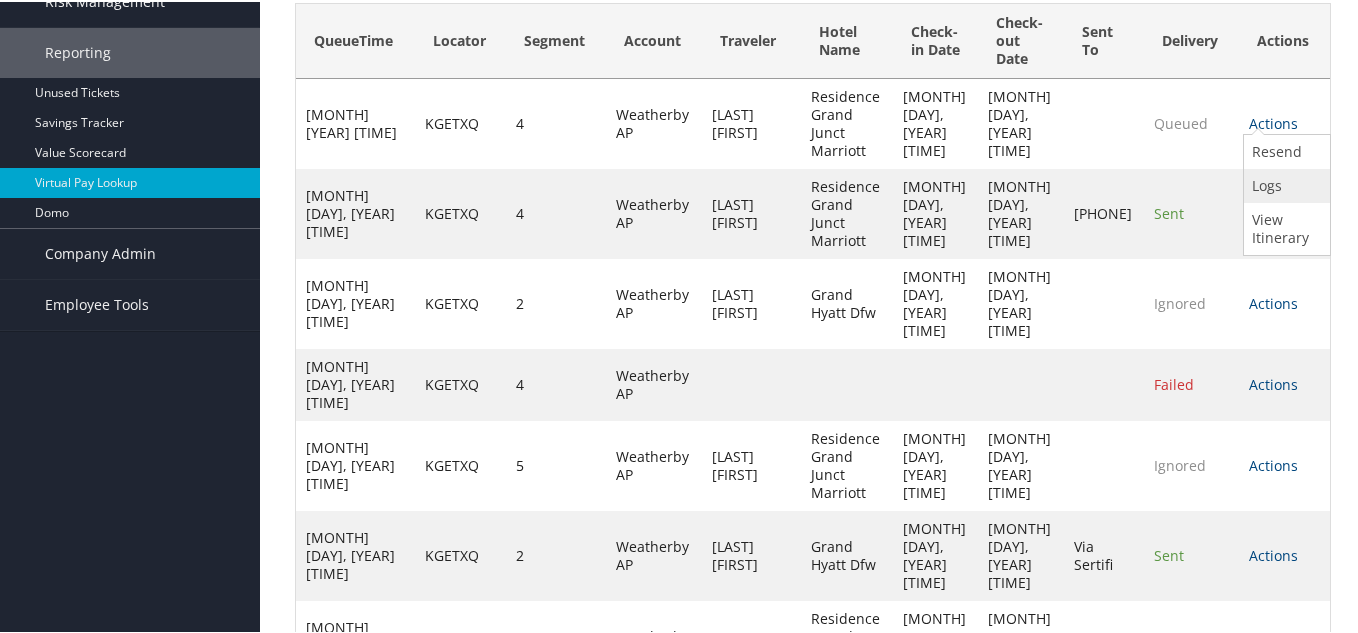 click on "Logs" at bounding box center [1284, 184] 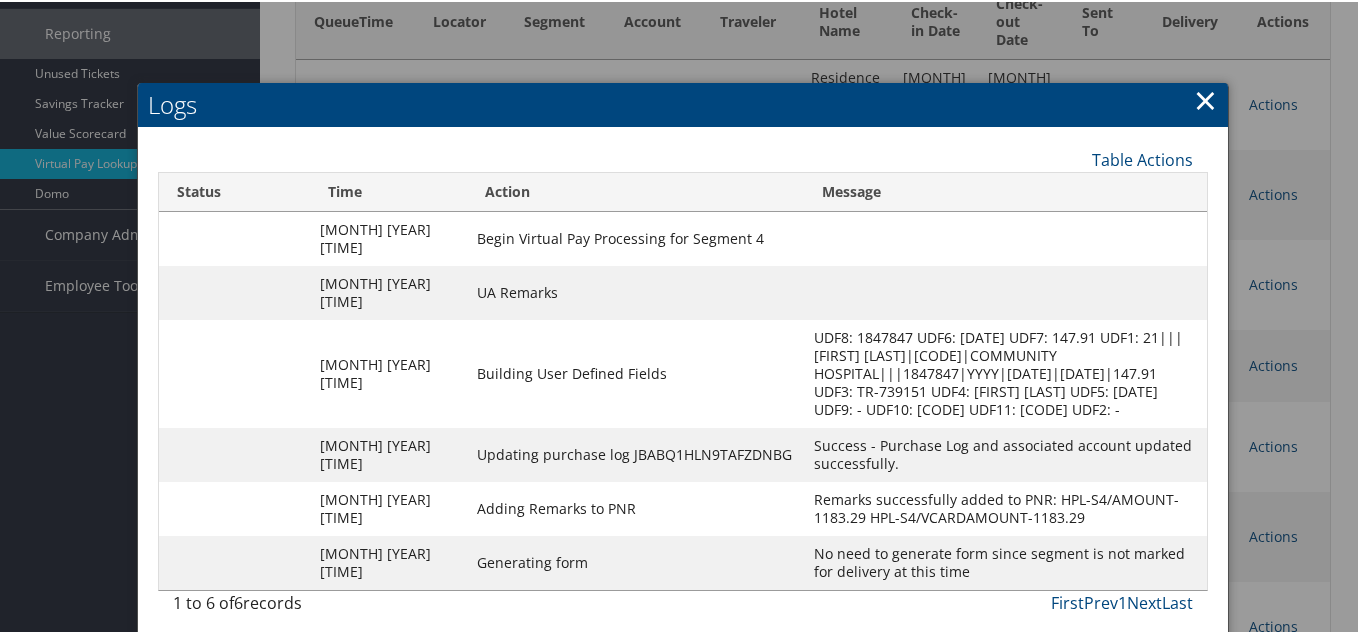 scroll, scrollTop: 334, scrollLeft: 0, axis: vertical 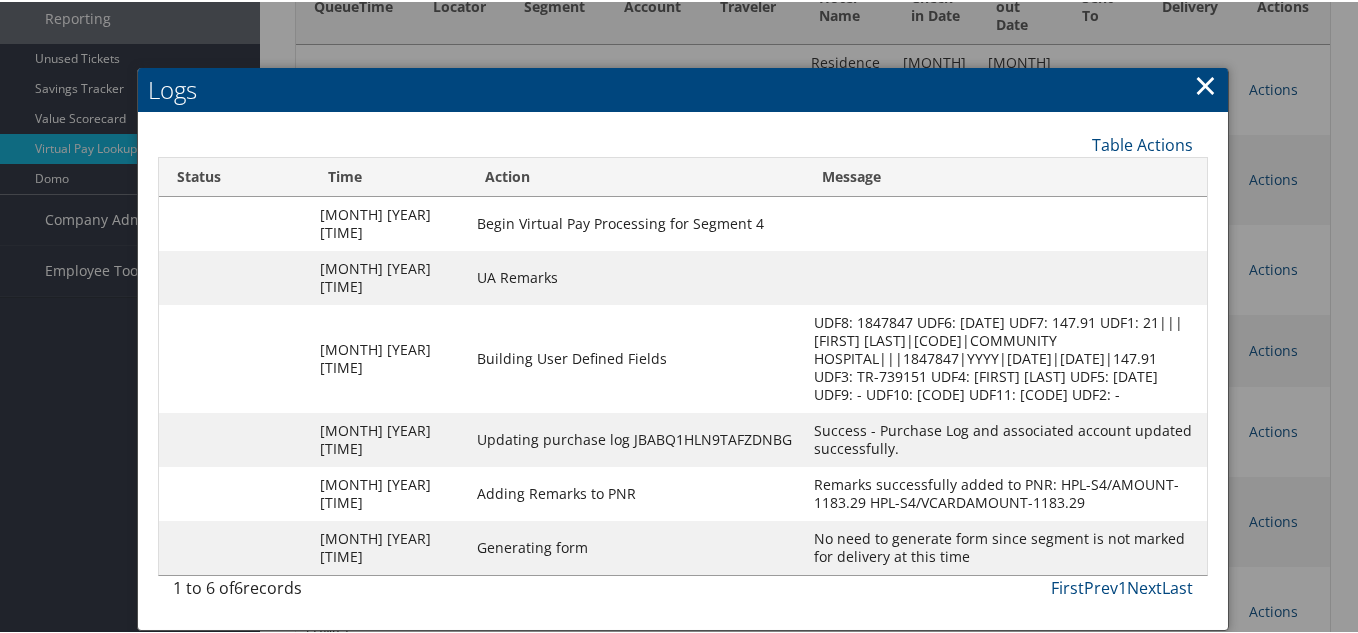 click on "×" at bounding box center (1205, 83) 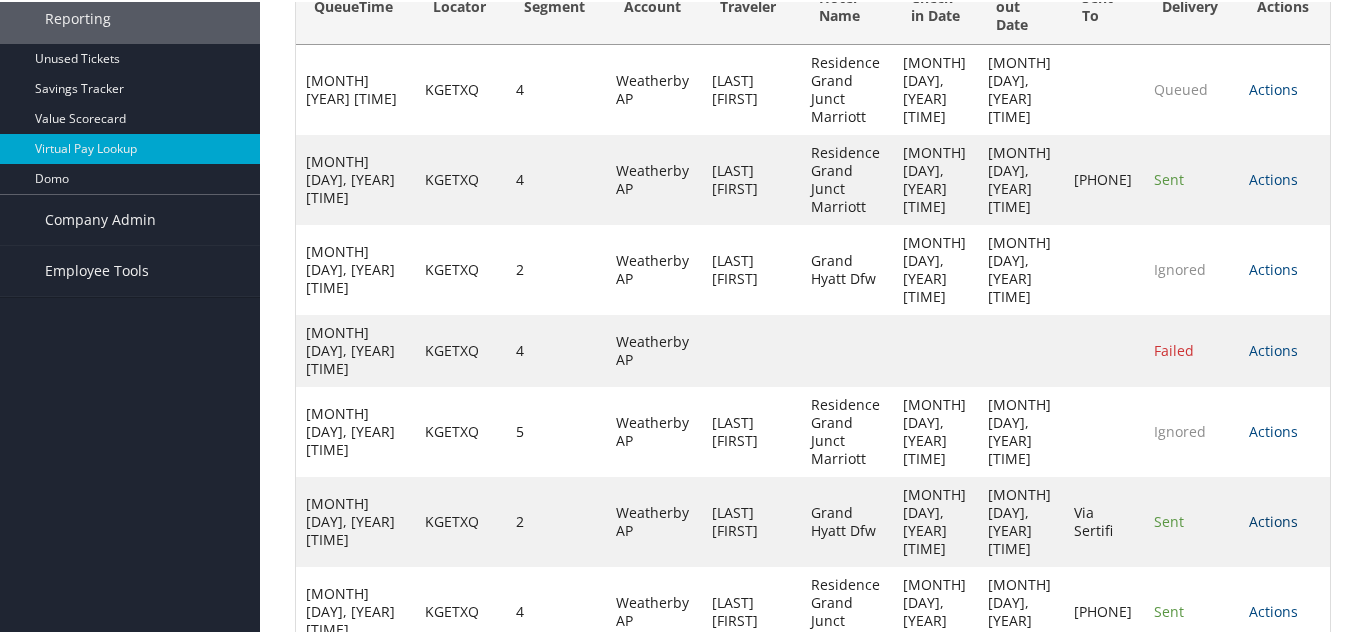 click on "Actions" at bounding box center [1273, 519] 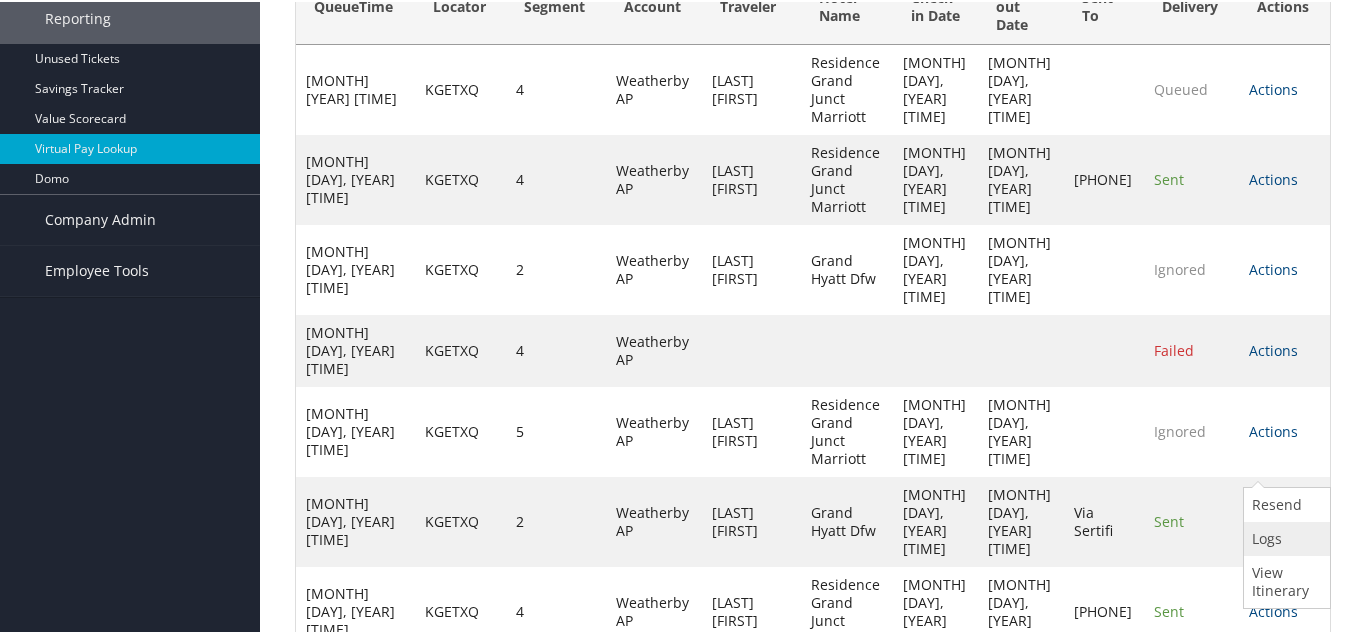 click on "Logs" at bounding box center (1284, 537) 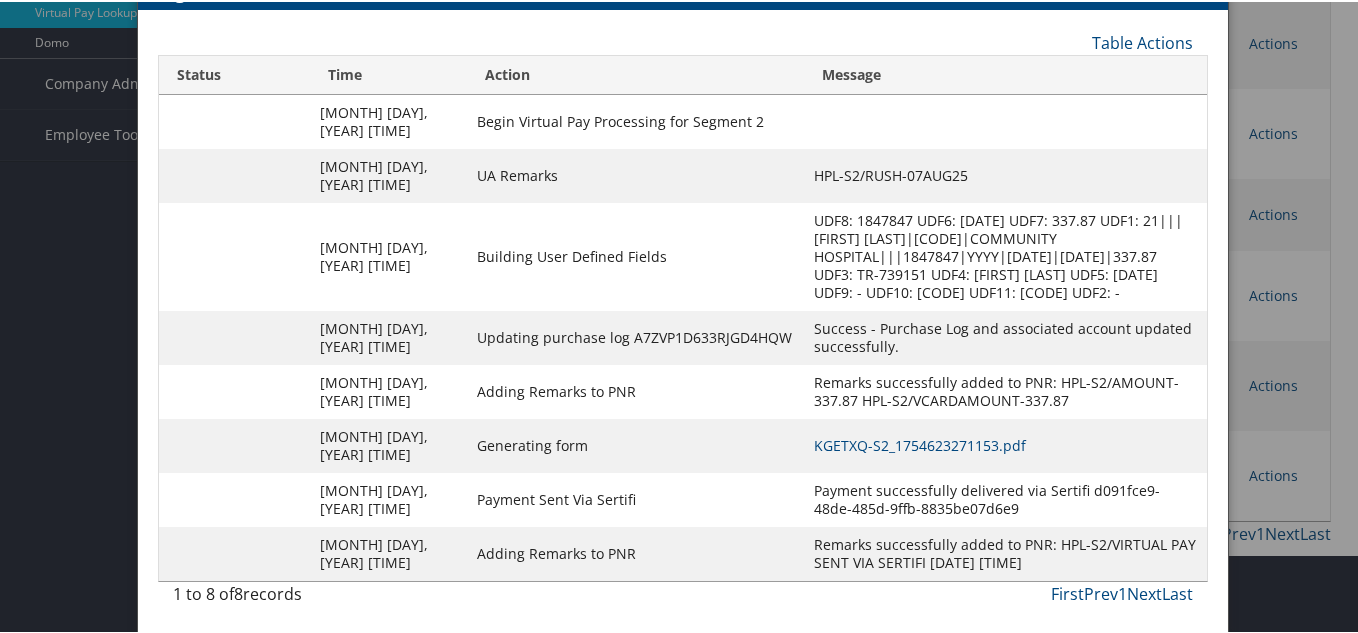 scroll, scrollTop: 472, scrollLeft: 0, axis: vertical 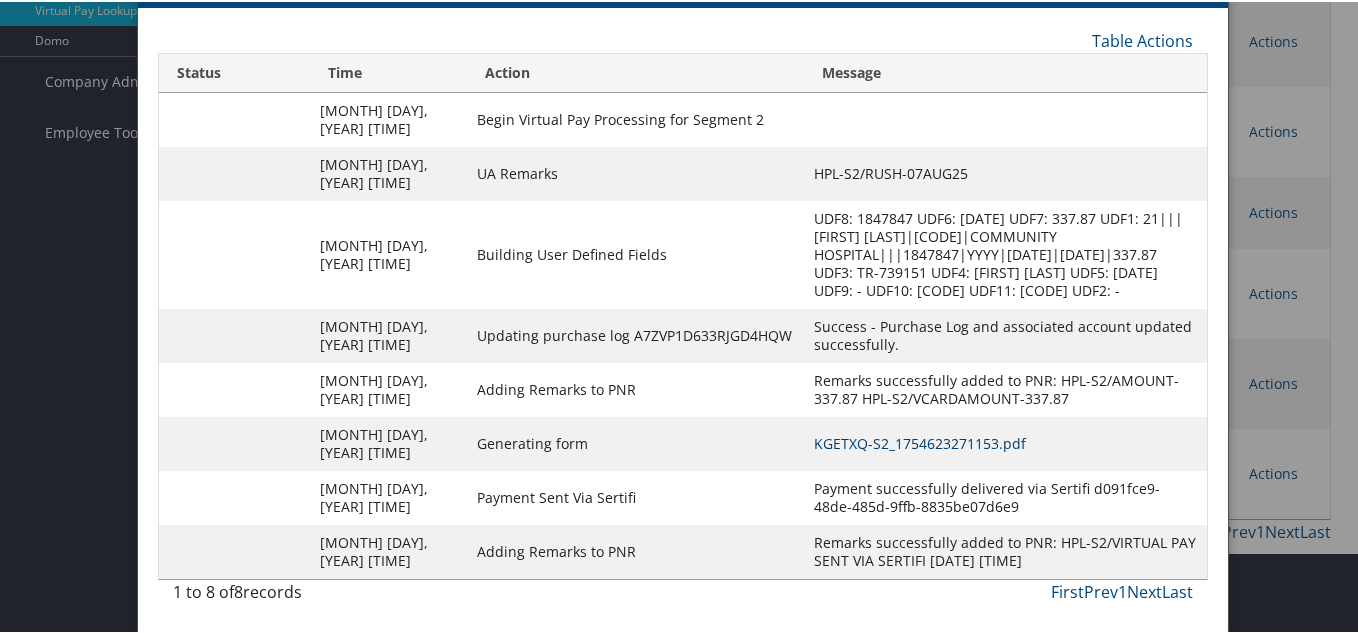 click on "KGETXQ-S2_1754623271153.pdf" at bounding box center [920, 441] 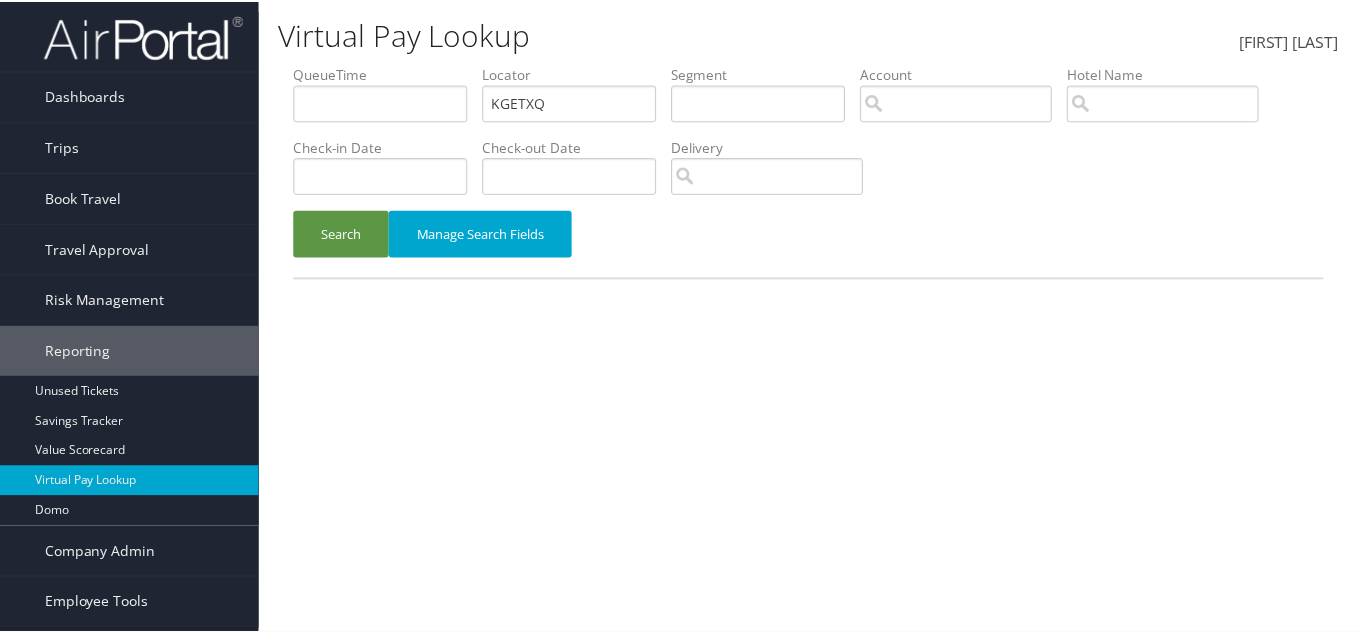 scroll, scrollTop: 0, scrollLeft: 0, axis: both 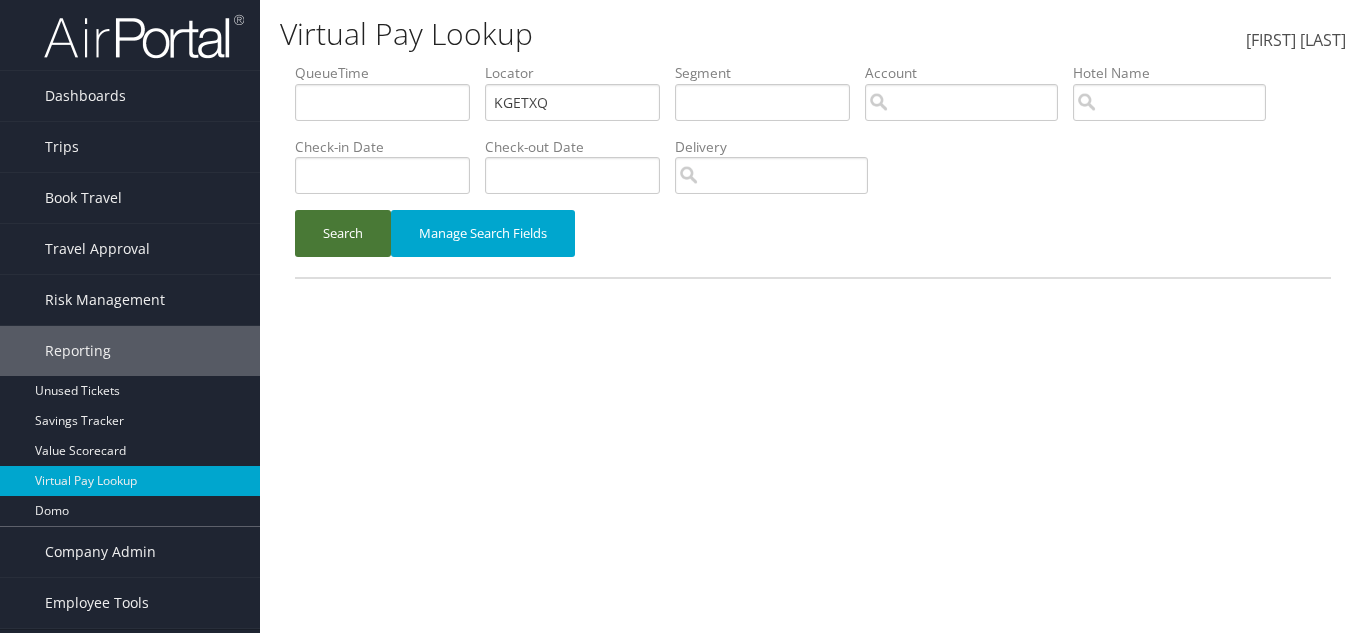 click on "Search" at bounding box center [343, 233] 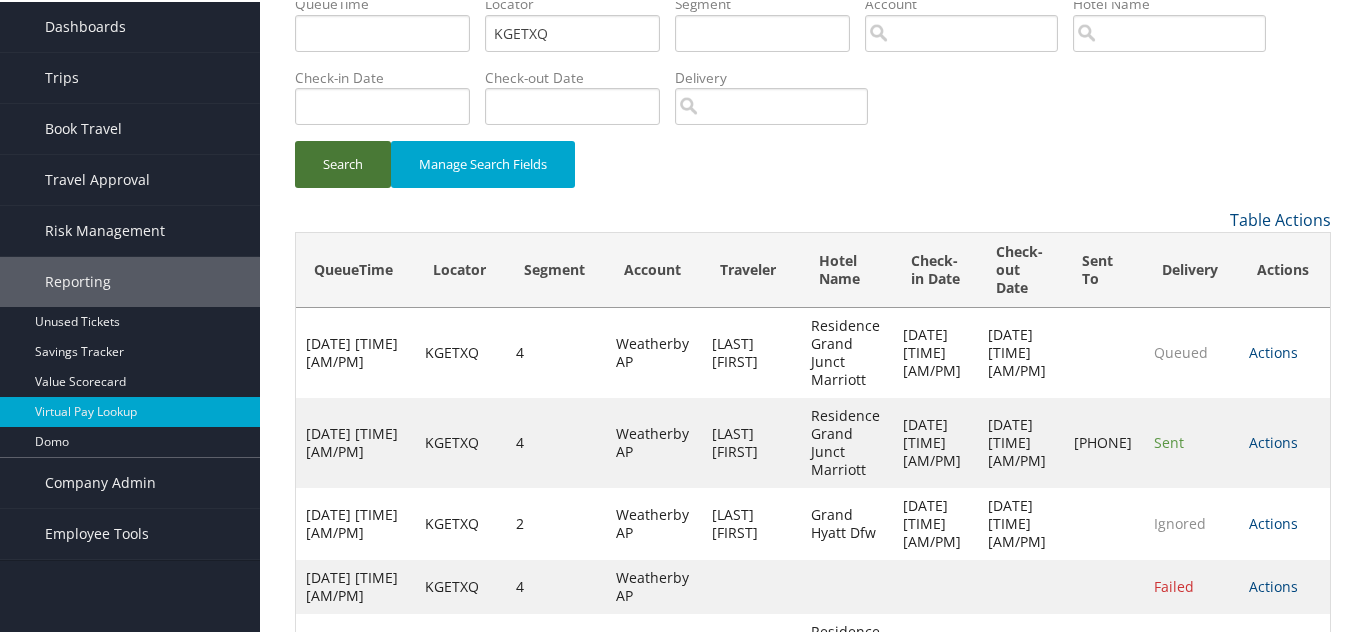 scroll, scrollTop: 200, scrollLeft: 0, axis: vertical 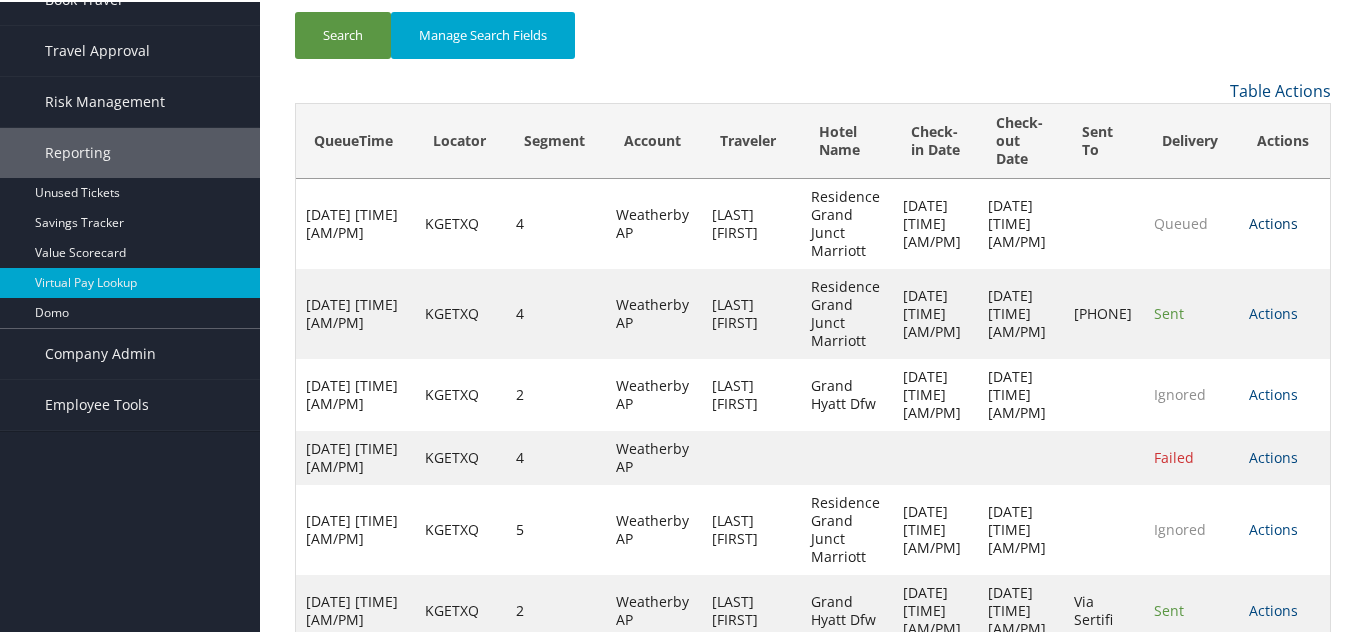 click on "Actions" at bounding box center (1273, 221) 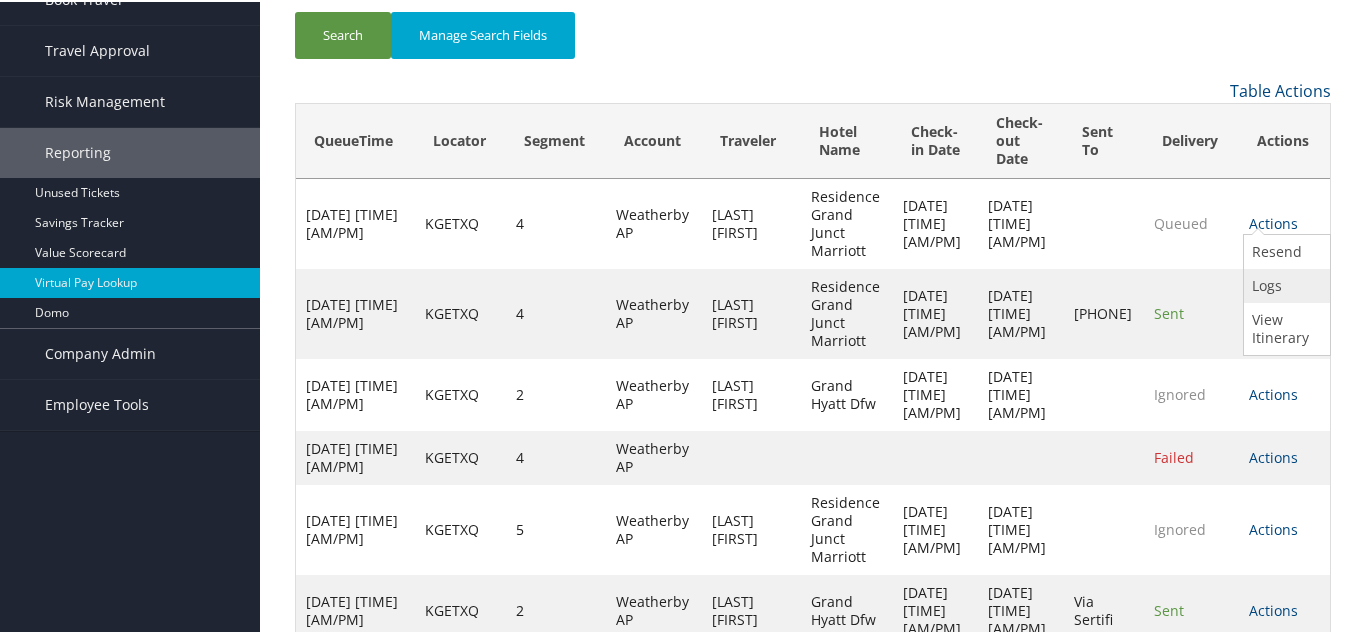 click on "Logs" at bounding box center (1284, 284) 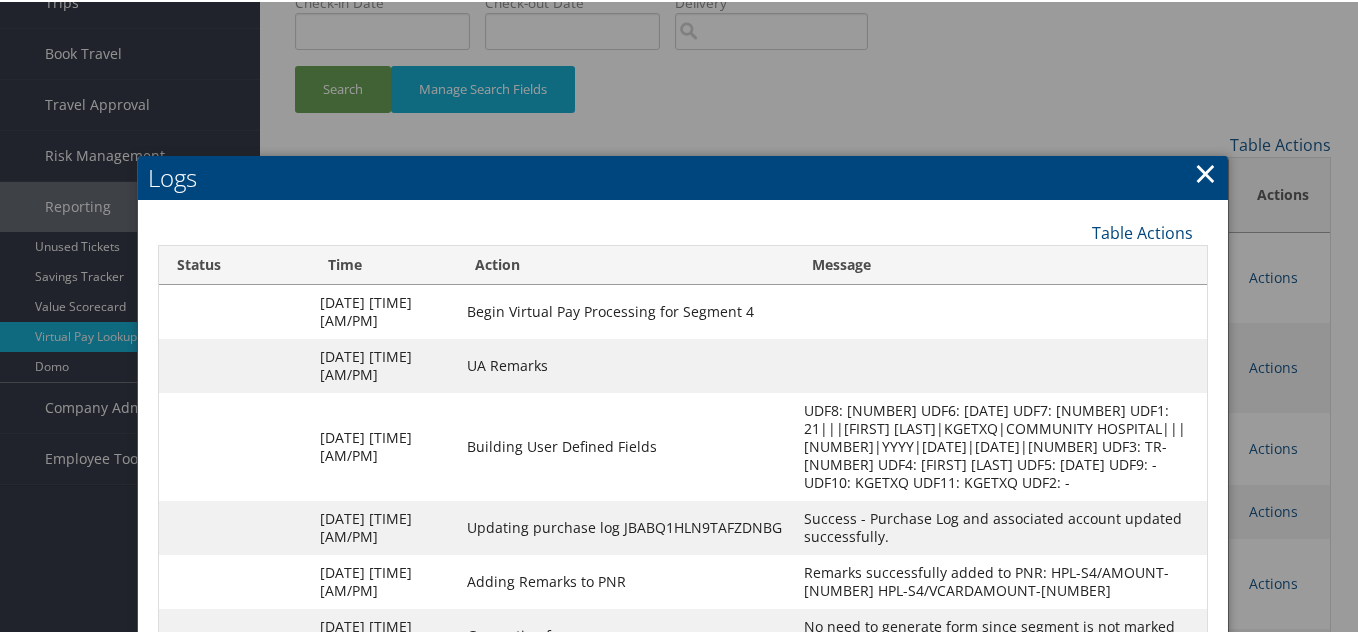scroll, scrollTop: 34, scrollLeft: 0, axis: vertical 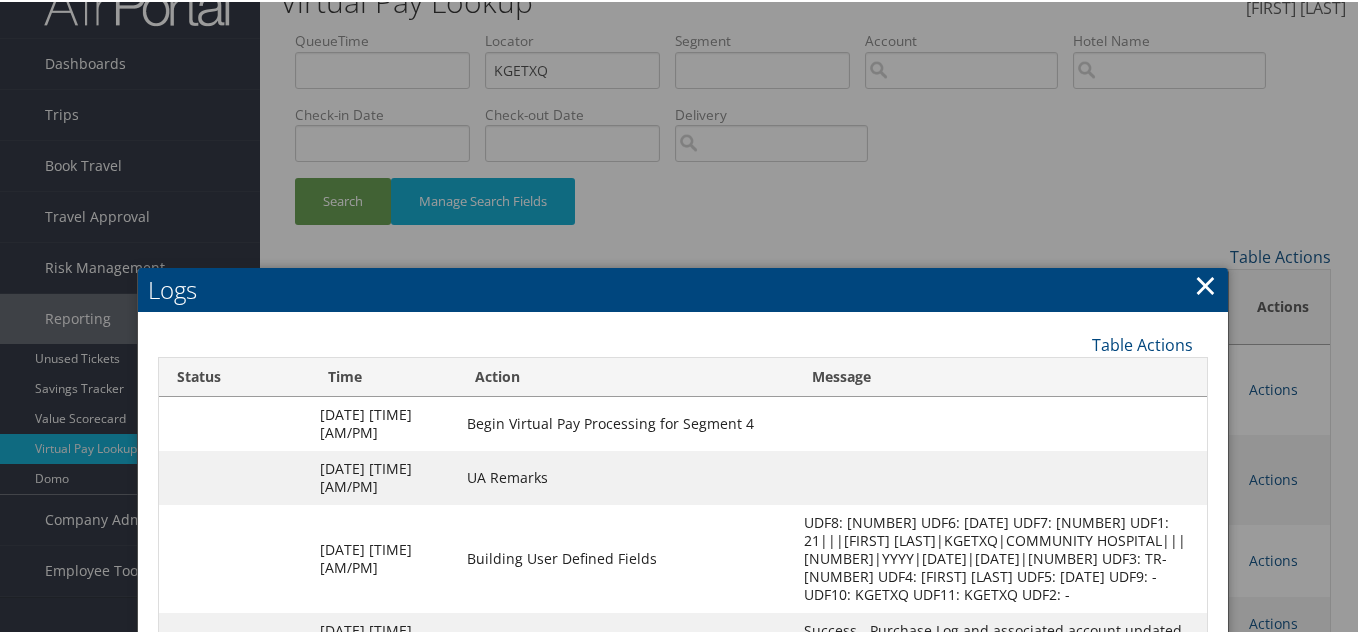 click on "×" at bounding box center [1205, 283] 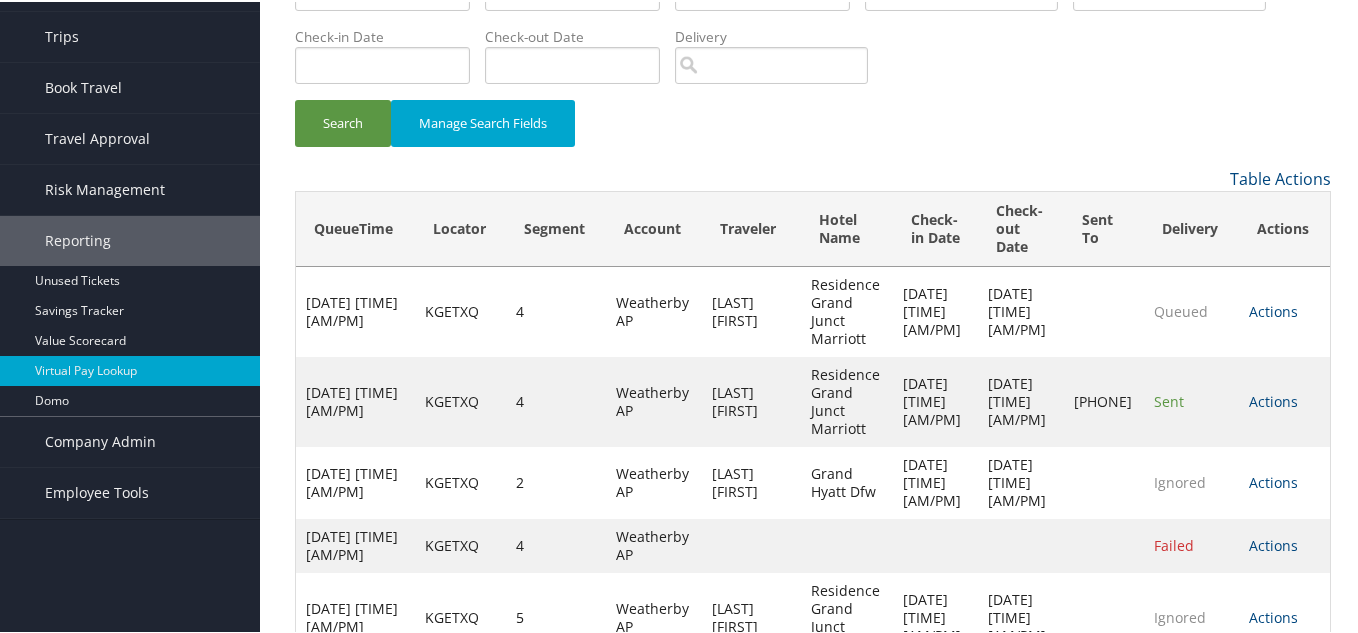 scroll, scrollTop: 334, scrollLeft: 0, axis: vertical 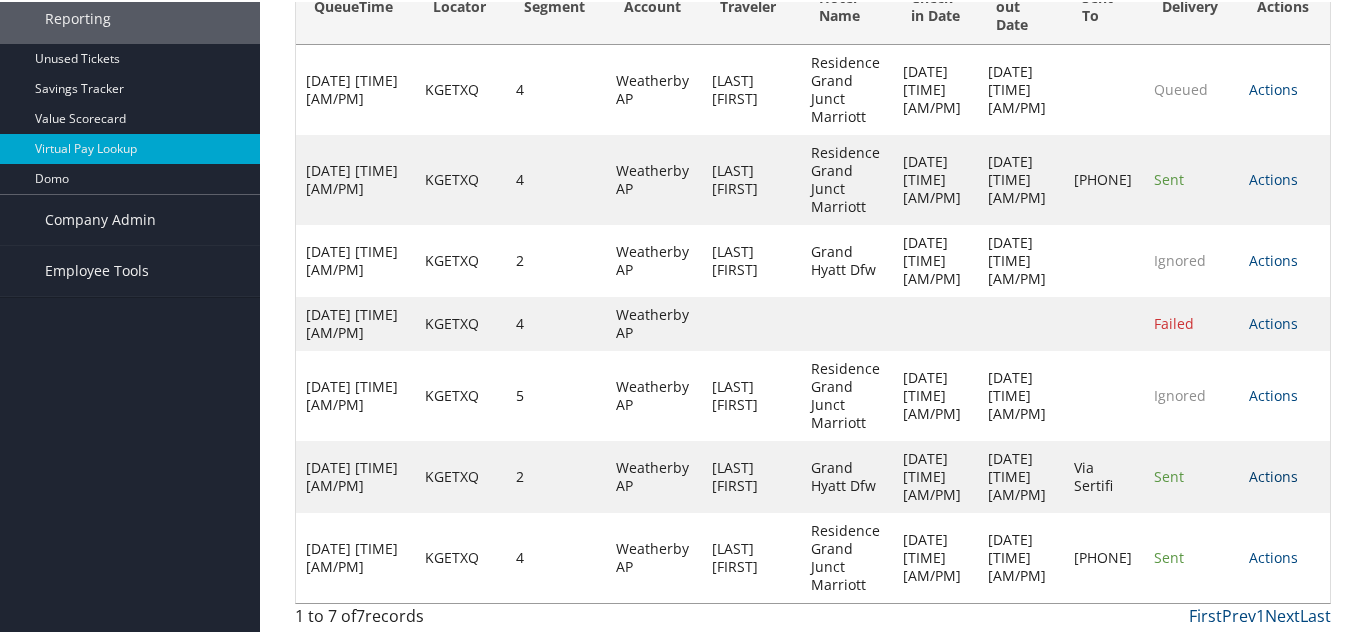 click on "Actions" at bounding box center (1273, 474) 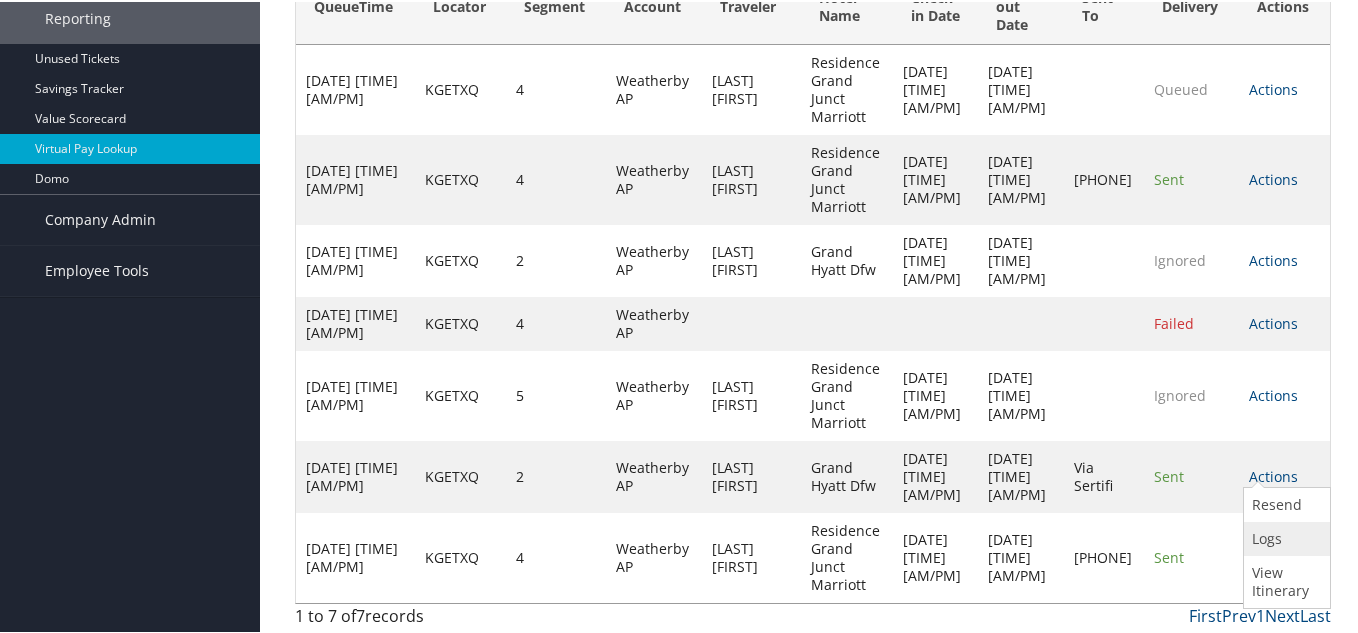 click on "Logs" at bounding box center (1284, 537) 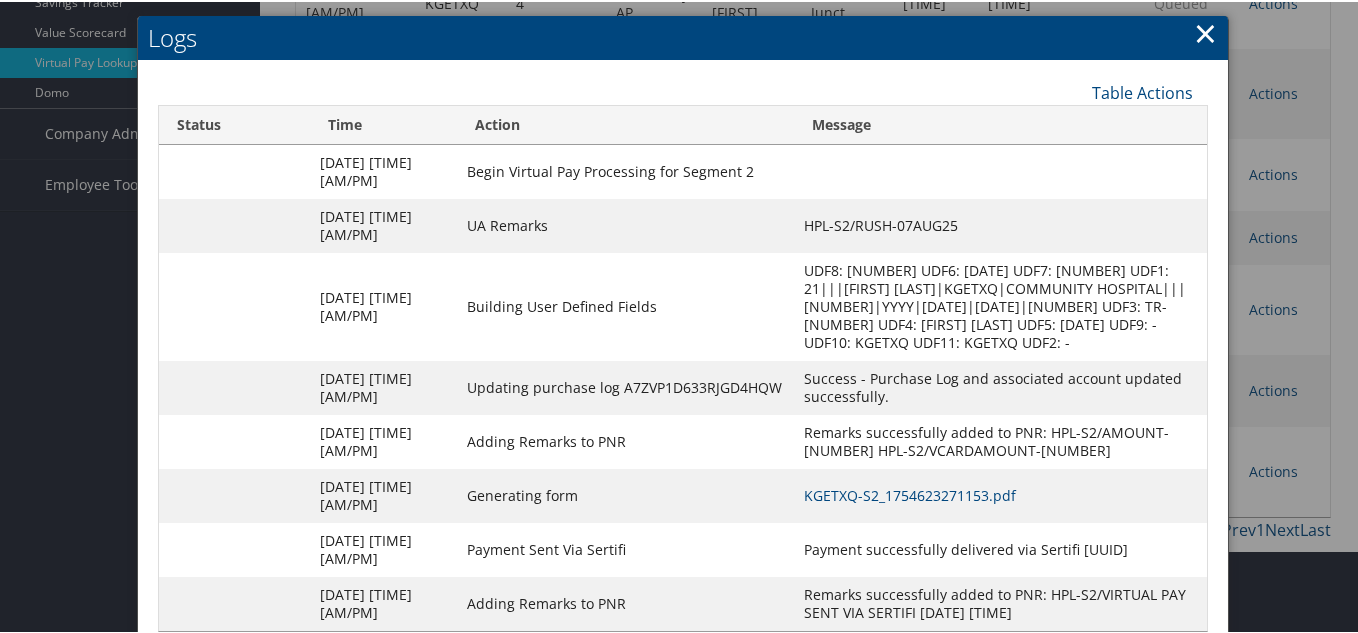 scroll, scrollTop: 372, scrollLeft: 0, axis: vertical 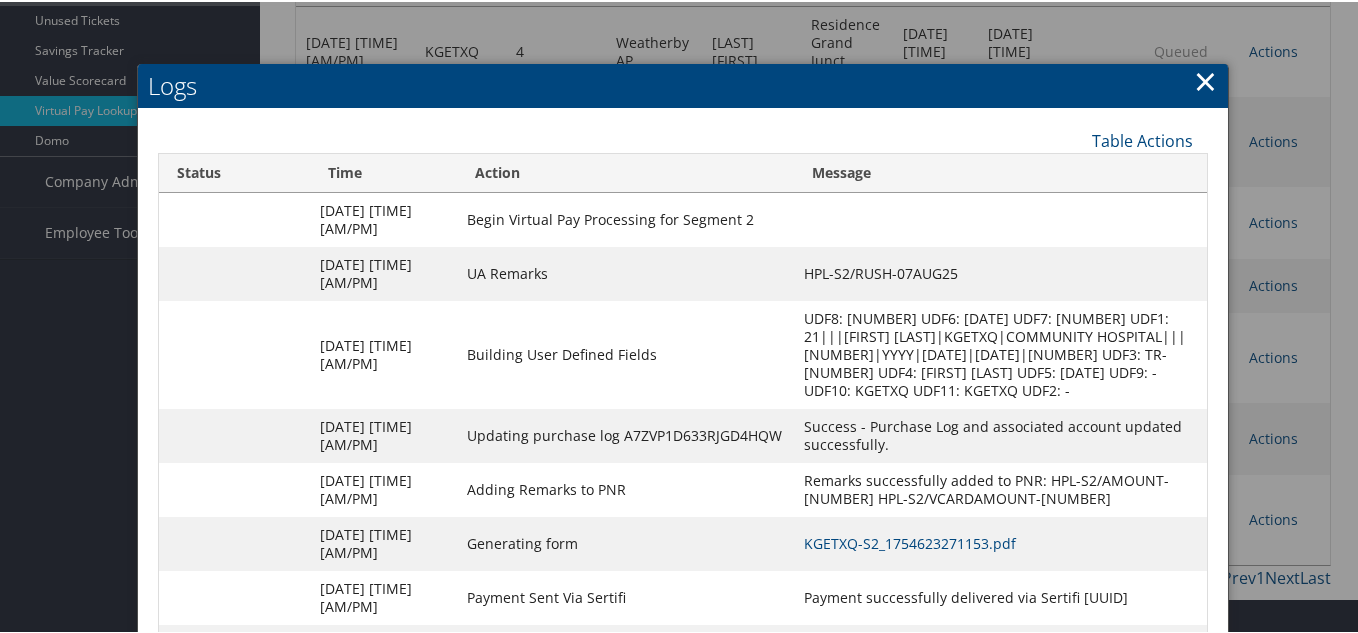 click on "×" at bounding box center (1205, 79) 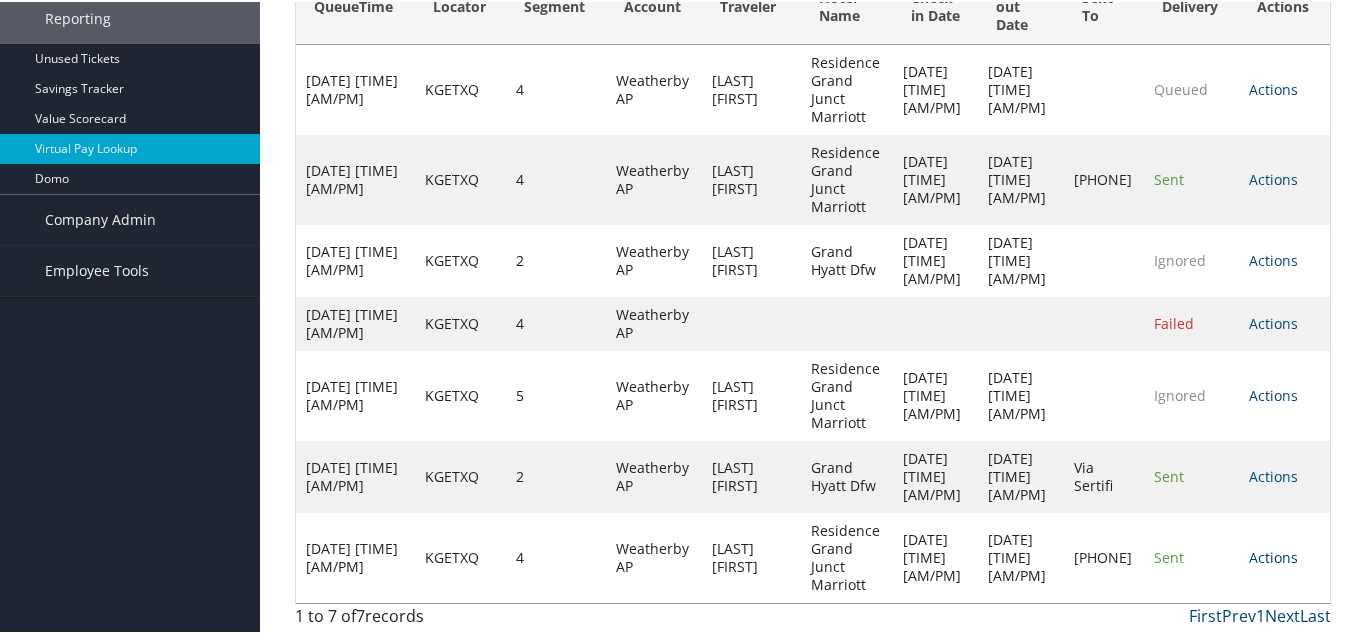 click on "Actions" at bounding box center [1273, 555] 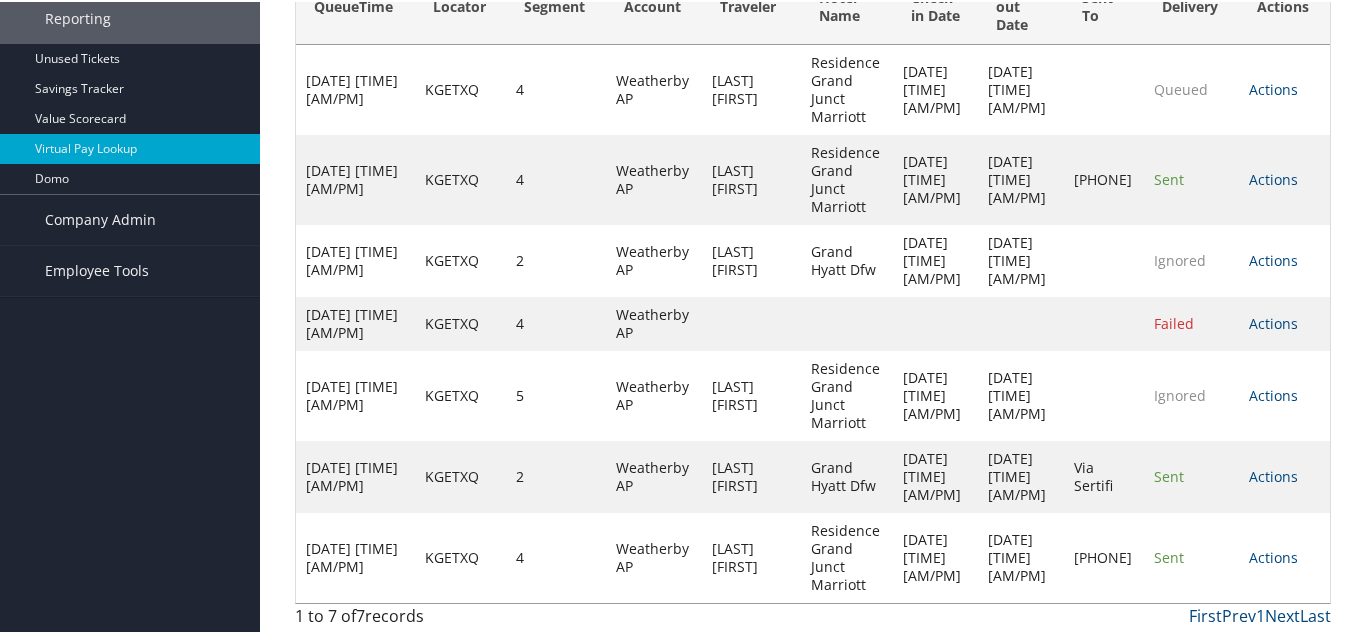 scroll, scrollTop: 402, scrollLeft: 0, axis: vertical 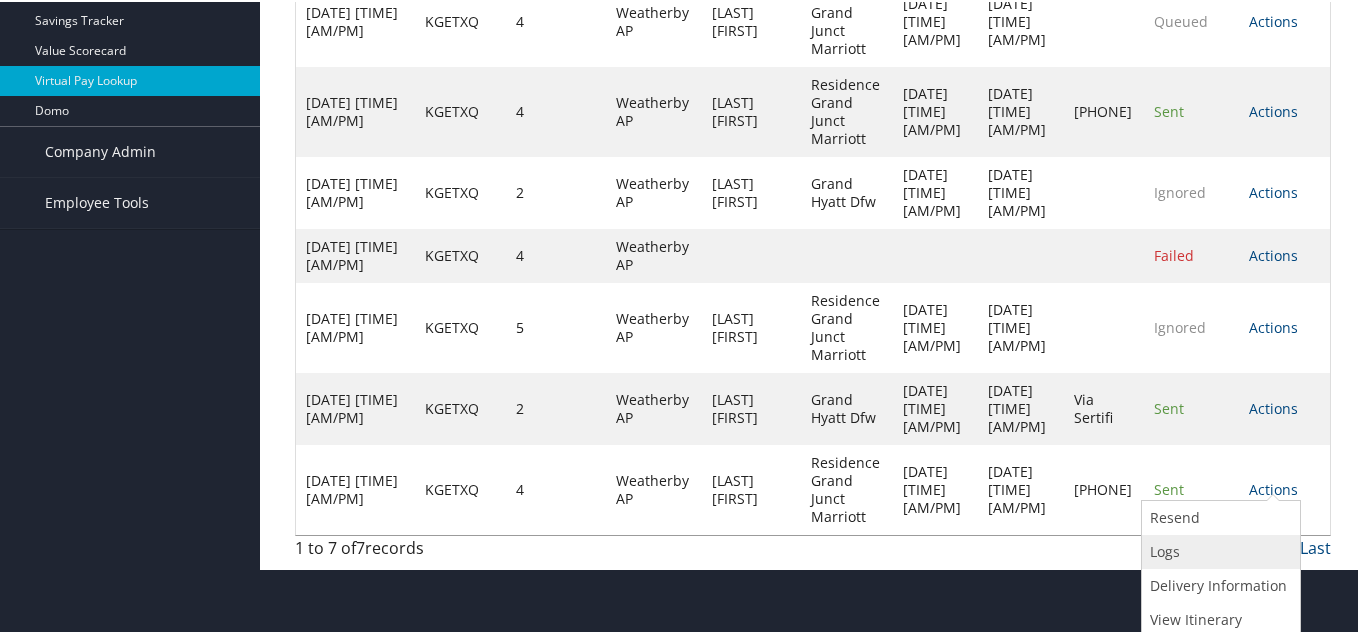 click on "Logs" at bounding box center [1218, 550] 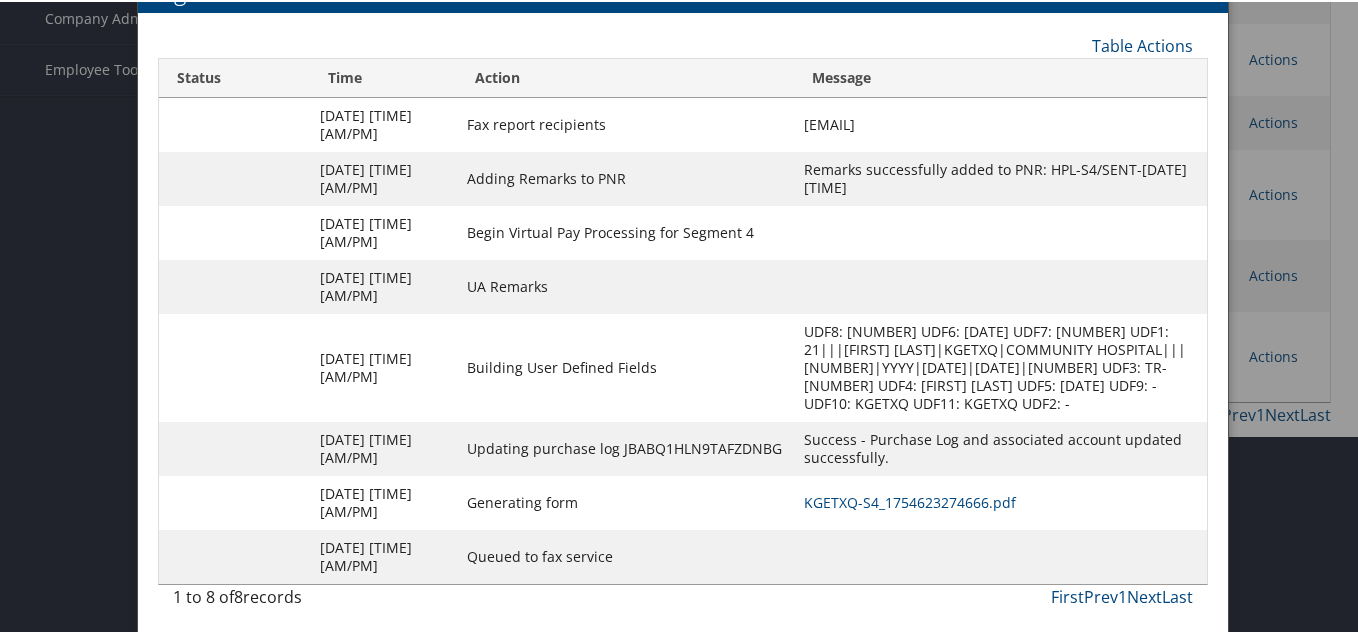 scroll, scrollTop: 540, scrollLeft: 0, axis: vertical 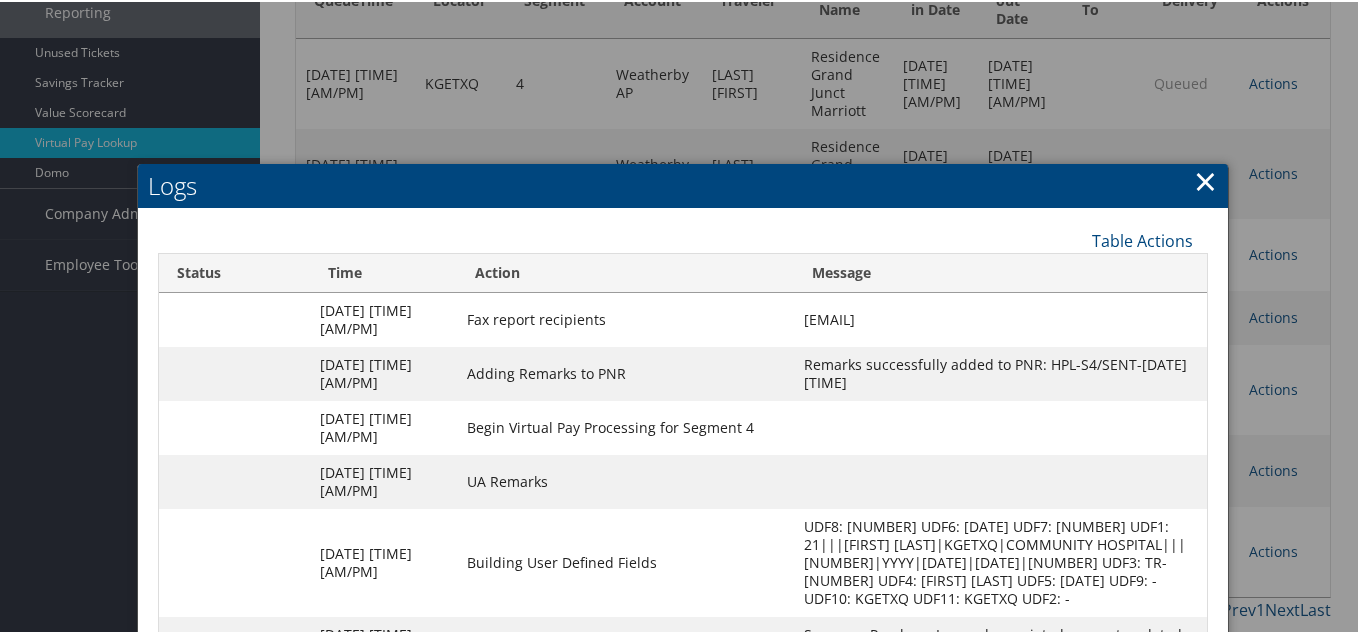 click on "×" at bounding box center (1205, 179) 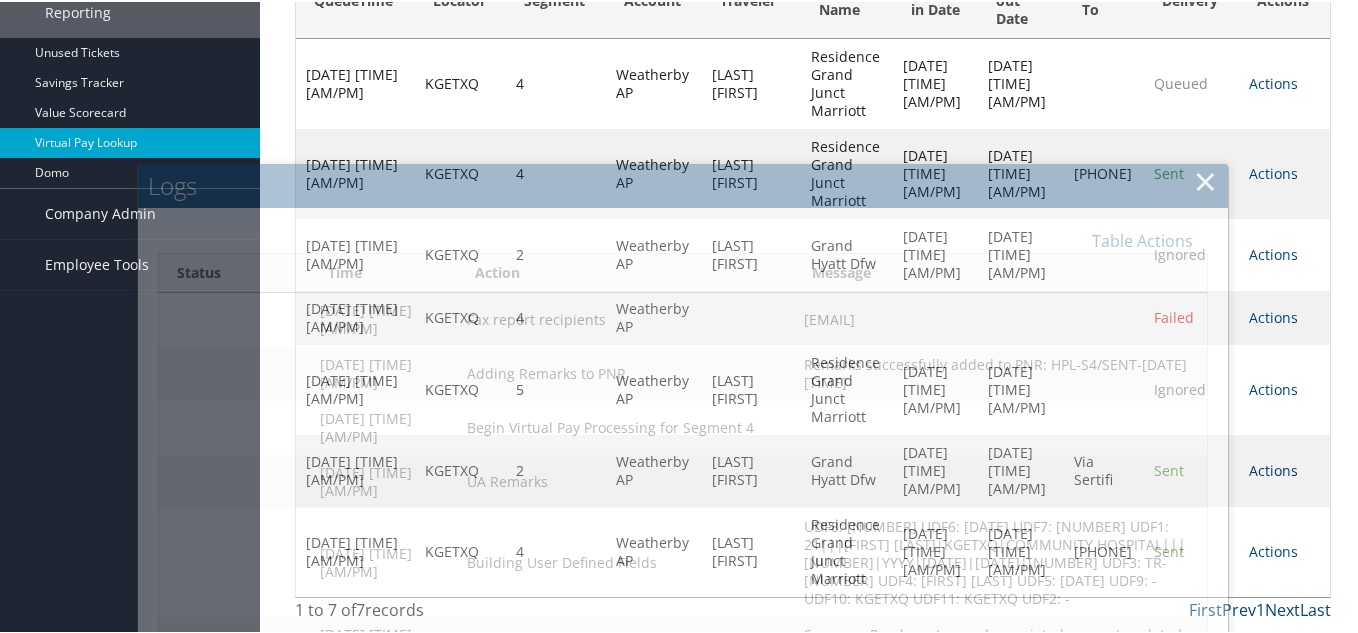 scroll, scrollTop: 334, scrollLeft: 0, axis: vertical 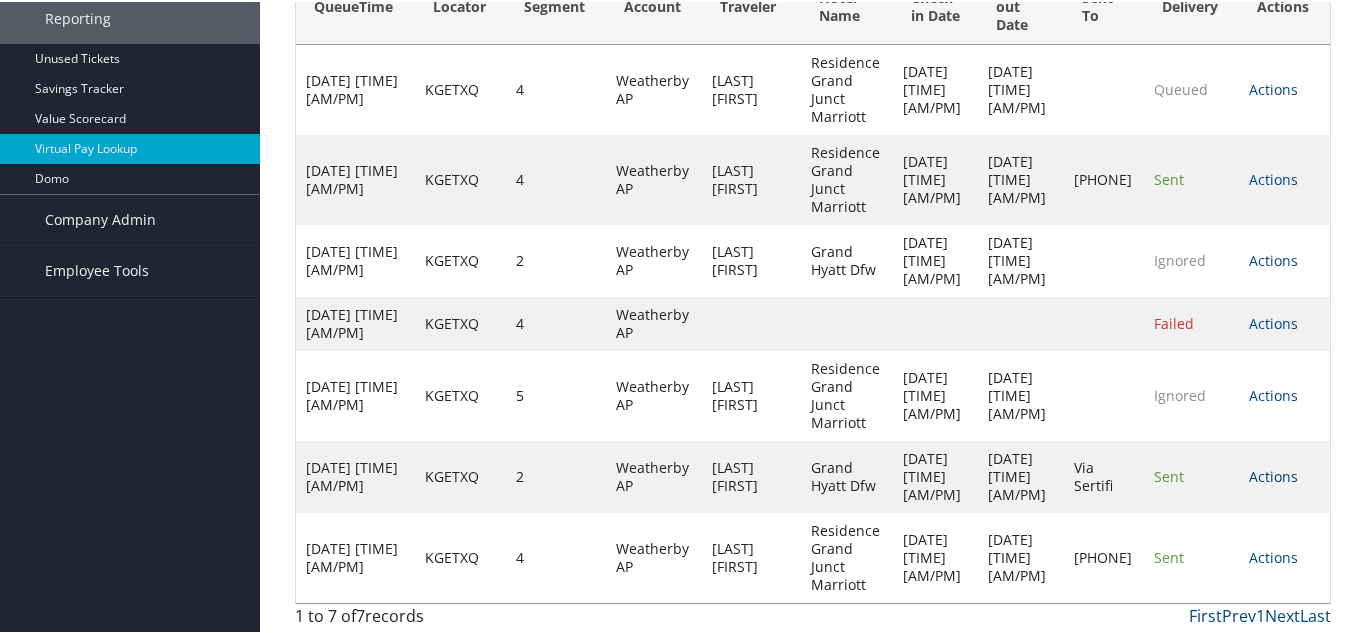 click on "Actions" at bounding box center [1273, 474] 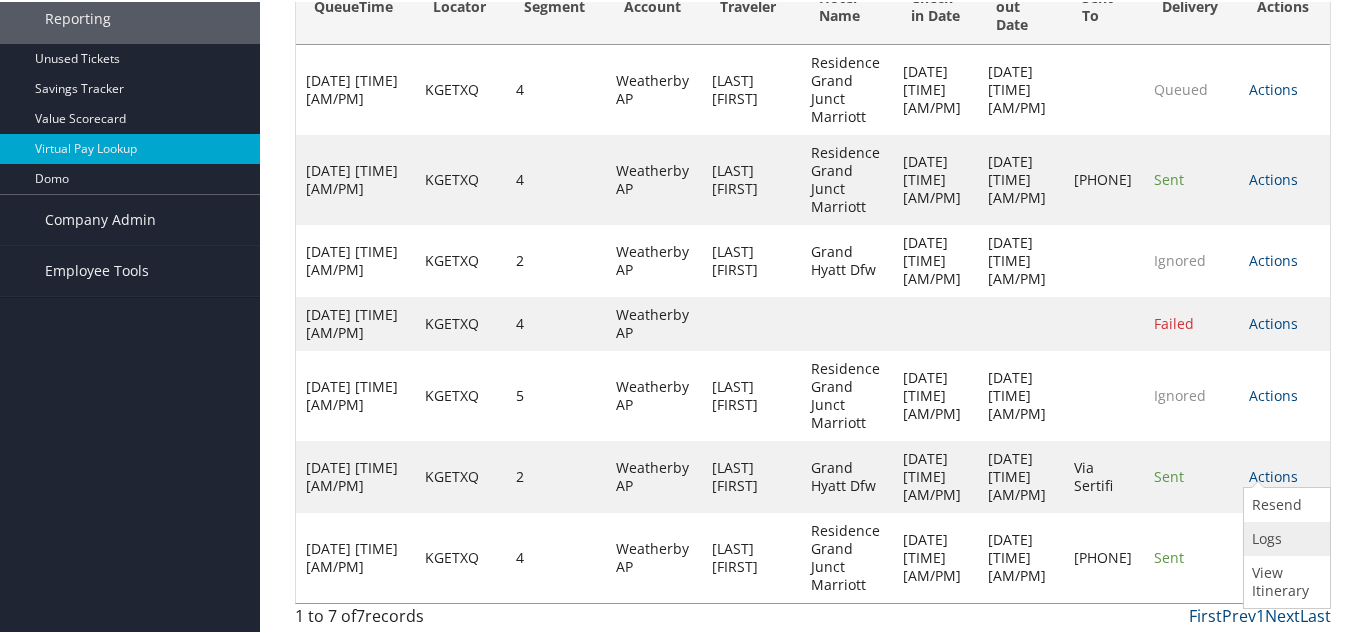 click on "Logs" at bounding box center (1284, 537) 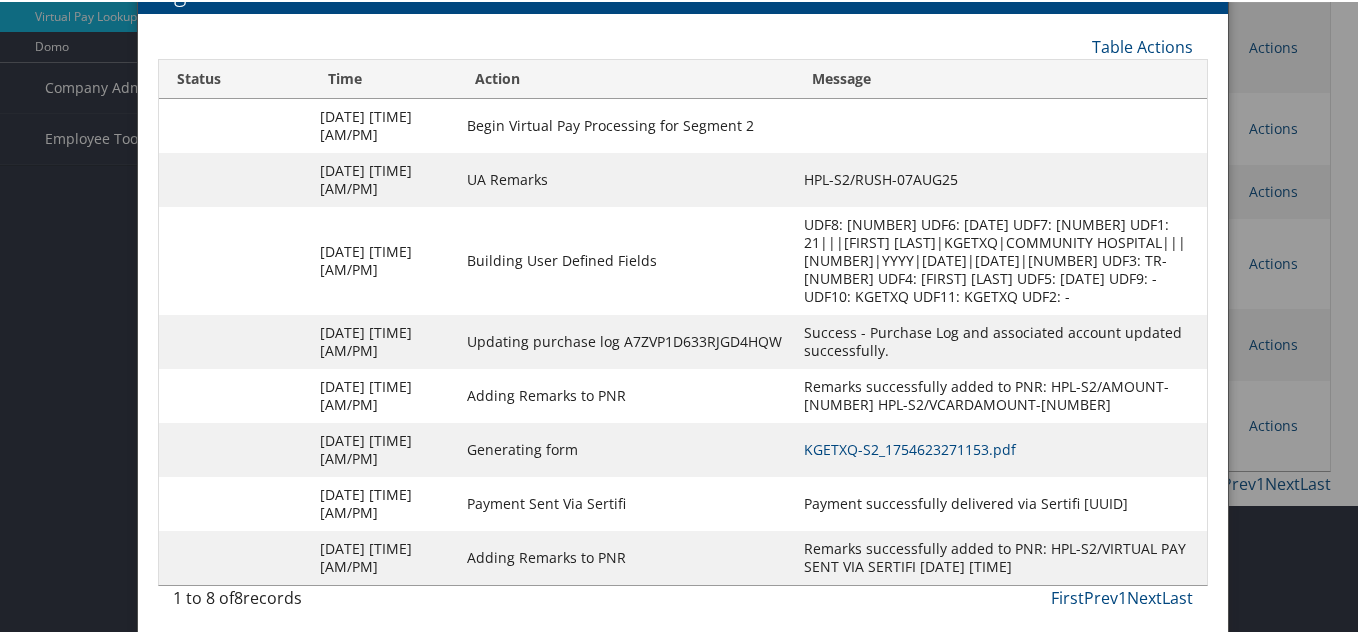 scroll, scrollTop: 472, scrollLeft: 0, axis: vertical 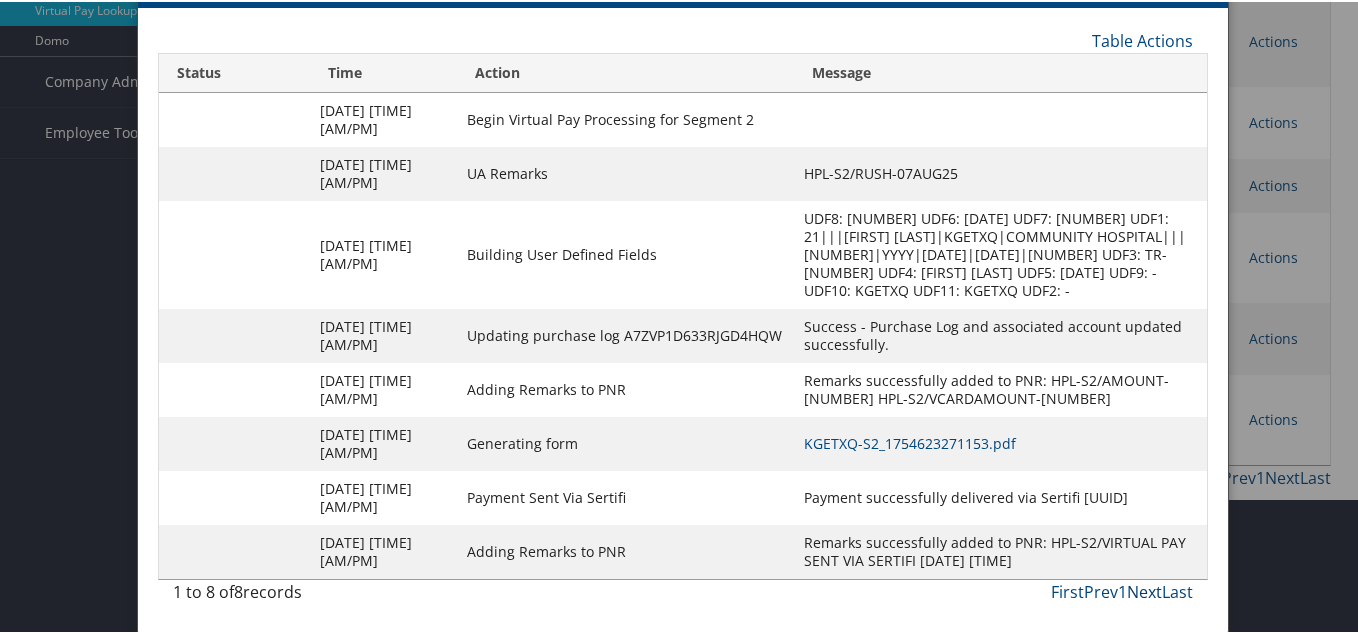 click on "Next" at bounding box center (1144, 590) 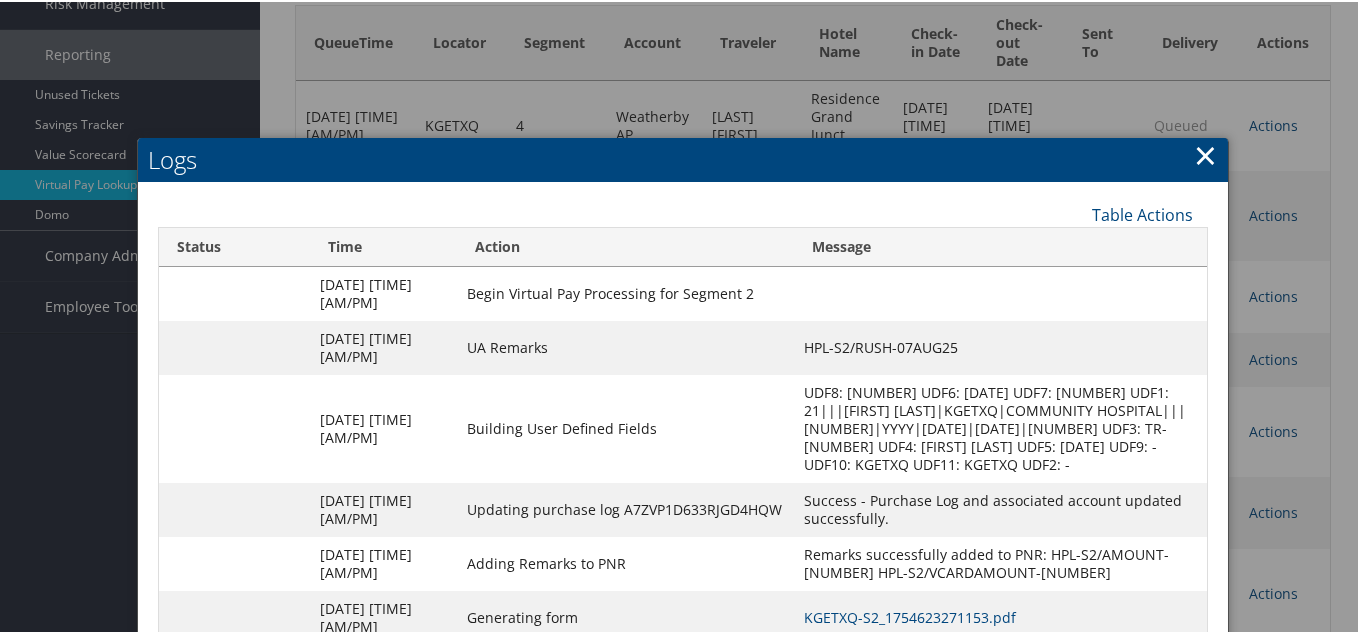 scroll, scrollTop: 172, scrollLeft: 0, axis: vertical 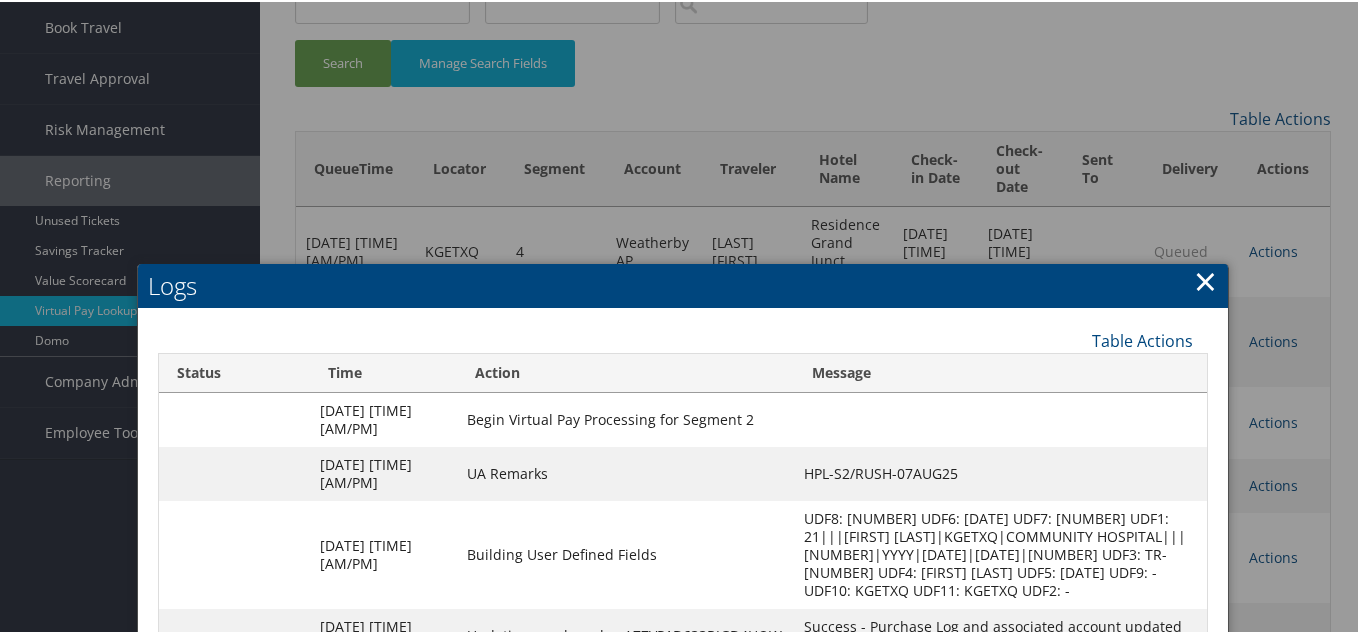 click on "Logs" at bounding box center [683, 284] 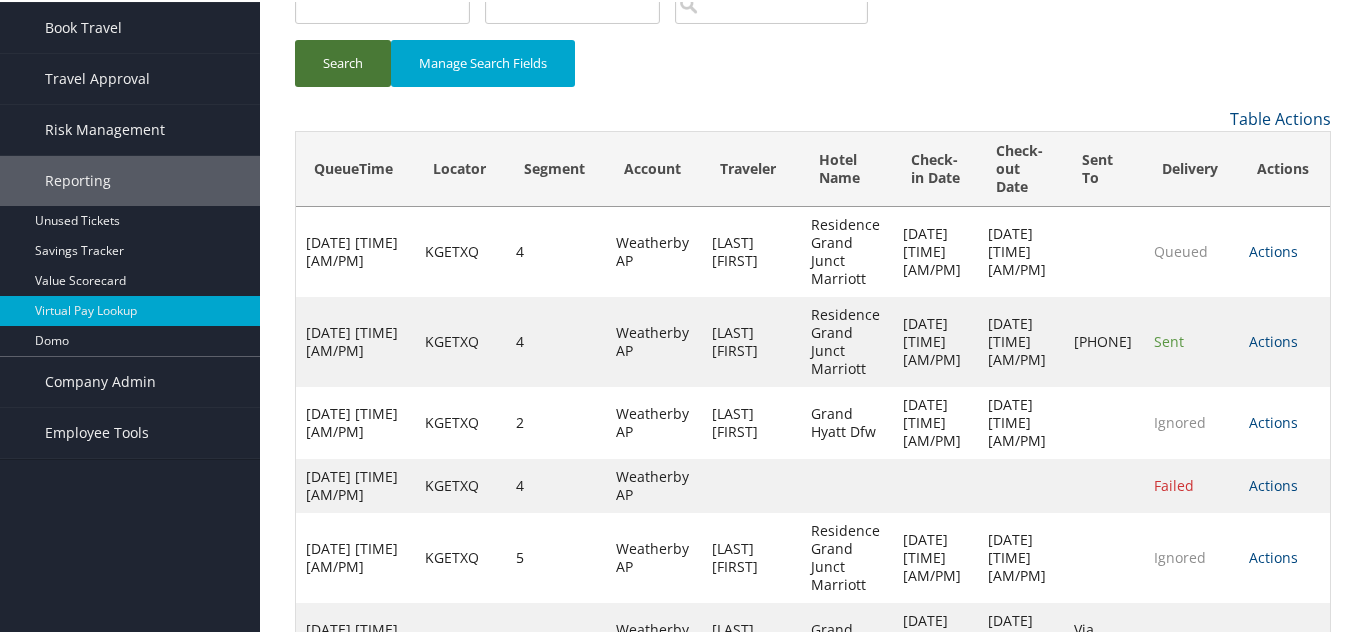 click on "Search" at bounding box center (343, 61) 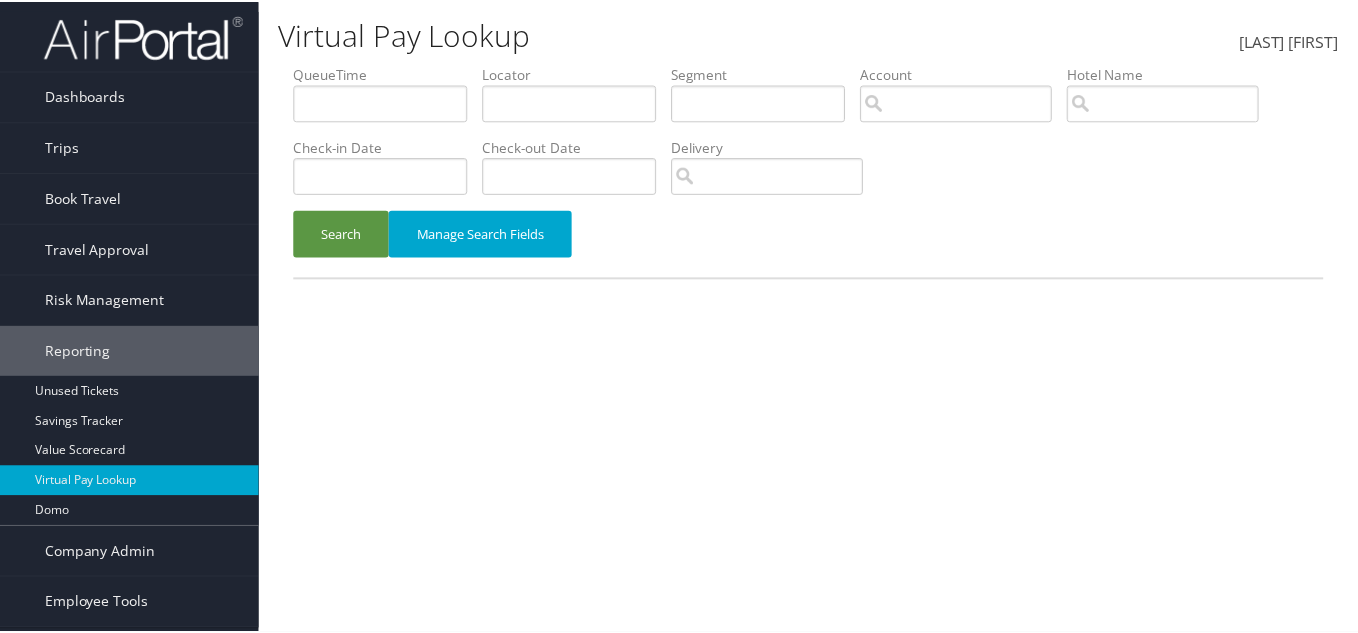 scroll, scrollTop: 0, scrollLeft: 0, axis: both 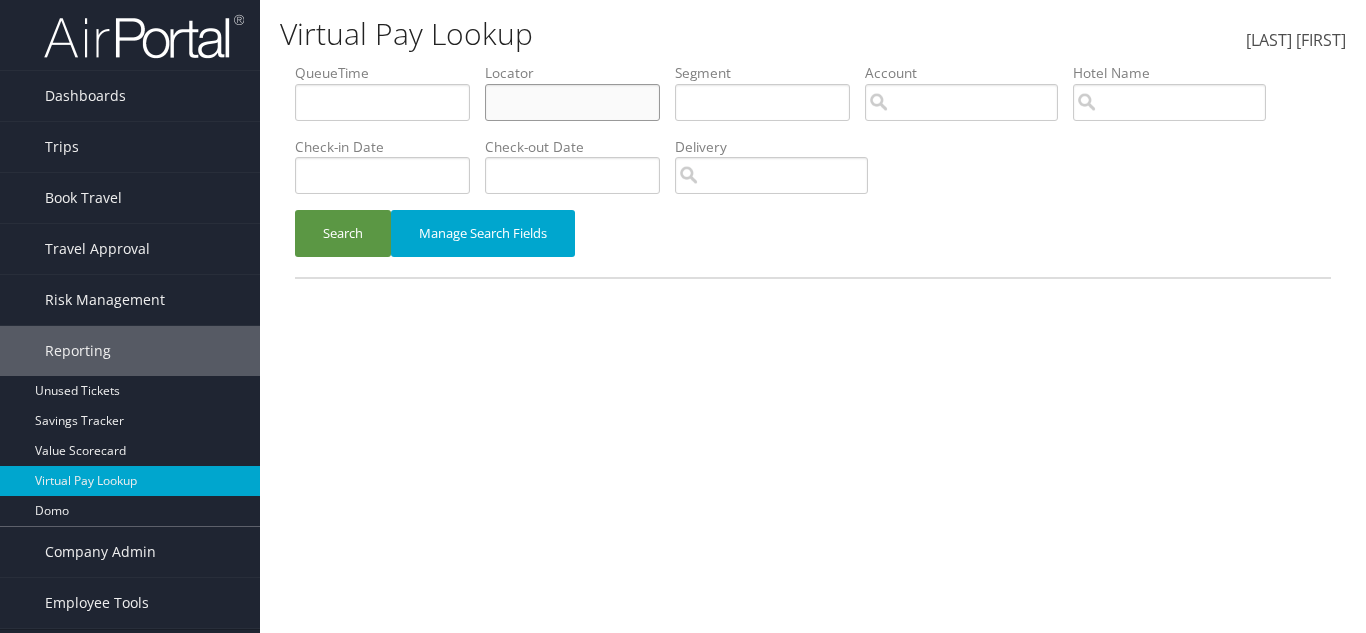 click at bounding box center (572, 102) 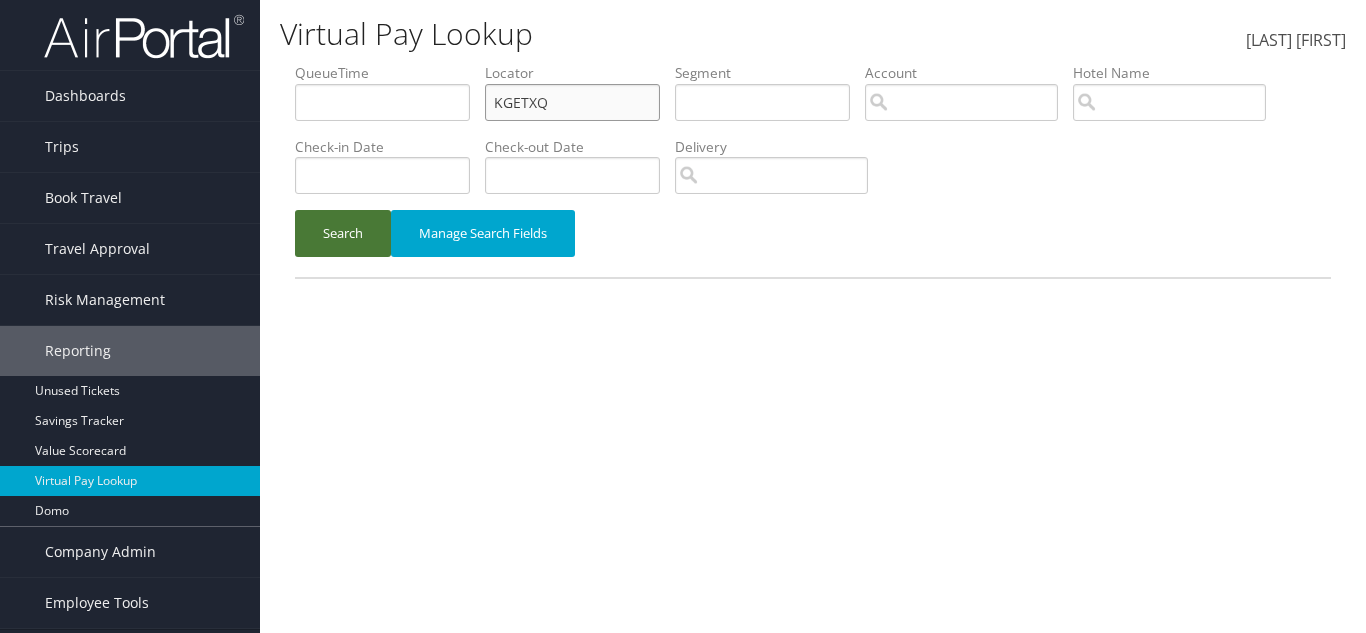 type on "KGETXQ" 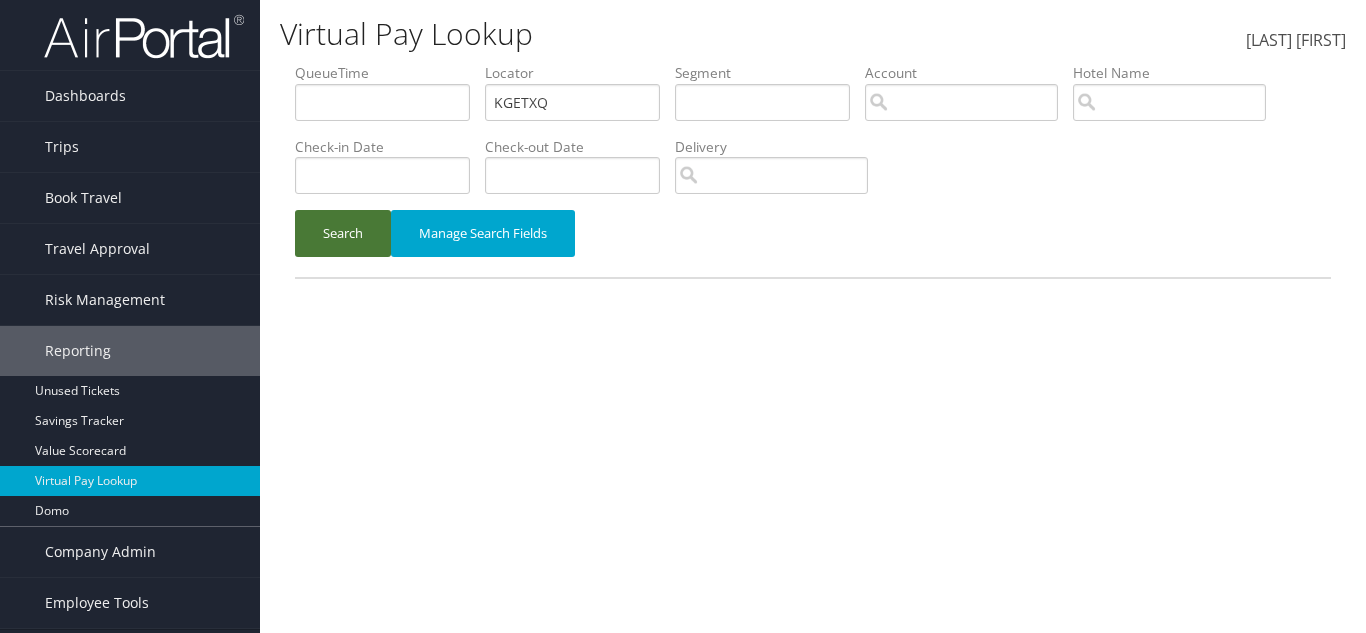 click on "Search" at bounding box center [343, 233] 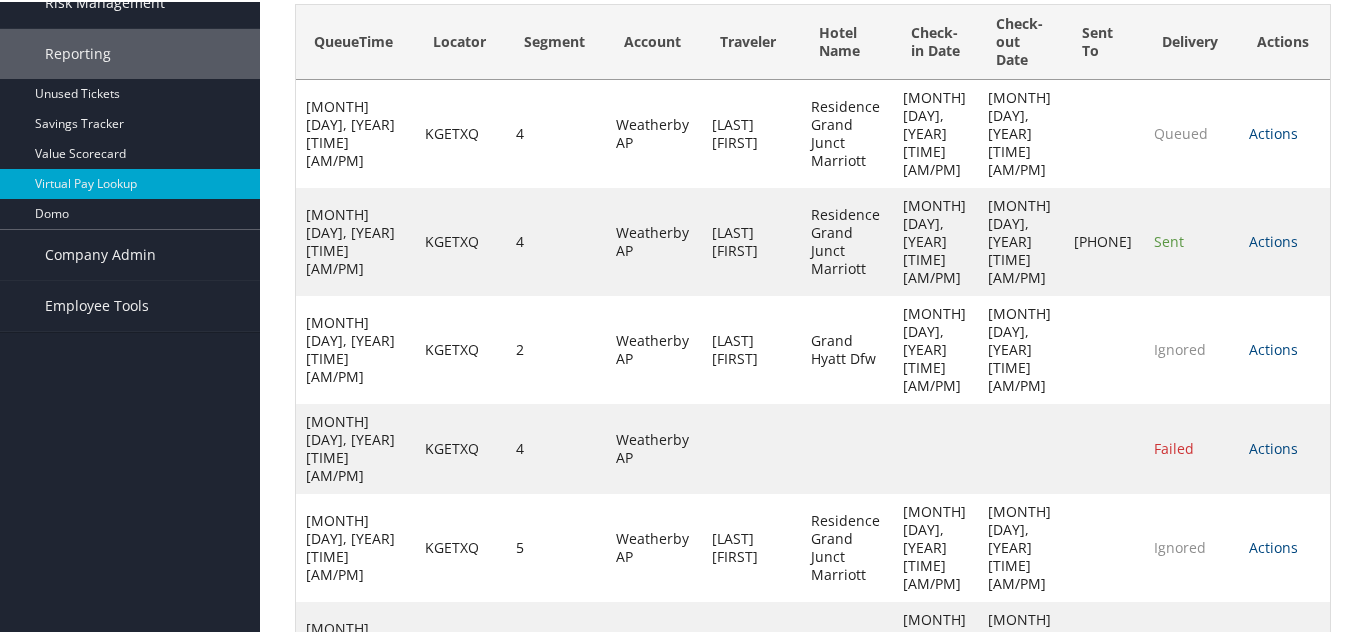 scroll, scrollTop: 334, scrollLeft: 0, axis: vertical 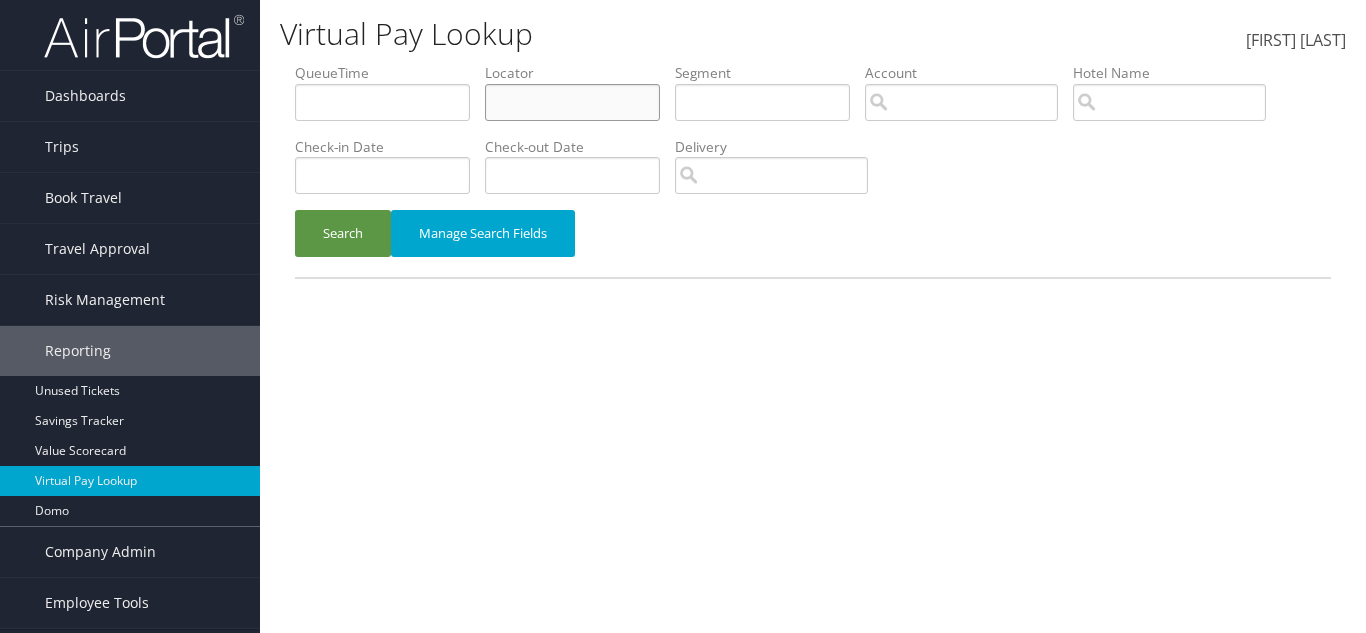 click at bounding box center [572, 102] 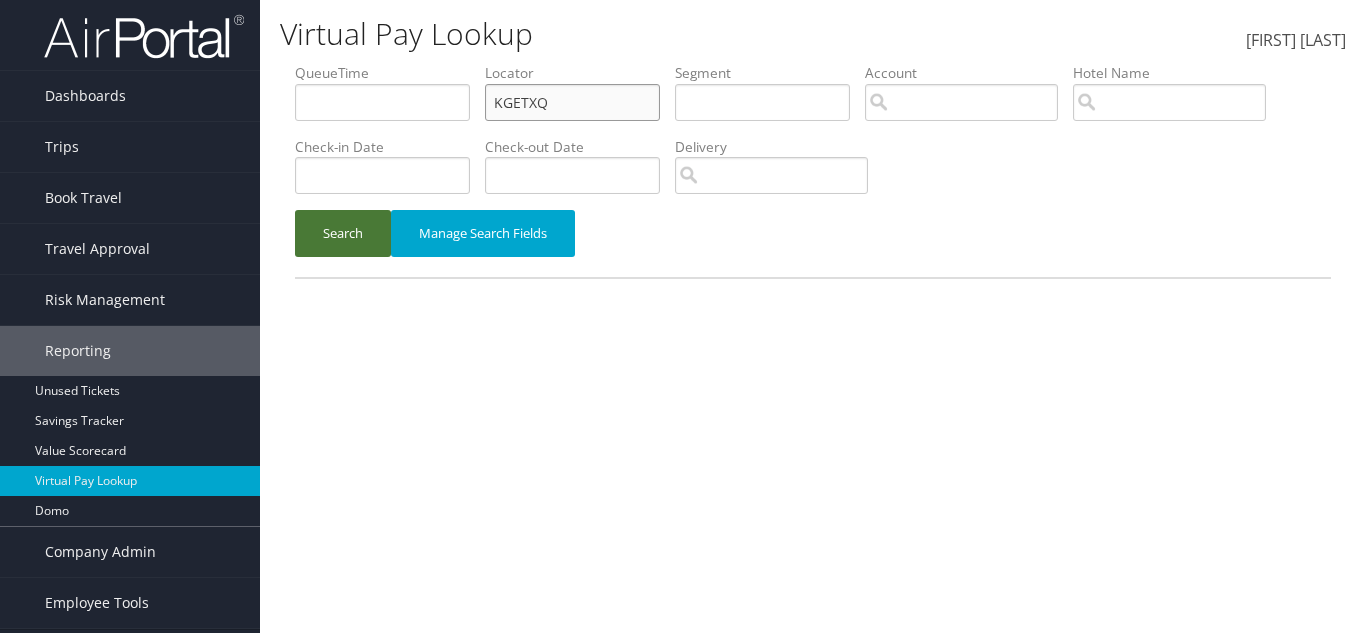 type on "KGETXQ" 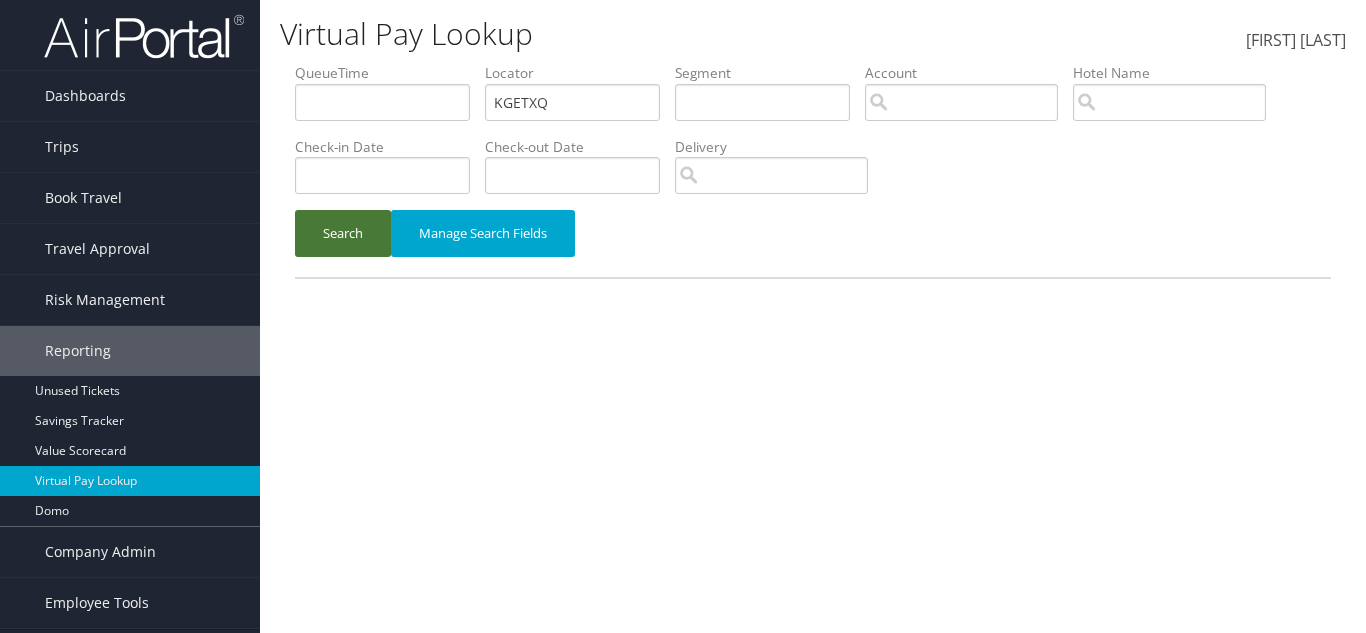 click on "Search" at bounding box center [343, 233] 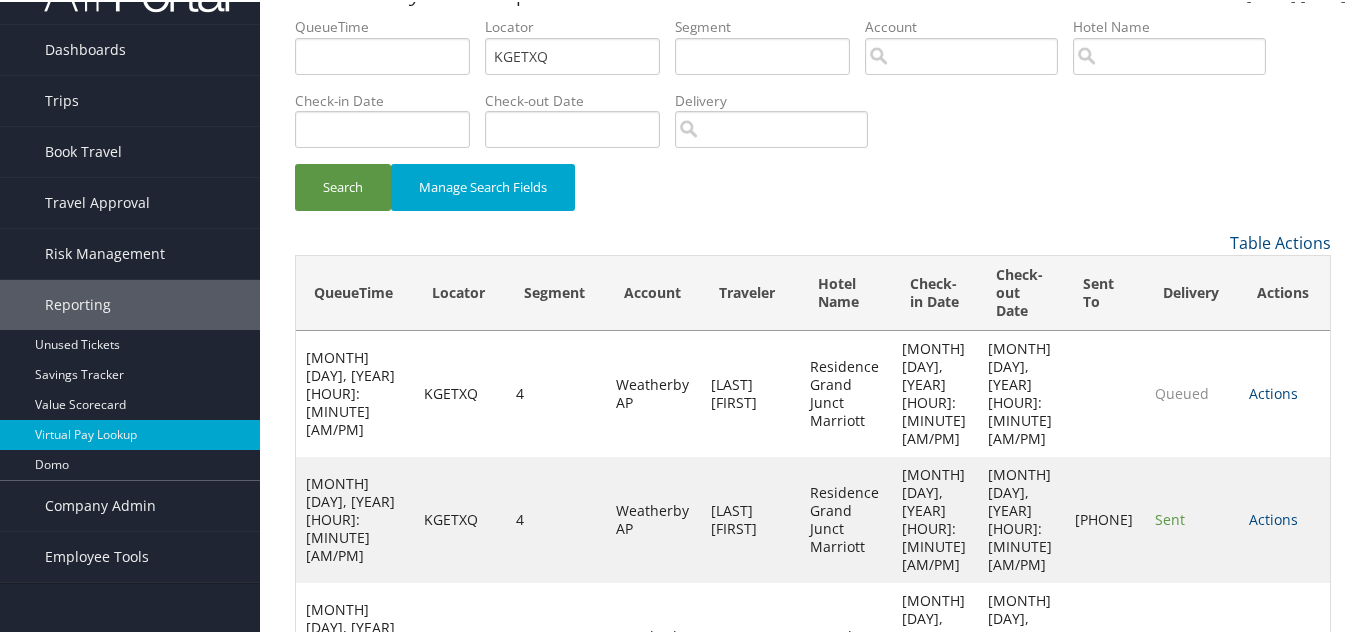scroll, scrollTop: 0, scrollLeft: 0, axis: both 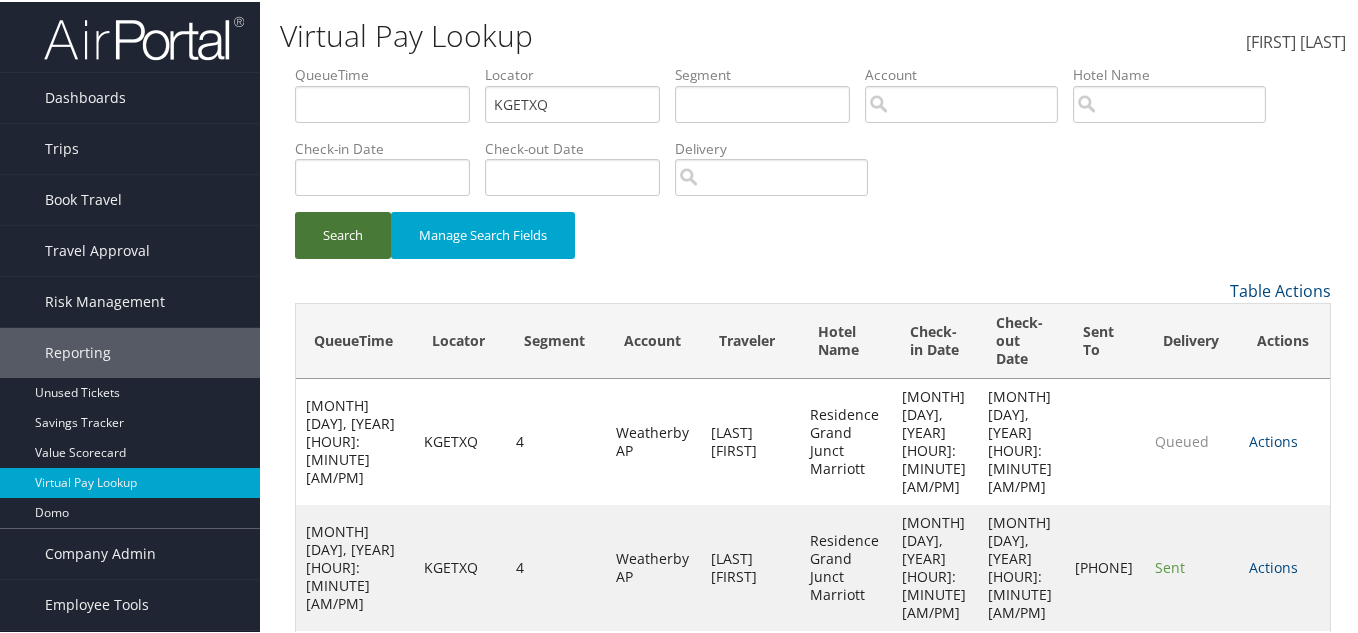 click on "Search" at bounding box center (343, 233) 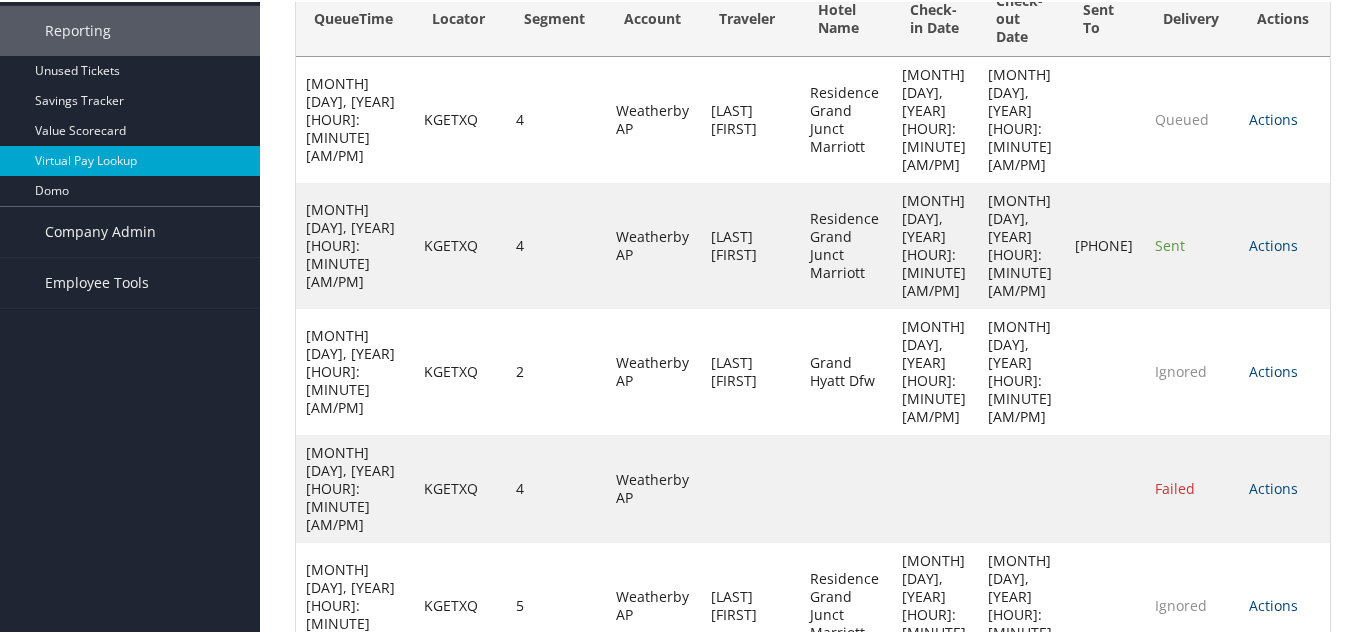 scroll, scrollTop: 334, scrollLeft: 0, axis: vertical 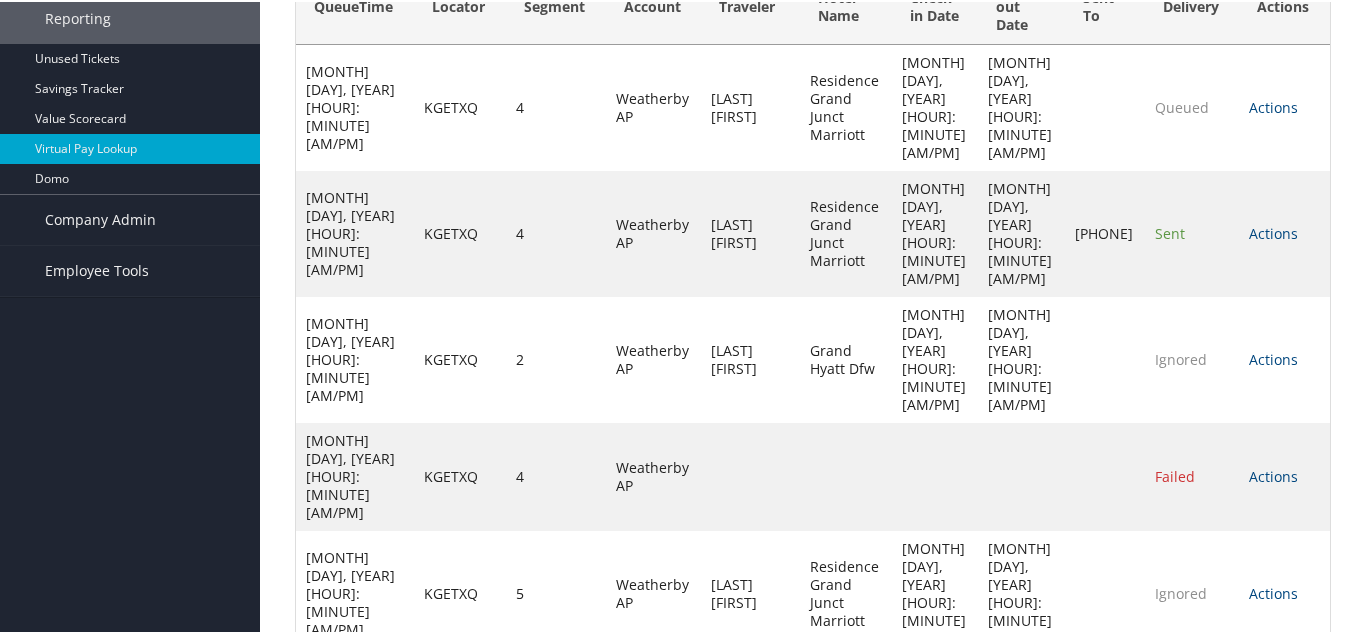 drag, startPoint x: 425, startPoint y: 554, endPoint x: 390, endPoint y: 418, distance: 140.43147 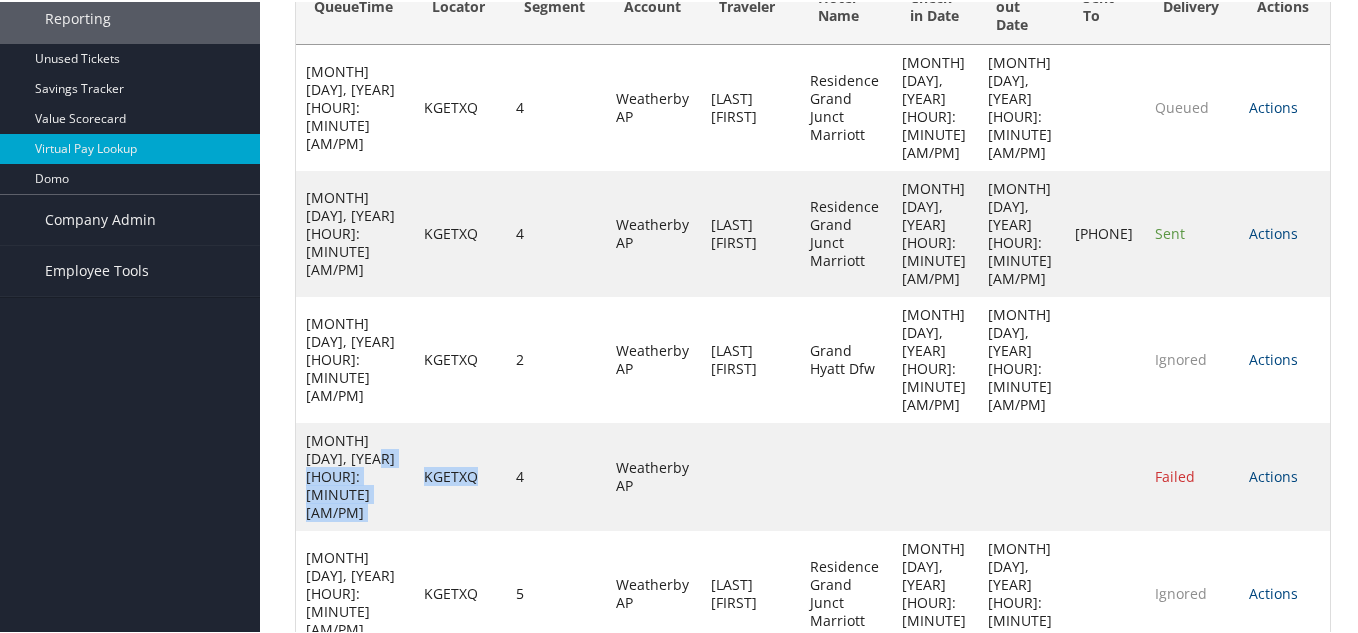 drag, startPoint x: 405, startPoint y: 328, endPoint x: 488, endPoint y: 314, distance: 84.17244 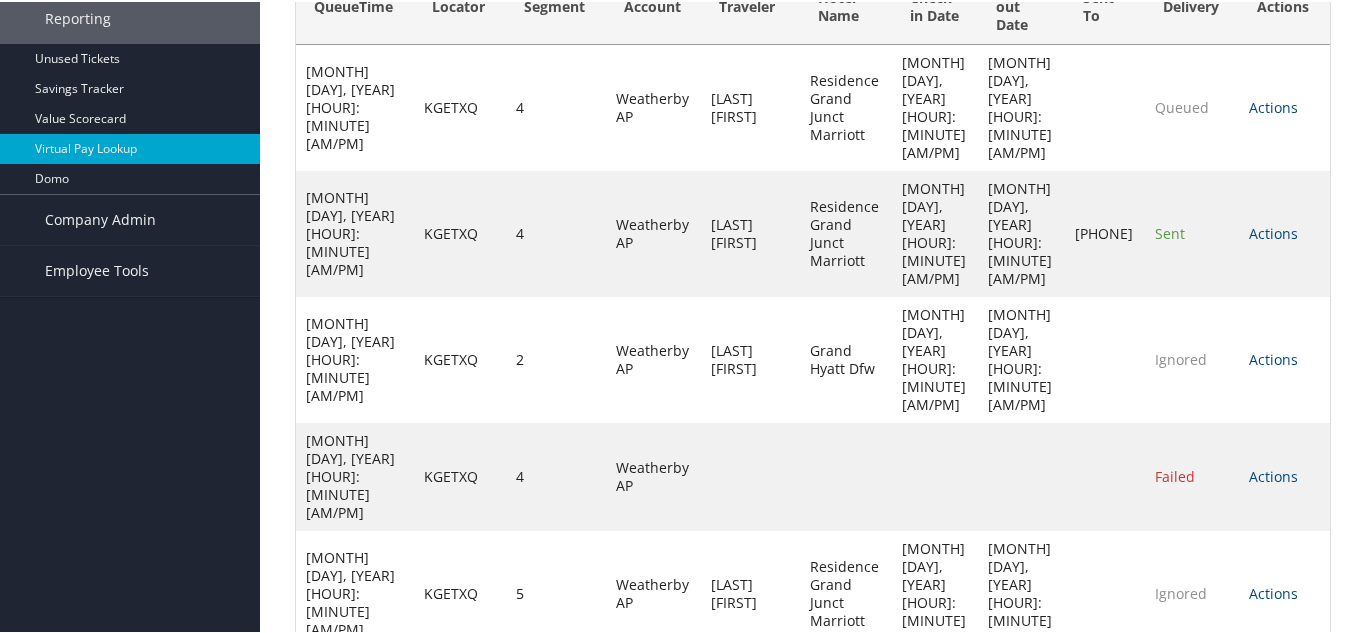 drag, startPoint x: 429, startPoint y: 272, endPoint x: 477, endPoint y: 252, distance: 52 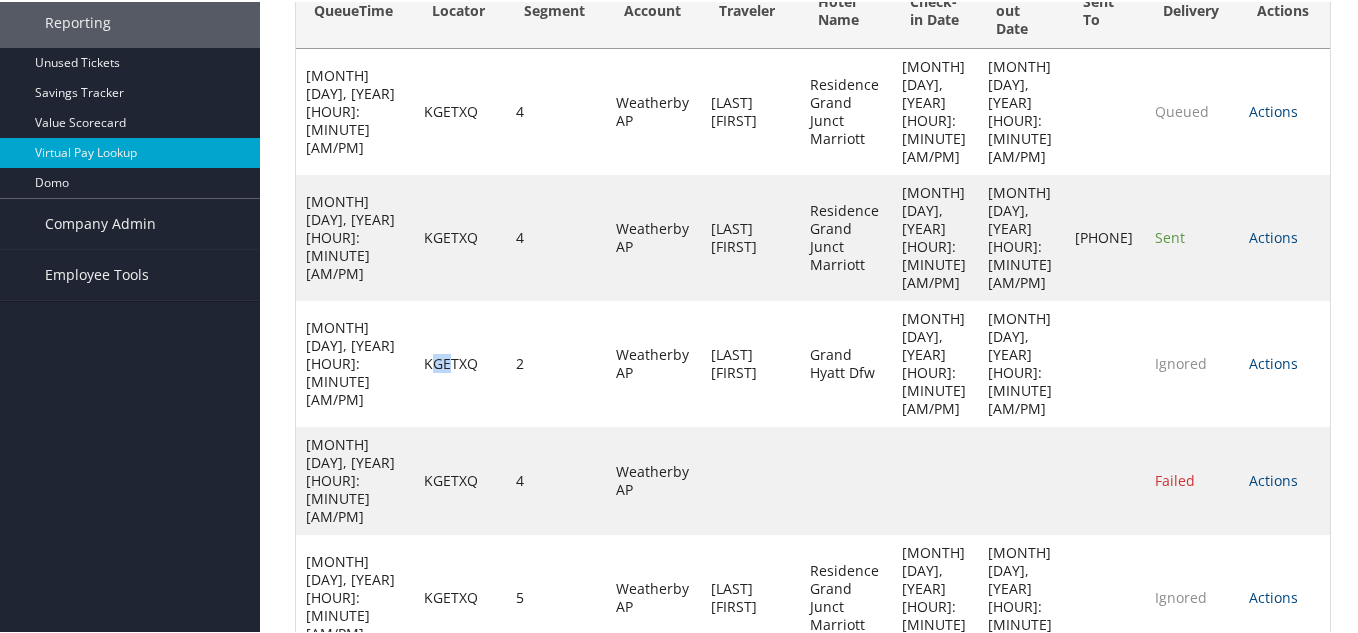 scroll, scrollTop: 334, scrollLeft: 0, axis: vertical 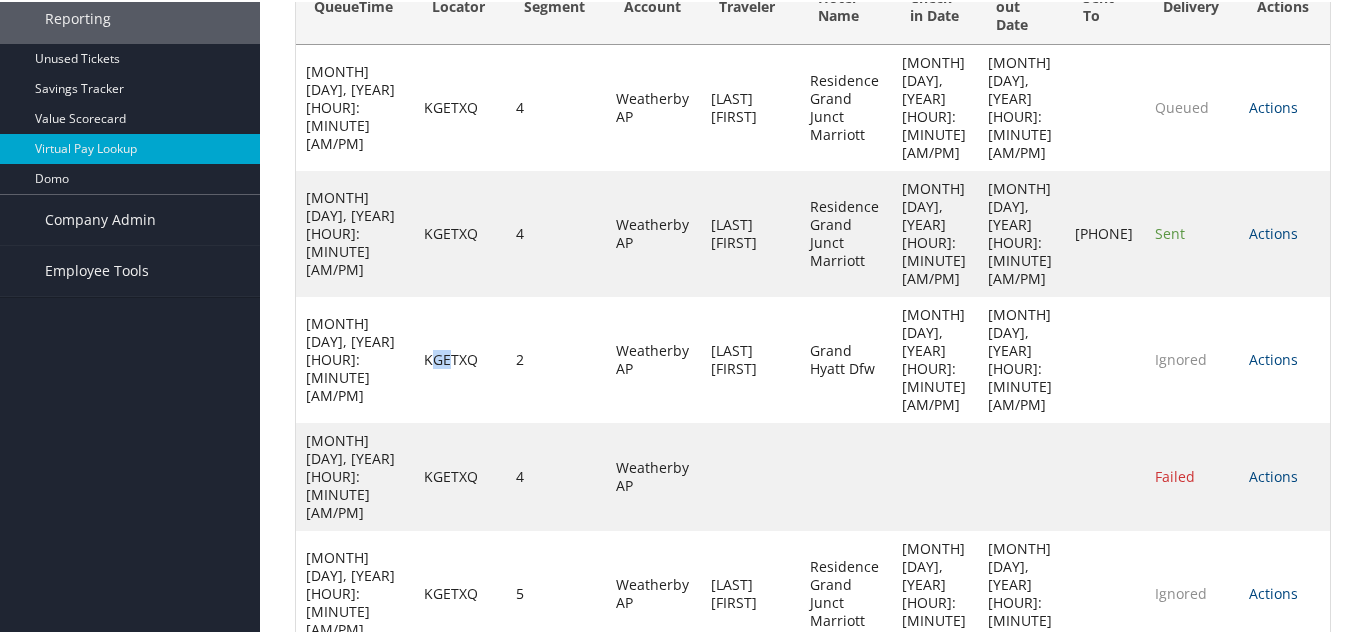 click on "Next" at bounding box center (1282, 920) 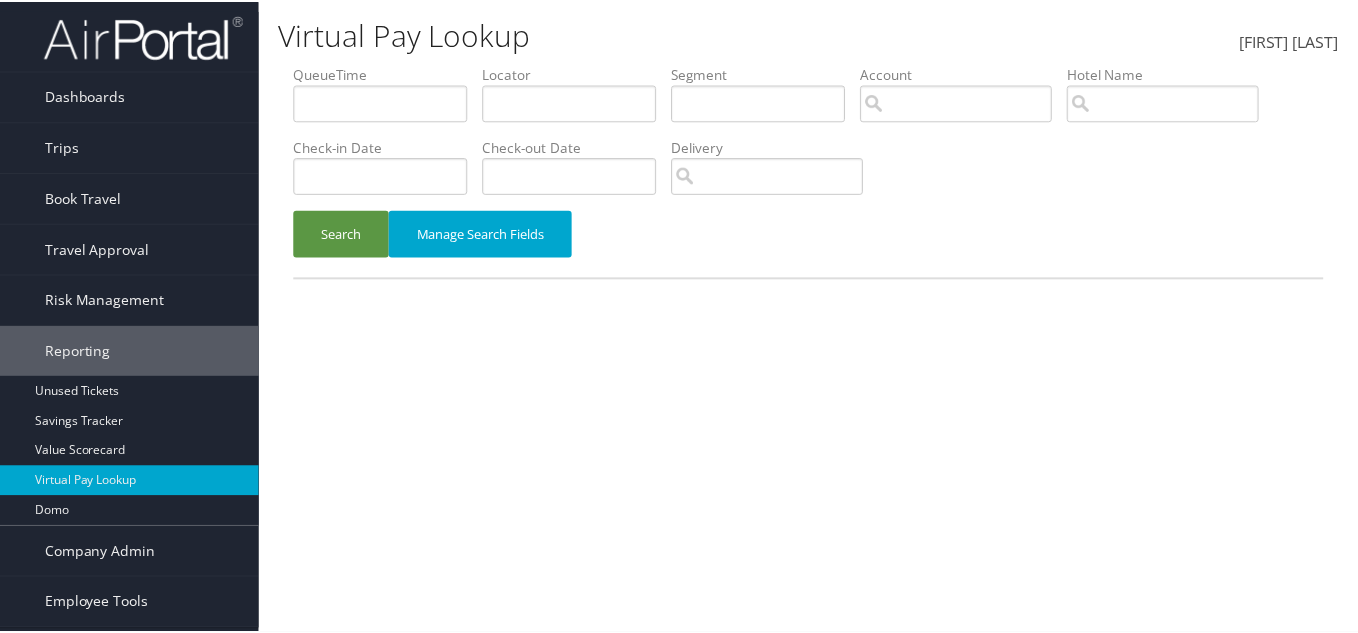 scroll, scrollTop: 0, scrollLeft: 0, axis: both 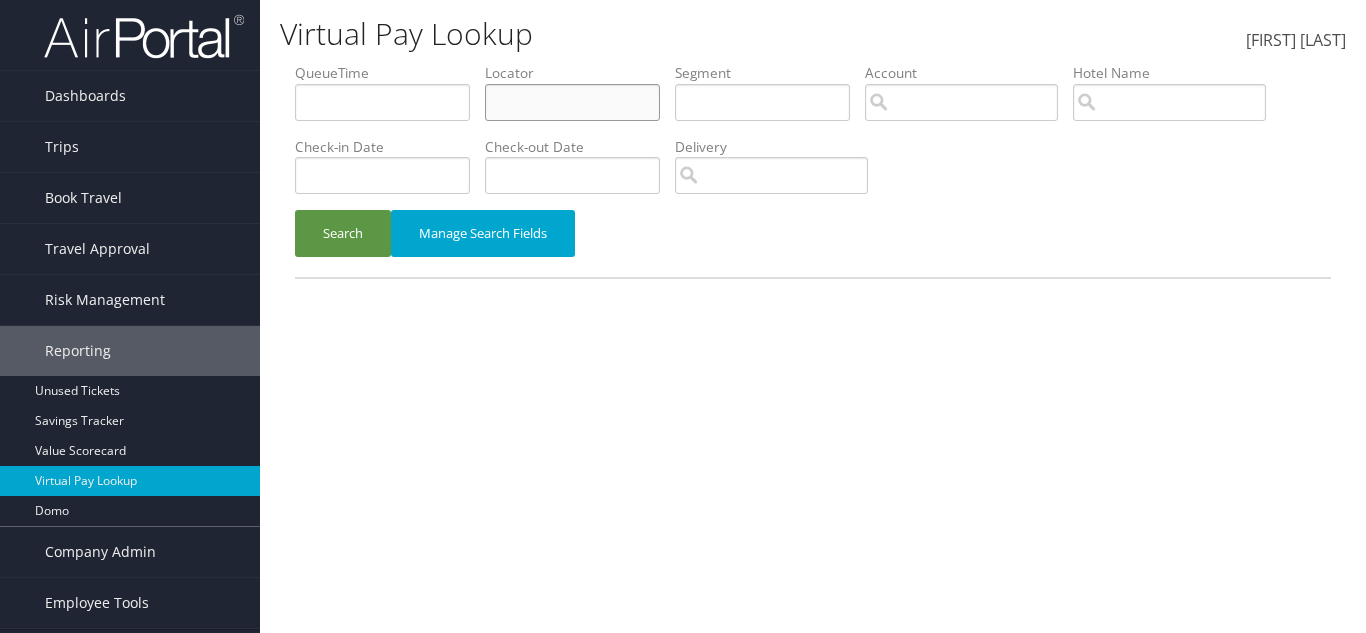 click at bounding box center (572, 102) 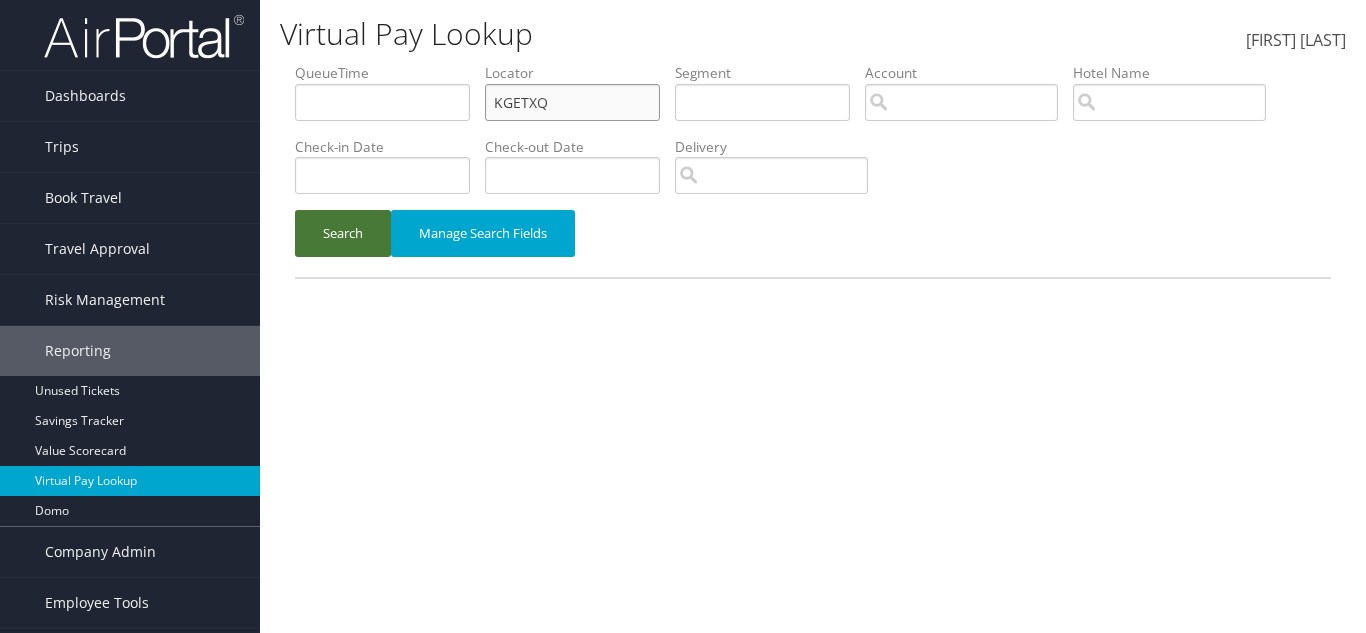 type on "KGETXQ" 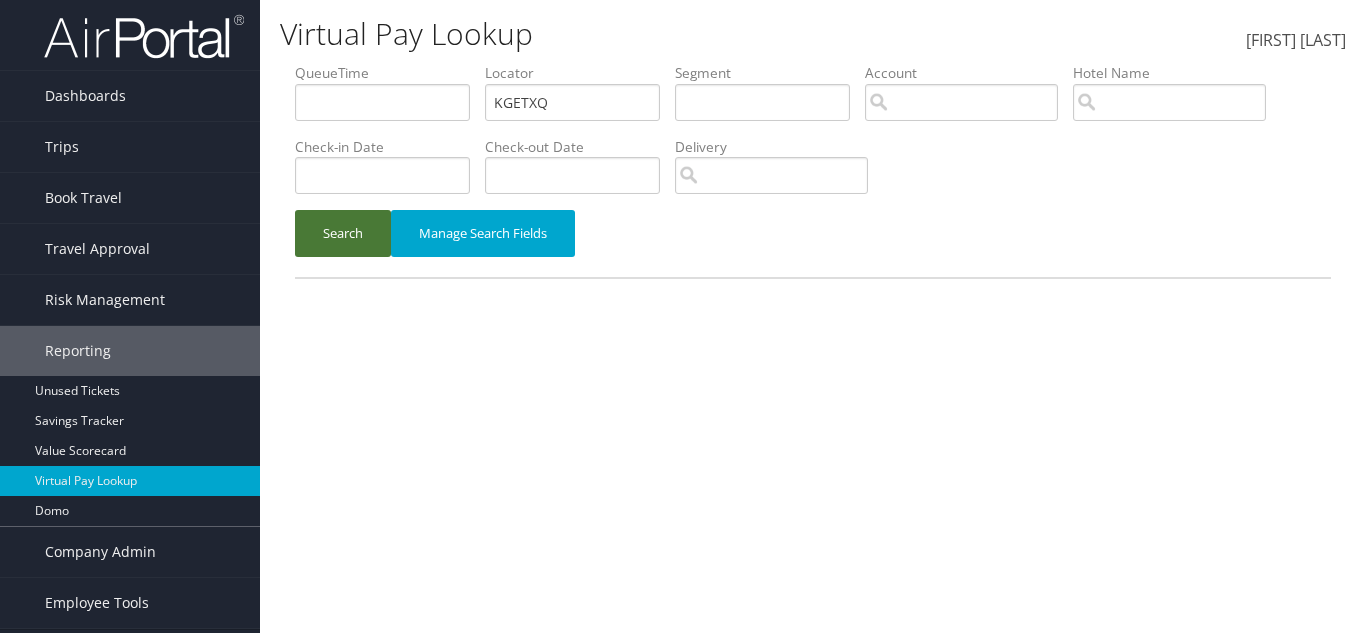 click on "Search" at bounding box center (343, 233) 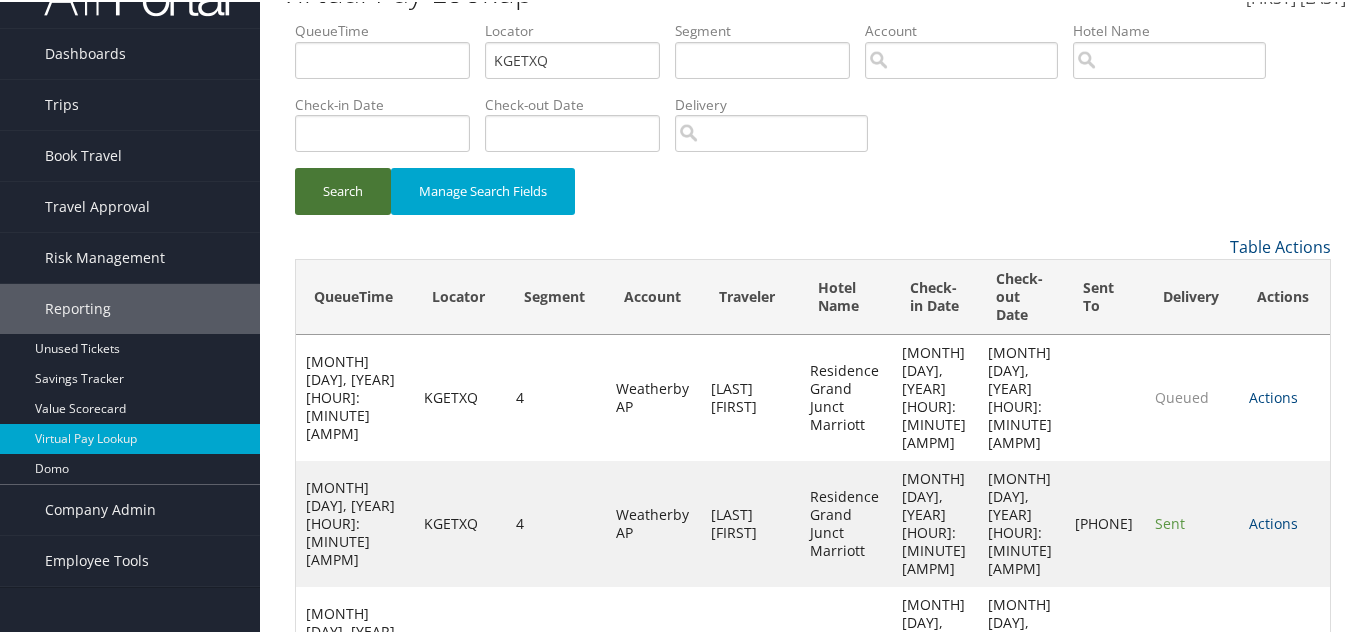 scroll, scrollTop: 0, scrollLeft: 0, axis: both 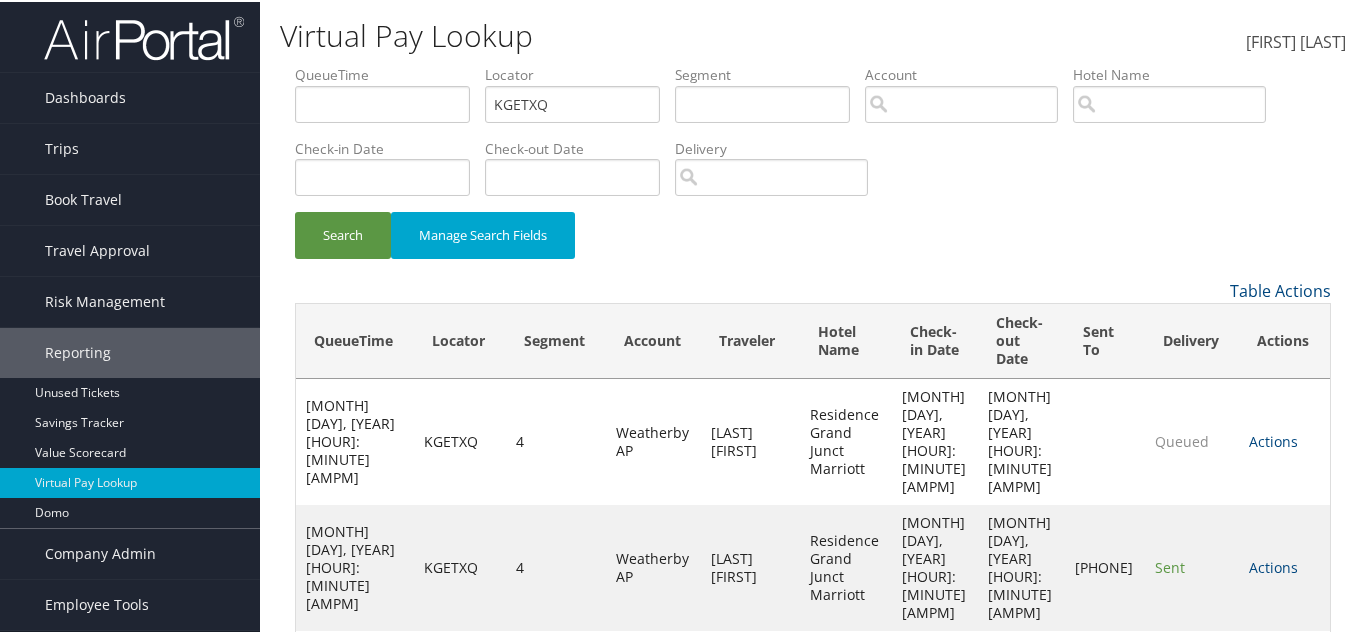 click on "Virtual Pay Lookup
Kim Lottering
Kim Lottering
My Settings
Travel Agency Contacts
Log Consulting Time
View Travel Profile" at bounding box center (813, 638) 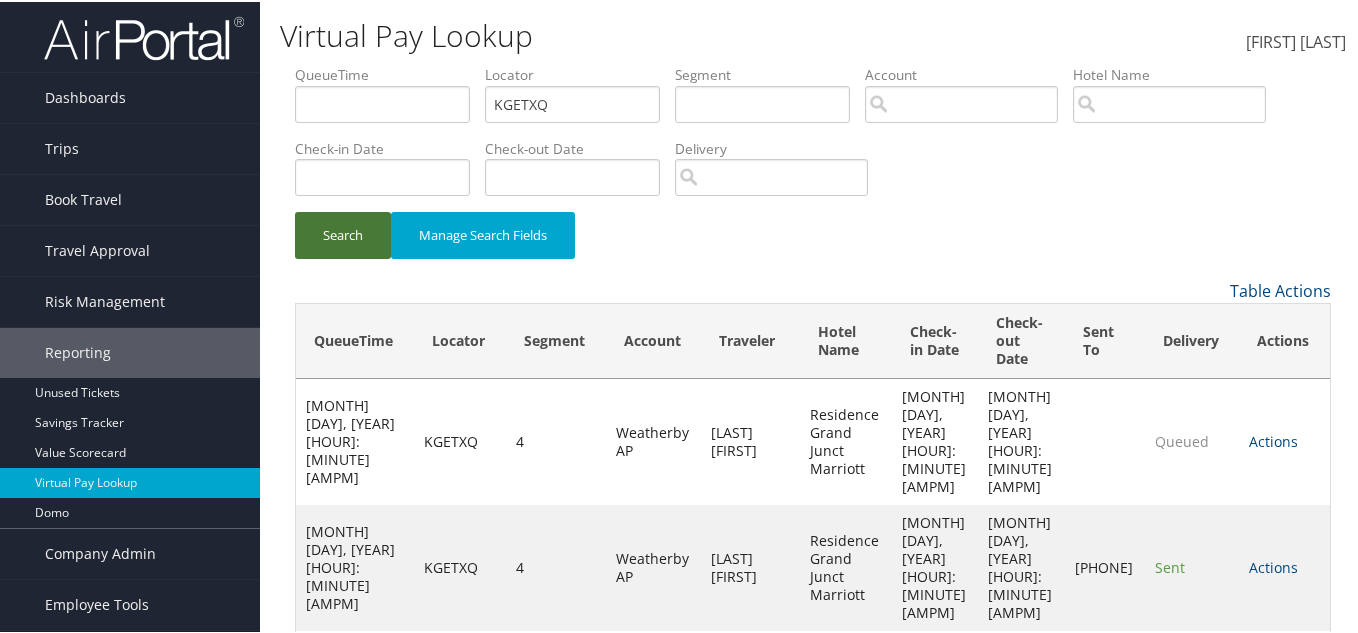 click on "Search" at bounding box center [343, 233] 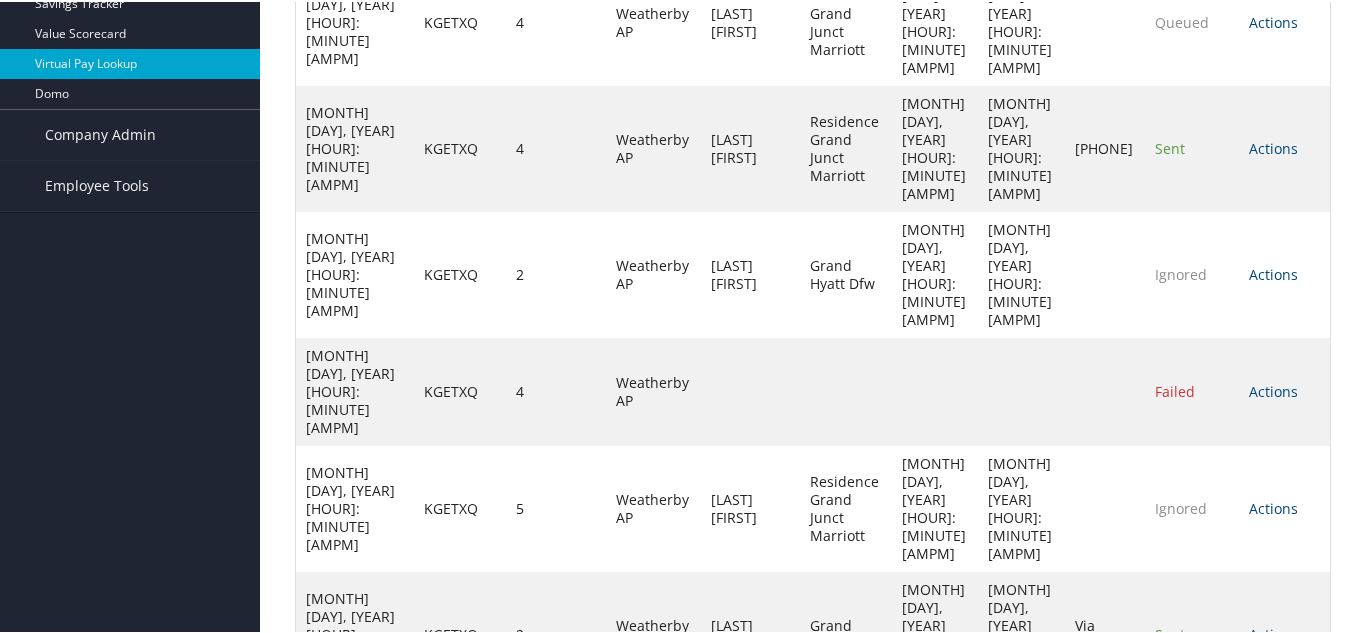 scroll, scrollTop: 496, scrollLeft: 0, axis: vertical 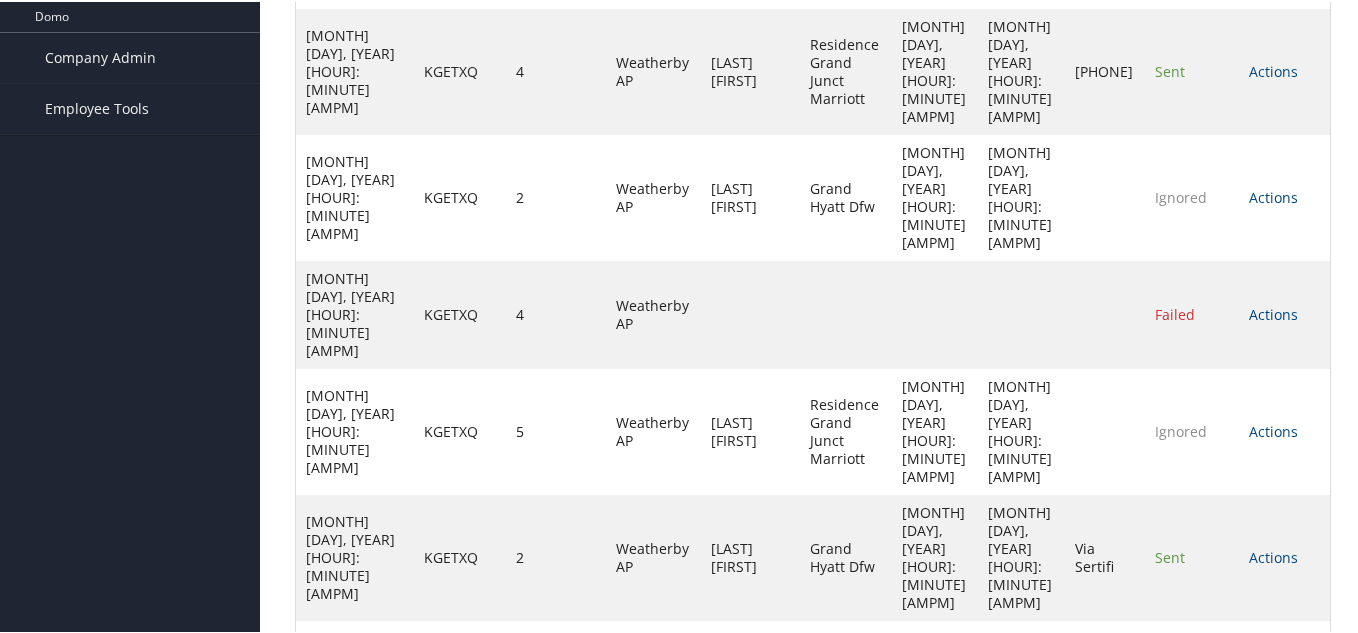 click on "Actions" at bounding box center [1273, 807] 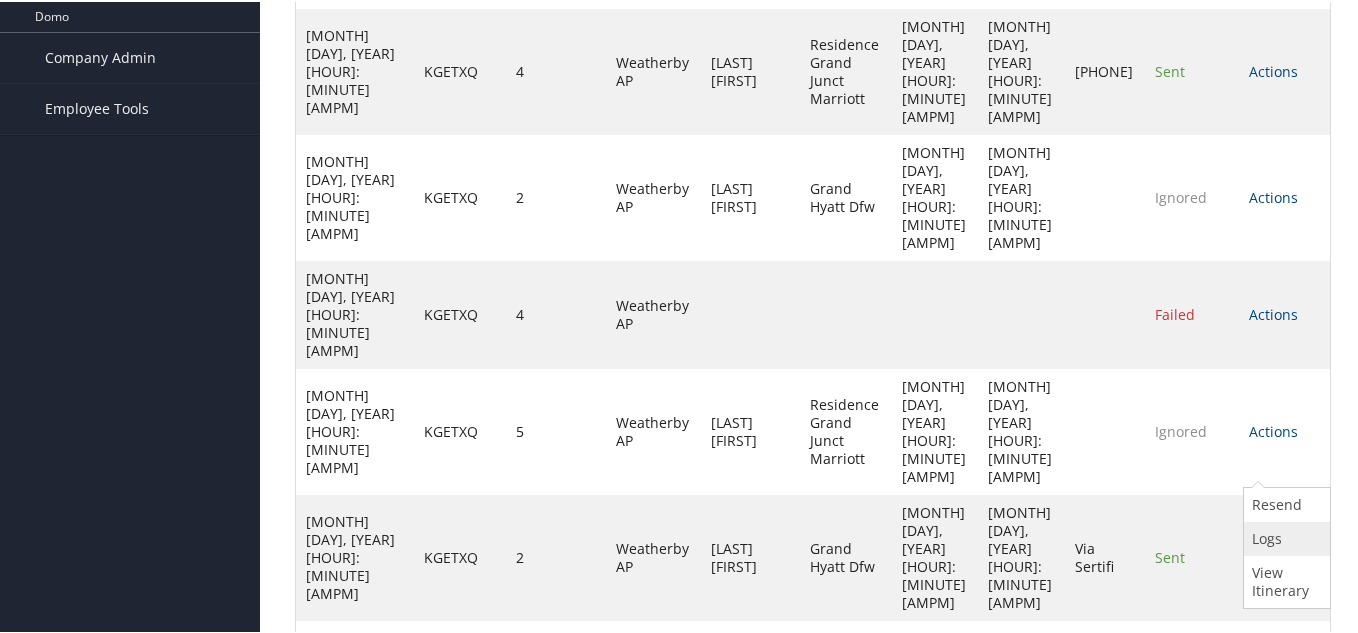 click on "Logs" at bounding box center [1284, 537] 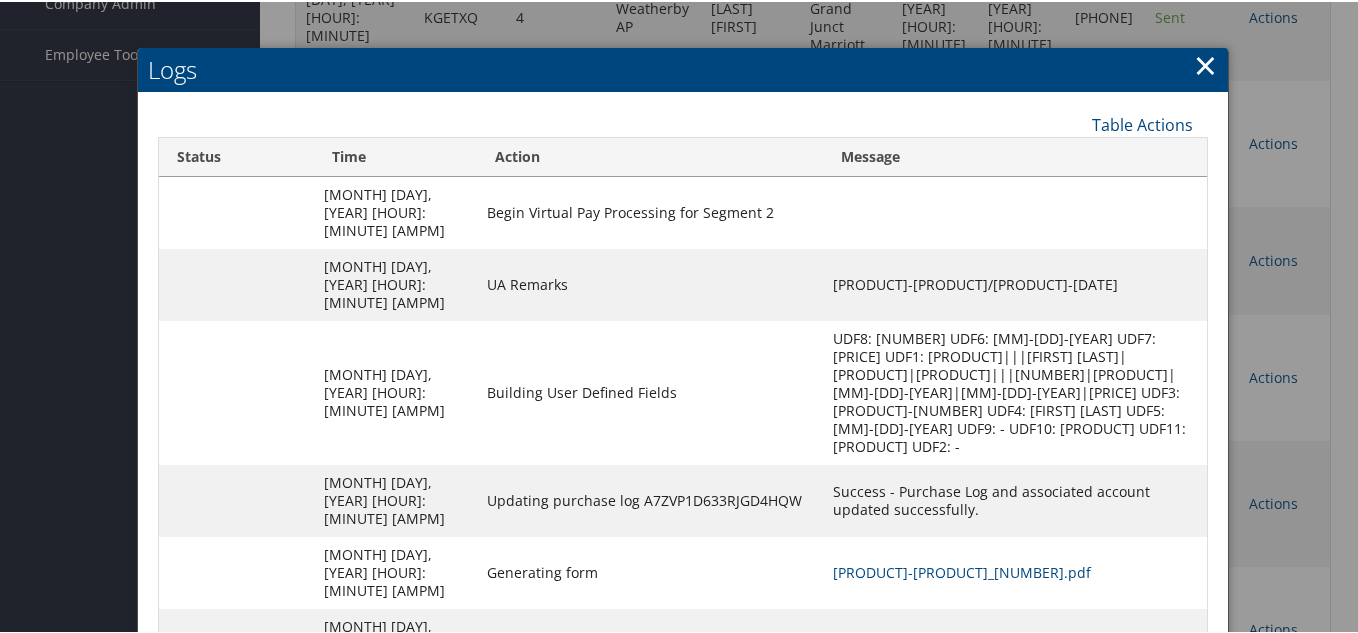 scroll, scrollTop: 580, scrollLeft: 0, axis: vertical 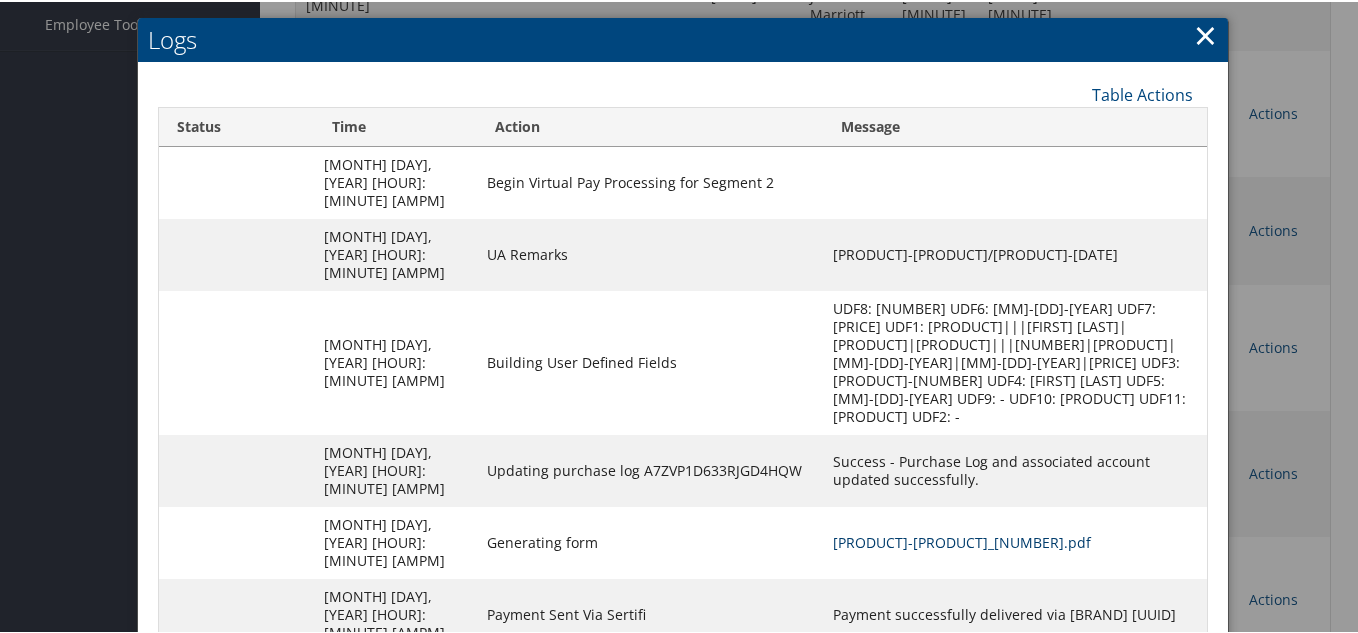 click on "KGETXQ-S2_1754628130814.pdf" at bounding box center (962, 540) 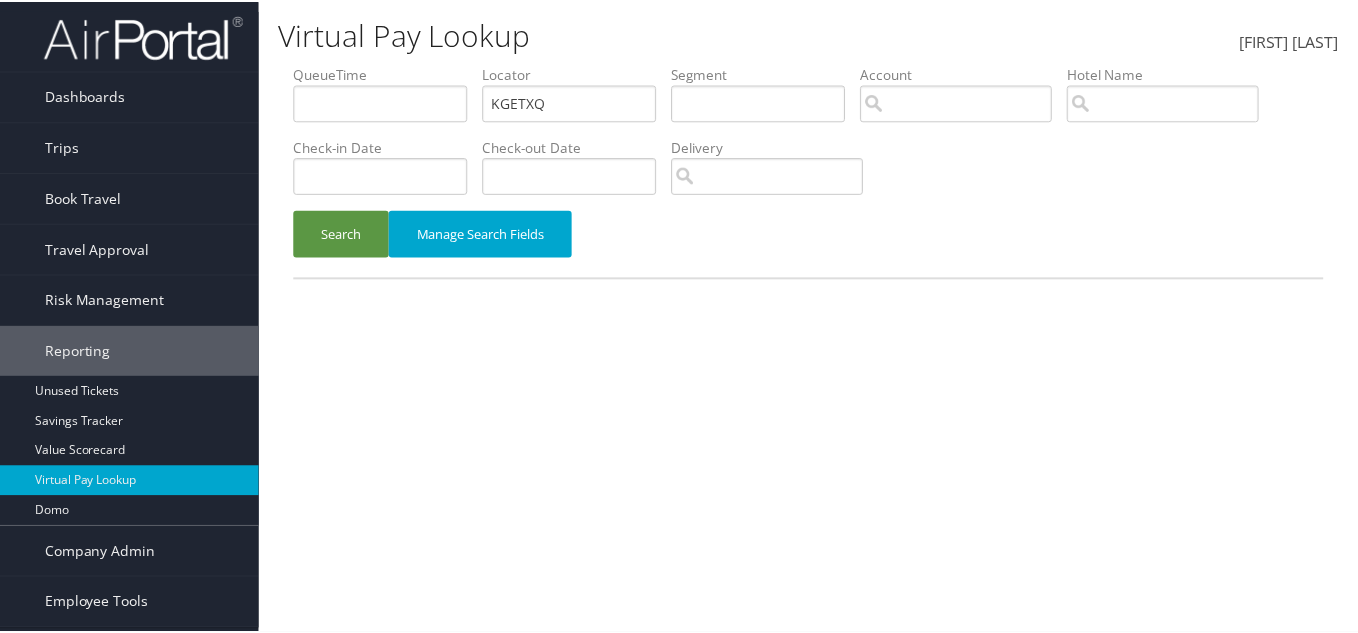 scroll, scrollTop: 0, scrollLeft: 0, axis: both 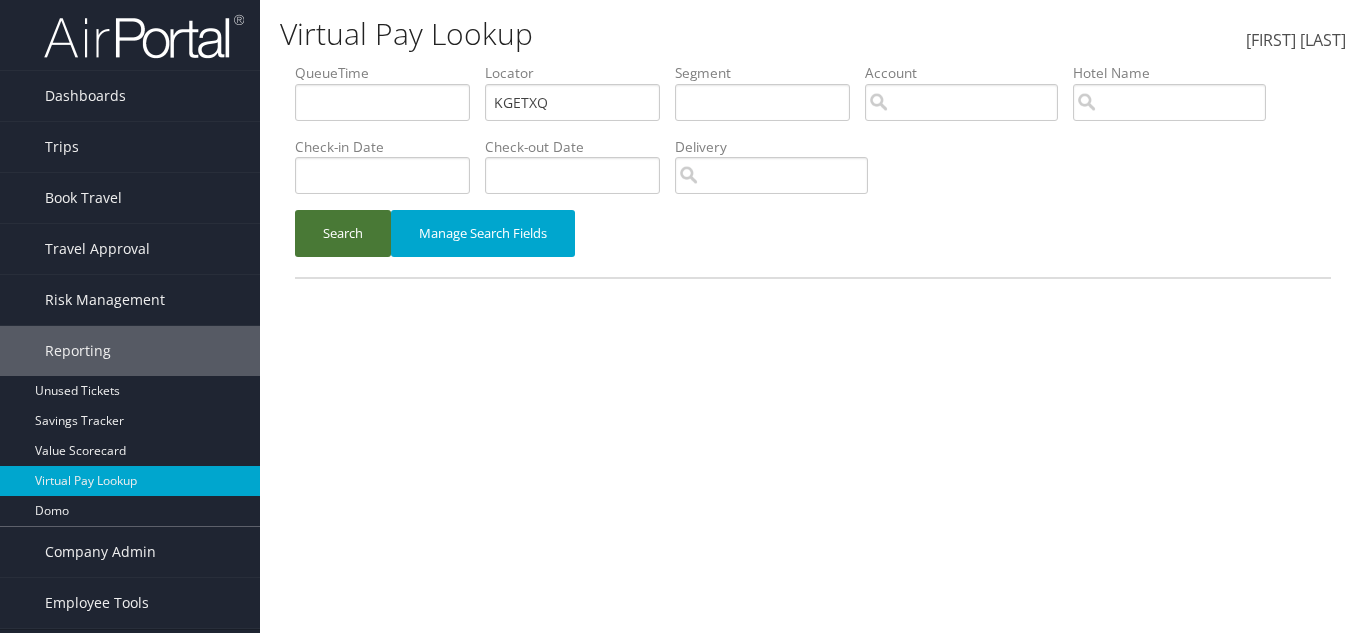 click on "Search" at bounding box center [343, 233] 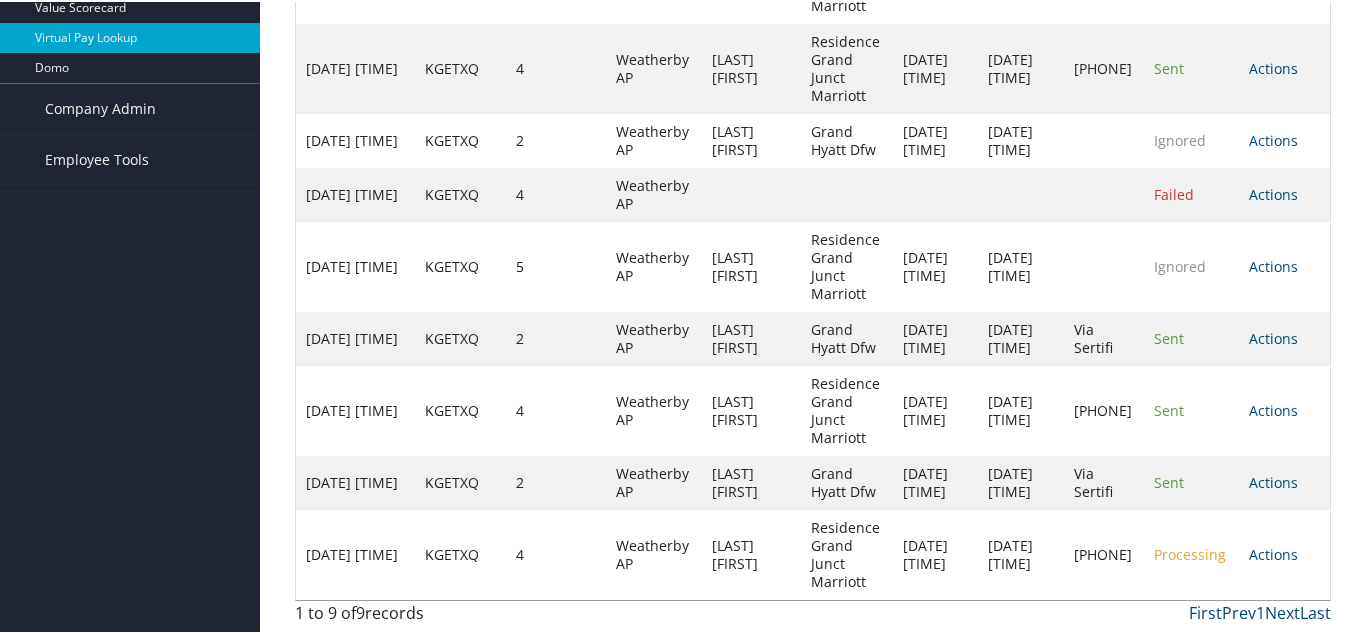scroll, scrollTop: 496, scrollLeft: 0, axis: vertical 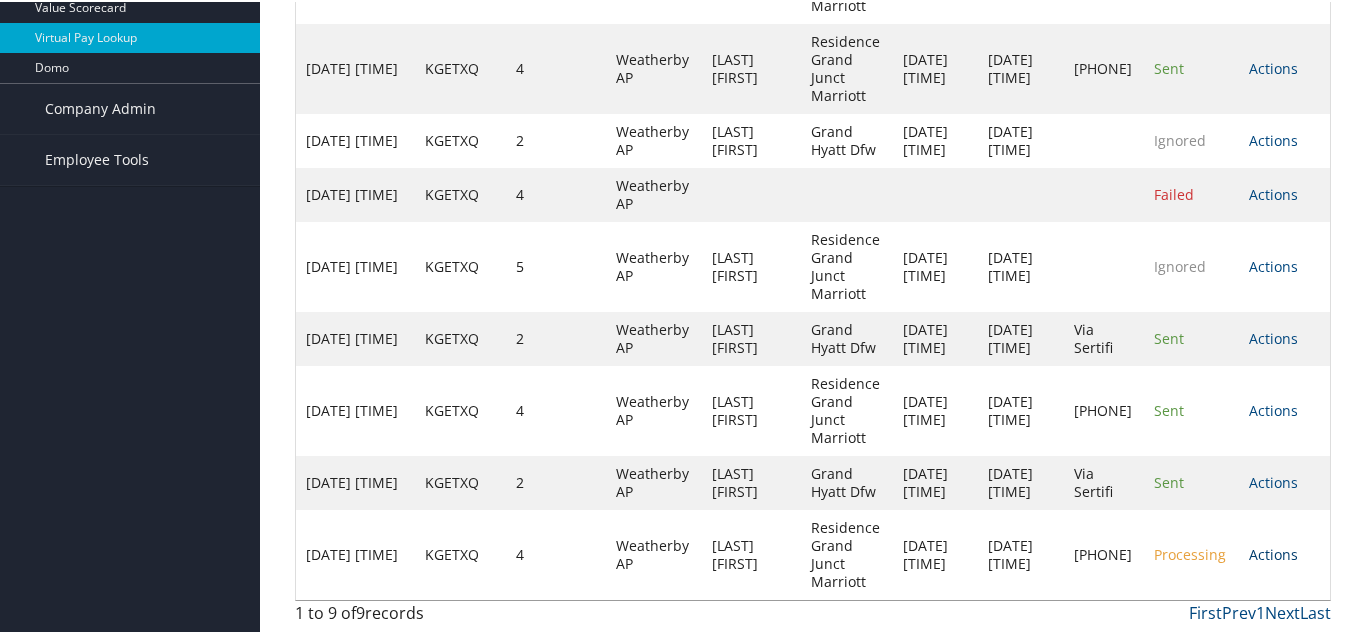 click on "Actions" at bounding box center (1273, 552) 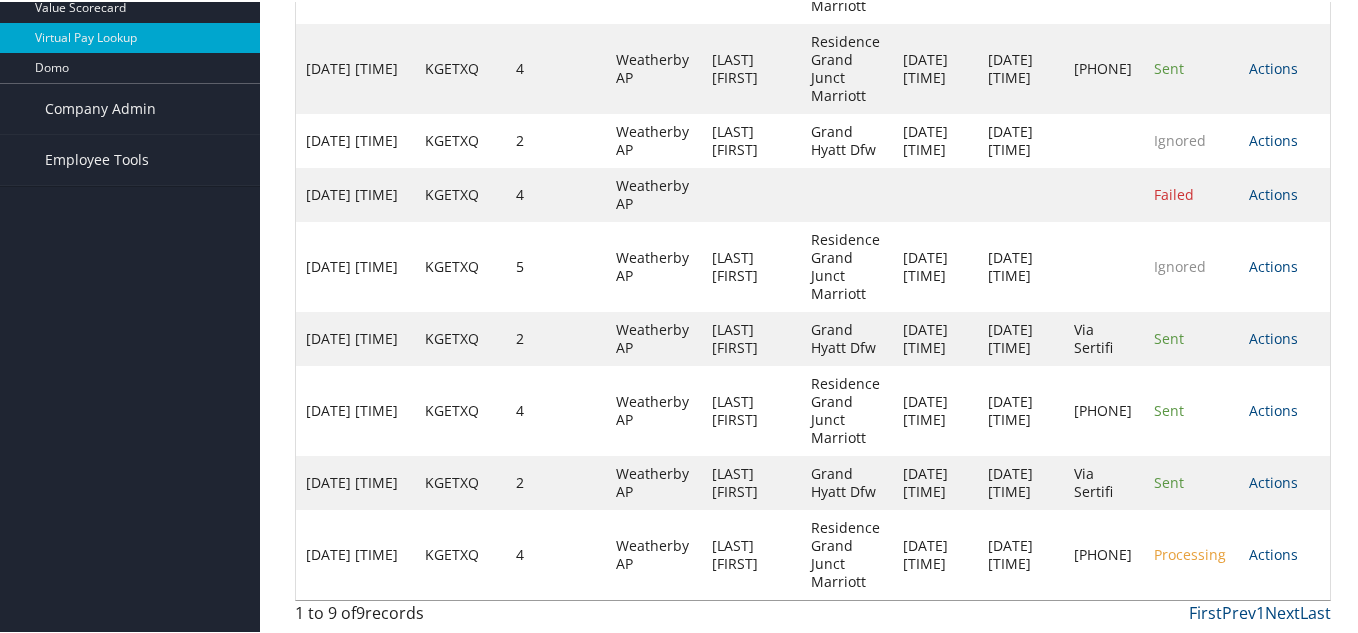 scroll, scrollTop: 564, scrollLeft: 0, axis: vertical 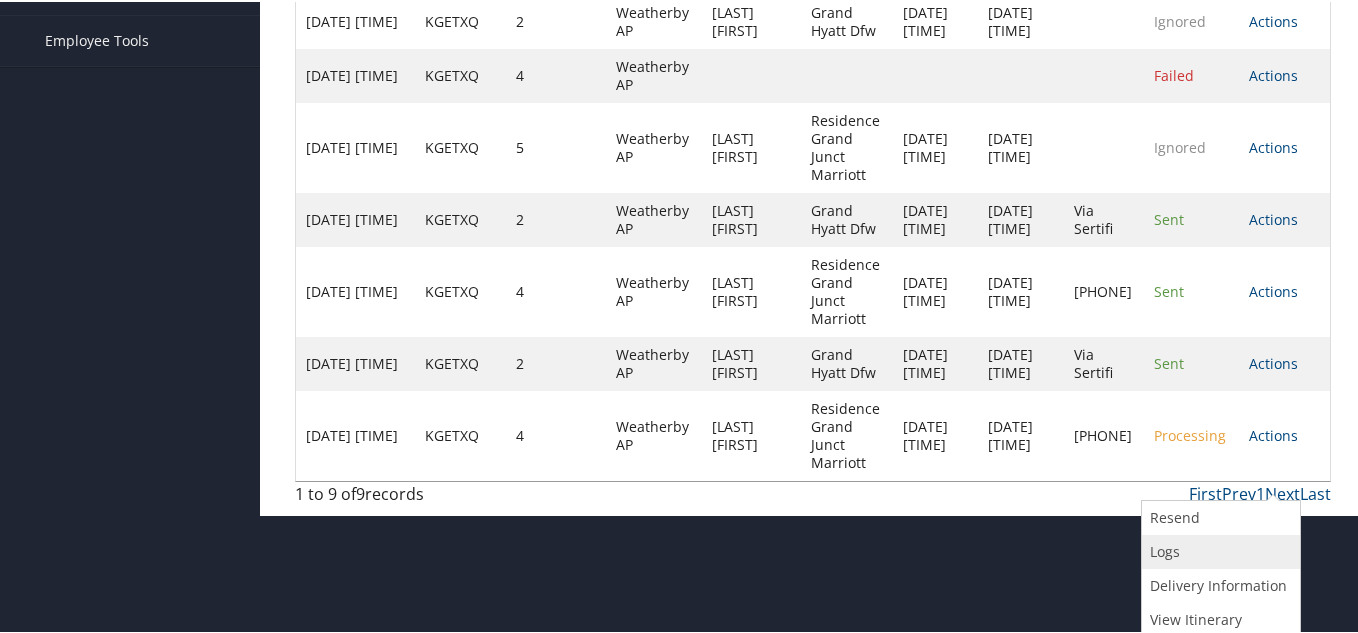click on "Logs" at bounding box center (1218, 550) 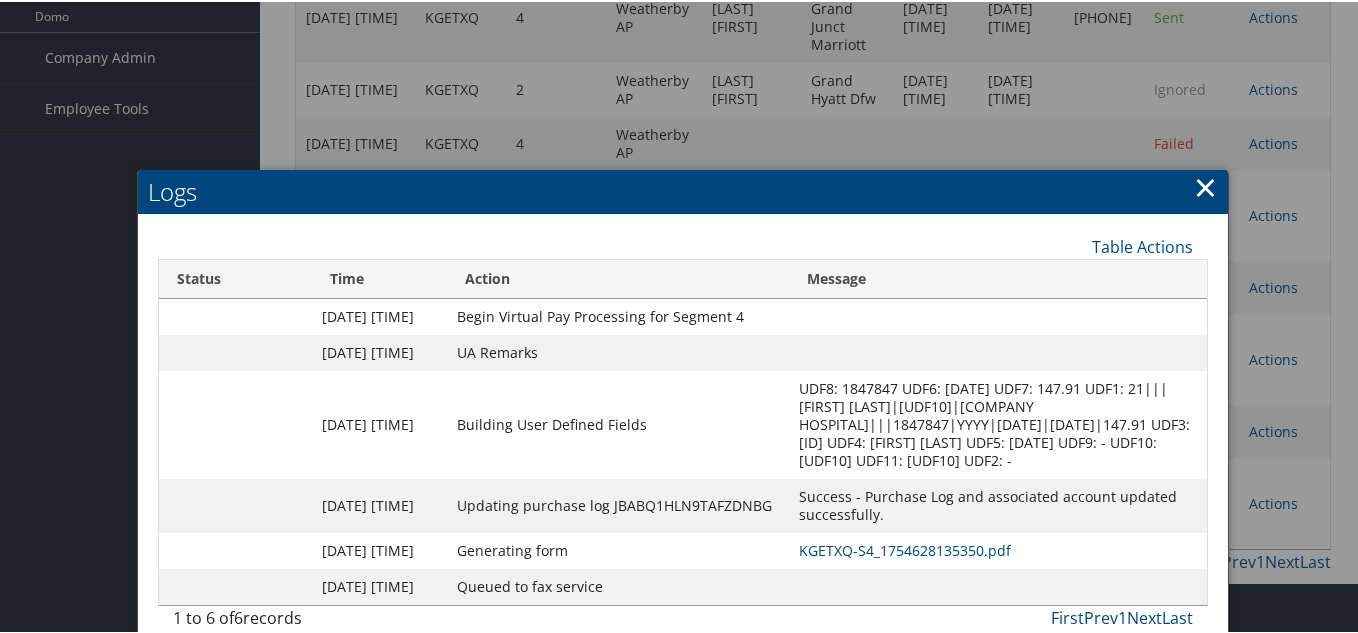 scroll, scrollTop: 594, scrollLeft: 0, axis: vertical 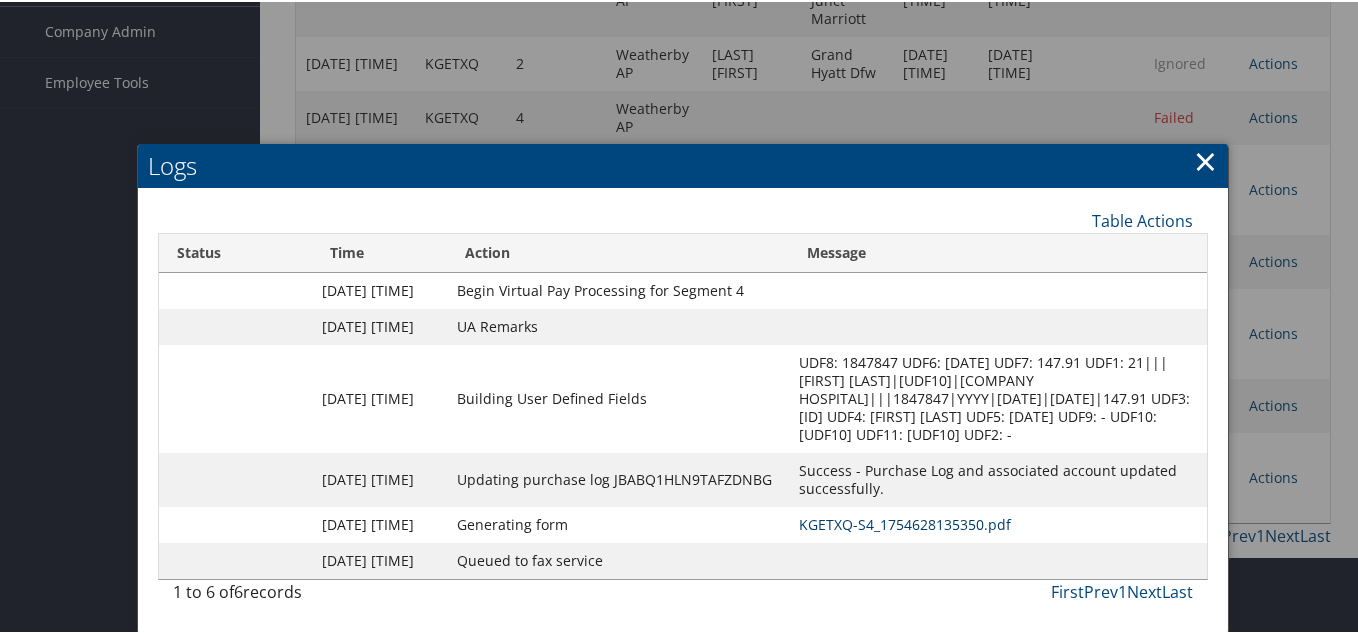 click on "KGETXQ-S4_1754628135350.pdf" at bounding box center (905, 522) 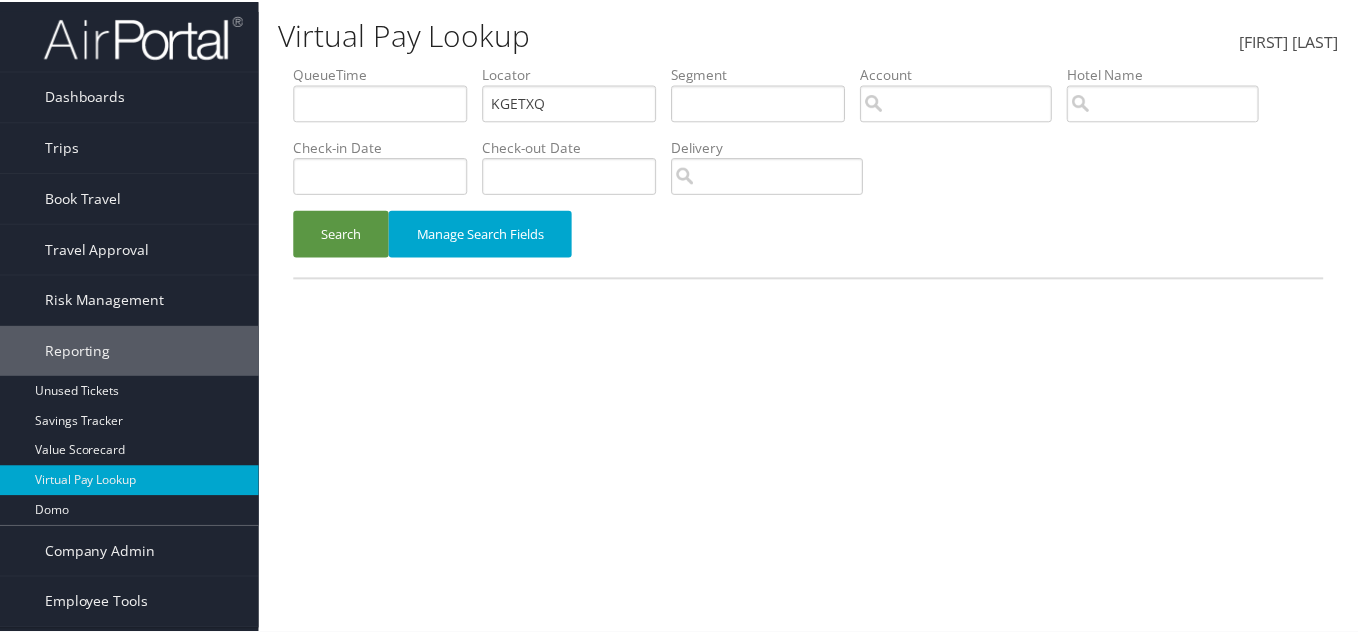 scroll, scrollTop: 0, scrollLeft: 0, axis: both 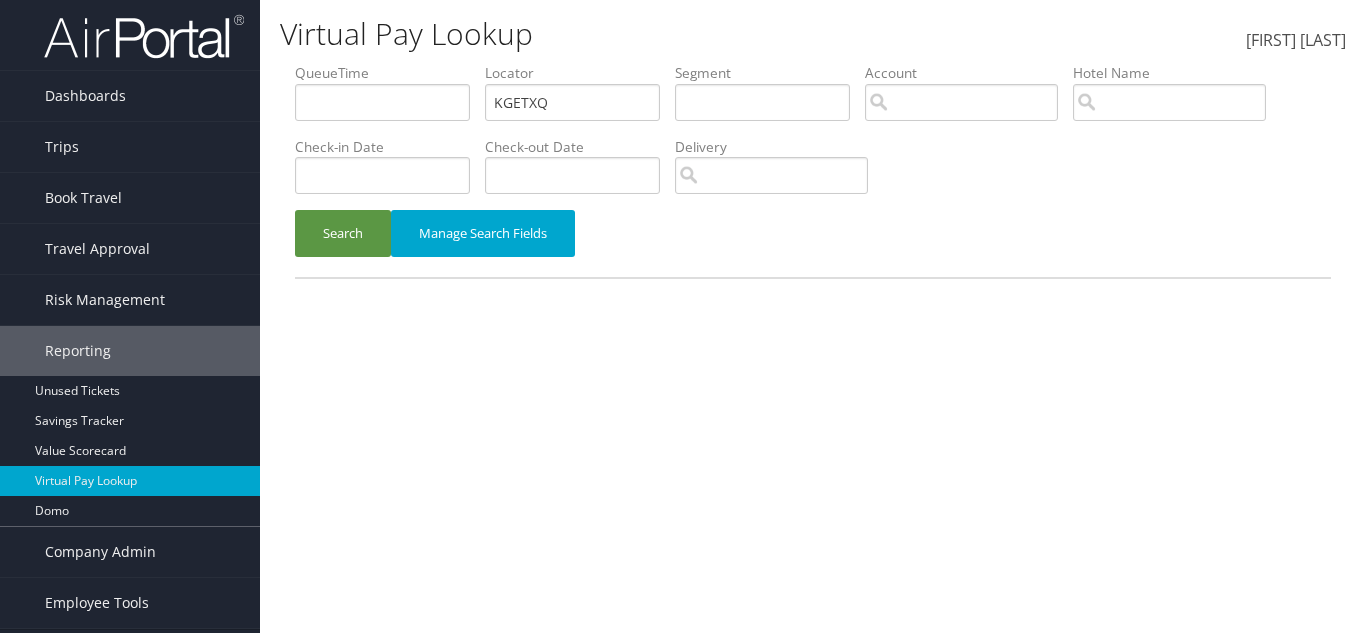 click on "Hotel Name" at bounding box center (1177, 99) 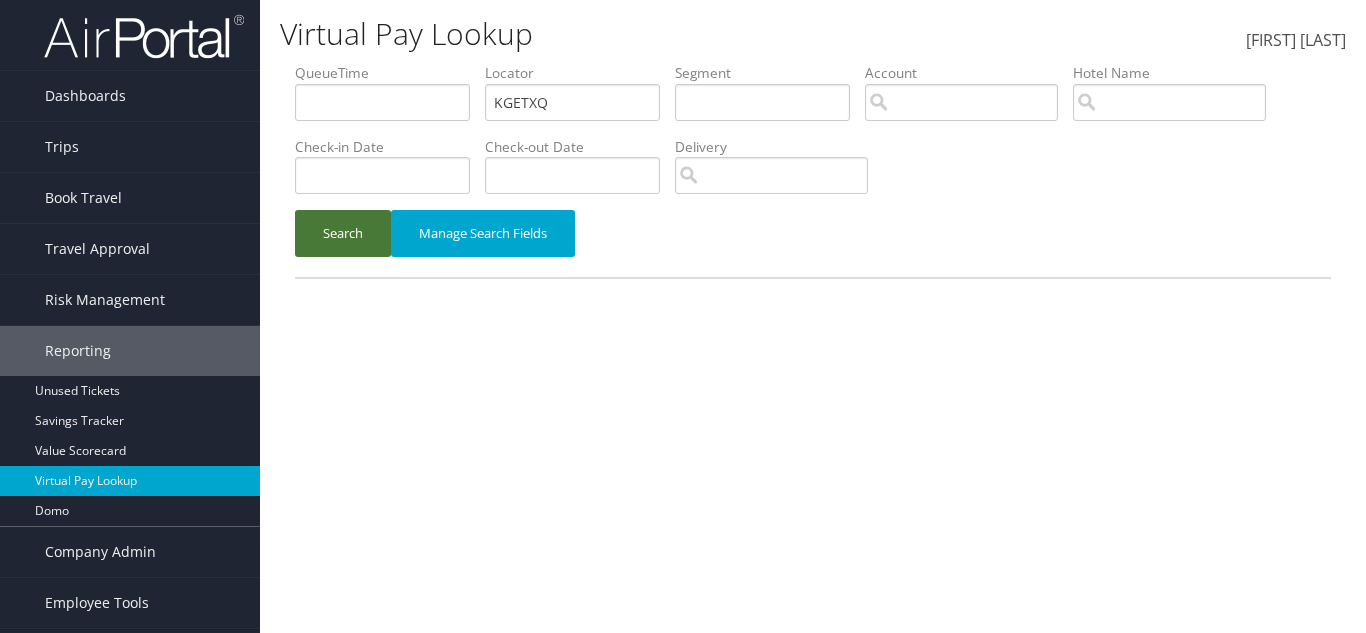 click on "Search" at bounding box center (343, 233) 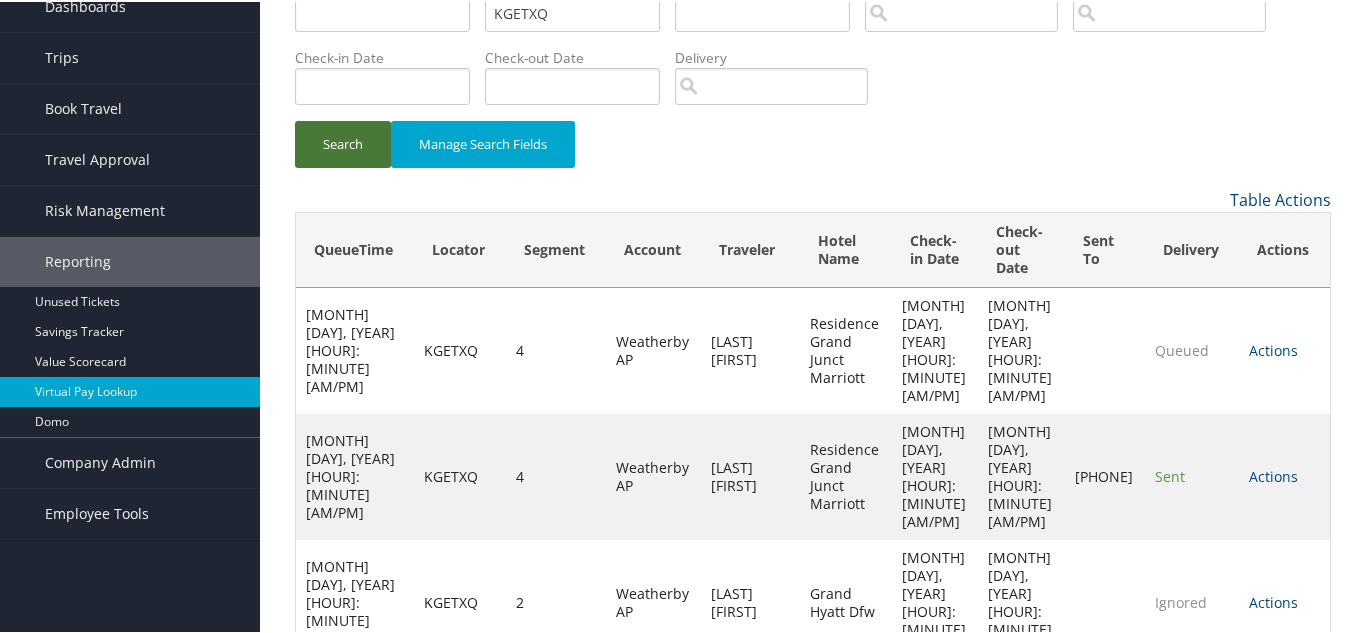 scroll, scrollTop: 496, scrollLeft: 0, axis: vertical 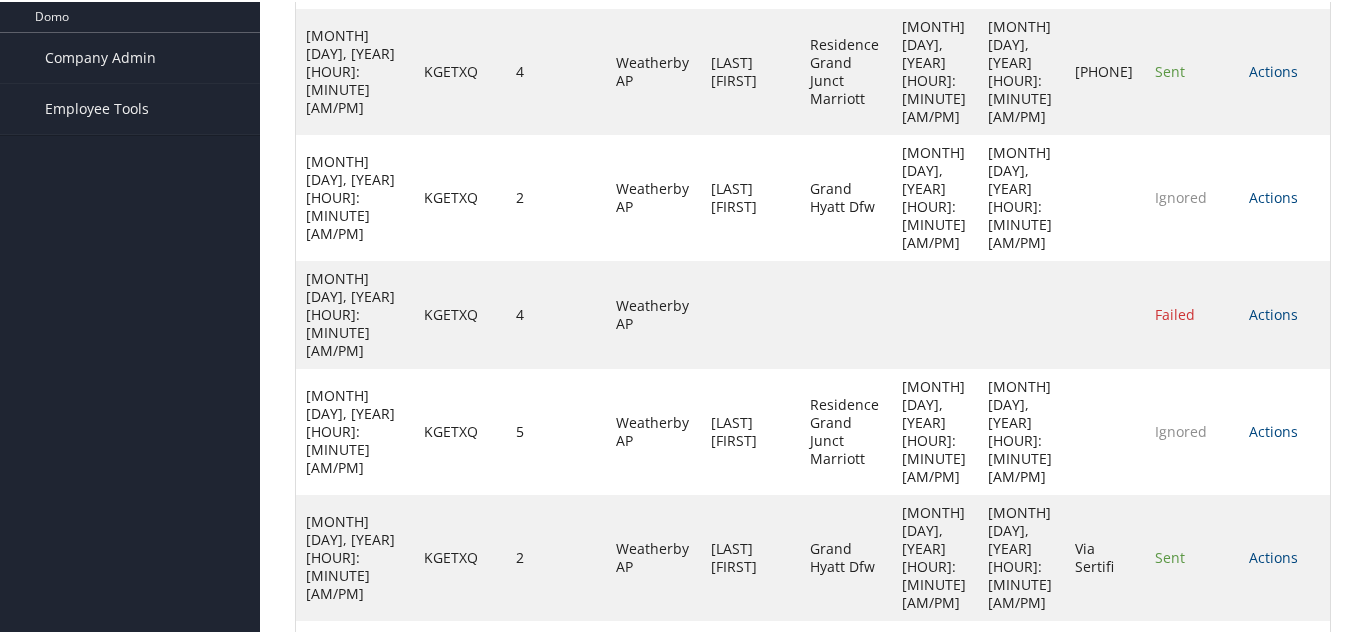 click on "Actions" at bounding box center [1273, 807] 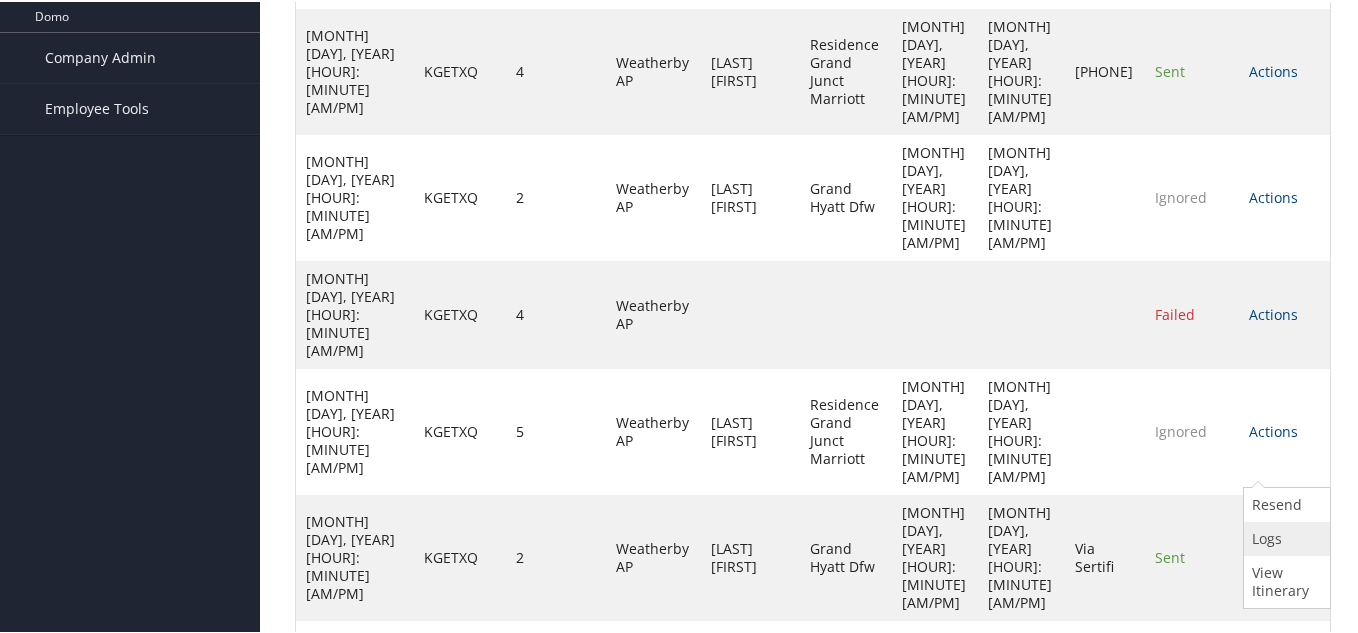 click on "Logs" at bounding box center (1284, 537) 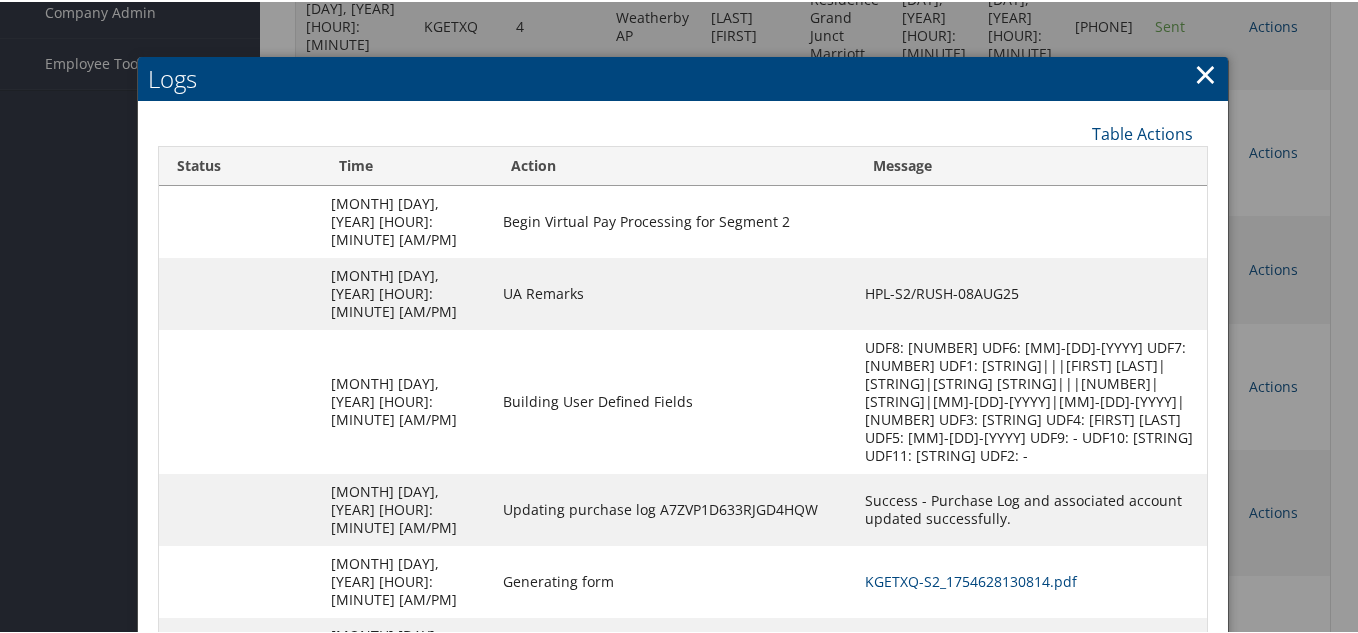 scroll, scrollTop: 580, scrollLeft: 0, axis: vertical 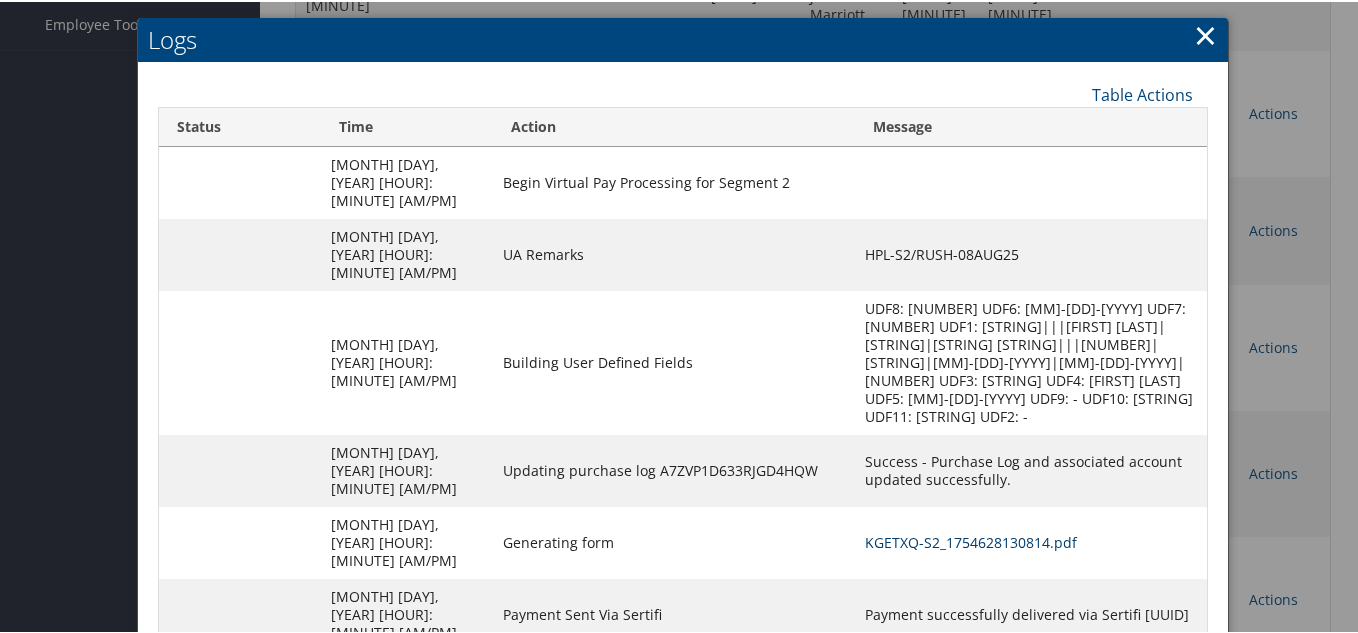click on "KGETXQ-S2_1754628130814.pdf" at bounding box center [971, 540] 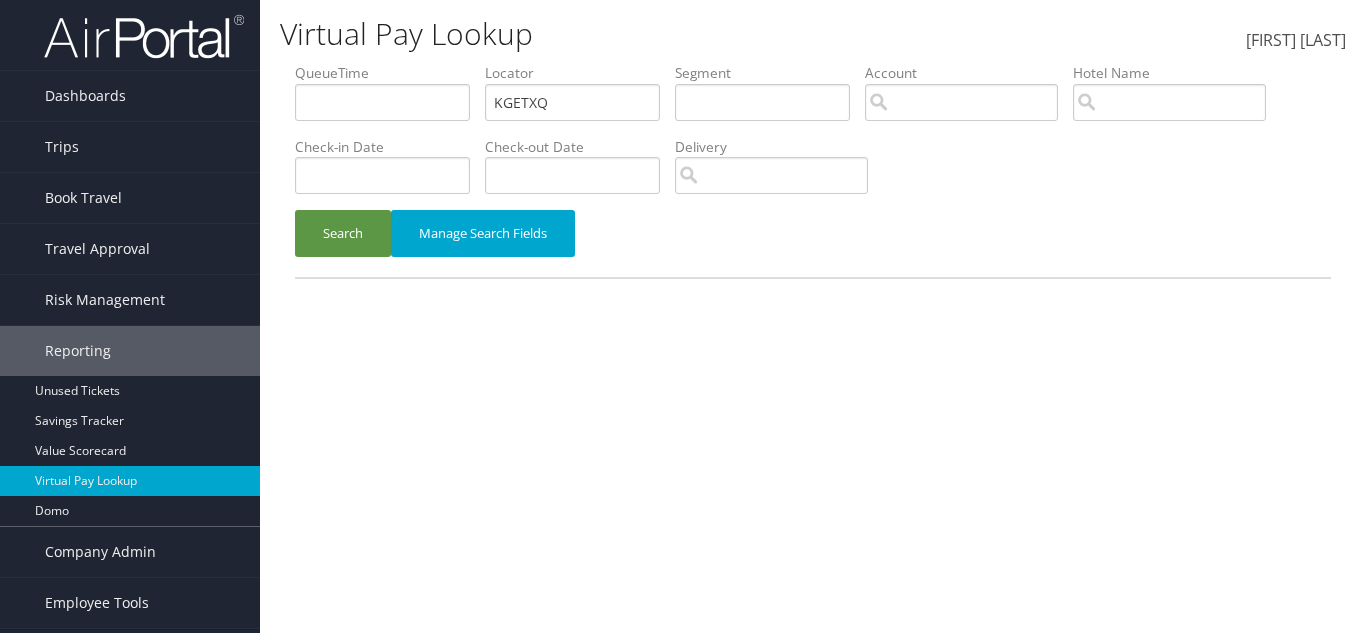scroll, scrollTop: 0, scrollLeft: 0, axis: both 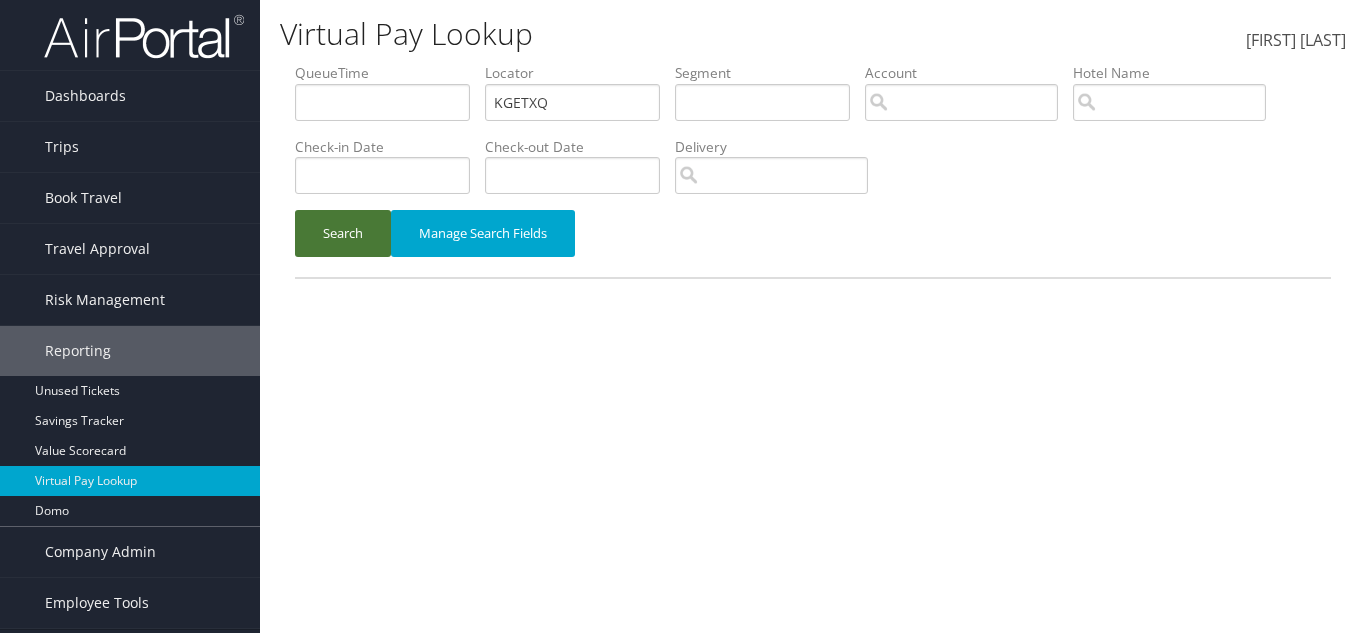 click on "Search" at bounding box center (343, 233) 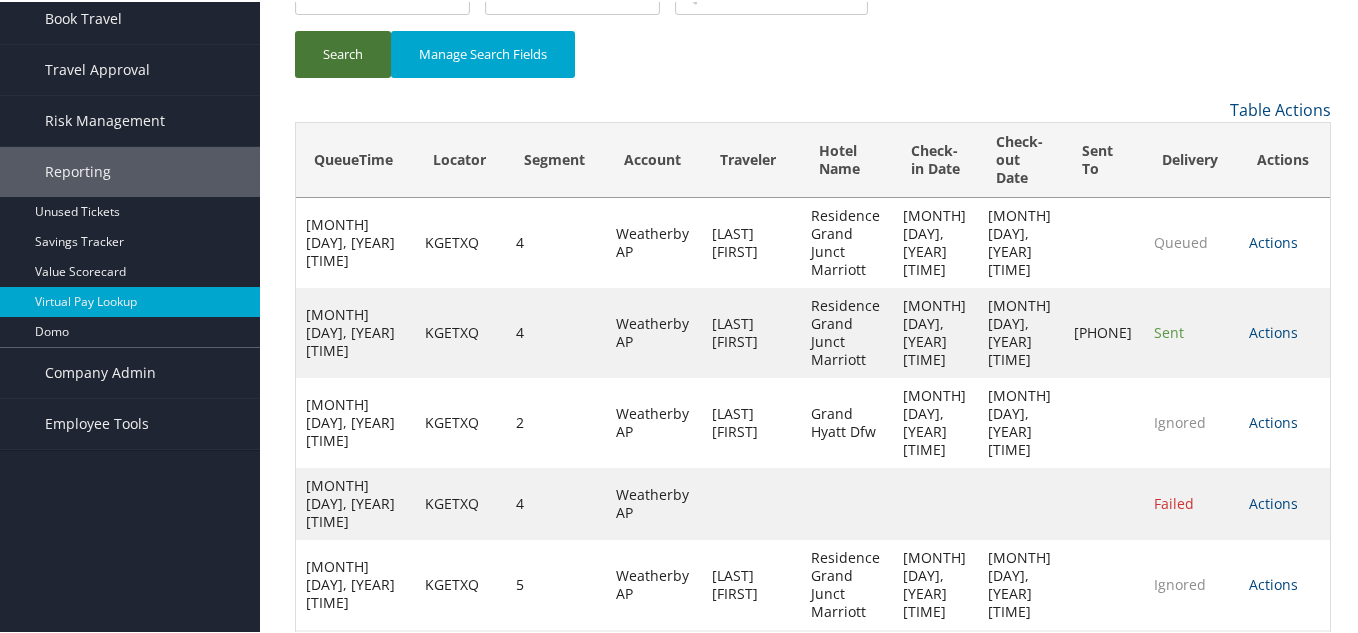 scroll, scrollTop: 496, scrollLeft: 0, axis: vertical 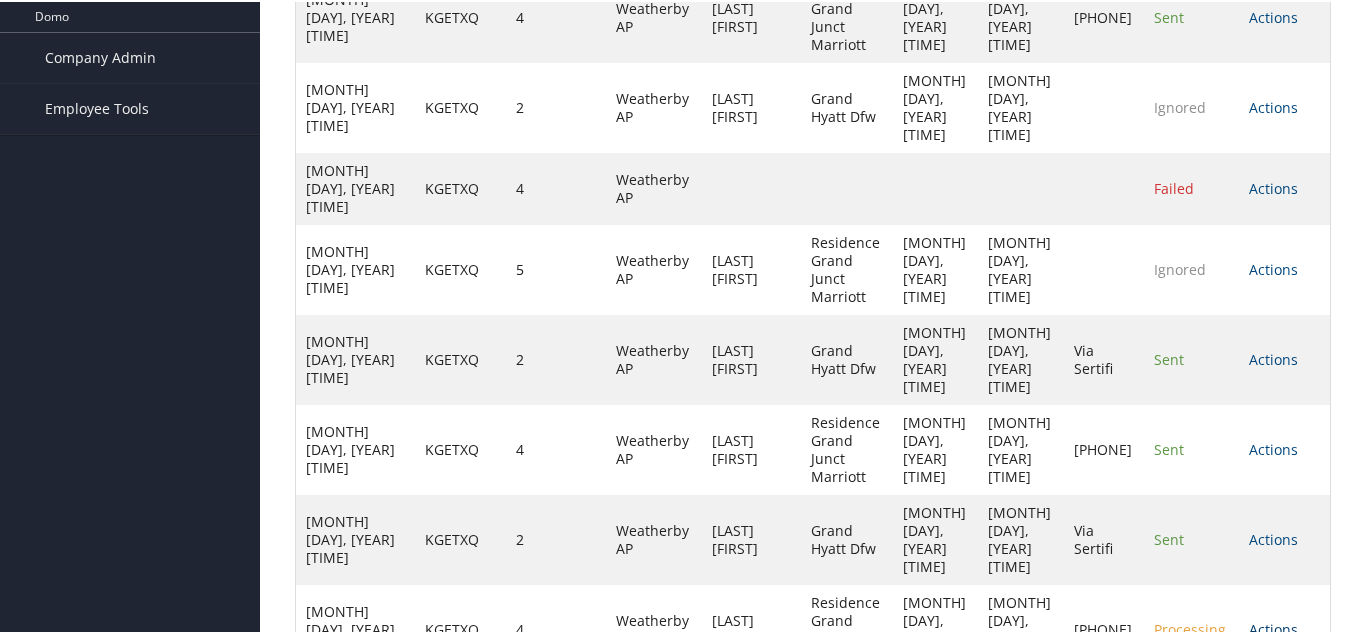 click on "Actions" at bounding box center [1273, 627] 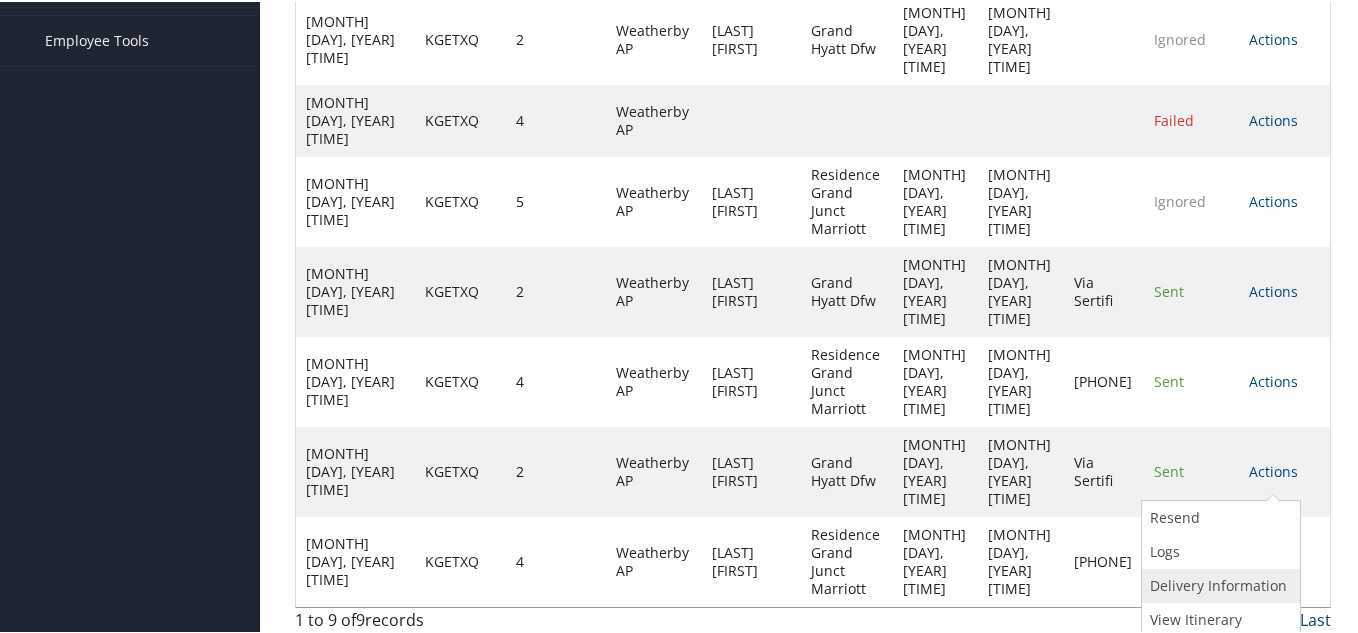 drag, startPoint x: 1233, startPoint y: 566, endPoint x: 1228, endPoint y: 583, distance: 17.720045 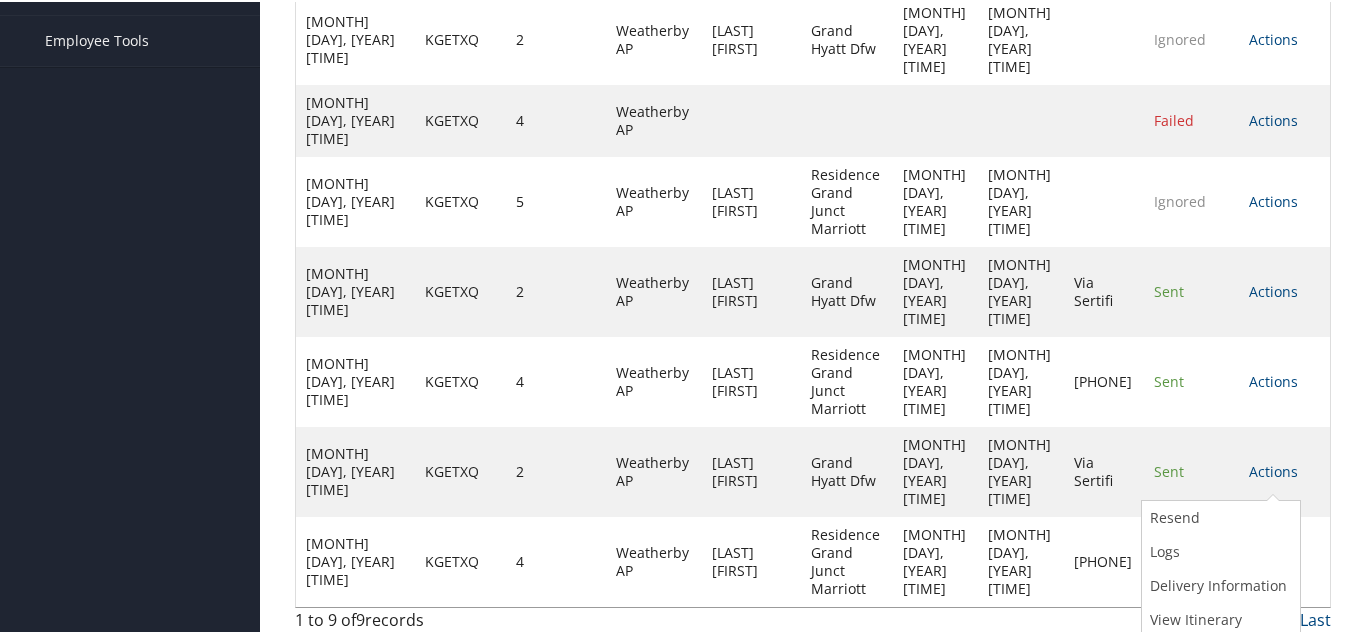 scroll, scrollTop: 496, scrollLeft: 0, axis: vertical 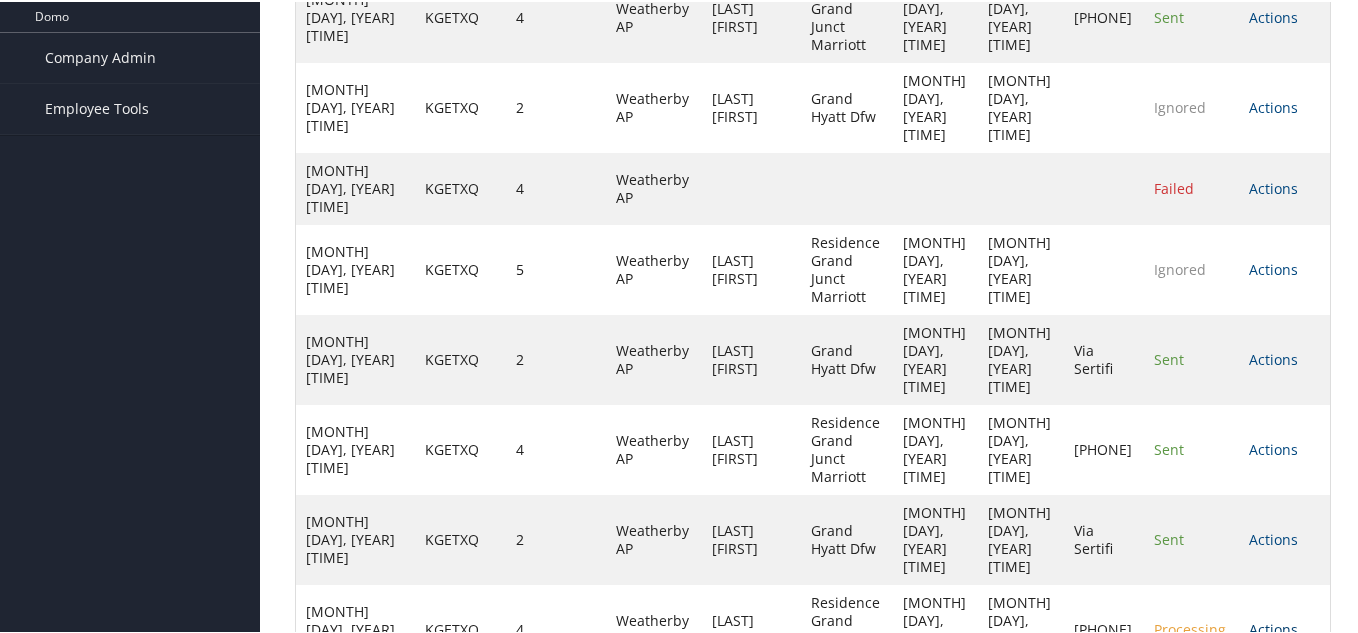 click on "Actions" at bounding box center [1273, 627] 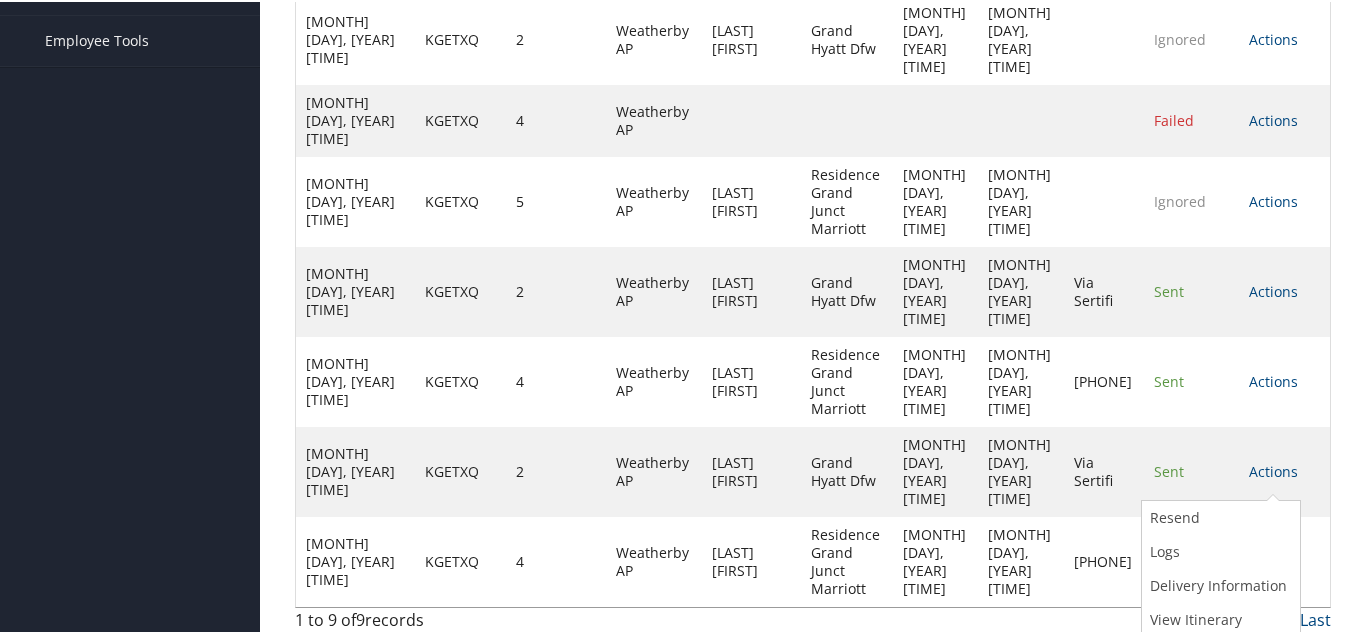 click on "Delivery Information" at bounding box center (1218, 584) 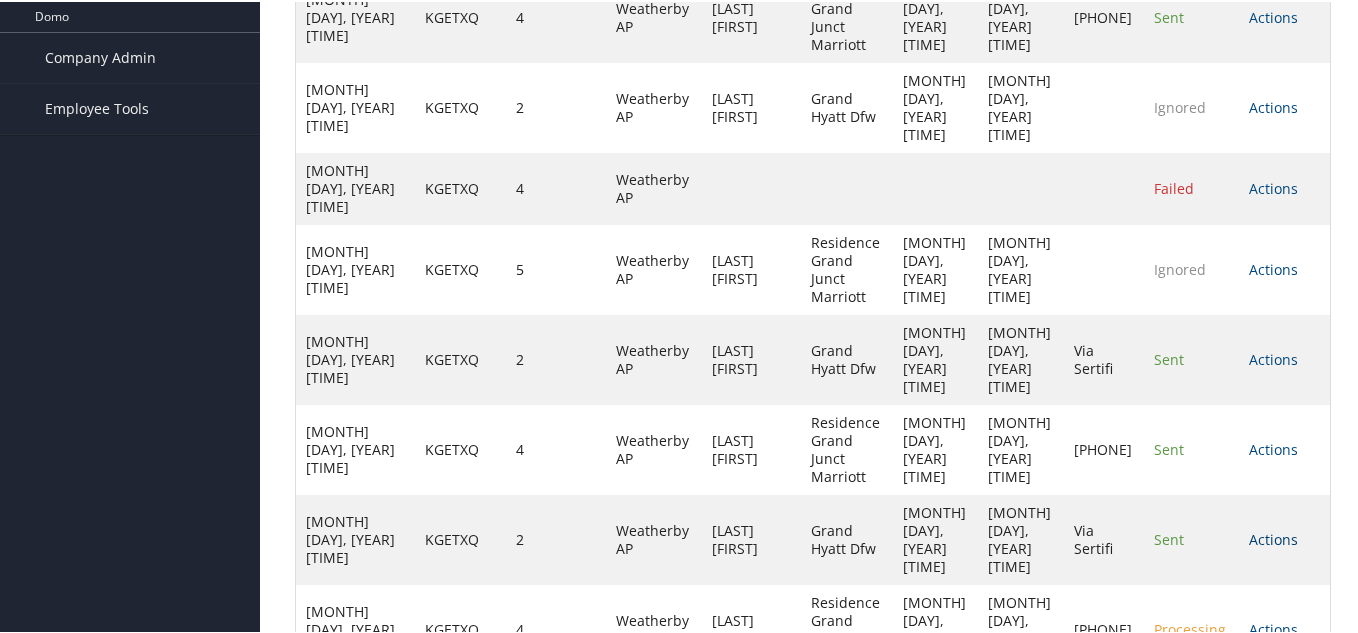 click on "Actions" at bounding box center (1273, 537) 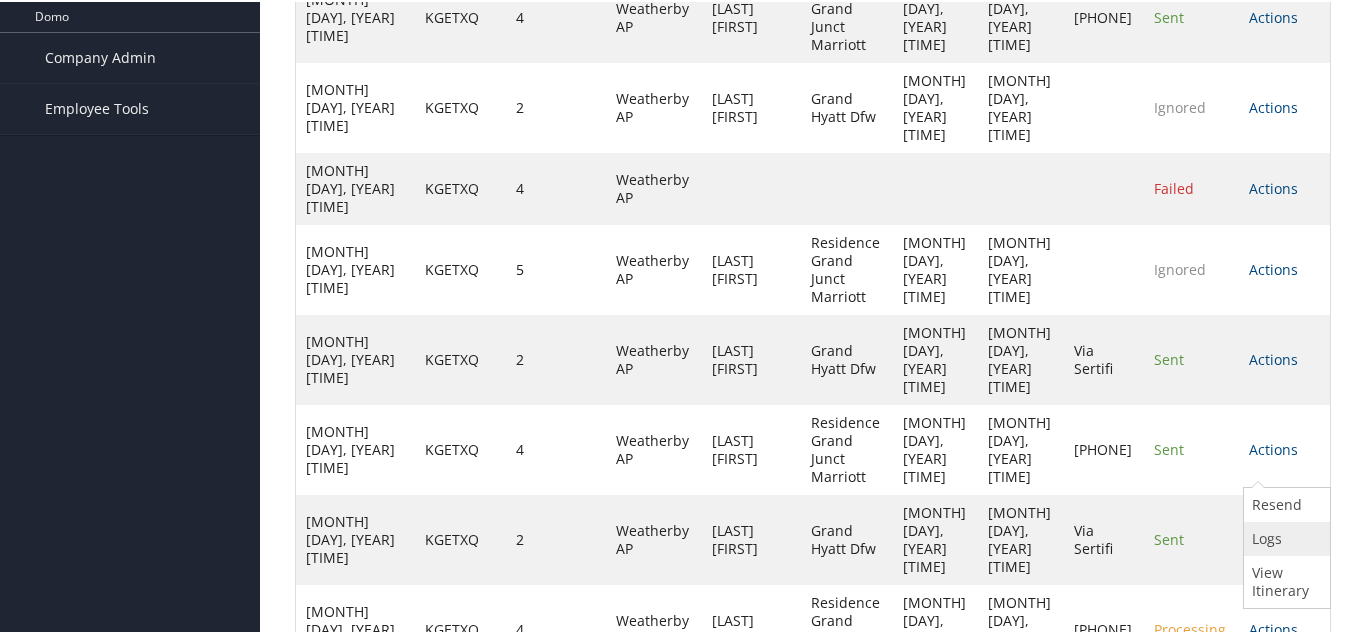 click on "Logs" at bounding box center (1284, 537) 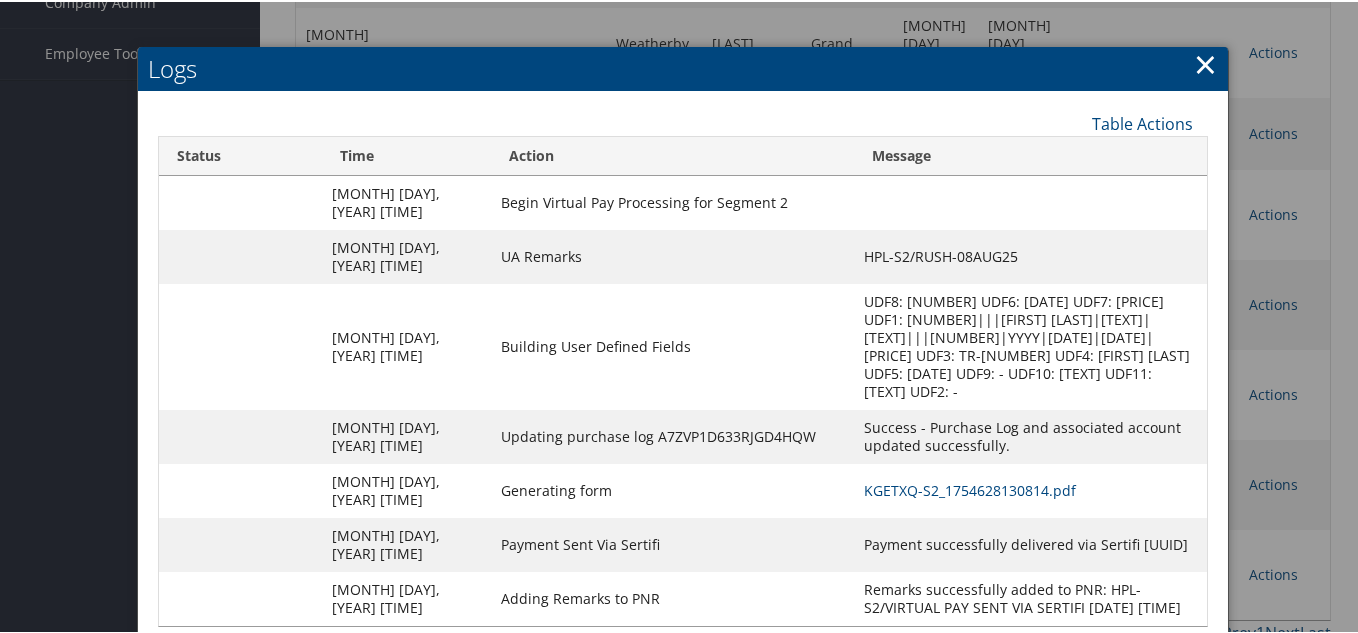scroll, scrollTop: 580, scrollLeft: 0, axis: vertical 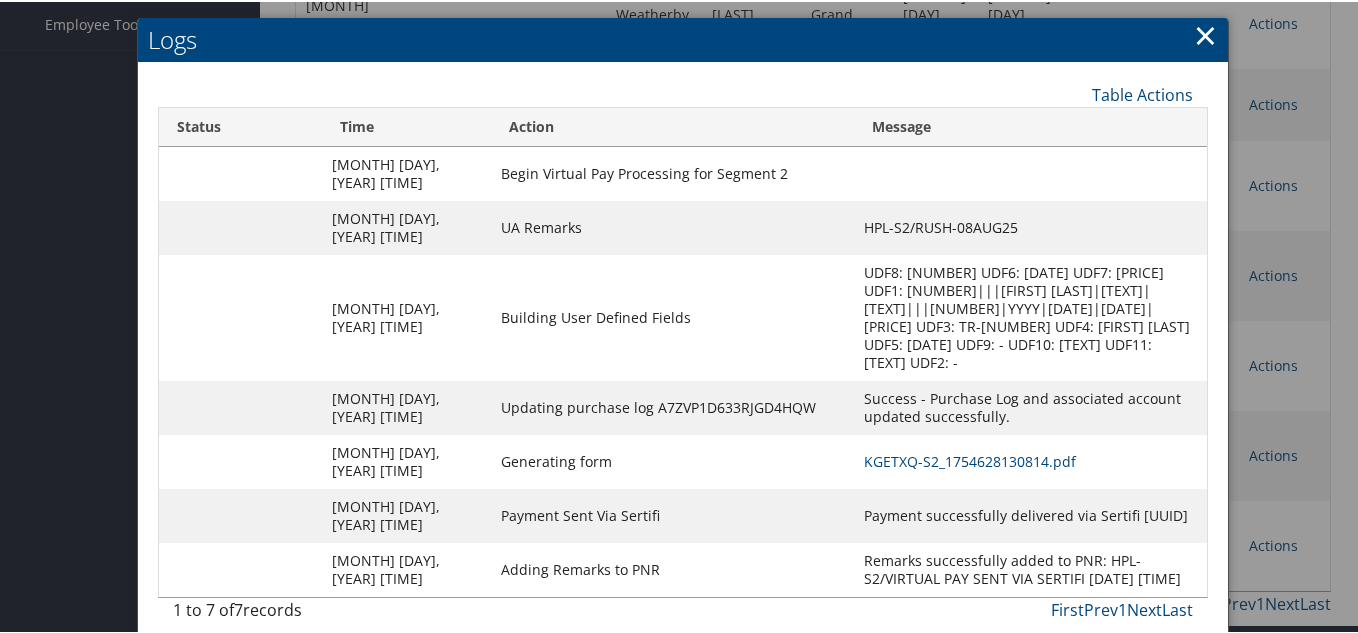 click at bounding box center (683, 316) 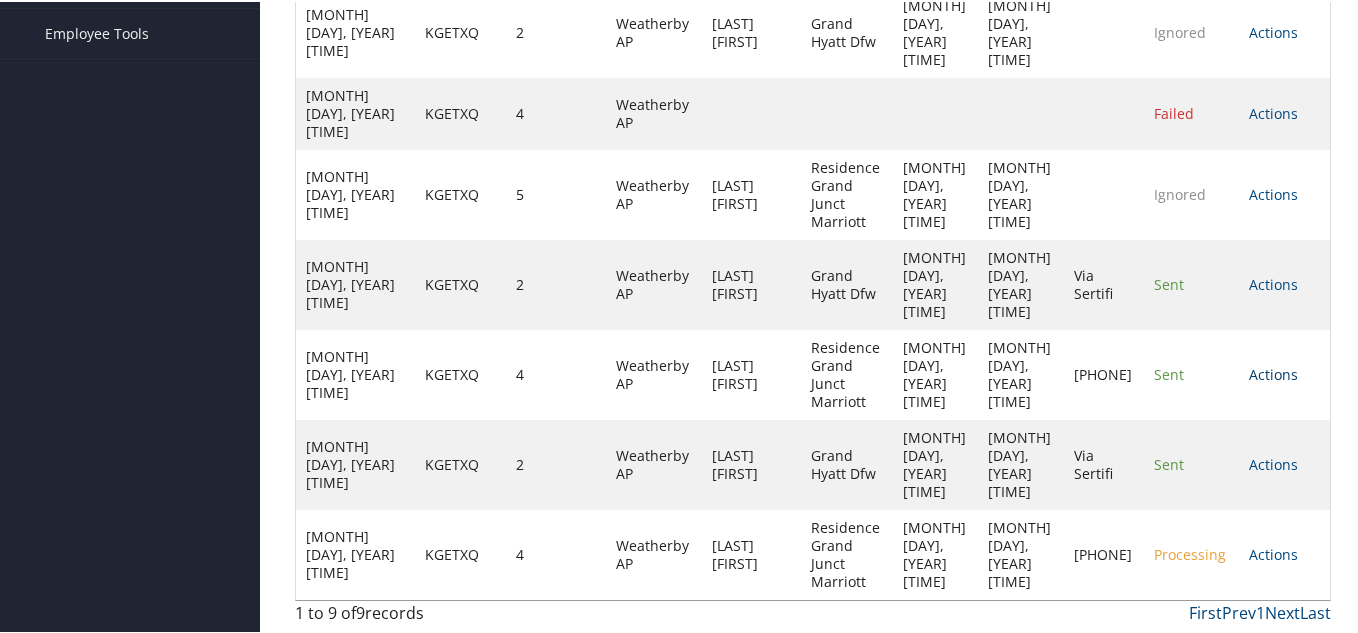 scroll, scrollTop: 496, scrollLeft: 0, axis: vertical 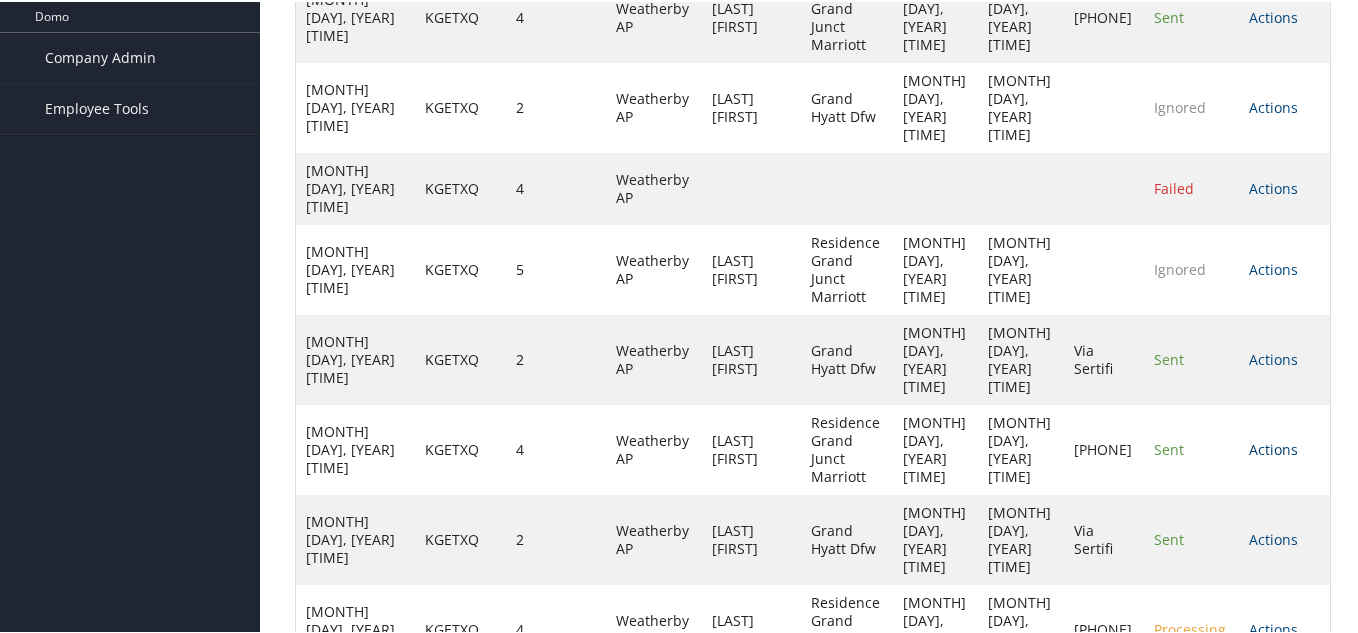 click on "Actions" at bounding box center [1273, 447] 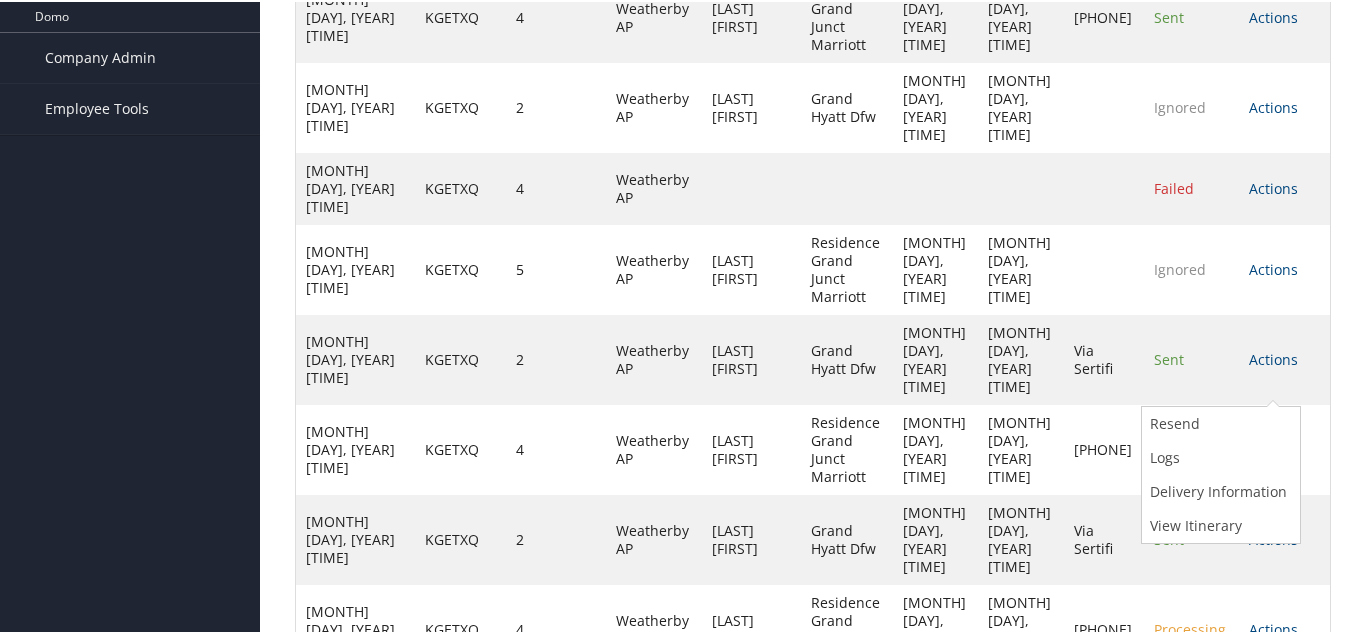 click on "Actions   Resend  Logs  View Itinerary" at bounding box center (1284, 538) 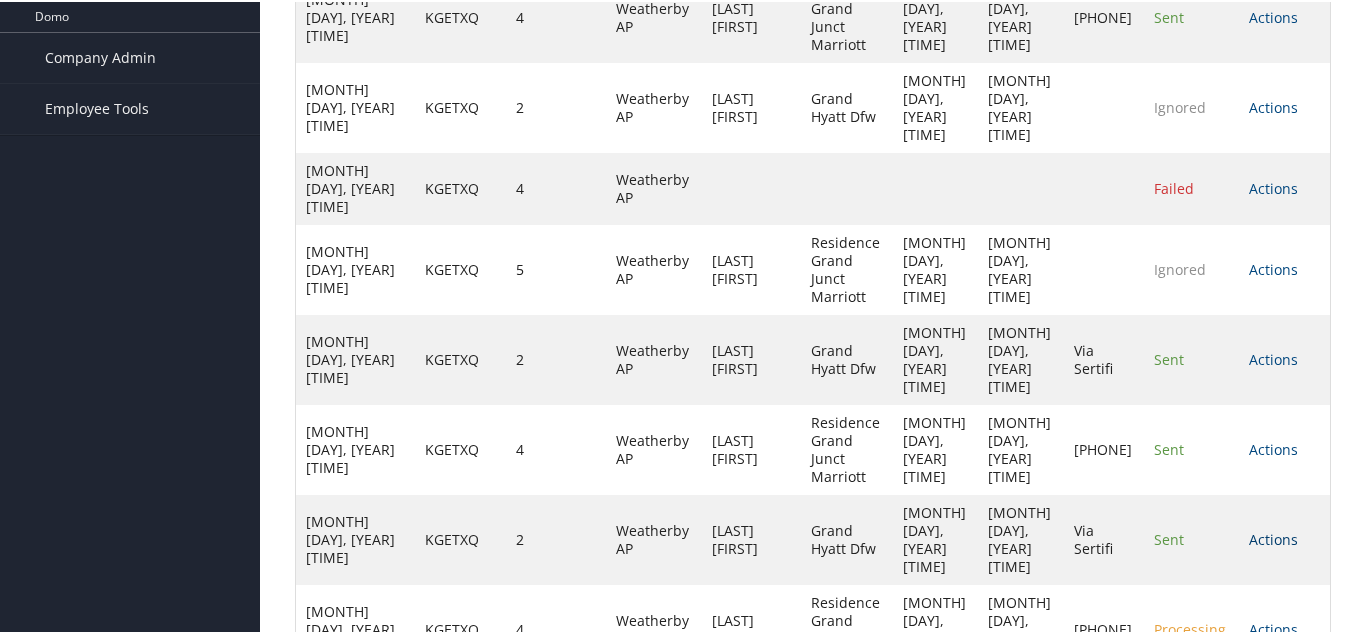 click on "Actions" at bounding box center [1273, 537] 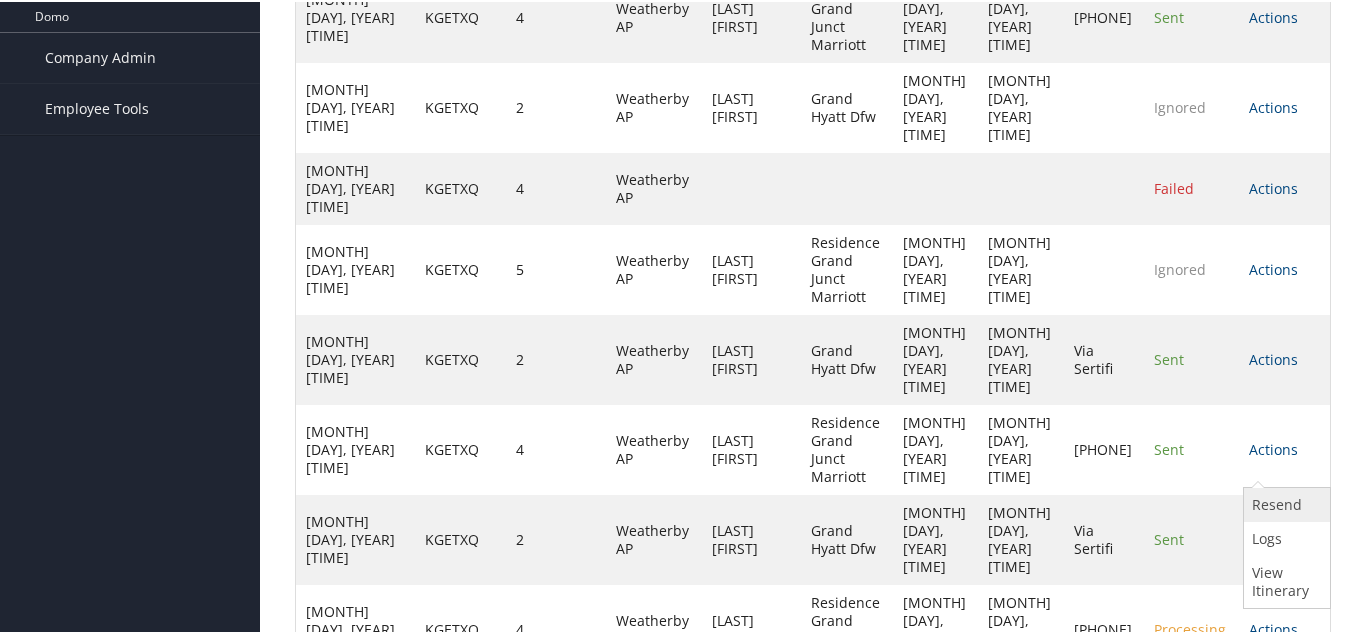 click on "Resend" at bounding box center (1284, 503) 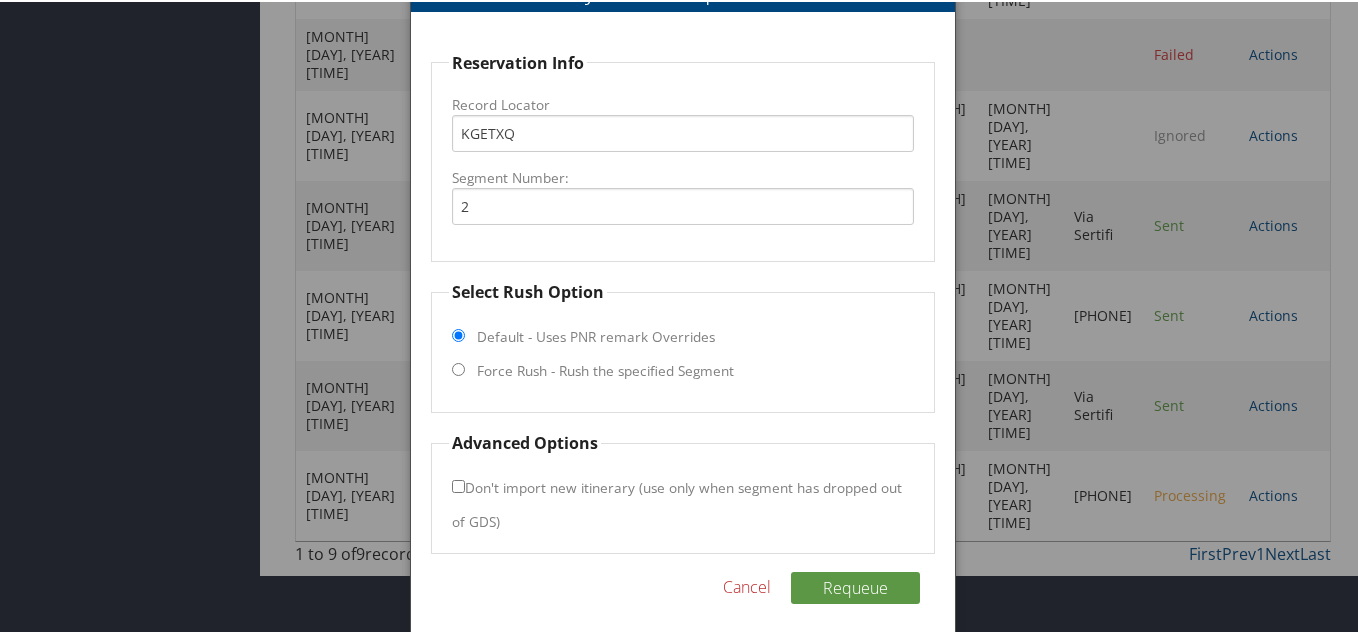 scroll, scrollTop: 633, scrollLeft: 0, axis: vertical 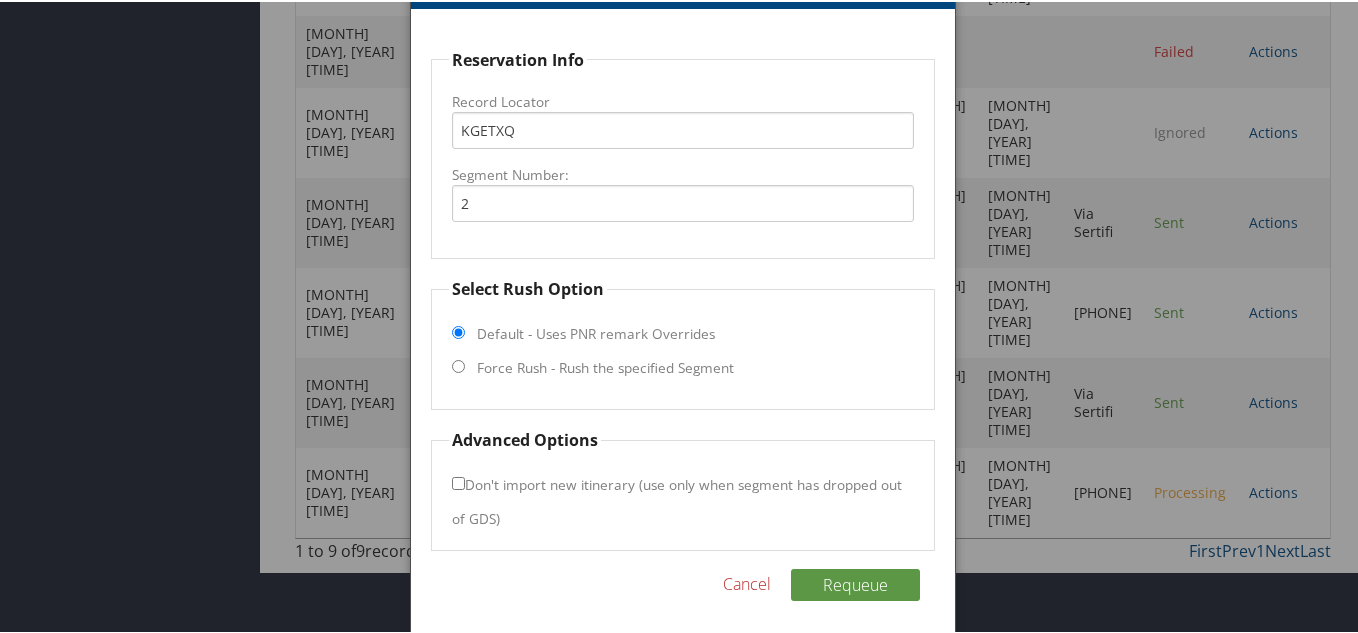 click on "Force Rush - Rush the specified Segment" at bounding box center (458, 364) 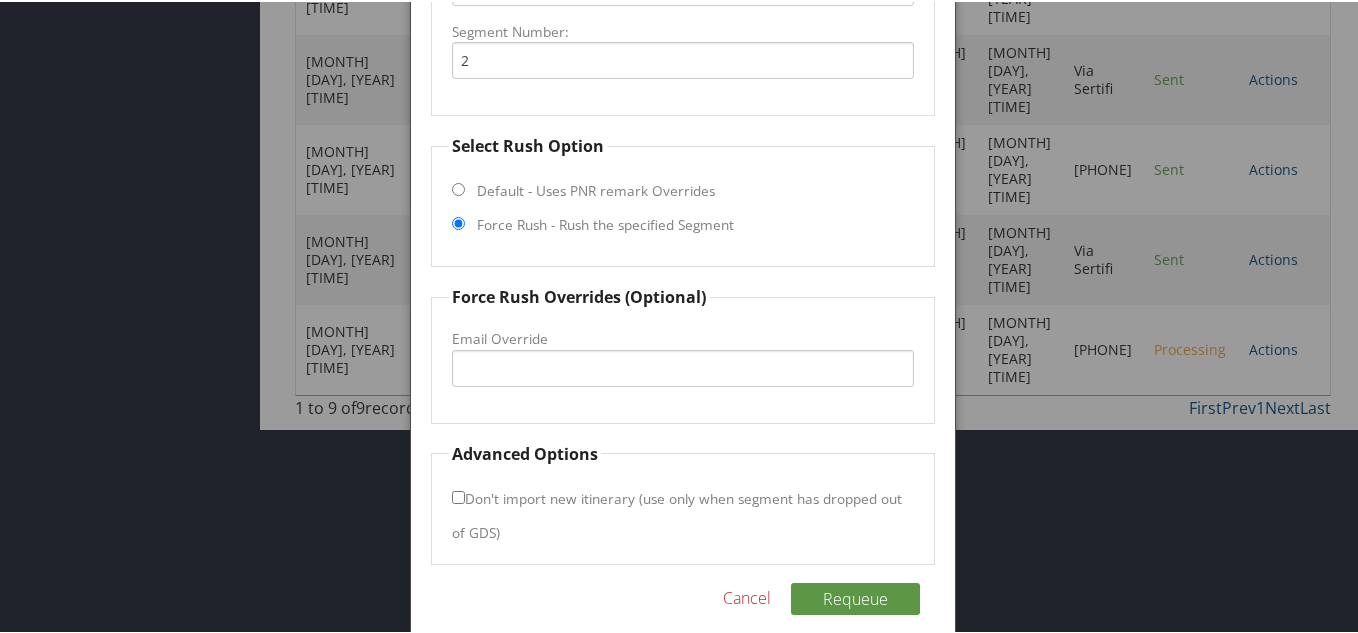 scroll, scrollTop: 790, scrollLeft: 0, axis: vertical 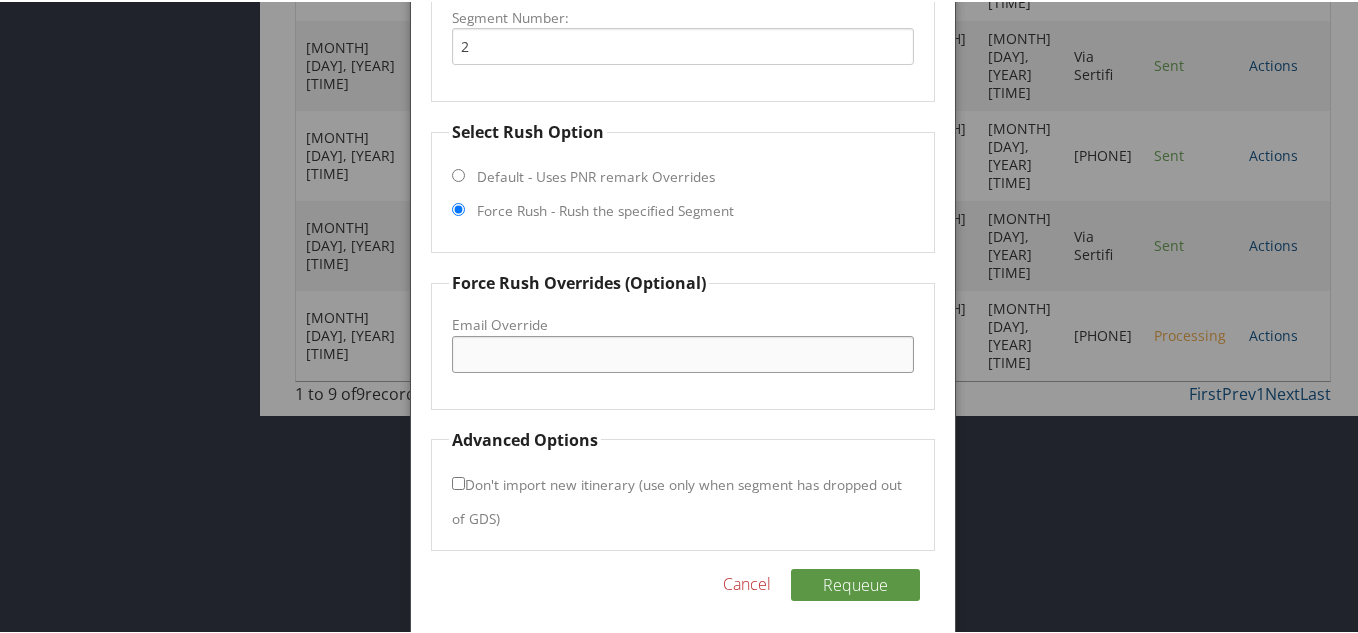 click on "Email Override" at bounding box center (683, 352) 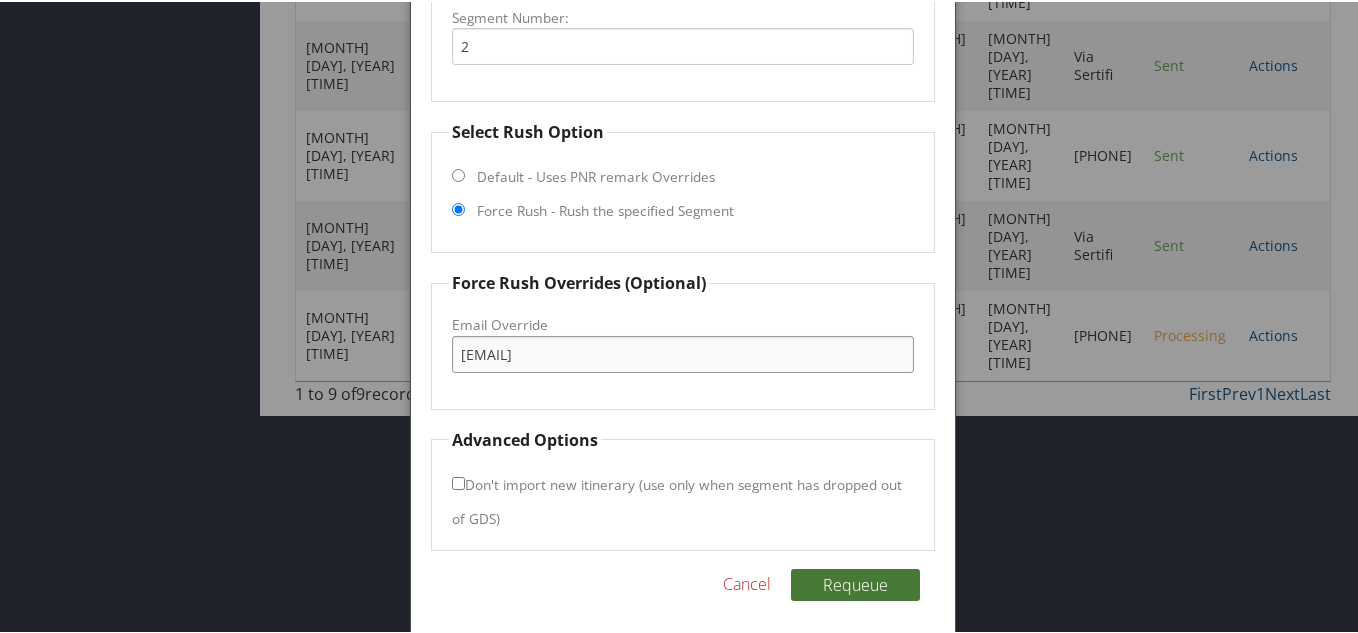 type on "[EMAIL]" 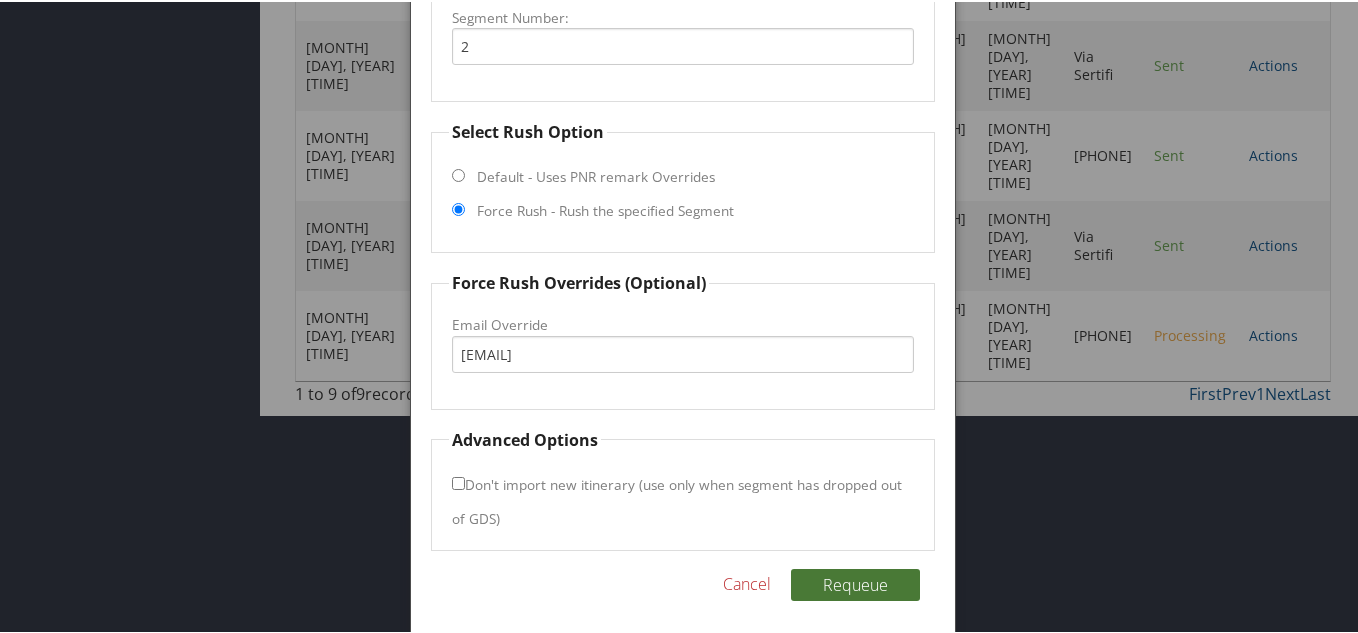 click on "Requeue" at bounding box center (855, 583) 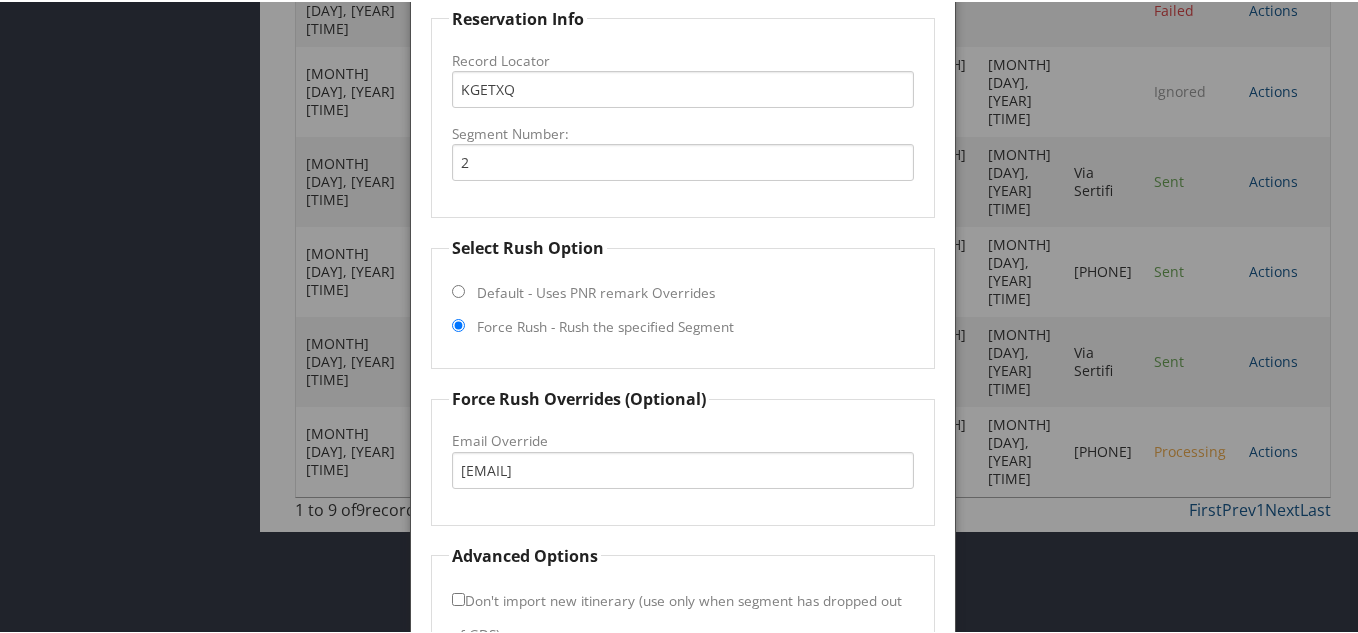 scroll, scrollTop: 772, scrollLeft: 0, axis: vertical 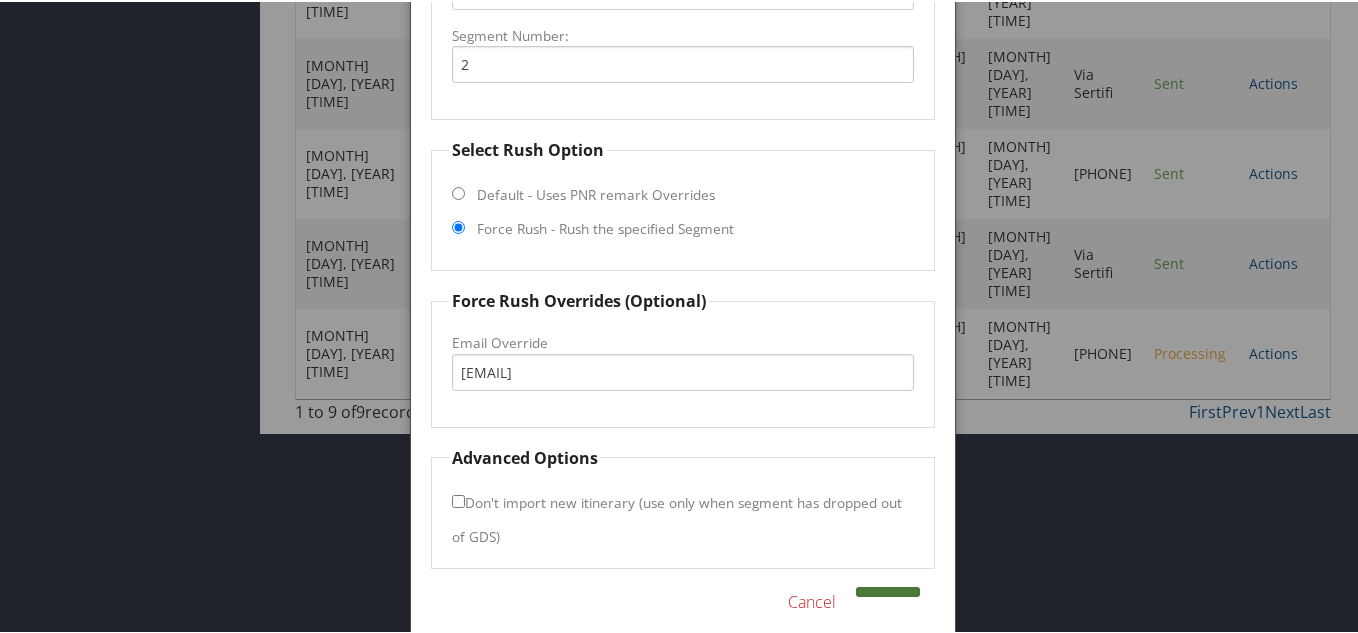 click at bounding box center [888, 590] 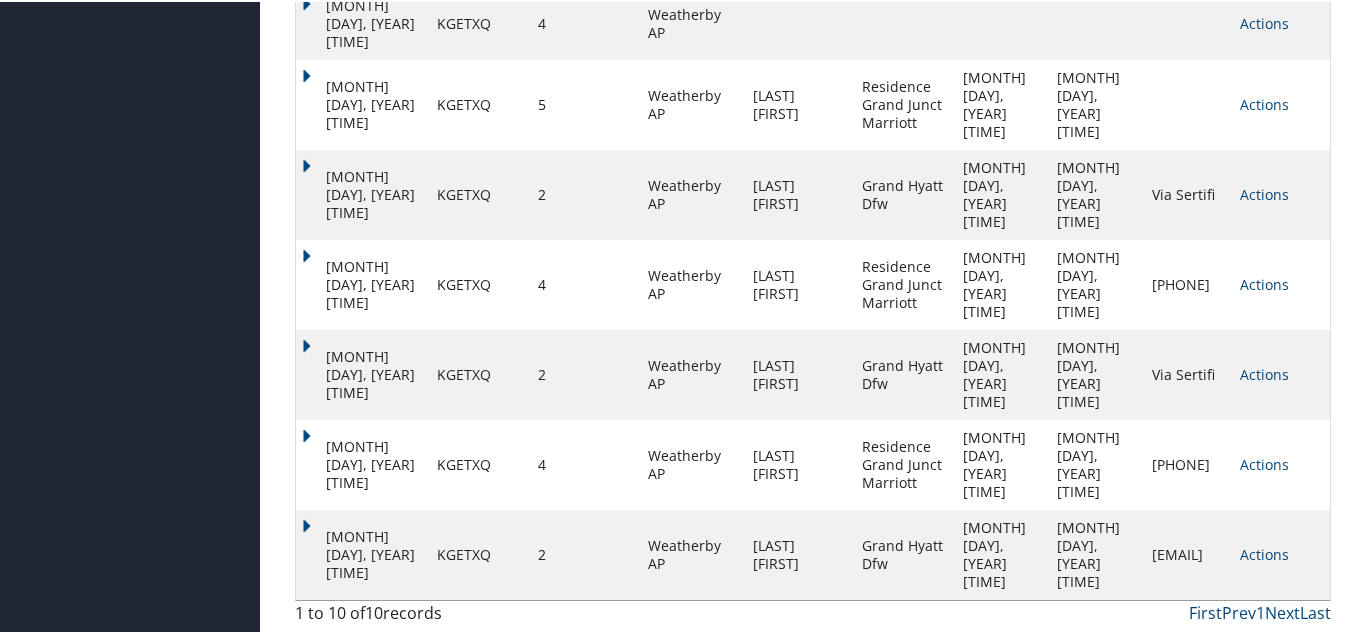 scroll, scrollTop: 586, scrollLeft: 0, axis: vertical 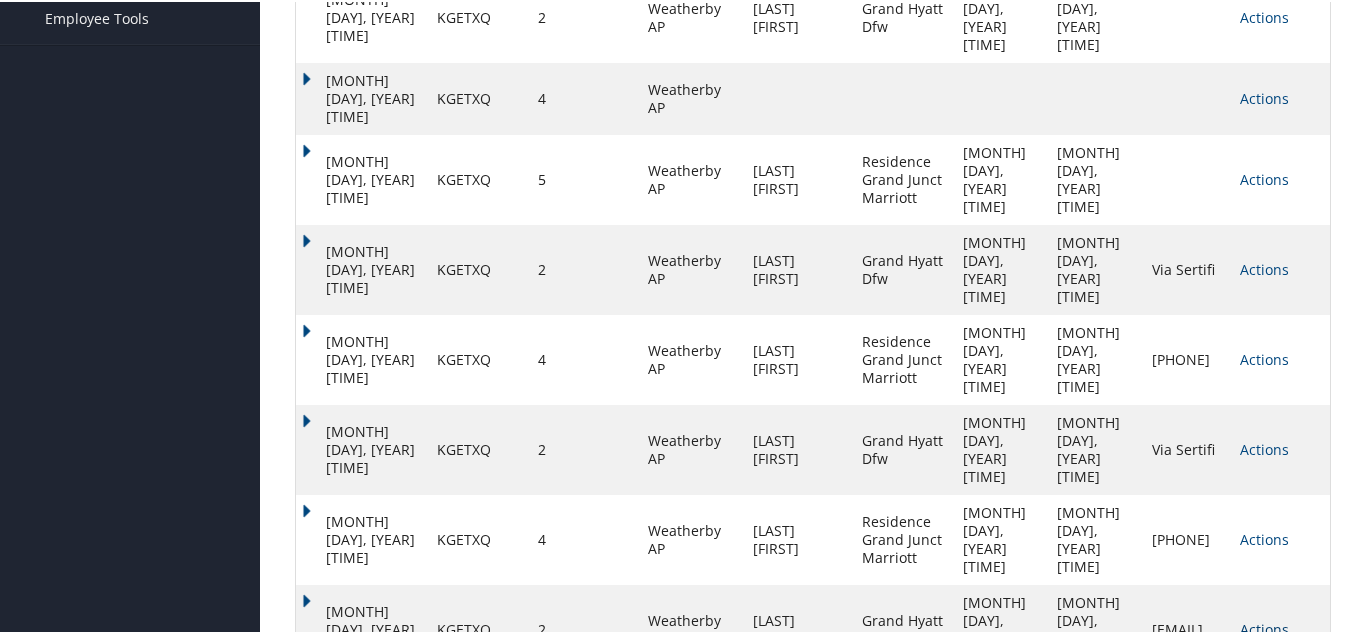 click on "Actions" at bounding box center [1264, 627] 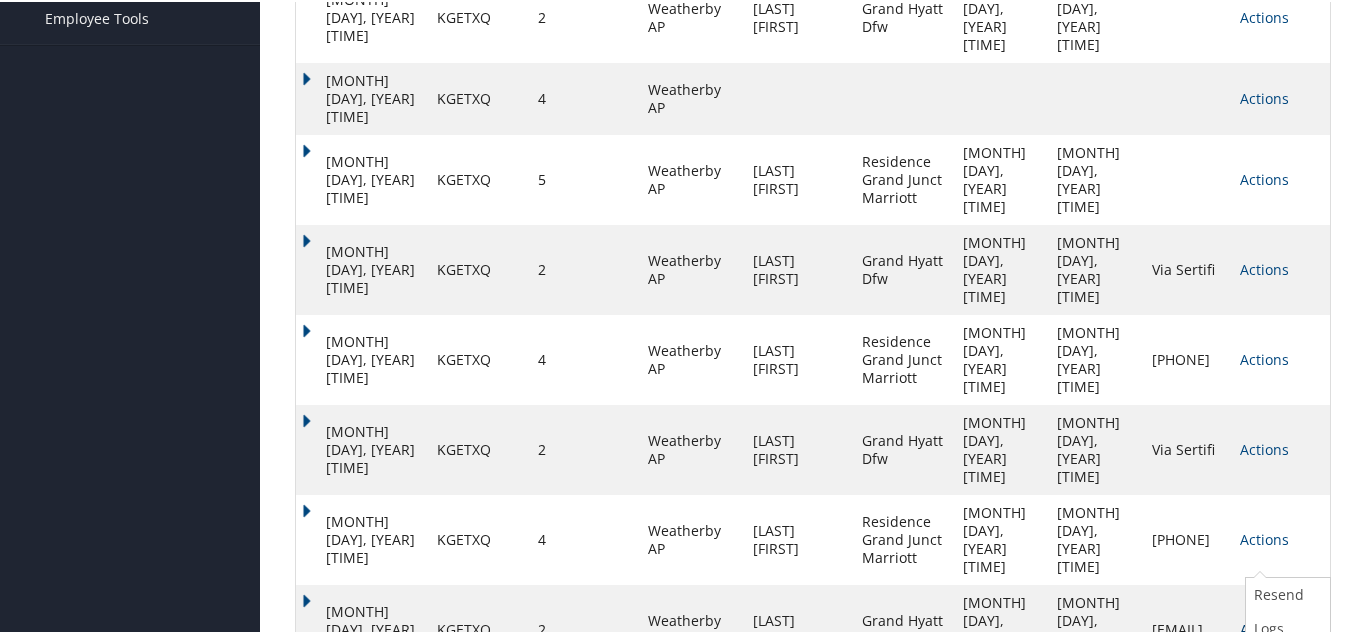 scroll, scrollTop: 647, scrollLeft: 0, axis: vertical 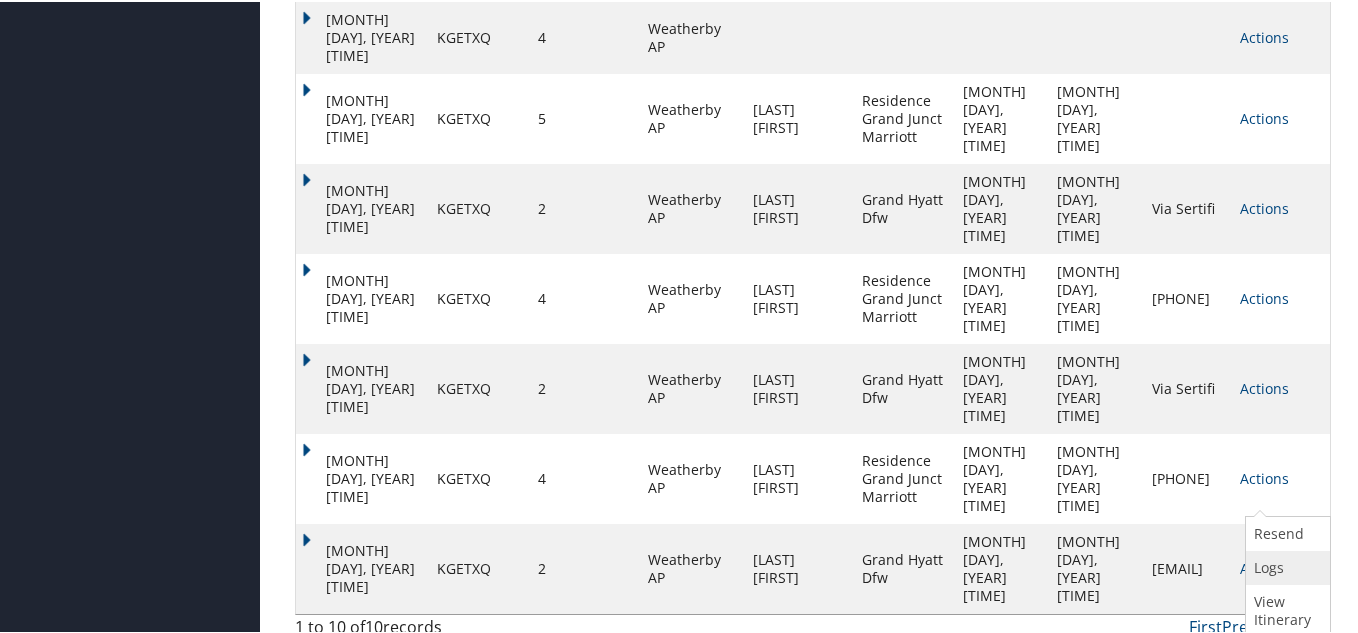 click on "Logs" at bounding box center (1285, 566) 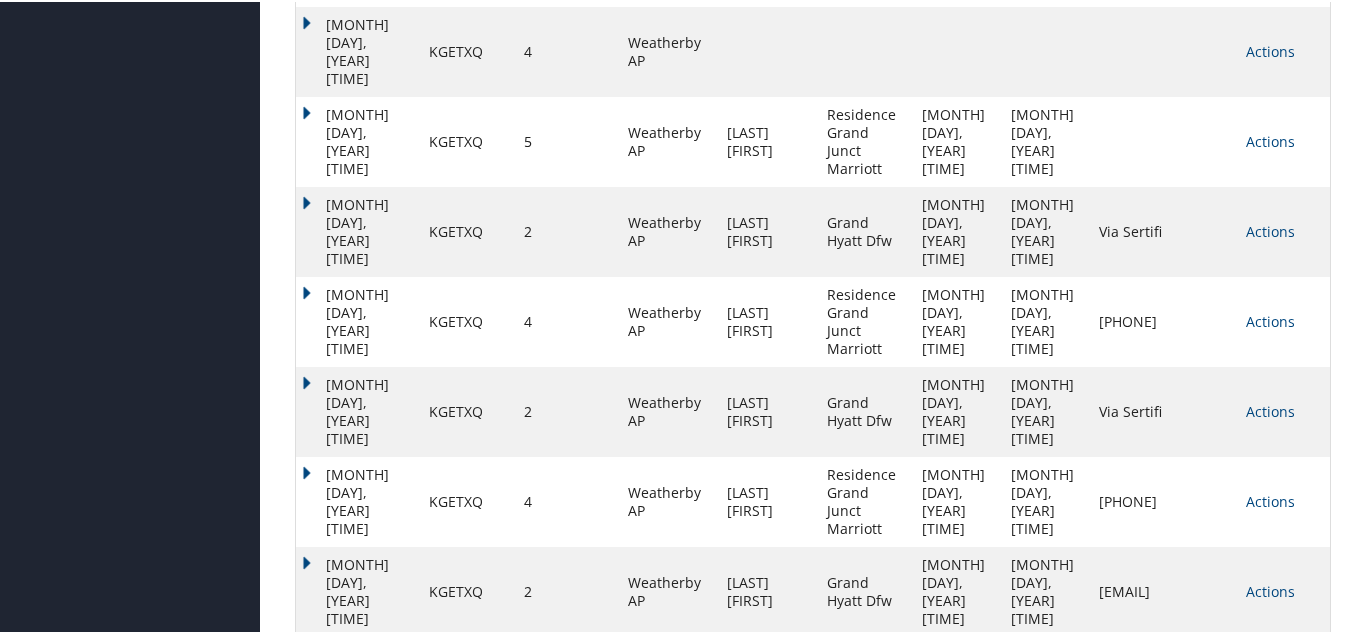 scroll, scrollTop: 666, scrollLeft: 0, axis: vertical 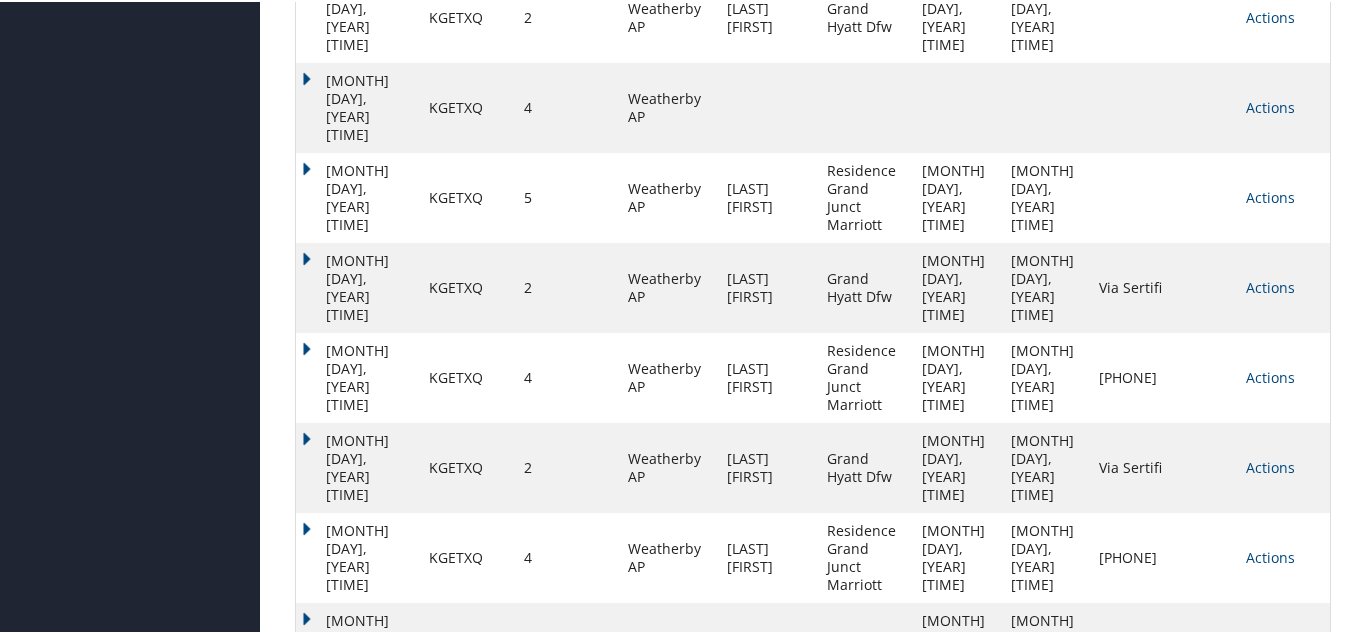 click on "Actions" at bounding box center (1270, 645) 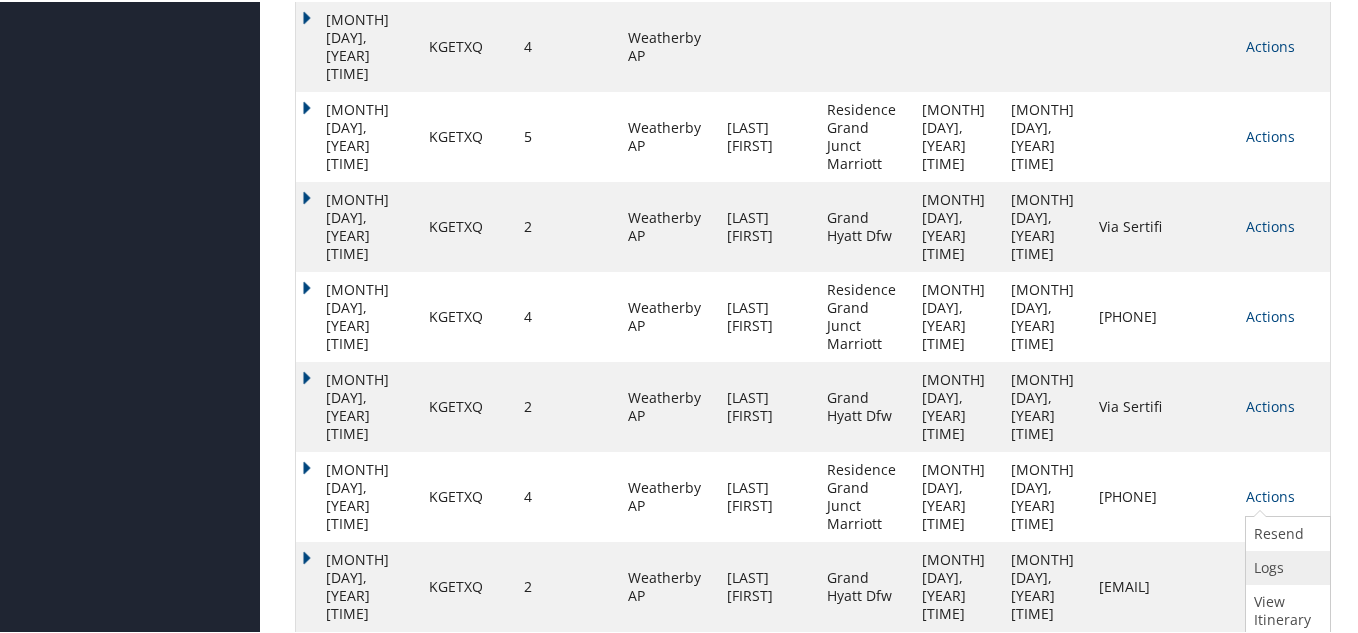 click on "Logs" at bounding box center (1285, 566) 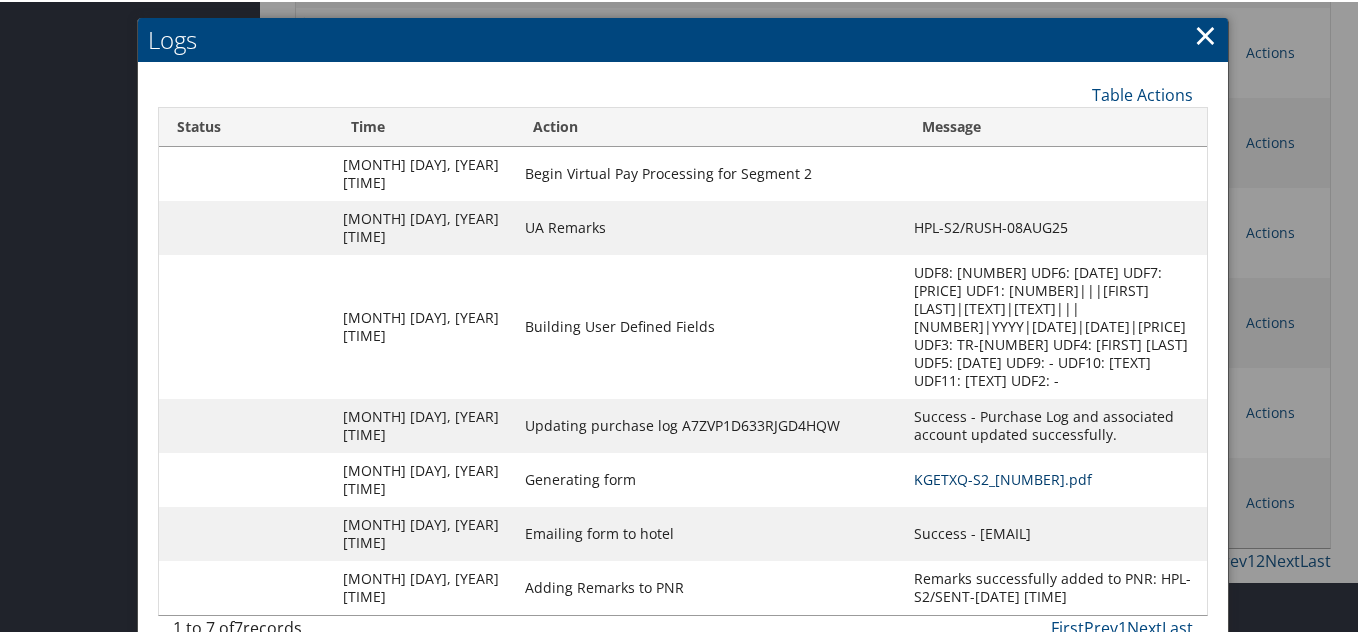 click on "KGETXQ-S2_1754628205211.pdf" at bounding box center (1003, 477) 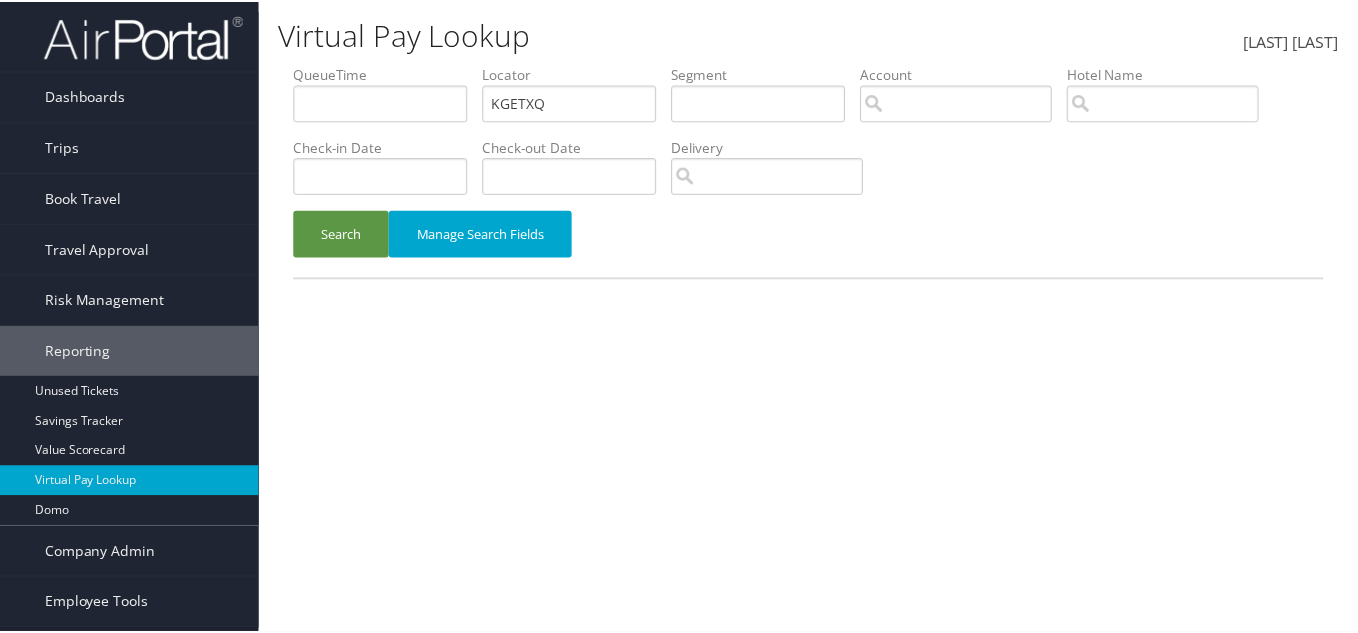 scroll, scrollTop: 0, scrollLeft: 0, axis: both 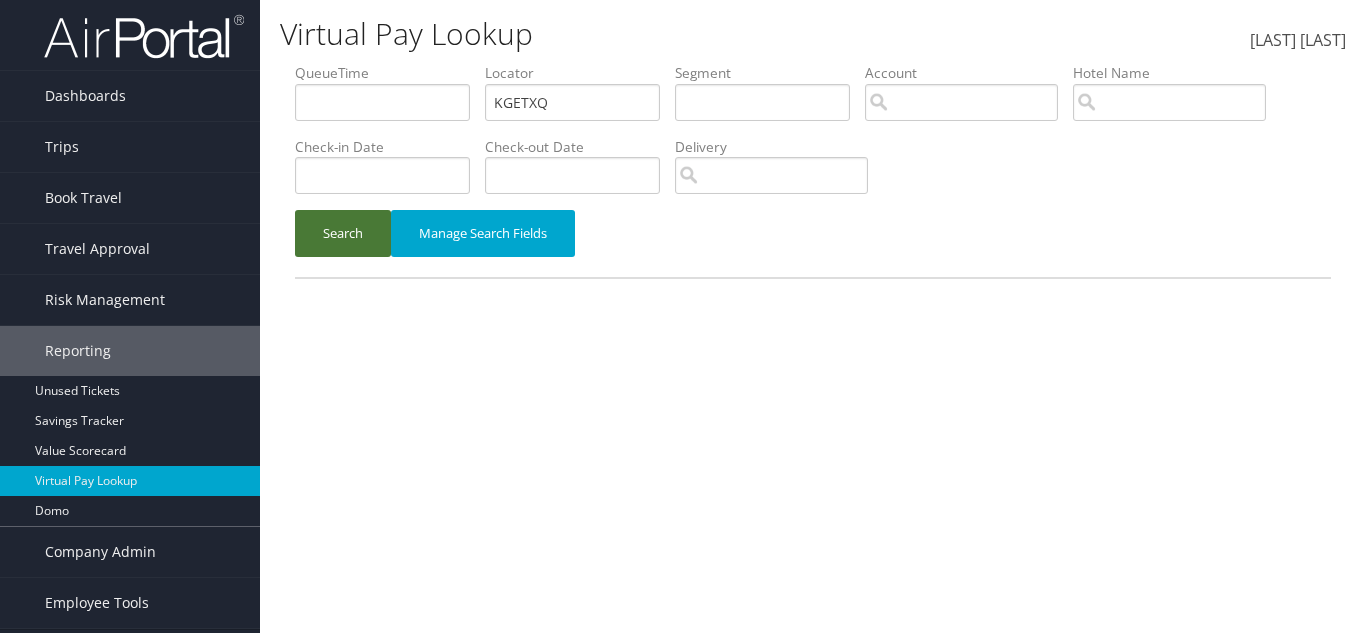 click on "Search" at bounding box center (343, 233) 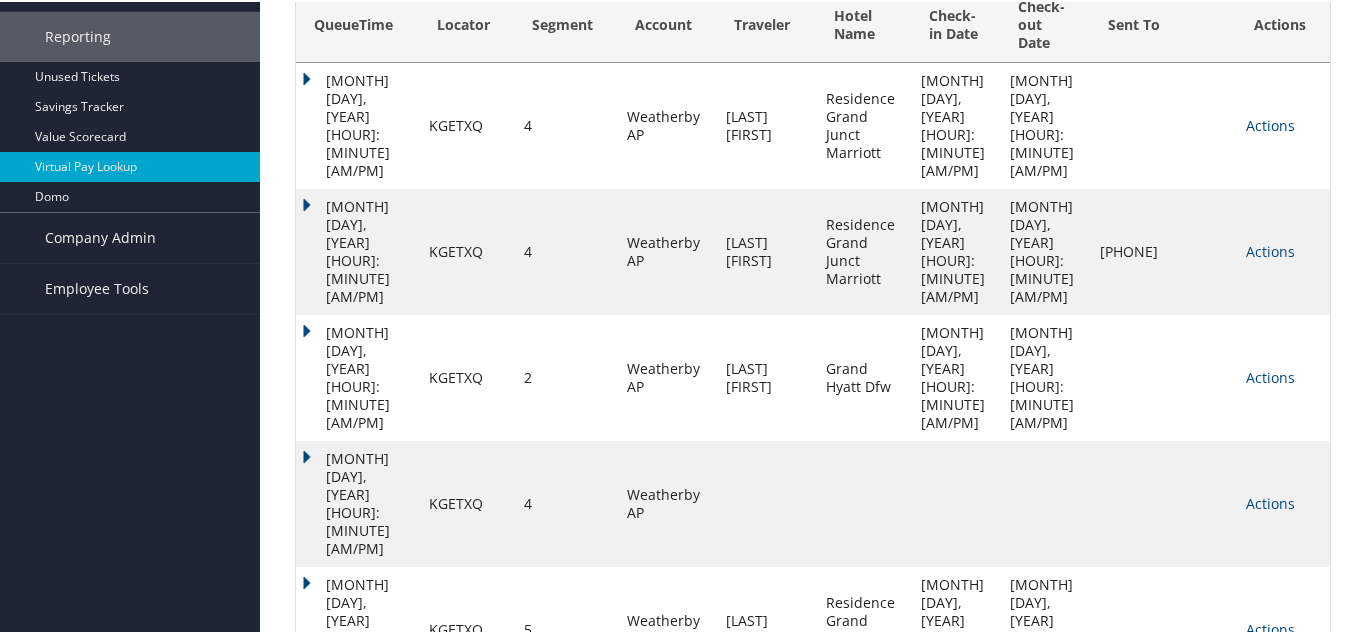 scroll, scrollTop: 586, scrollLeft: 0, axis: vertical 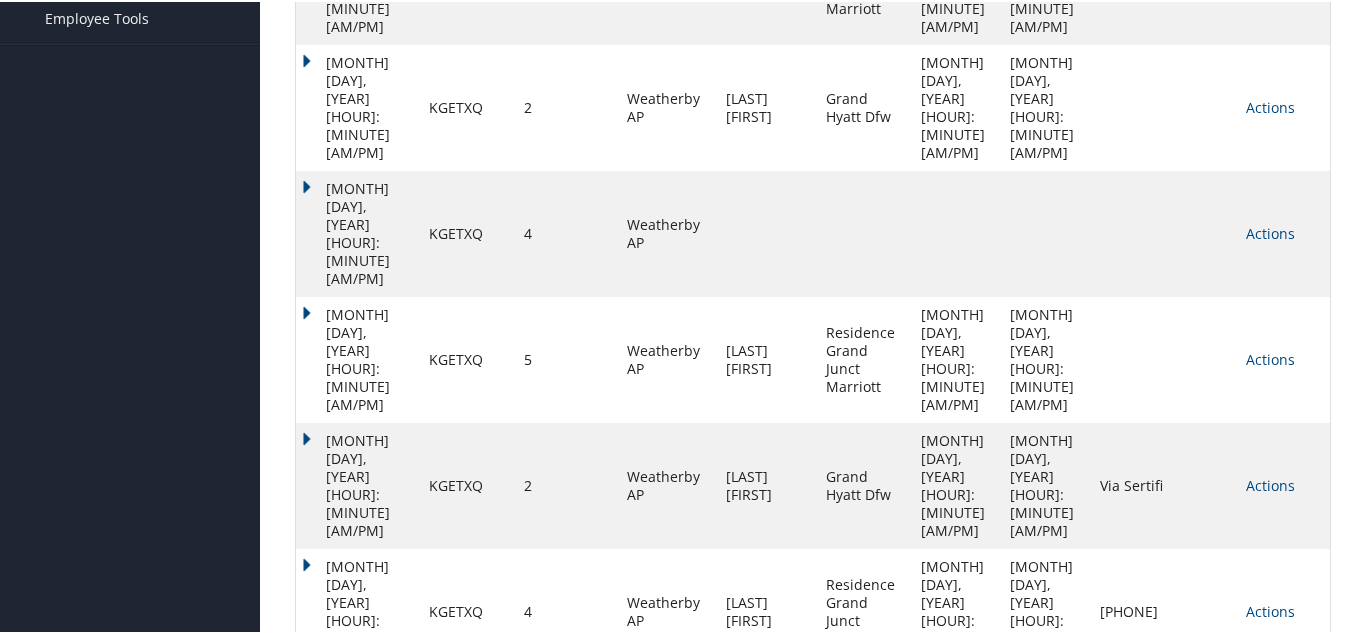 click on "Actions" at bounding box center [1270, 861] 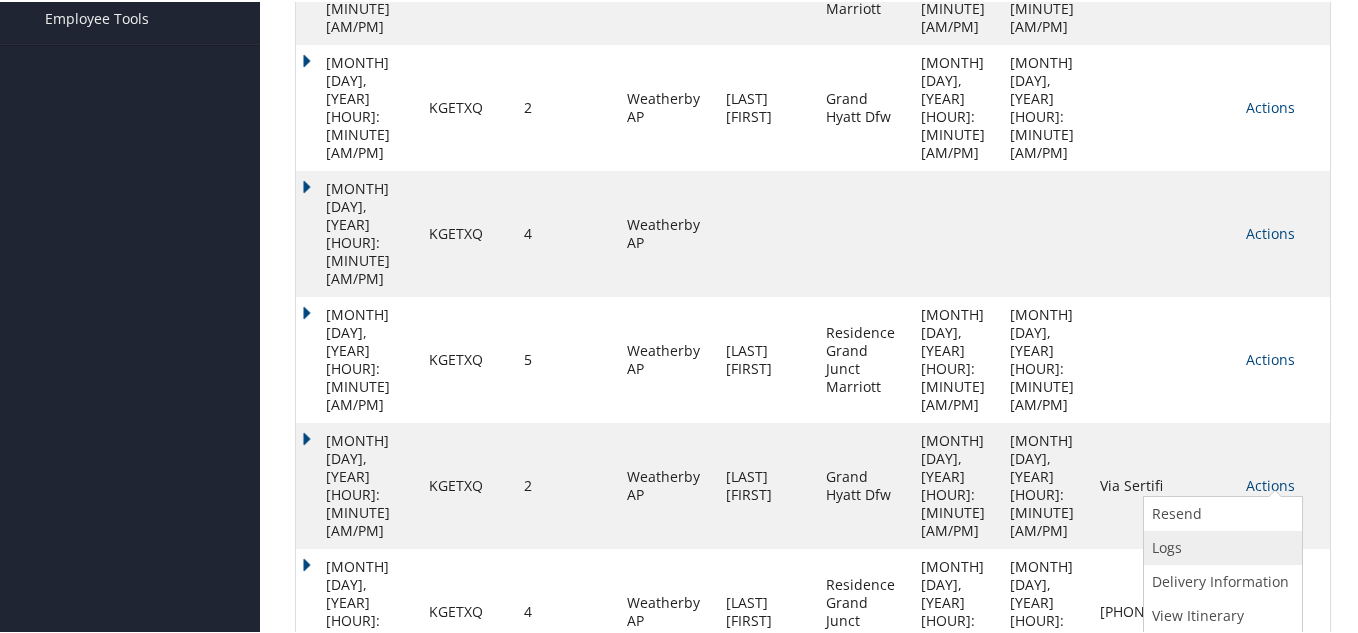 click on "Logs" at bounding box center [1220, 546] 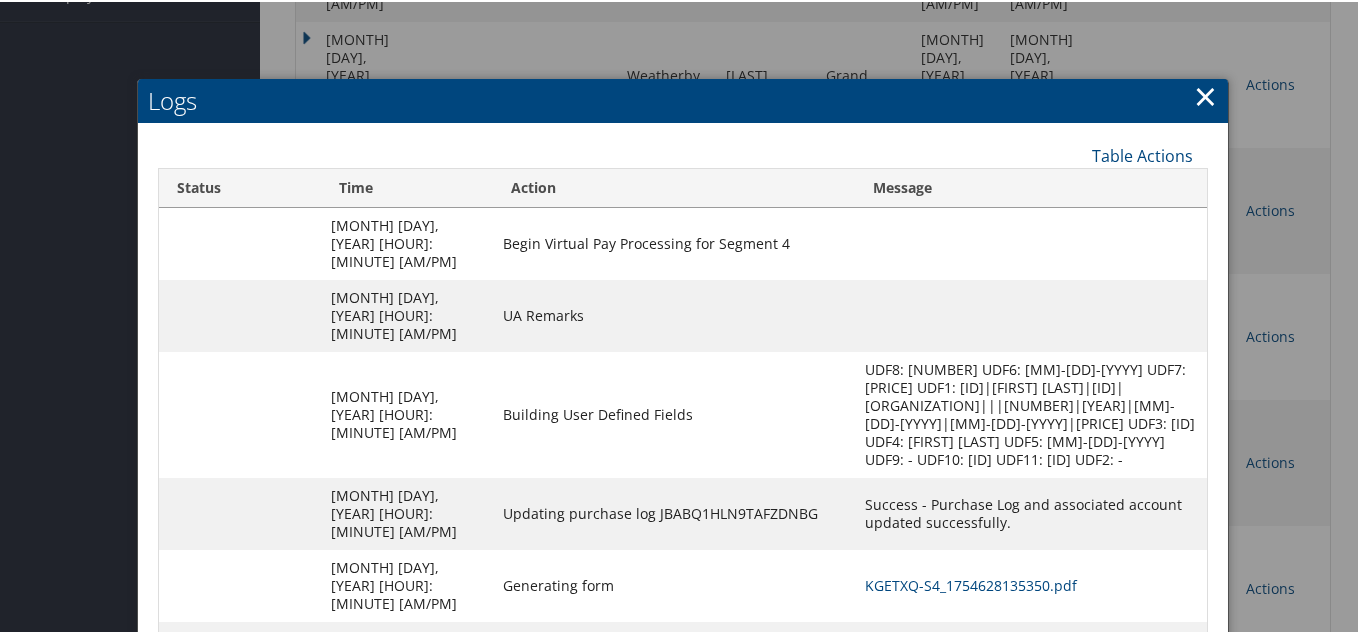 scroll, scrollTop: 616, scrollLeft: 0, axis: vertical 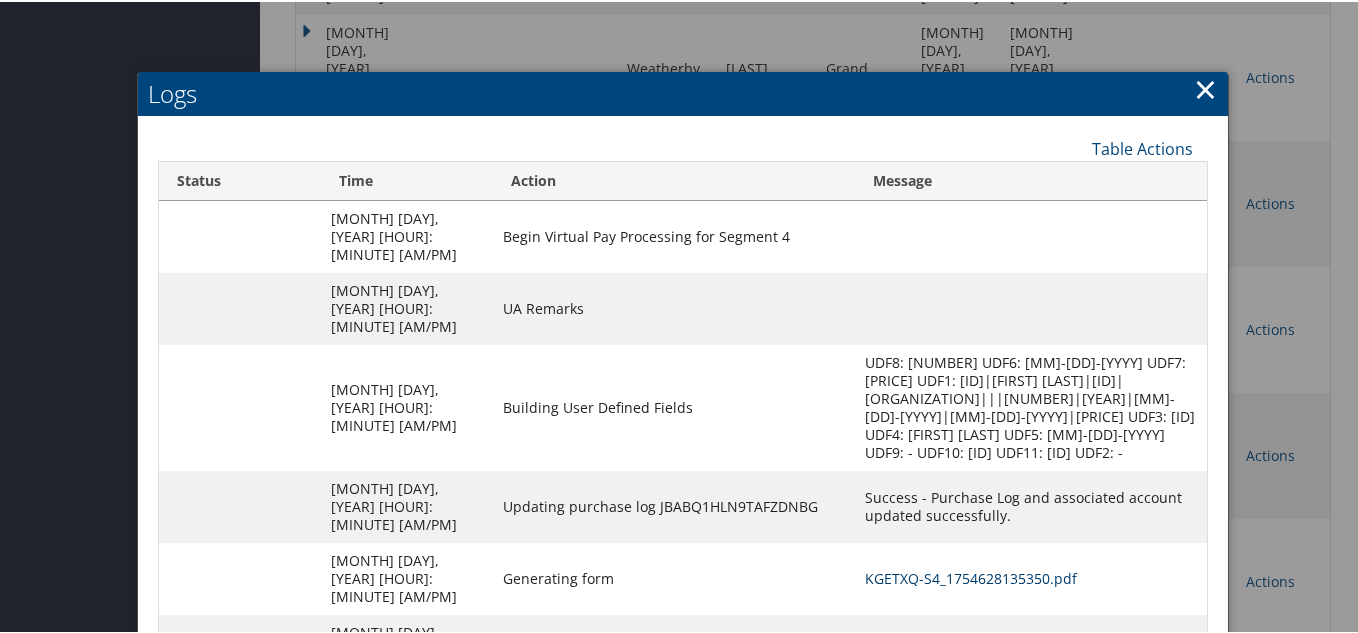 click on "KGETXQ-S4_1754628135350.pdf" at bounding box center (971, 576) 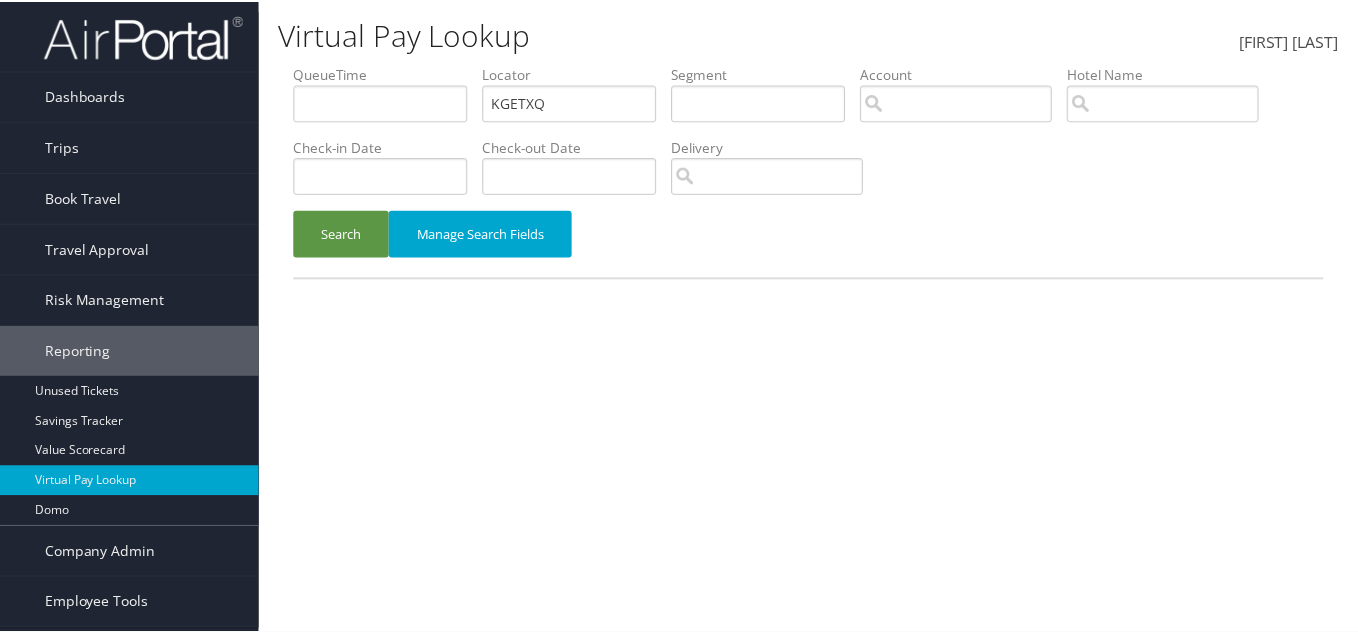 scroll, scrollTop: 0, scrollLeft: 0, axis: both 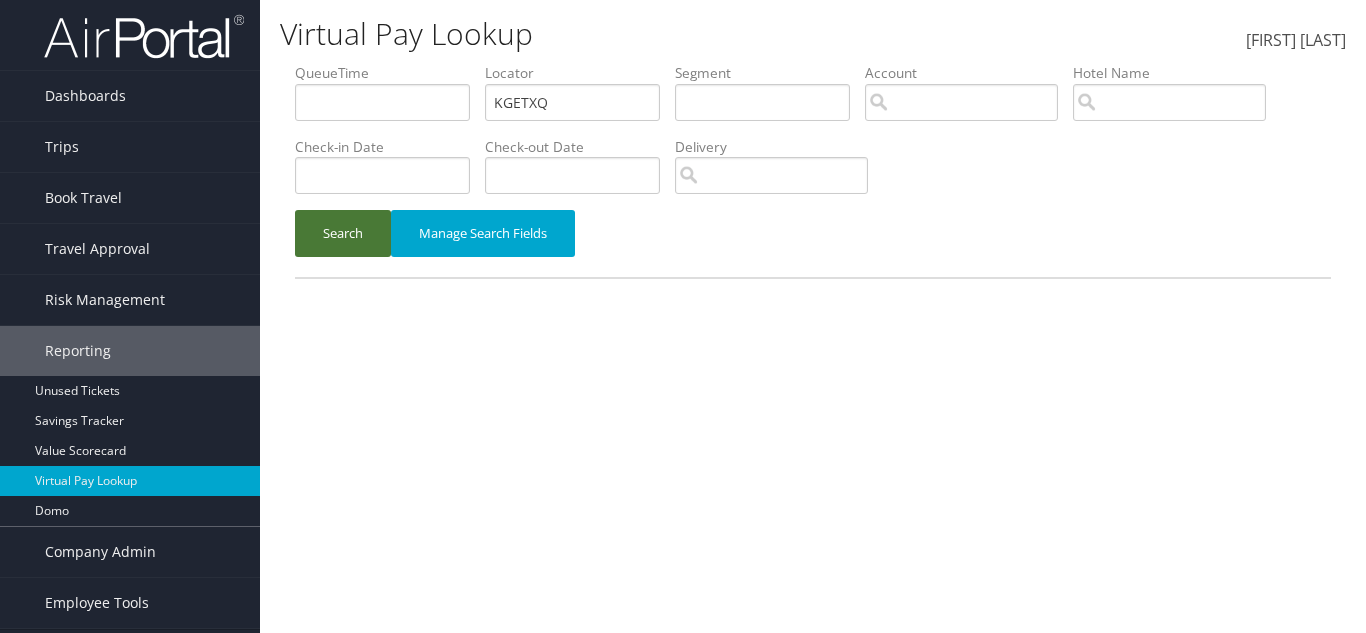 click on "Search" at bounding box center [343, 233] 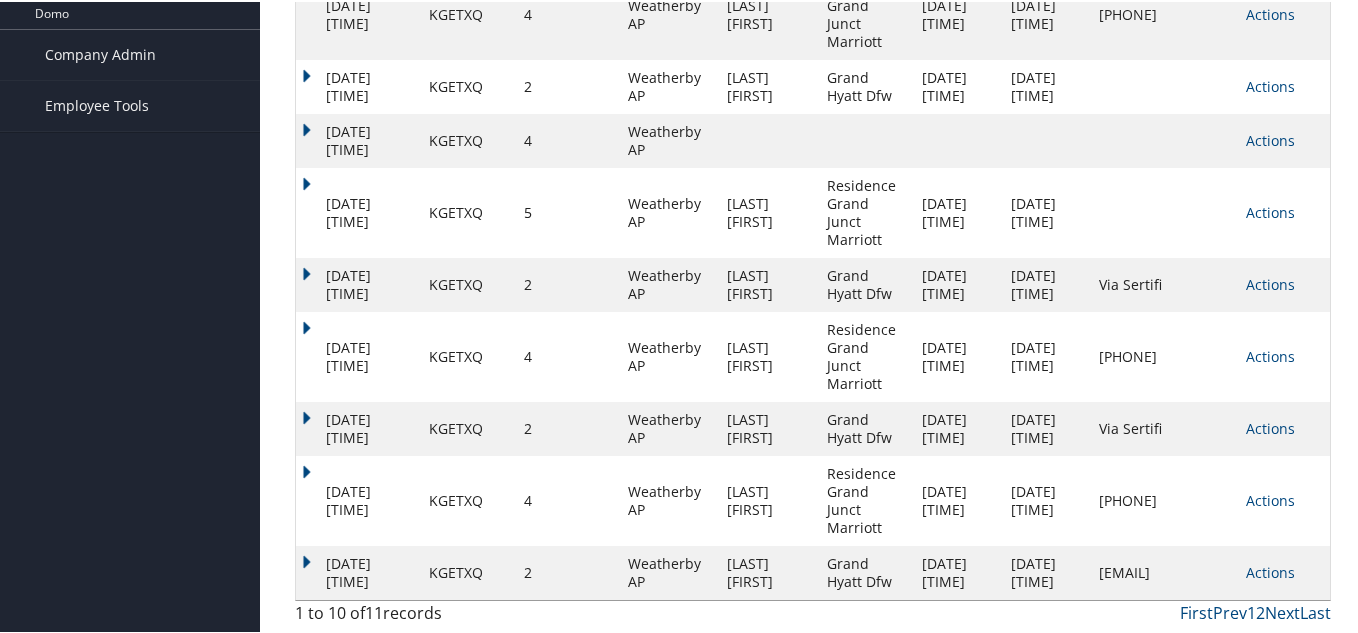 scroll, scrollTop: 586, scrollLeft: 0, axis: vertical 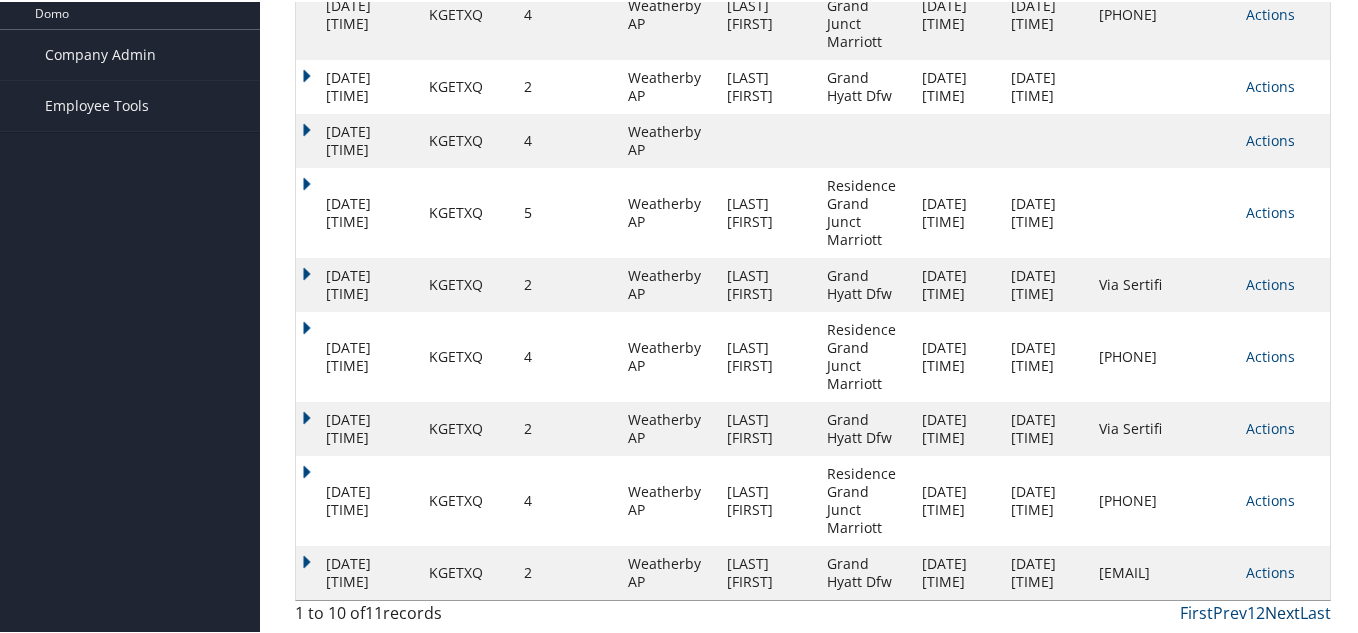 click on "Next" at bounding box center (1282, 611) 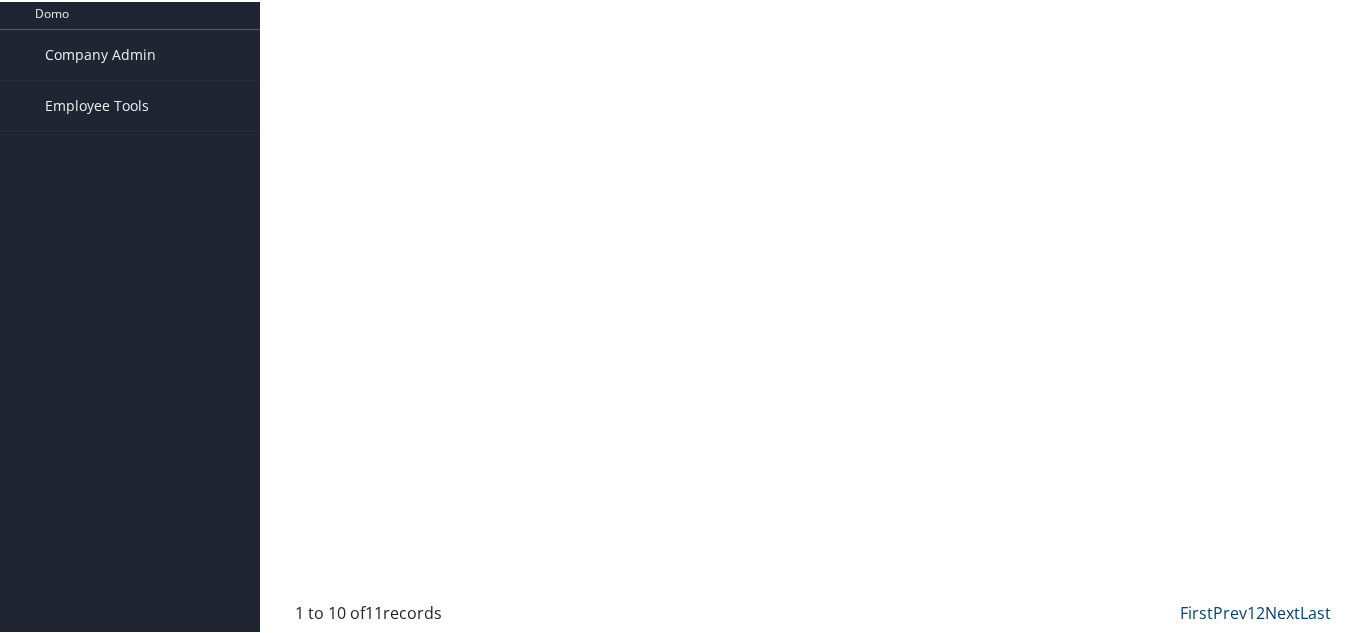 scroll, scrollTop: 0, scrollLeft: 0, axis: both 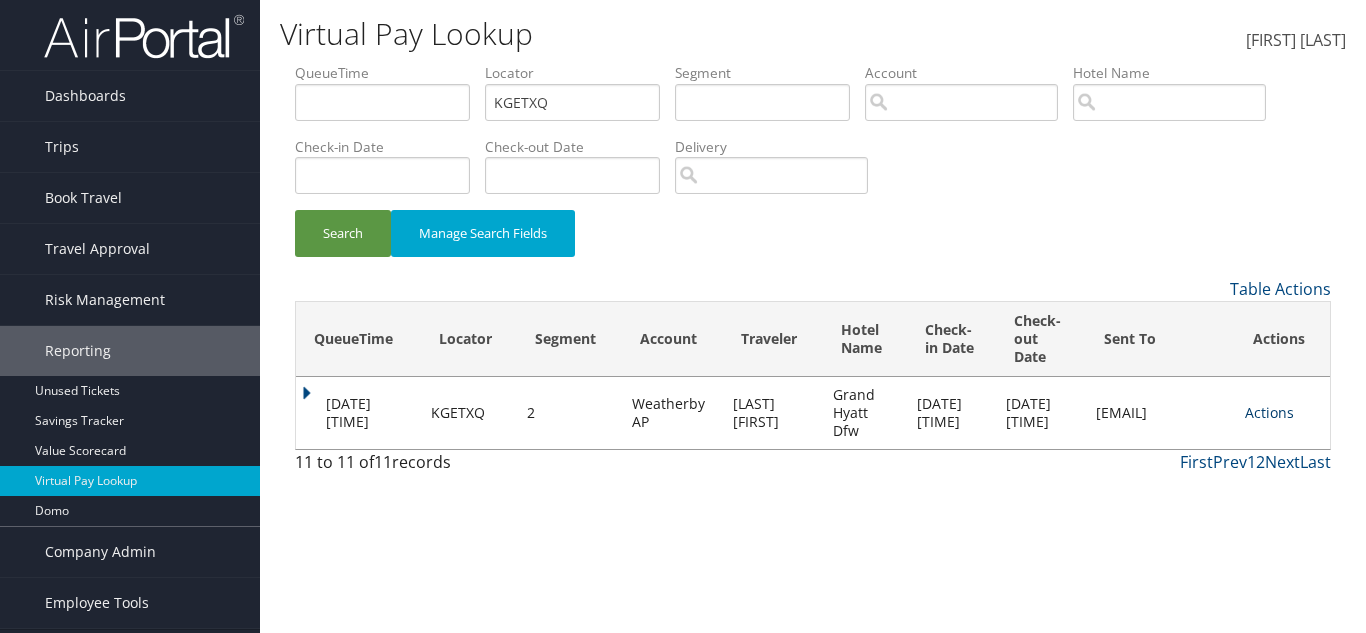 click on "Actions" at bounding box center [1269, 412] 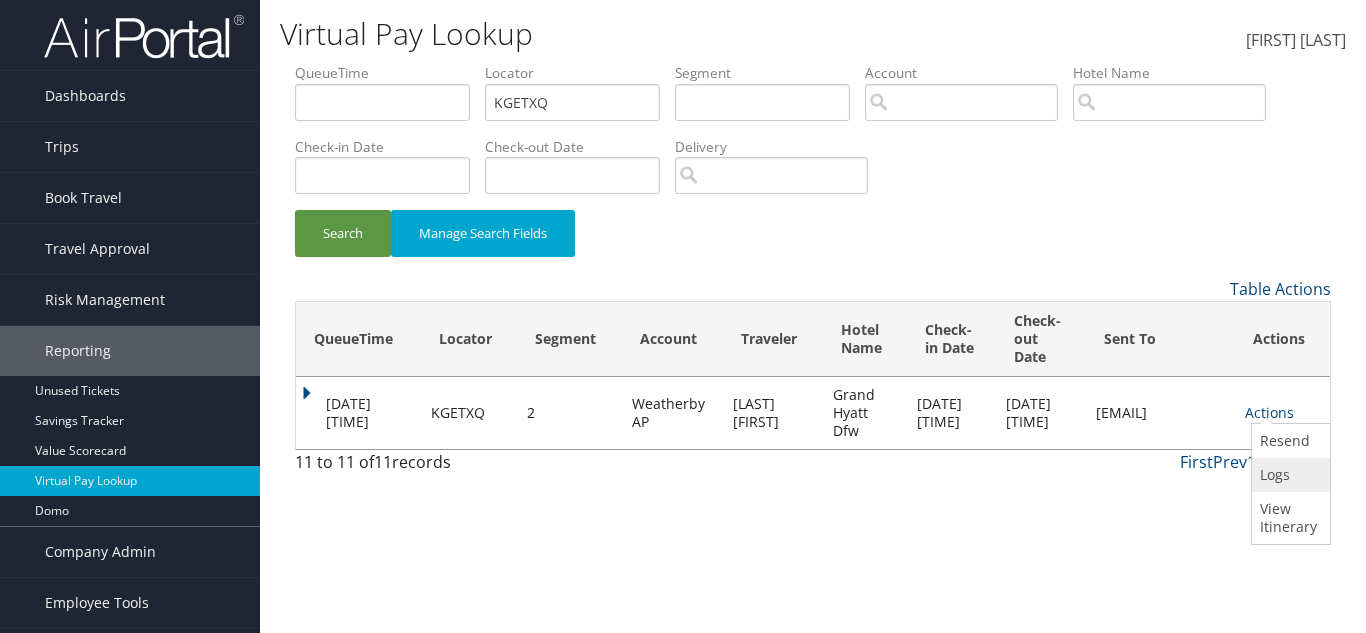 click on "Logs" at bounding box center (1288, 475) 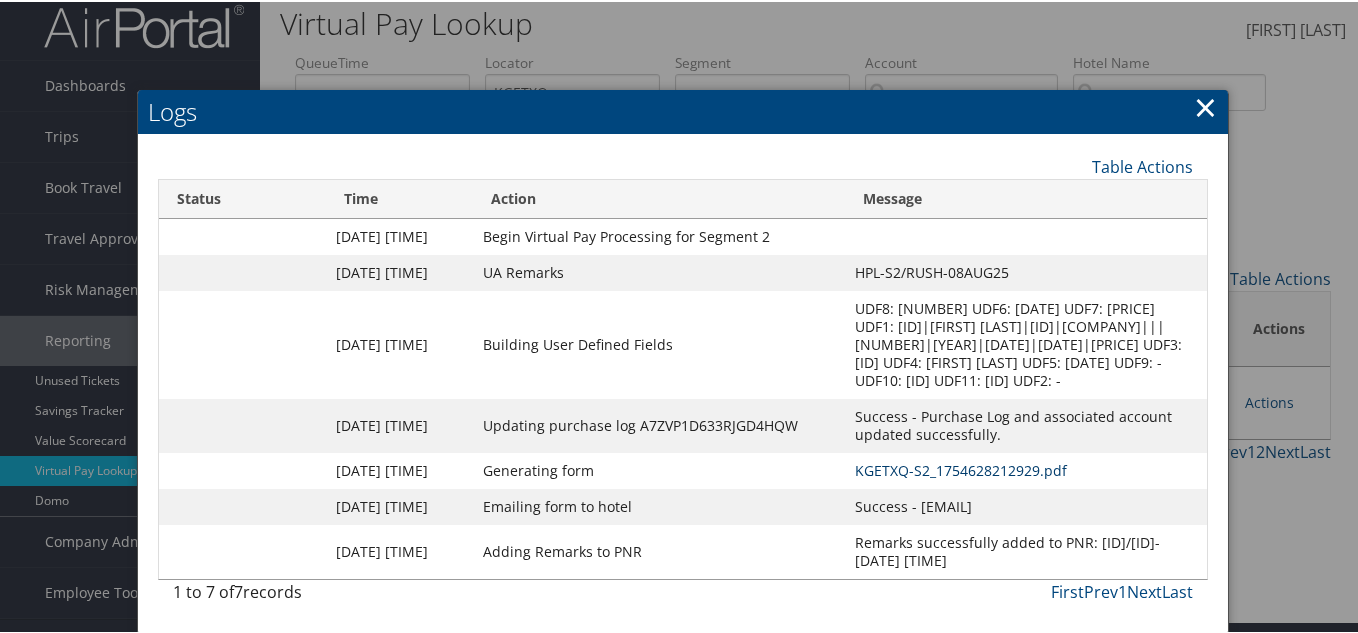 scroll, scrollTop: 84, scrollLeft: 0, axis: vertical 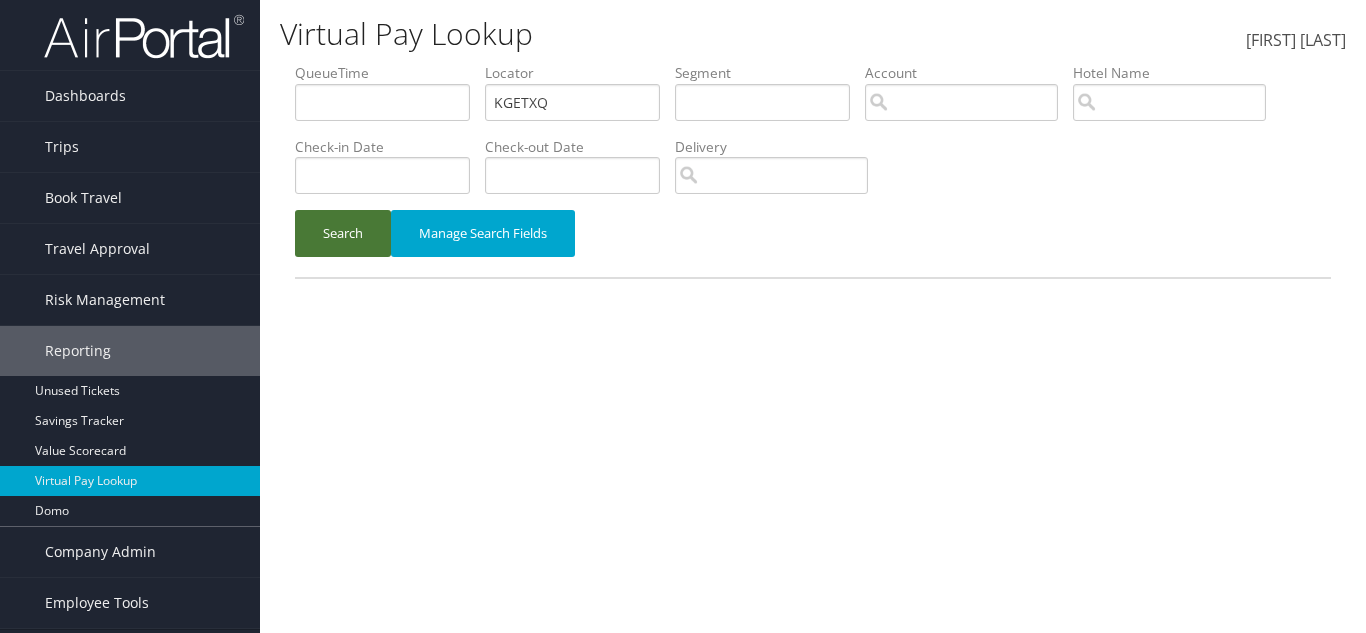 click on "Search" at bounding box center (343, 233) 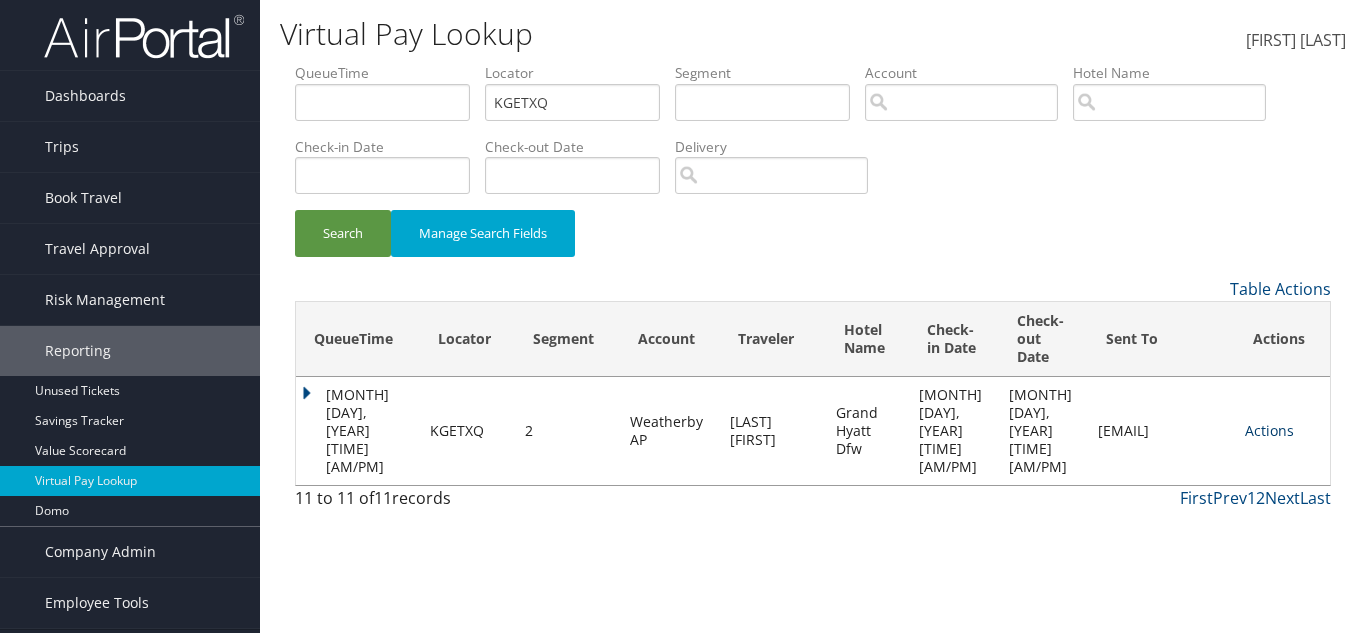 click on "Actions" at bounding box center (1269, 430) 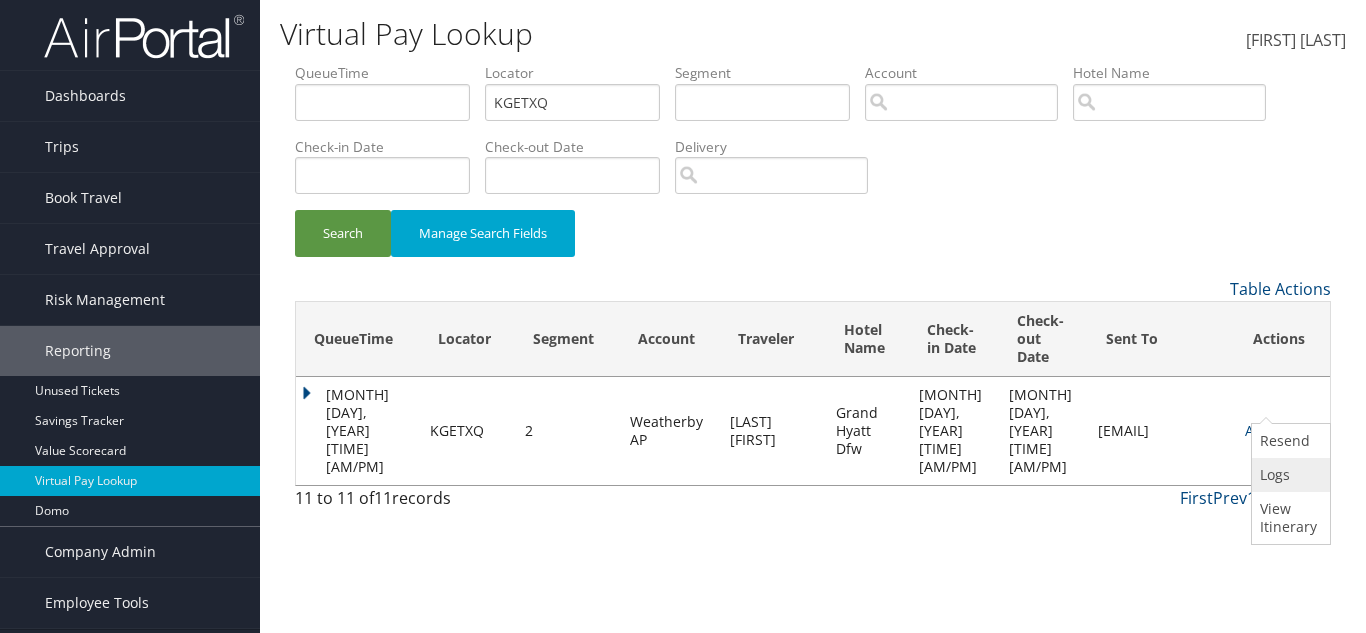 click on "Logs" at bounding box center (1288, 475) 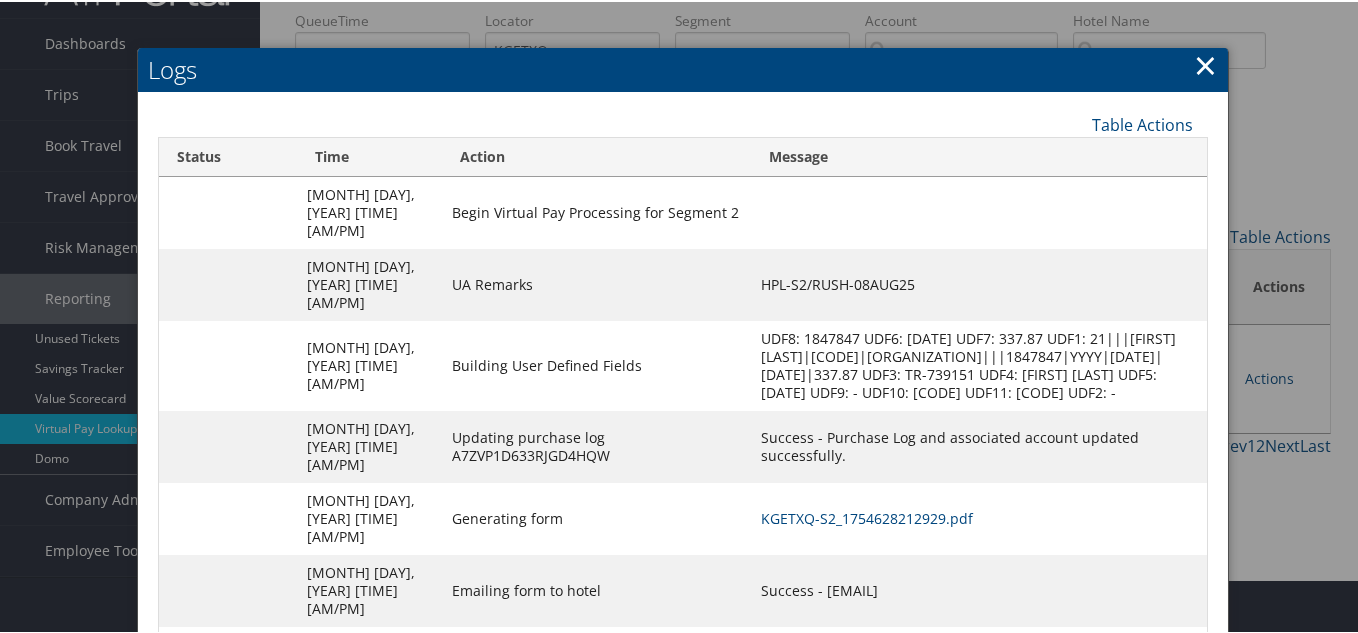 scroll, scrollTop: 84, scrollLeft: 0, axis: vertical 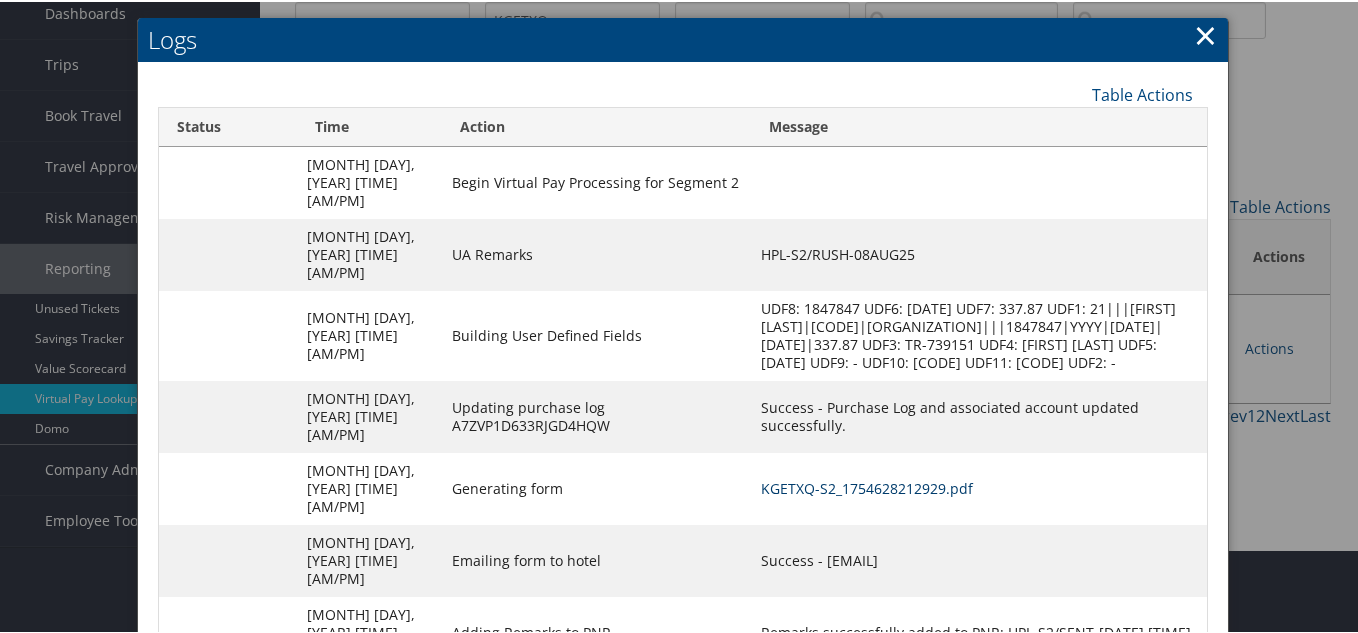 click on "KGETXQ-S2_1754628212929.pdf" at bounding box center [867, 486] 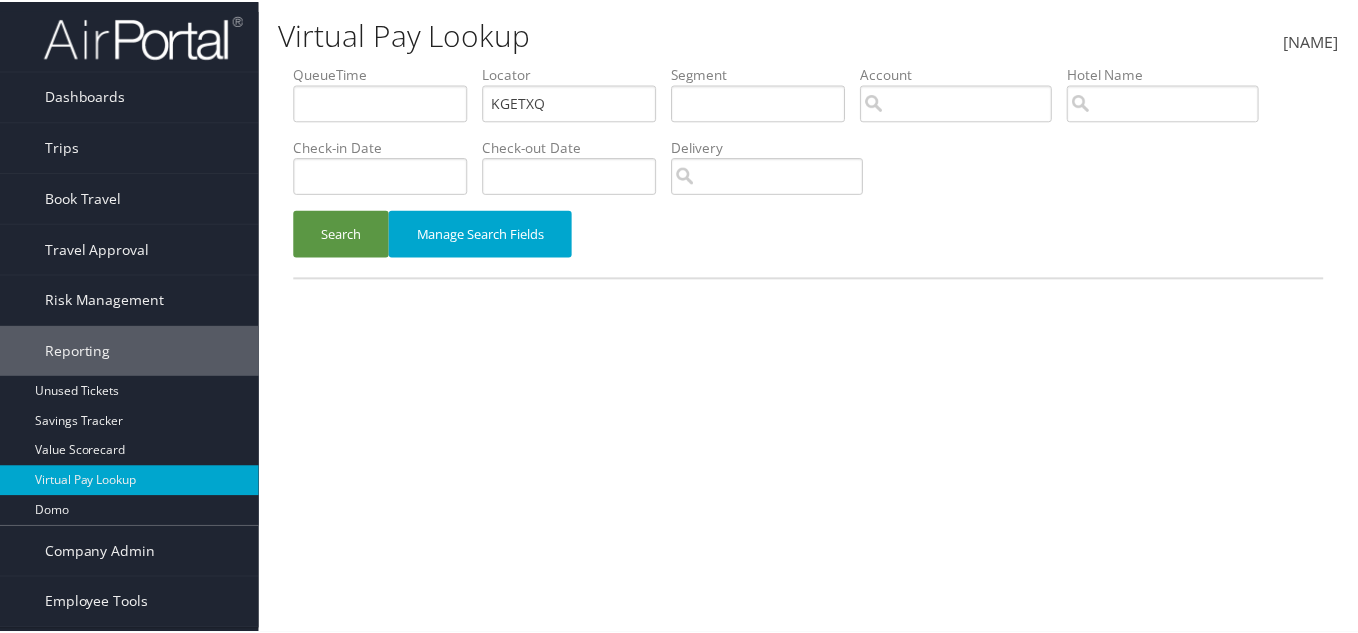 scroll, scrollTop: 0, scrollLeft: 0, axis: both 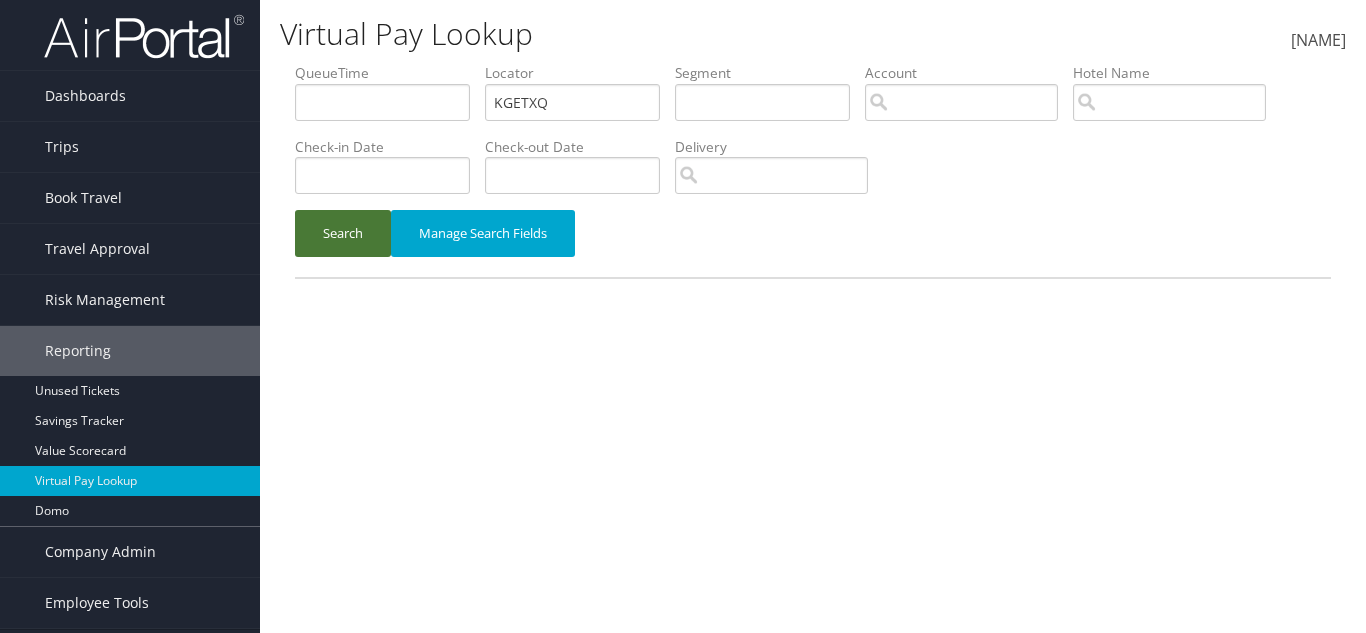 click on "Search" at bounding box center [343, 233] 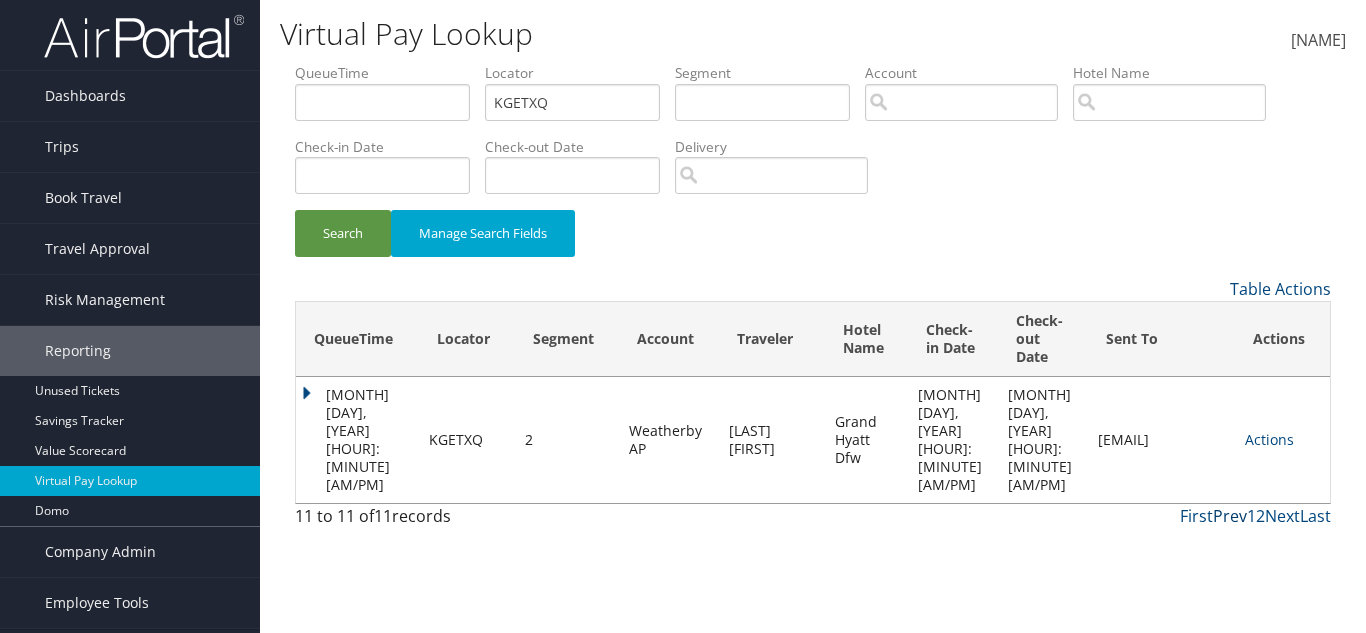 click on "Prev" at bounding box center [1230, 516] 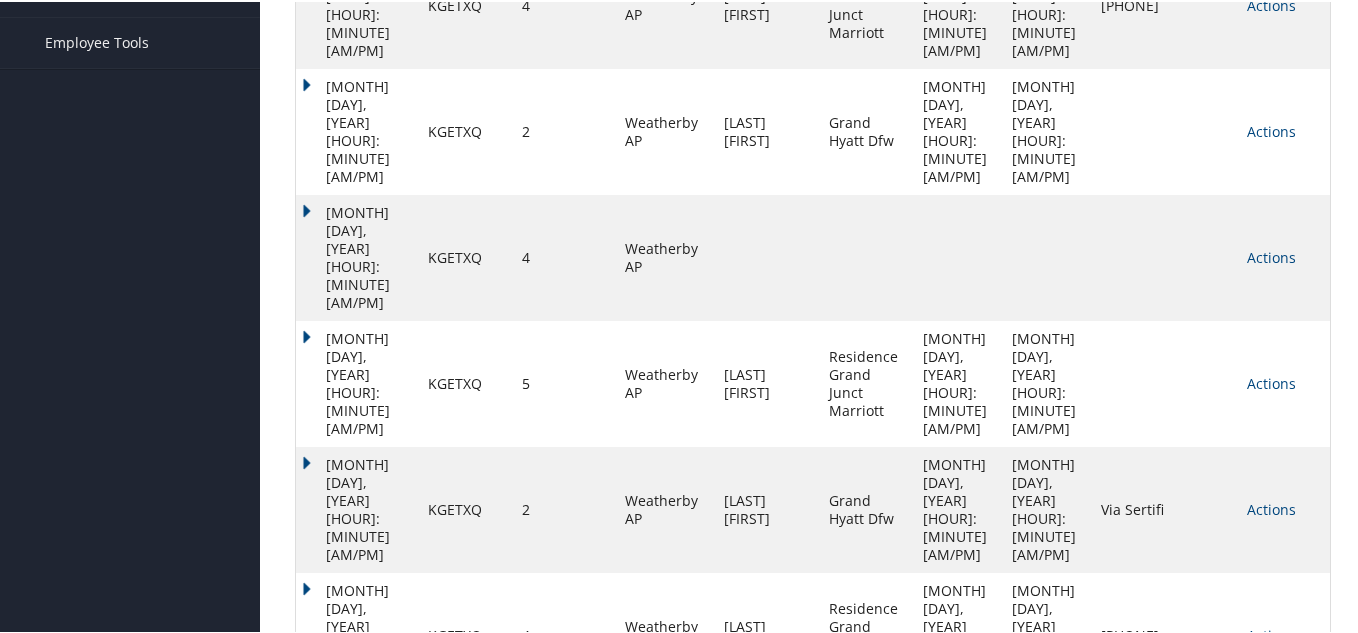 scroll, scrollTop: 586, scrollLeft: 0, axis: vertical 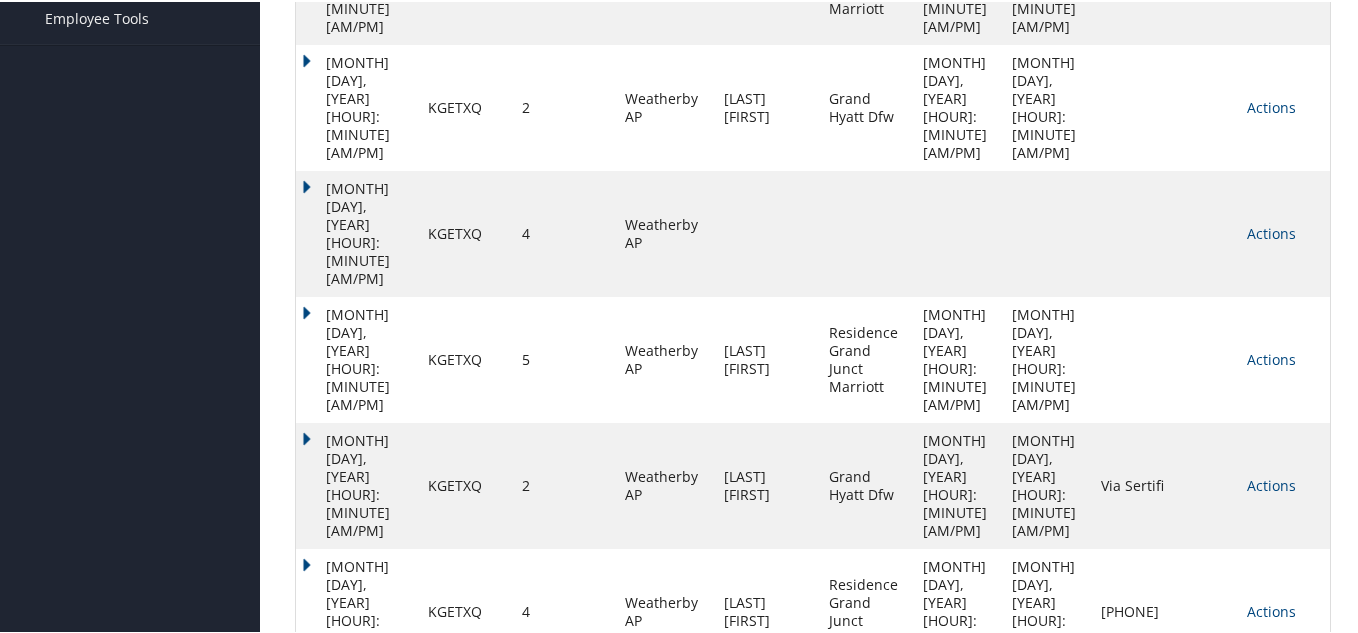 click on "Actions" at bounding box center (1271, 861) 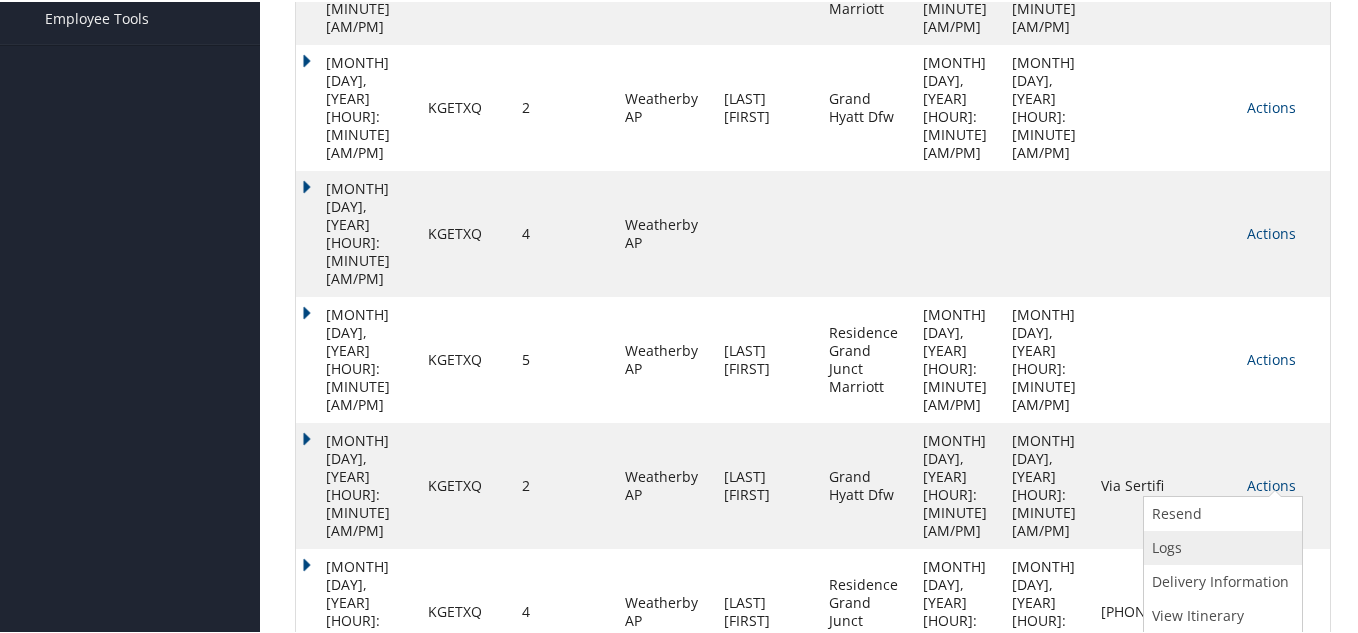 click on "Logs" at bounding box center [1220, 546] 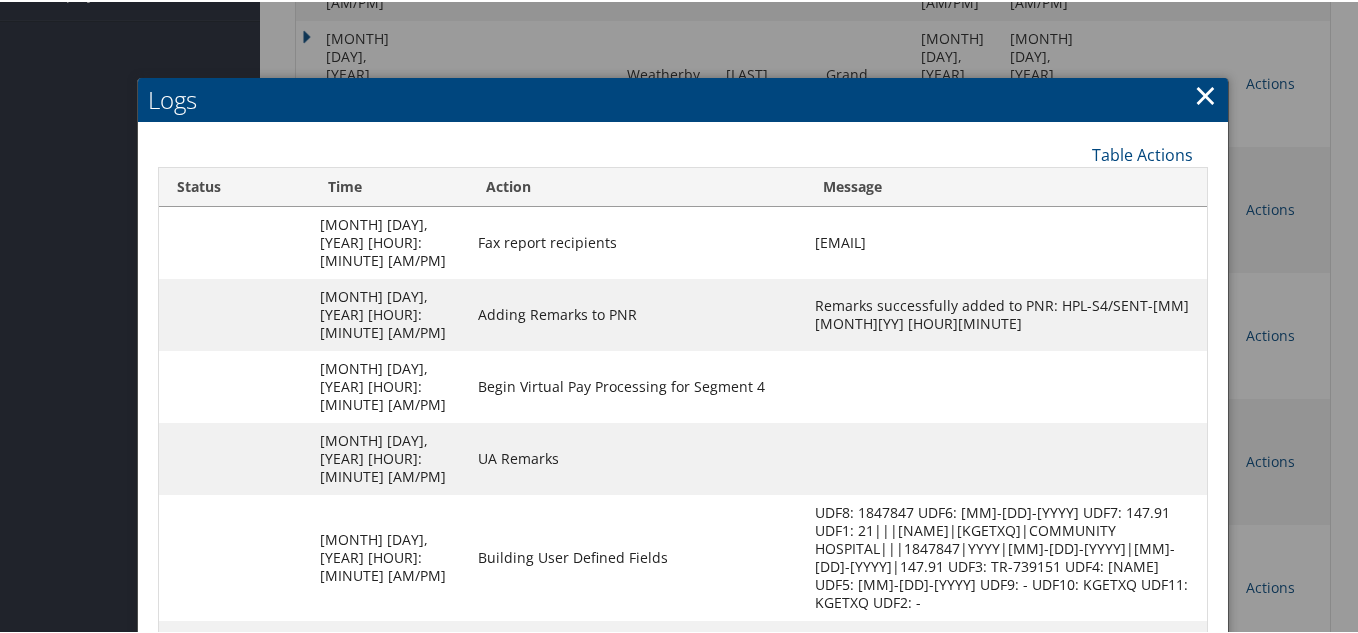 scroll, scrollTop: 724, scrollLeft: 0, axis: vertical 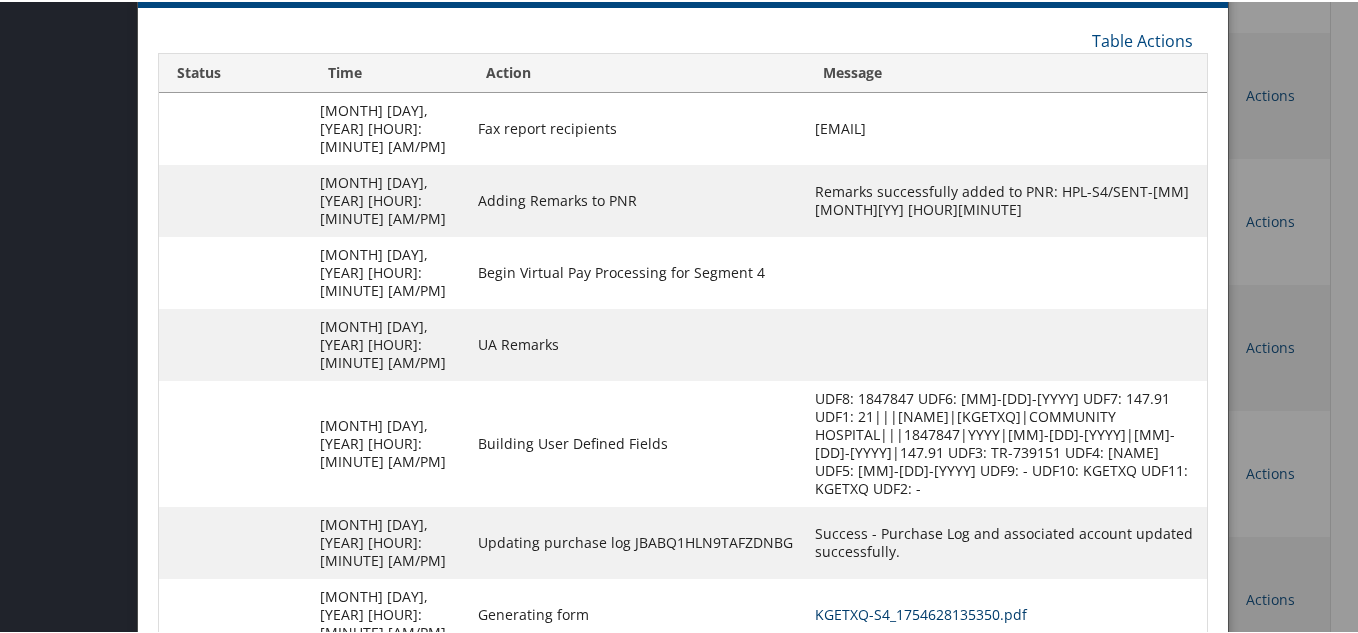 click on "KGETXQ-S4_1754628135350.pdf" at bounding box center (921, 612) 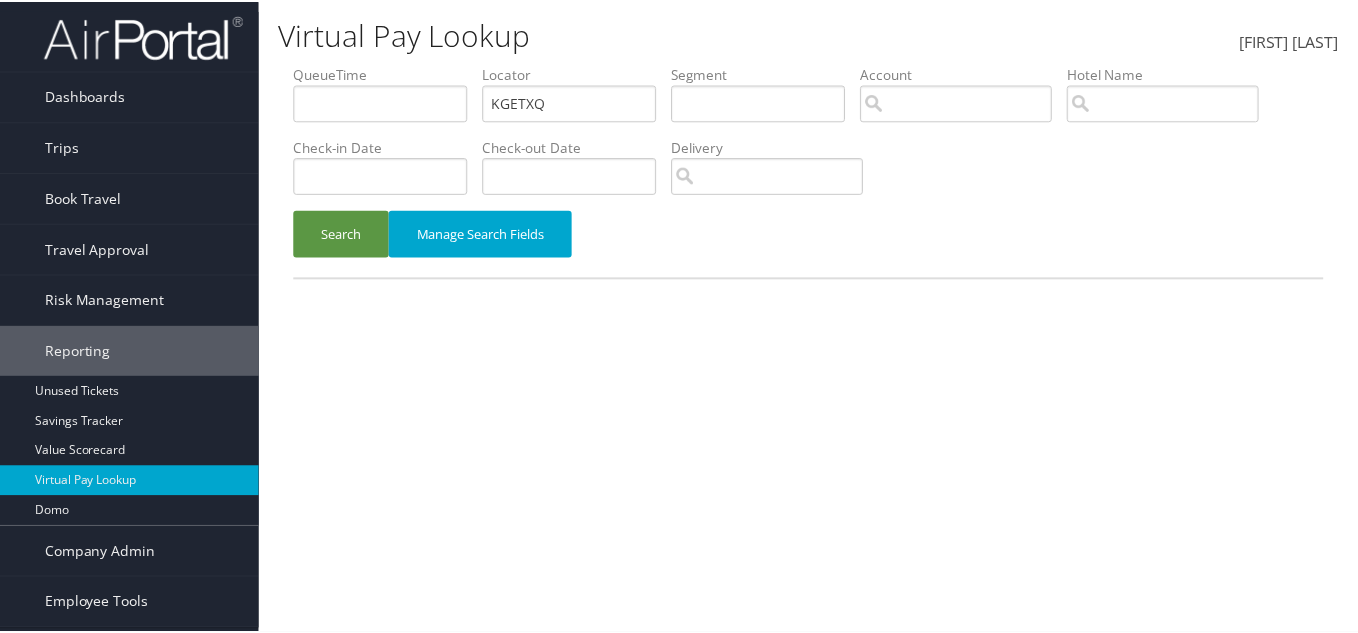 scroll, scrollTop: 0, scrollLeft: 0, axis: both 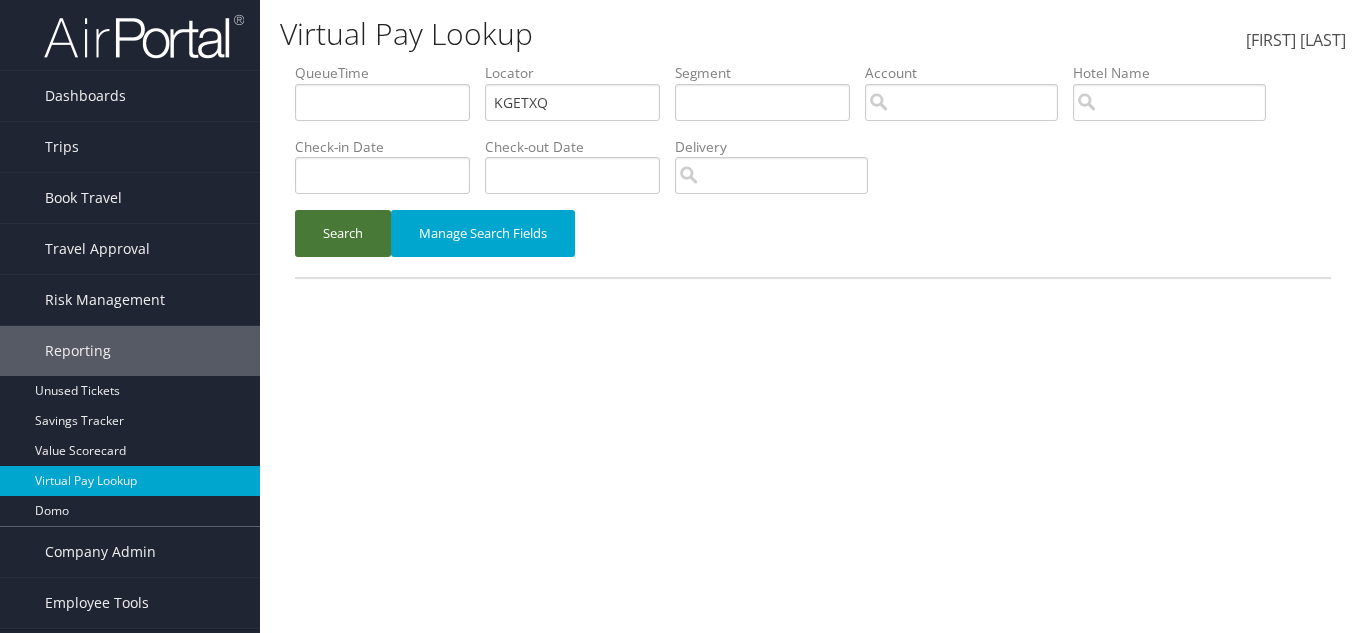 click on "Search" at bounding box center (343, 233) 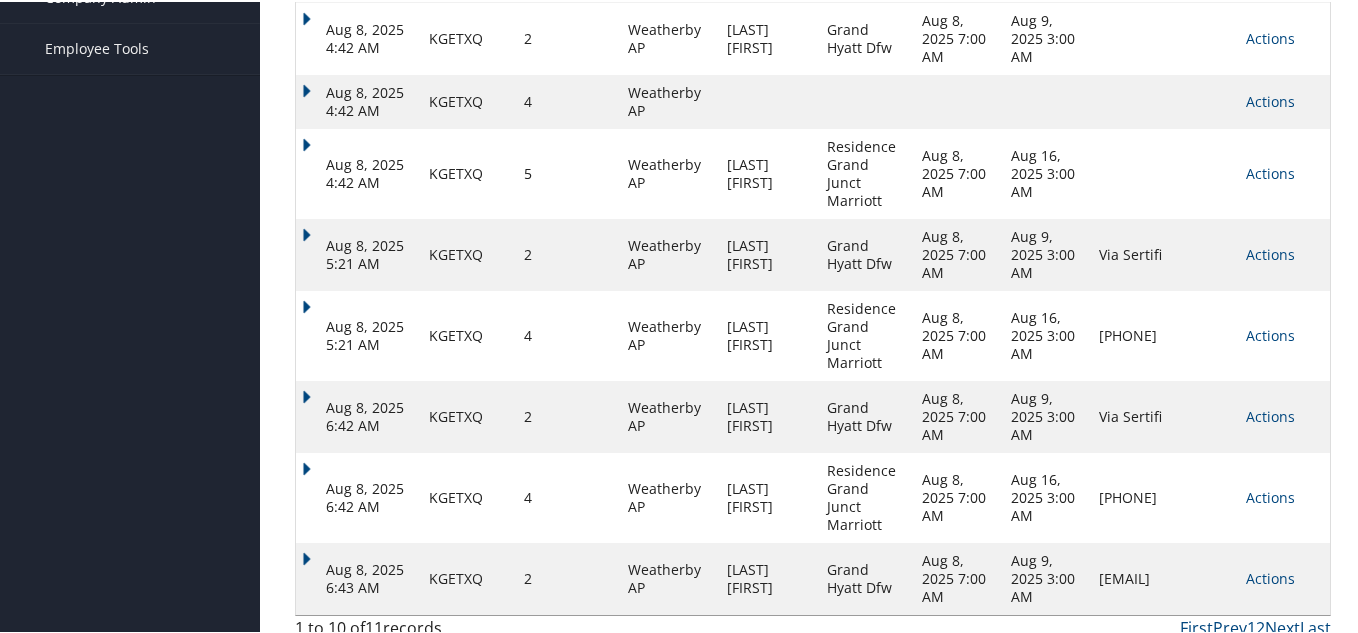 scroll, scrollTop: 586, scrollLeft: 0, axis: vertical 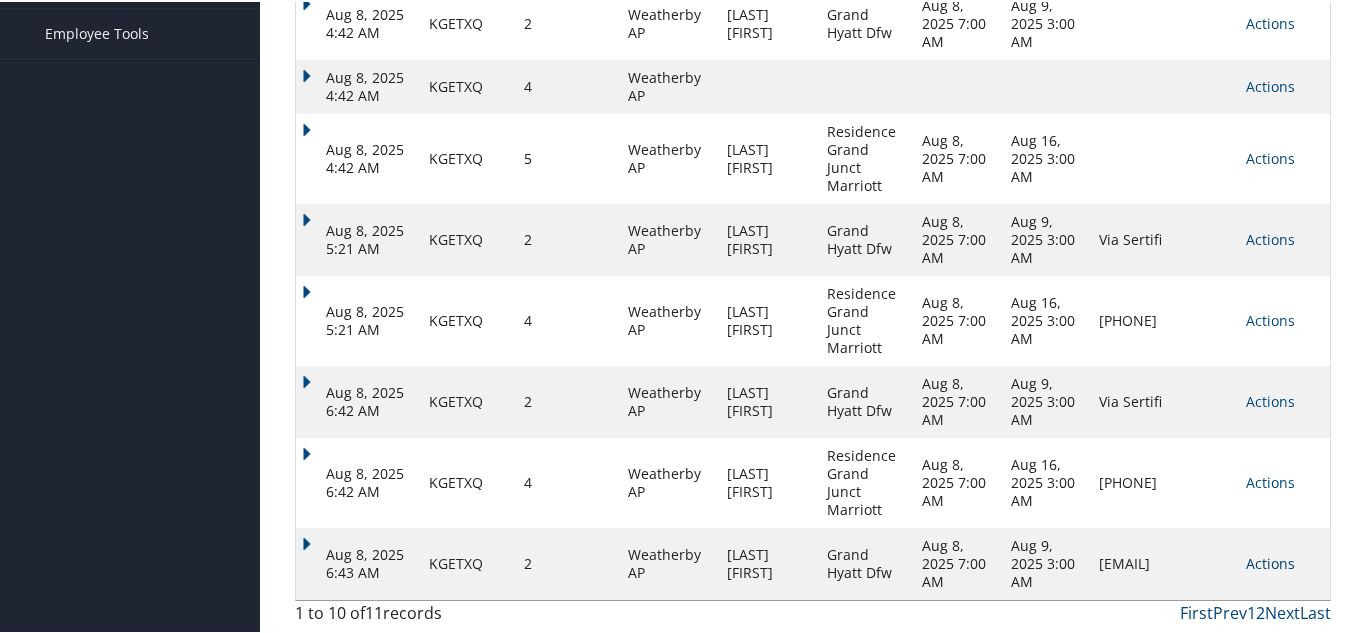 click on "Actions" at bounding box center (1270, 561) 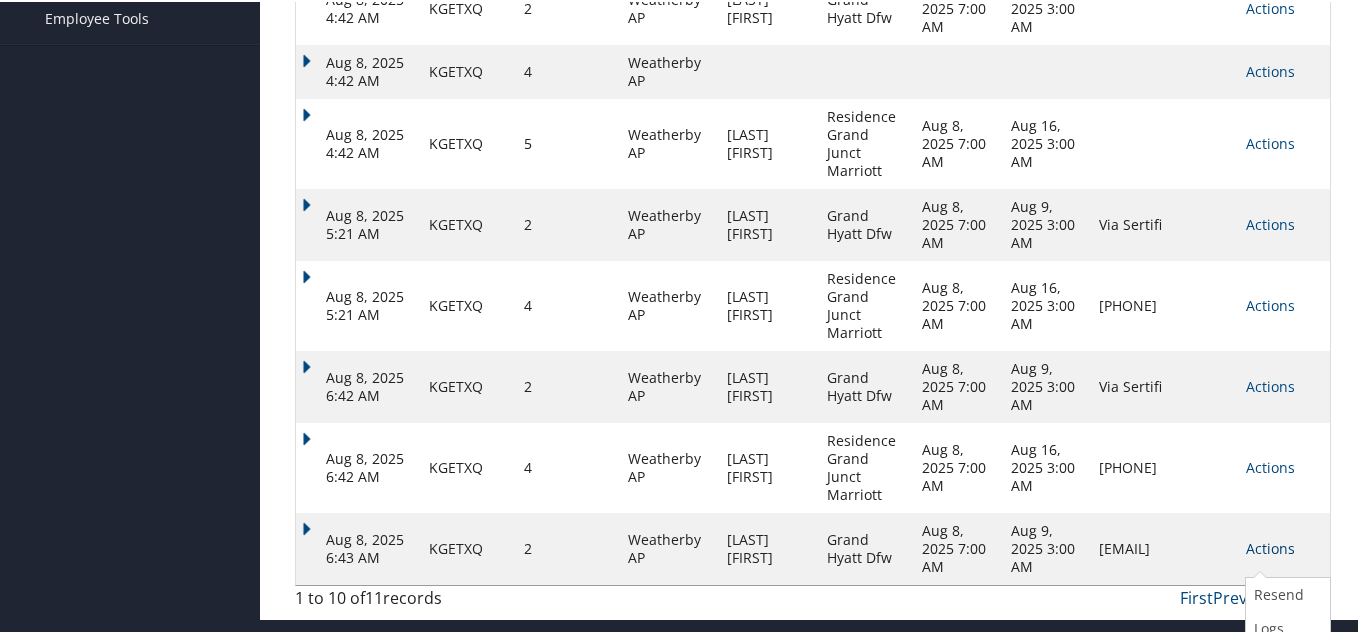 scroll, scrollTop: 647, scrollLeft: 0, axis: vertical 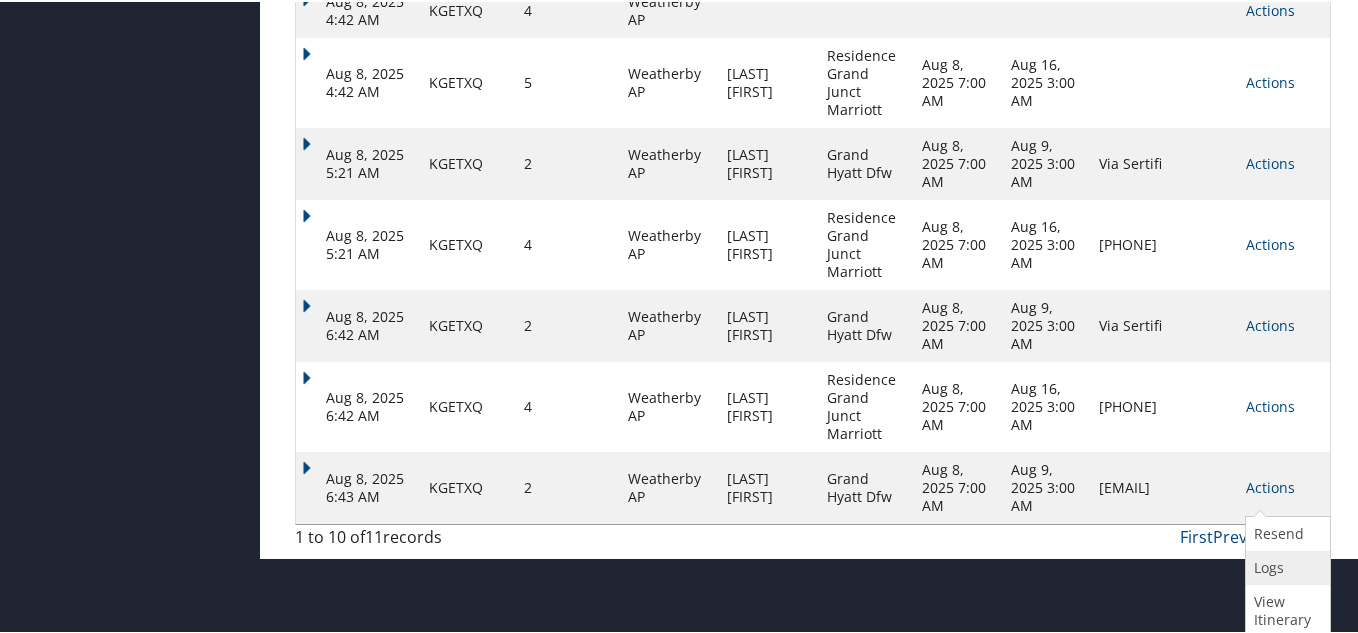 click on "Logs" at bounding box center (1285, 566) 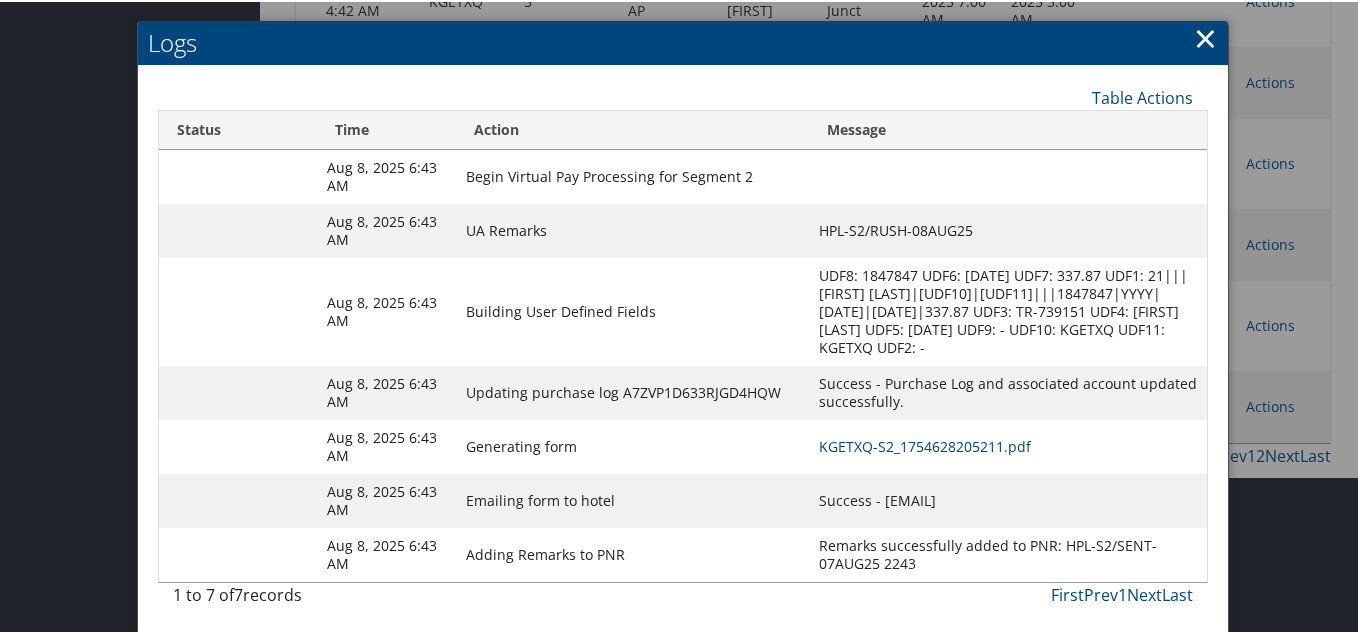 scroll, scrollTop: 731, scrollLeft: 0, axis: vertical 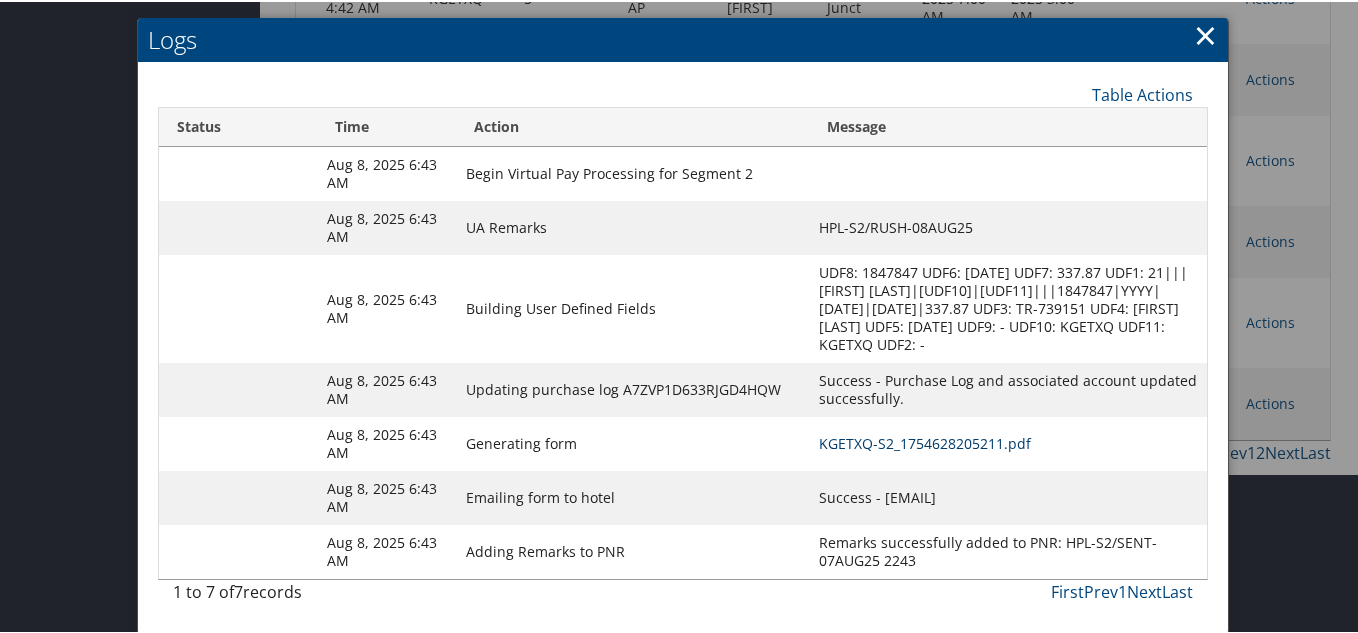 click on "KGETXQ-S2_1754628205211.pdf" at bounding box center (925, 441) 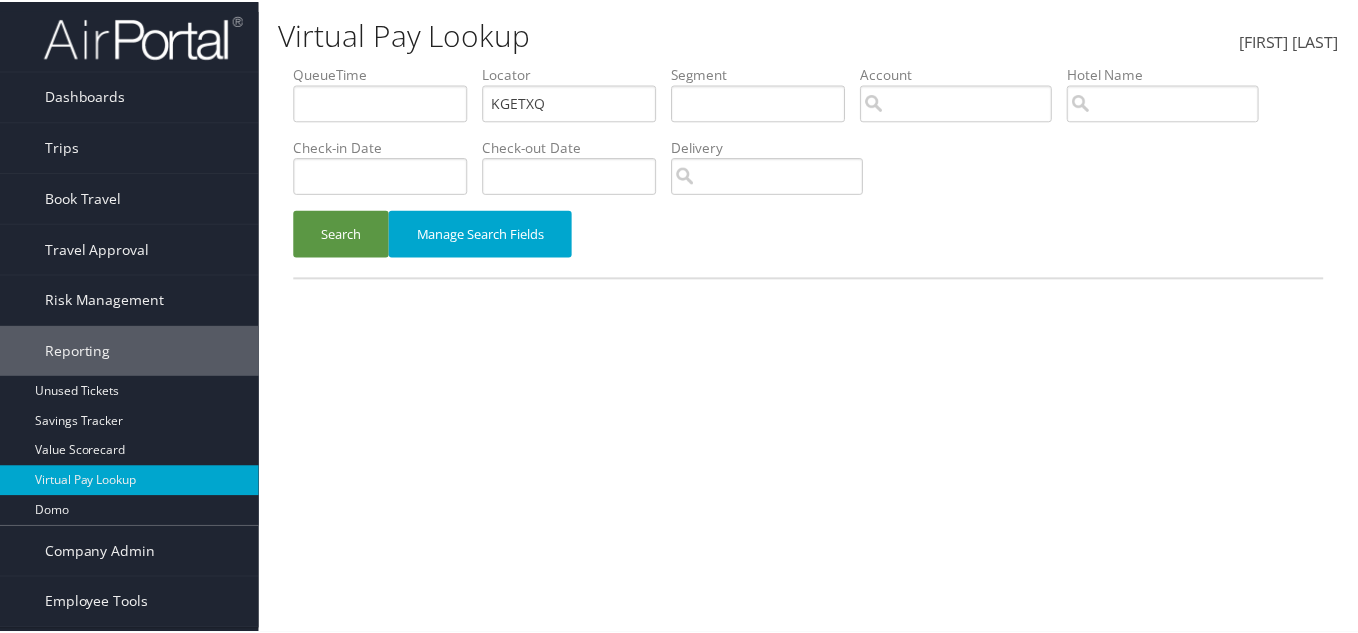 scroll, scrollTop: 0, scrollLeft: 0, axis: both 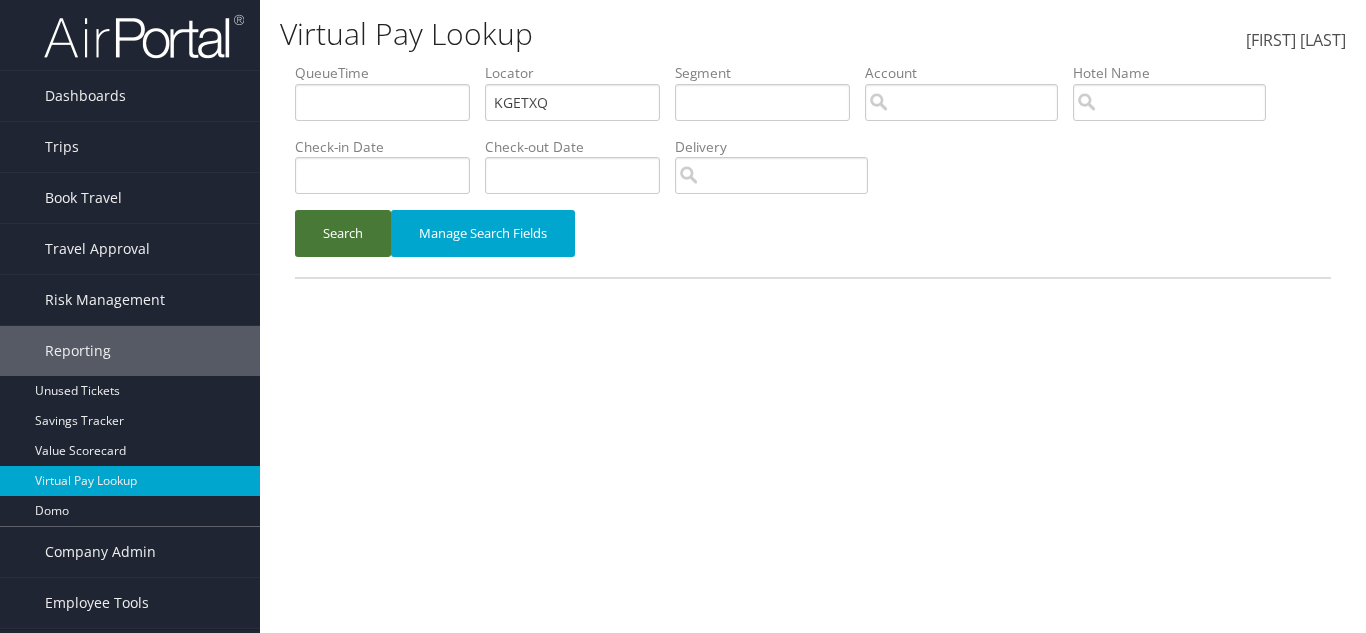 click on "Search" at bounding box center [343, 233] 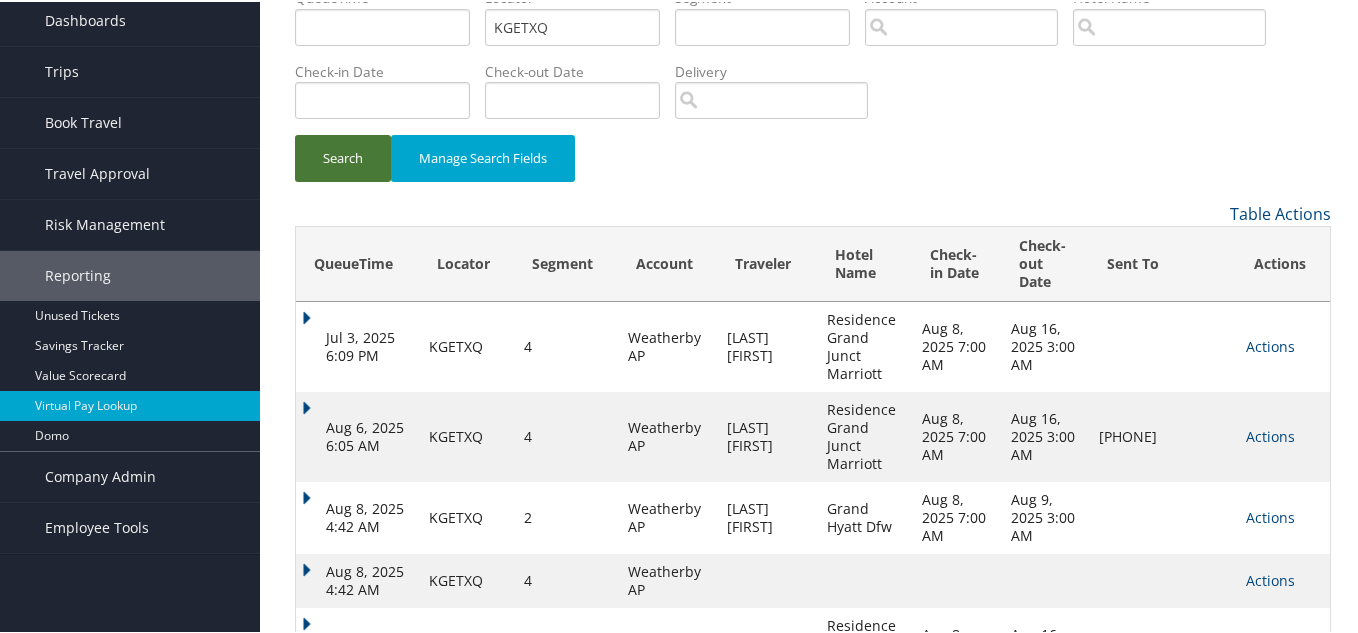 scroll, scrollTop: 100, scrollLeft: 0, axis: vertical 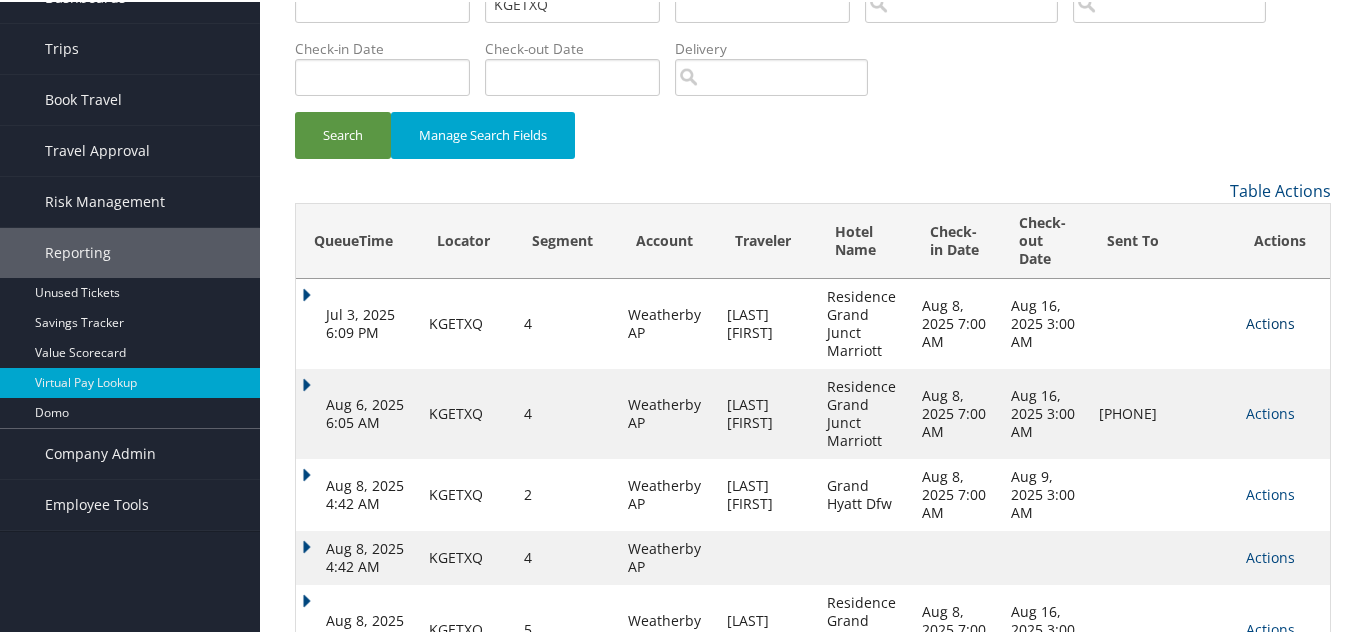 click on "Actions" at bounding box center [1270, 321] 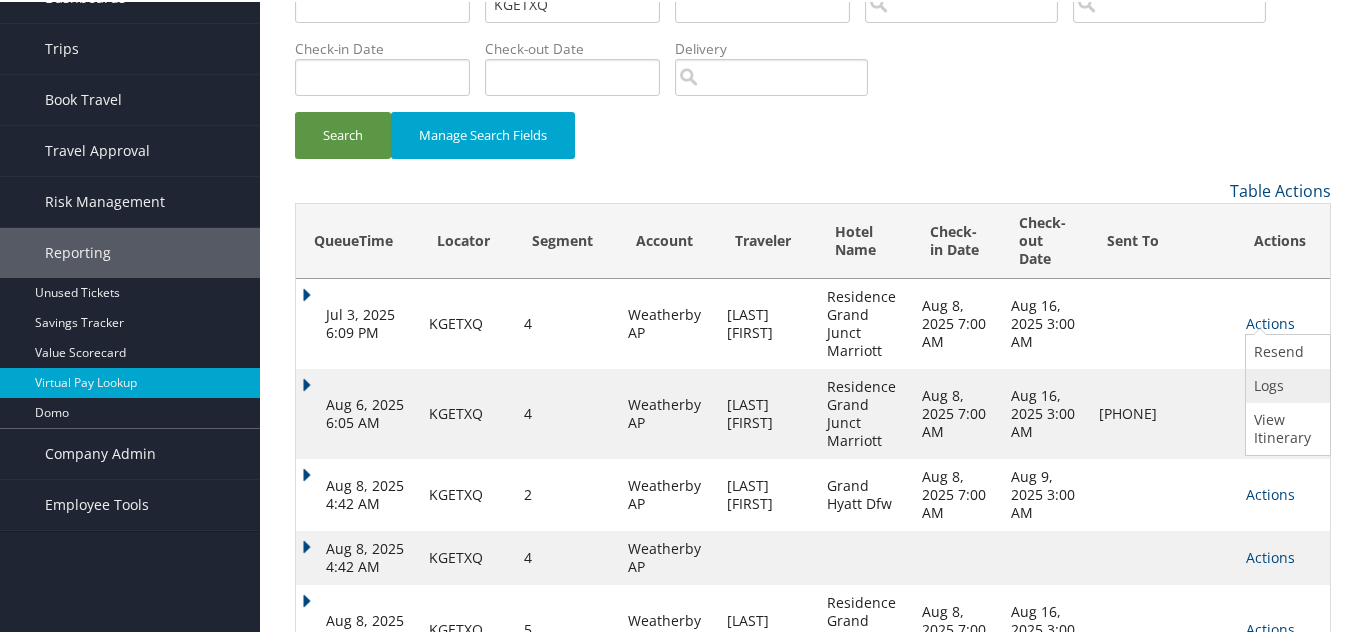 click on "Logs" at bounding box center (1285, 384) 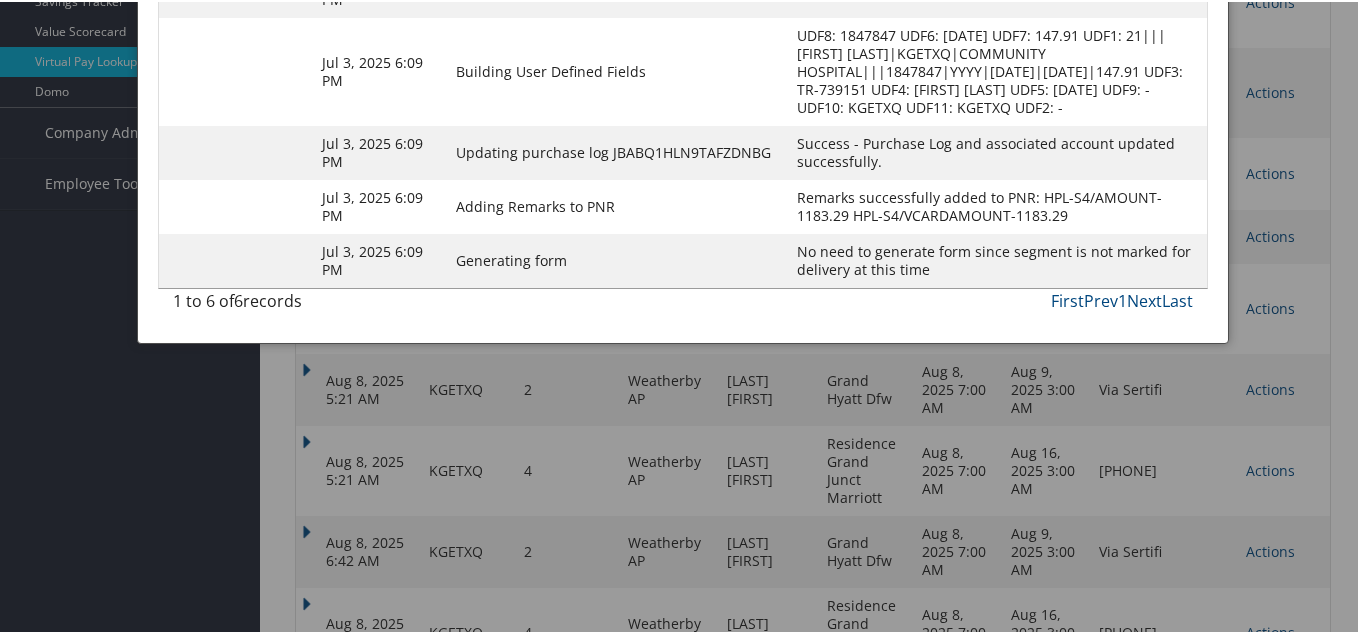 scroll, scrollTop: 500, scrollLeft: 0, axis: vertical 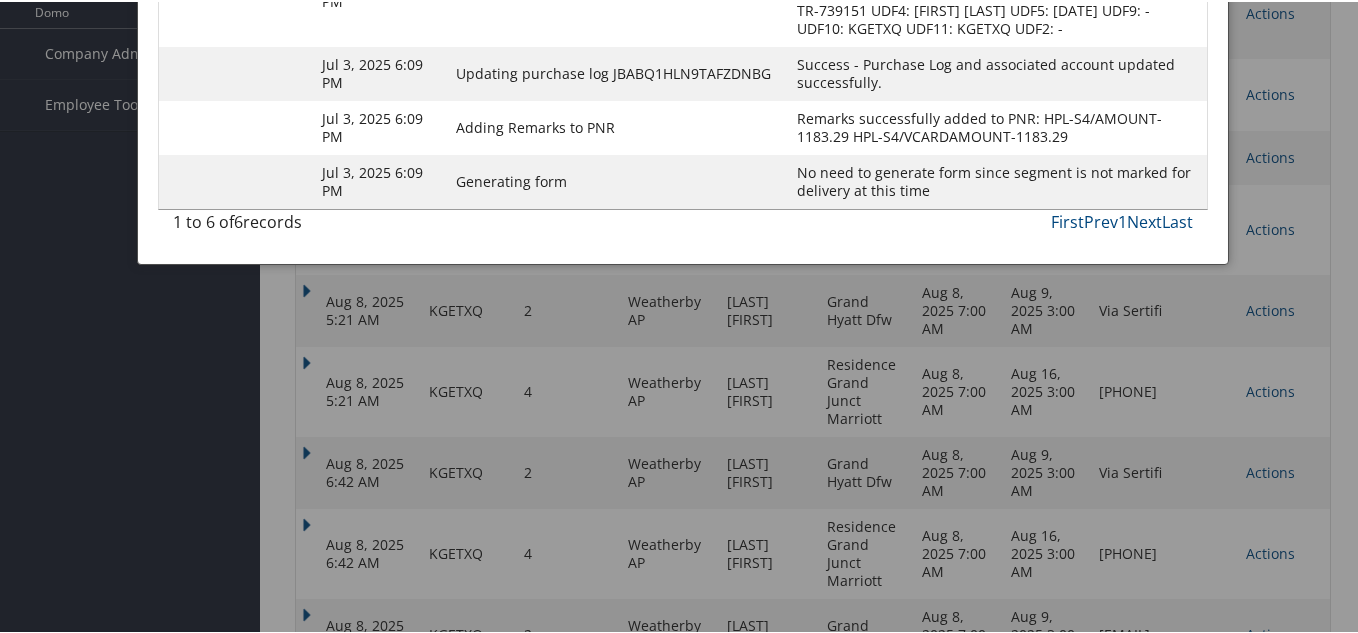 click at bounding box center [683, 316] 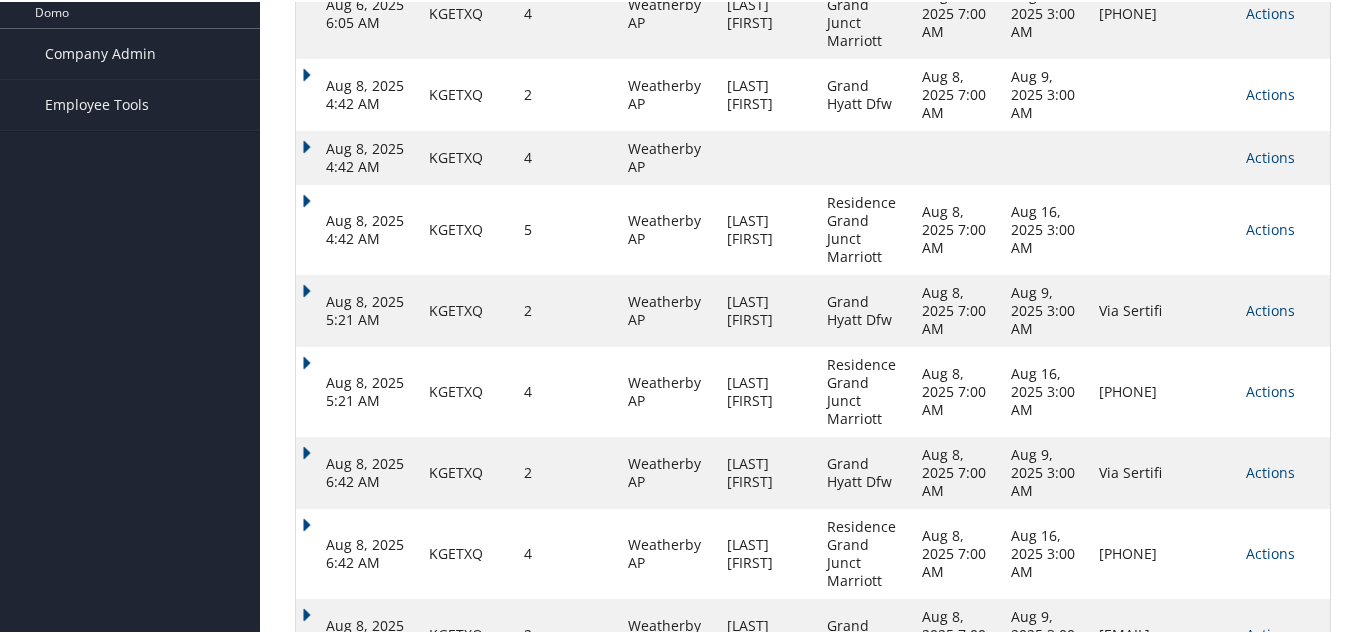 drag, startPoint x: 1266, startPoint y: 115, endPoint x: 1264, endPoint y: 99, distance: 16.124516 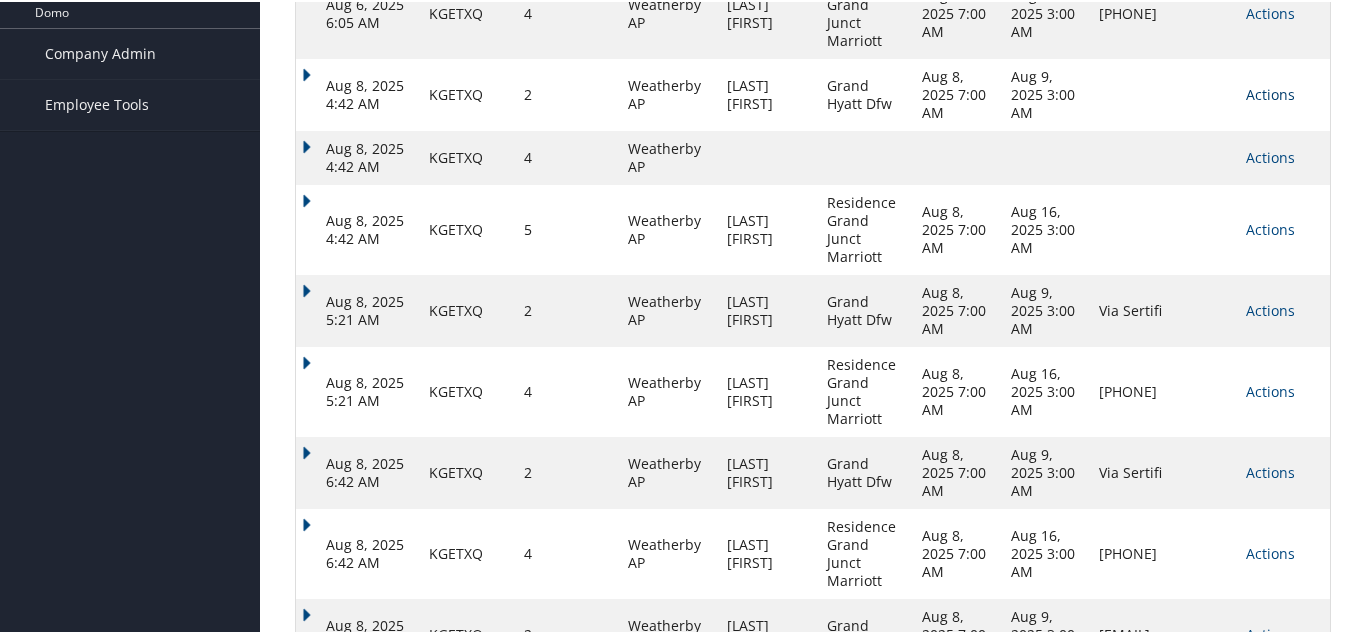 click on "Actions" at bounding box center [1270, 92] 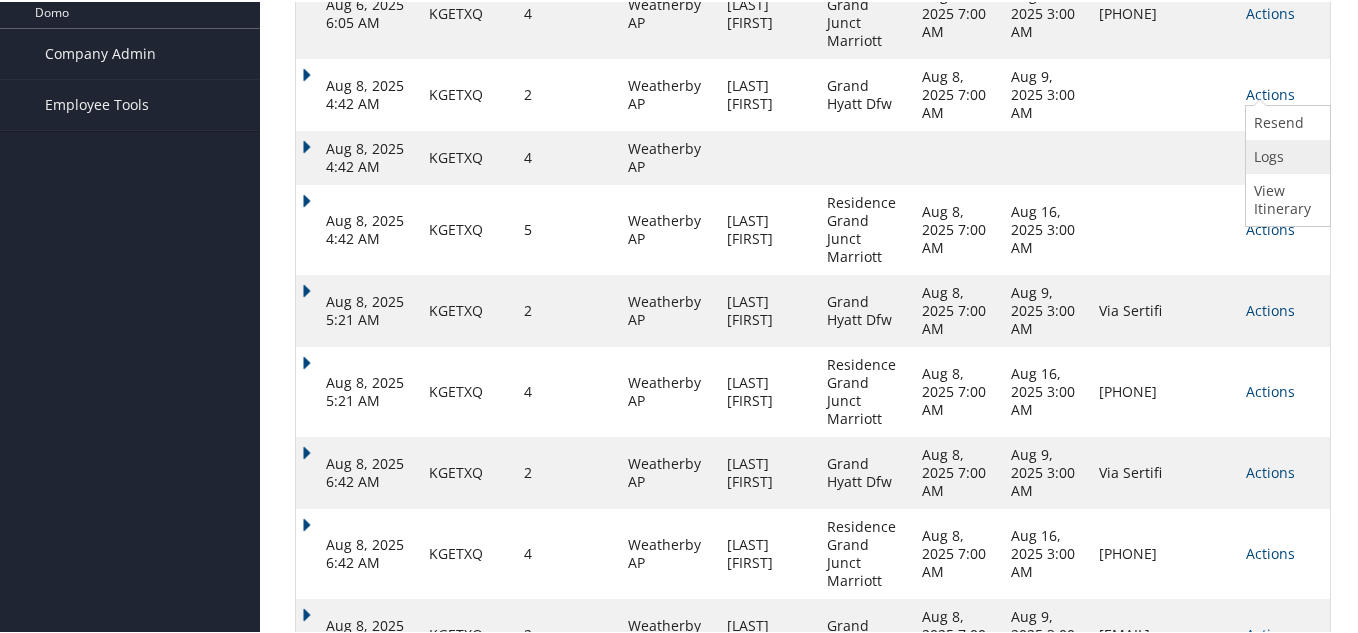 click on "Logs" at bounding box center (1285, 155) 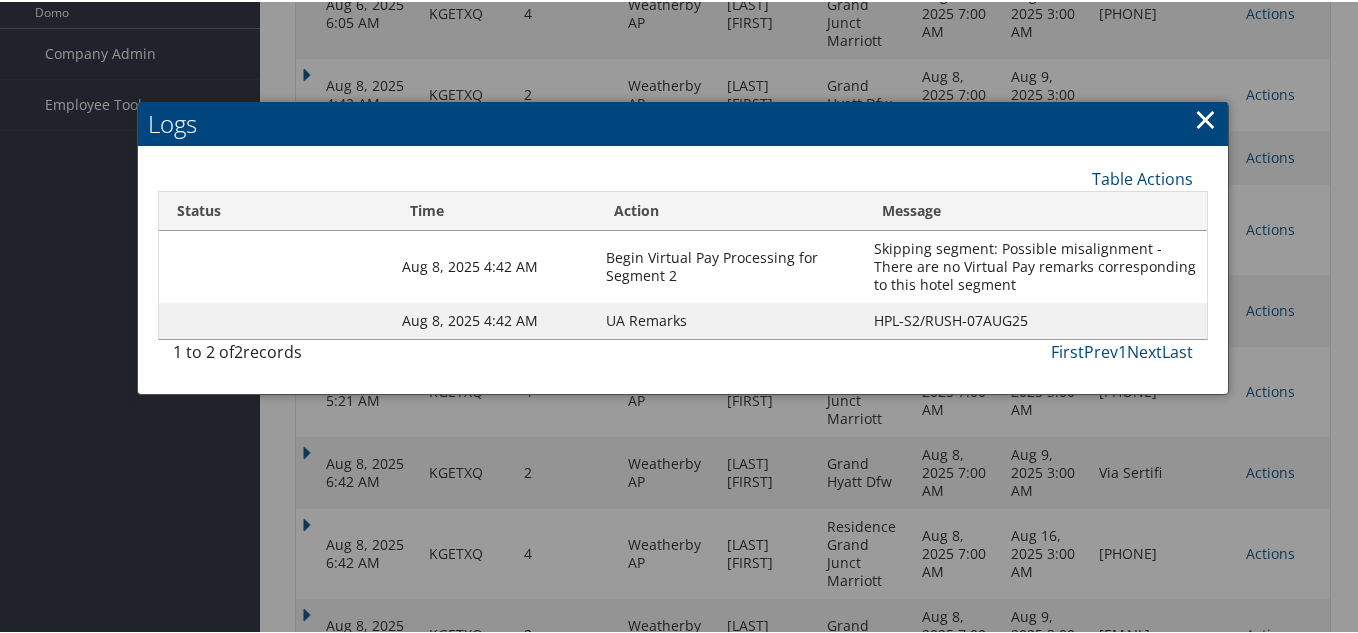 drag, startPoint x: 1218, startPoint y: 237, endPoint x: 1244, endPoint y: 200, distance: 45.221676 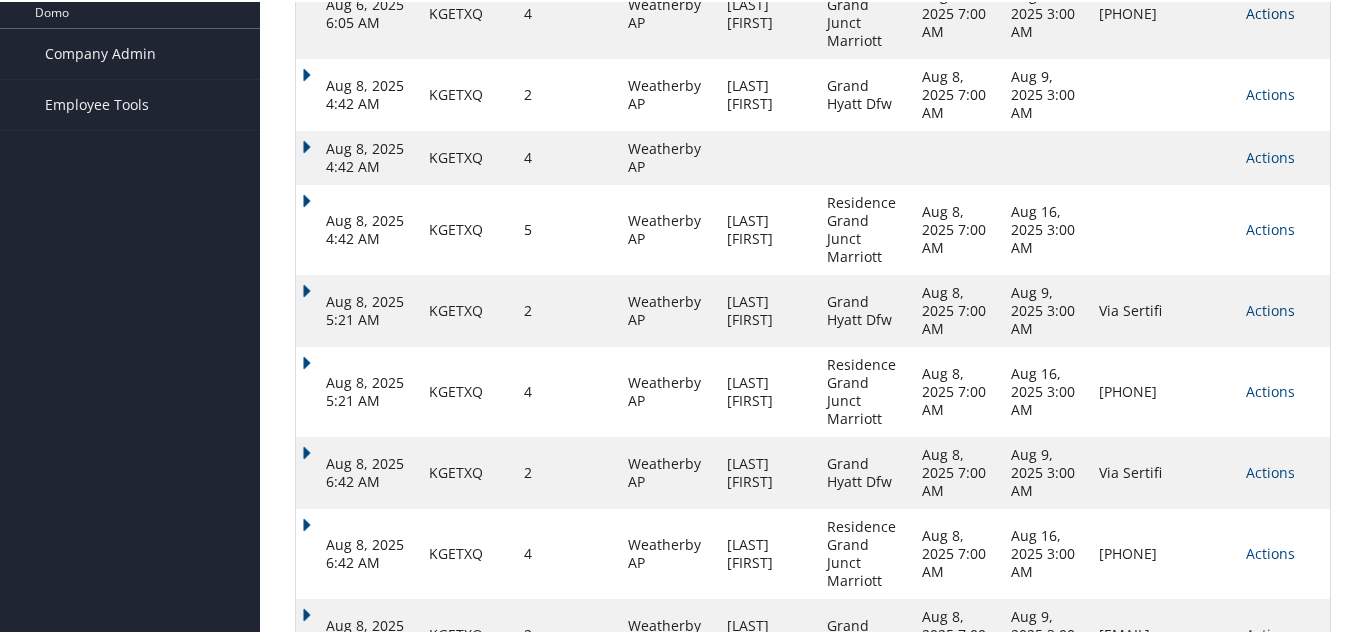 click on "Actions" at bounding box center [1270, 11] 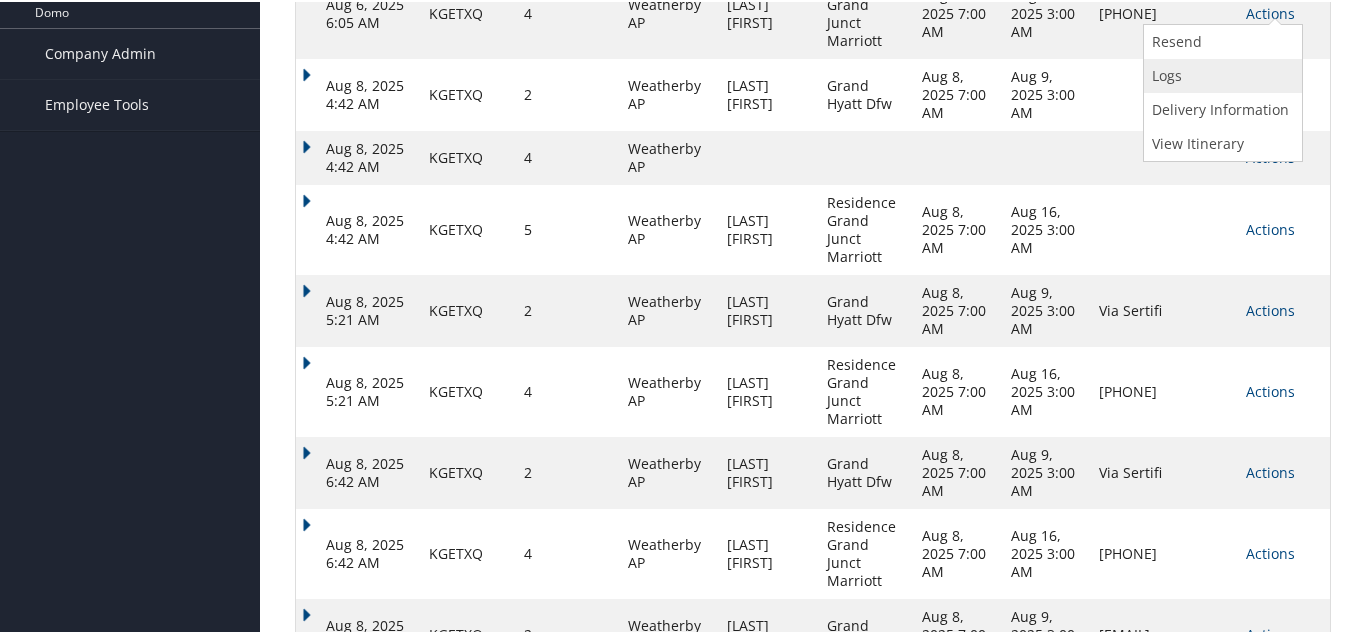 click on "Logs" at bounding box center (1220, 74) 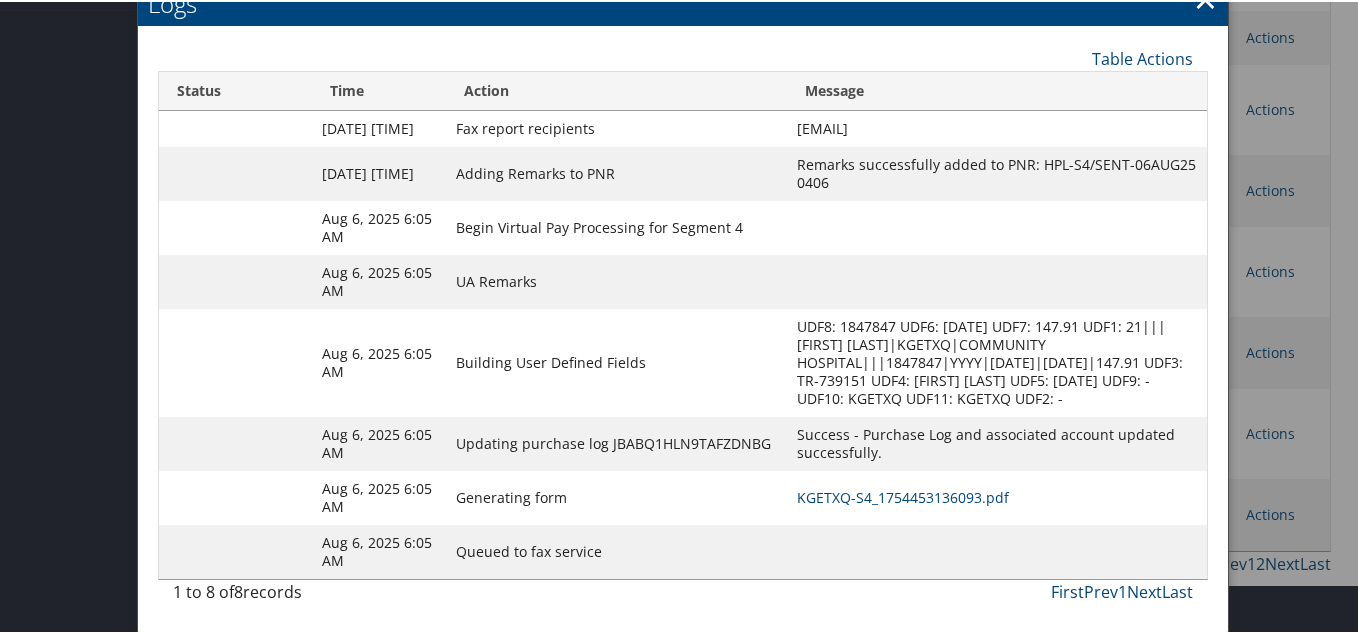scroll, scrollTop: 638, scrollLeft: 0, axis: vertical 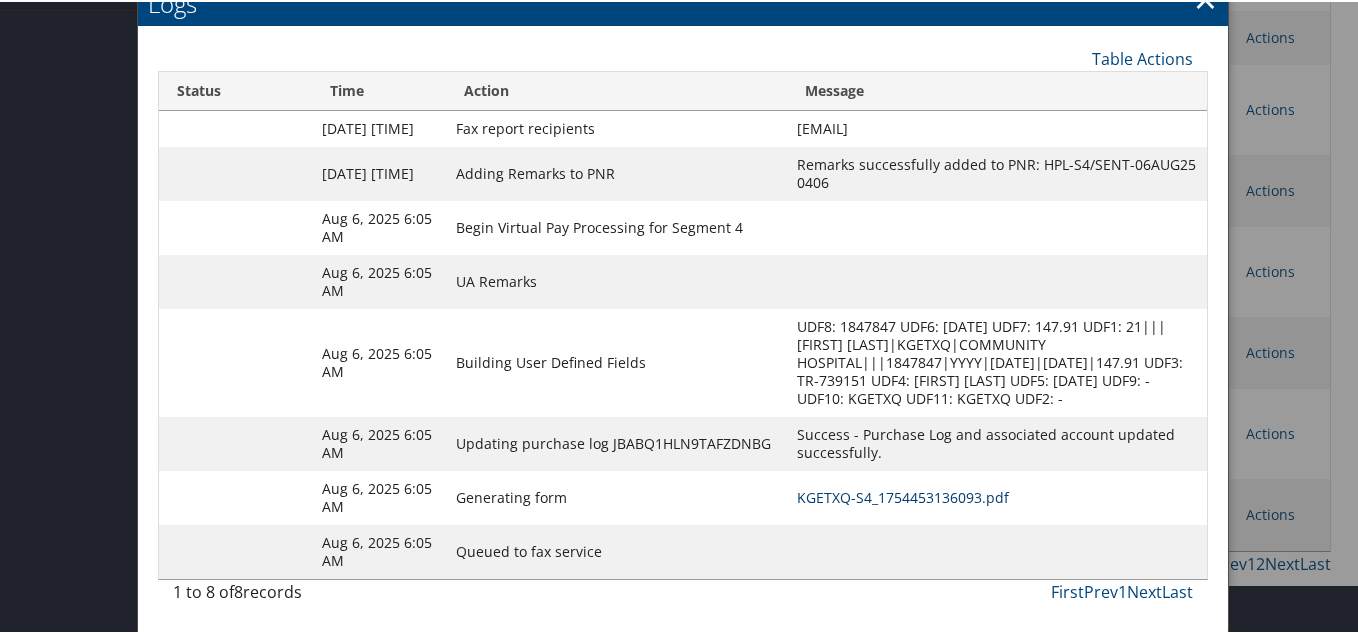 click on "KGETXQ-S4_1754453136093.pdf" at bounding box center (903, 495) 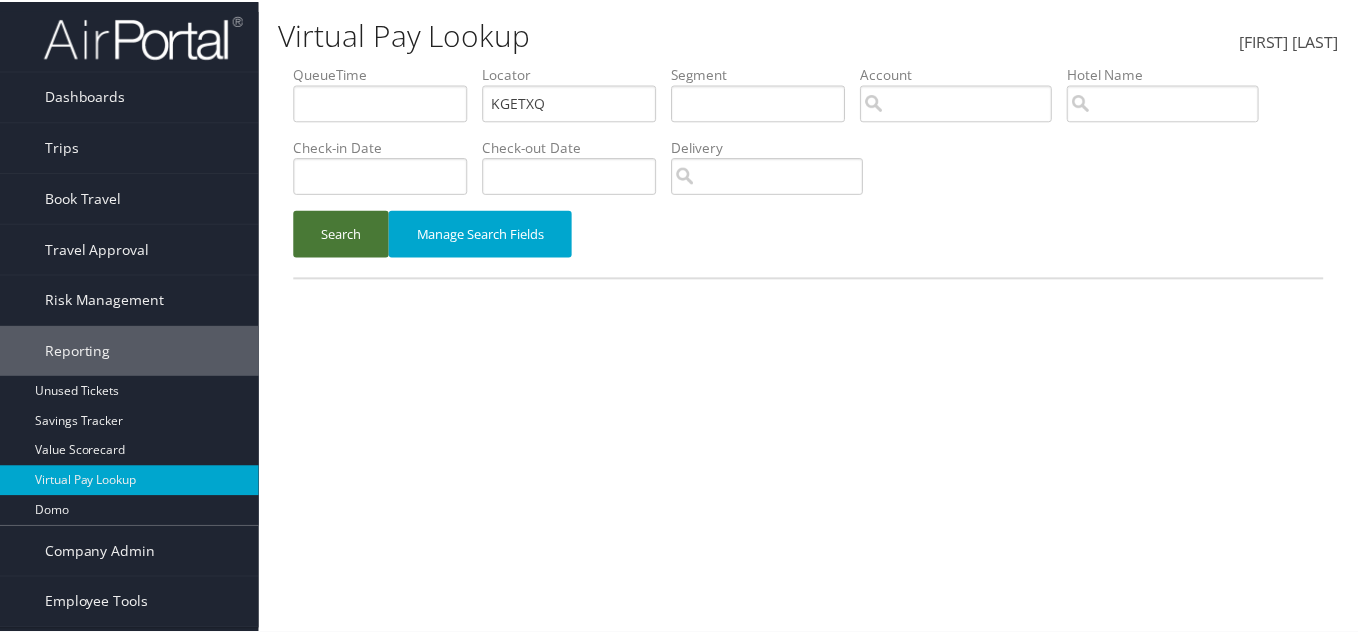 scroll, scrollTop: 0, scrollLeft: 0, axis: both 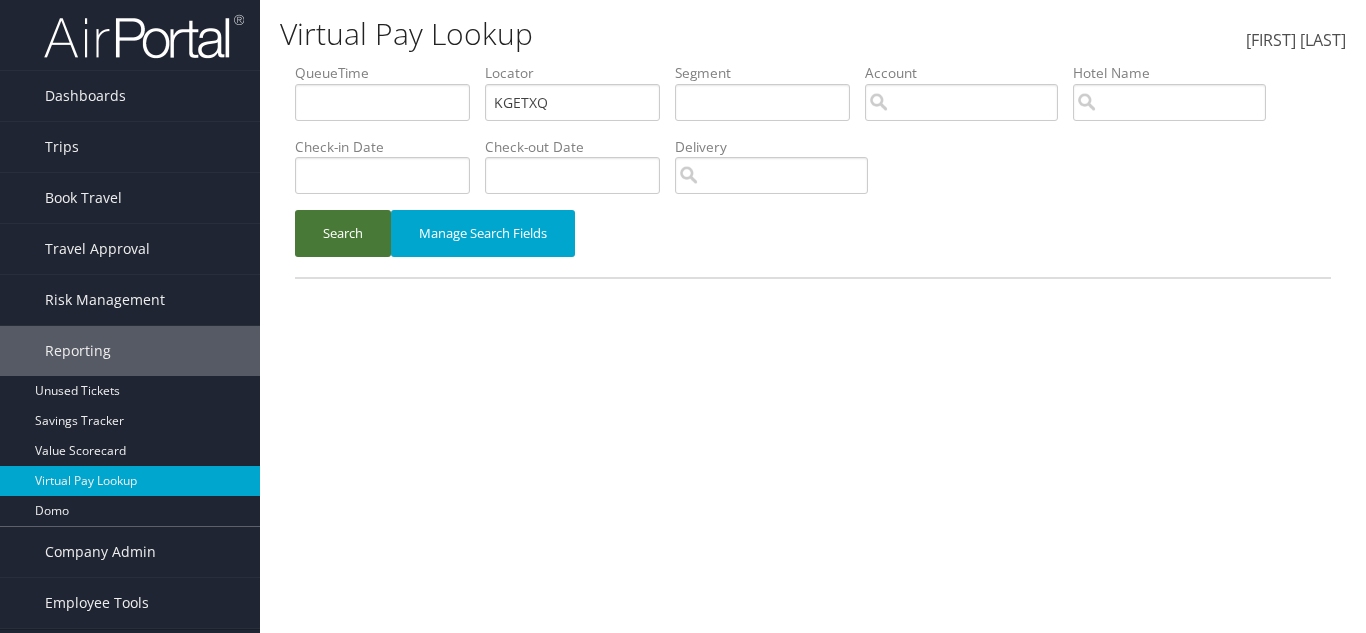 click on "Search" at bounding box center (343, 233) 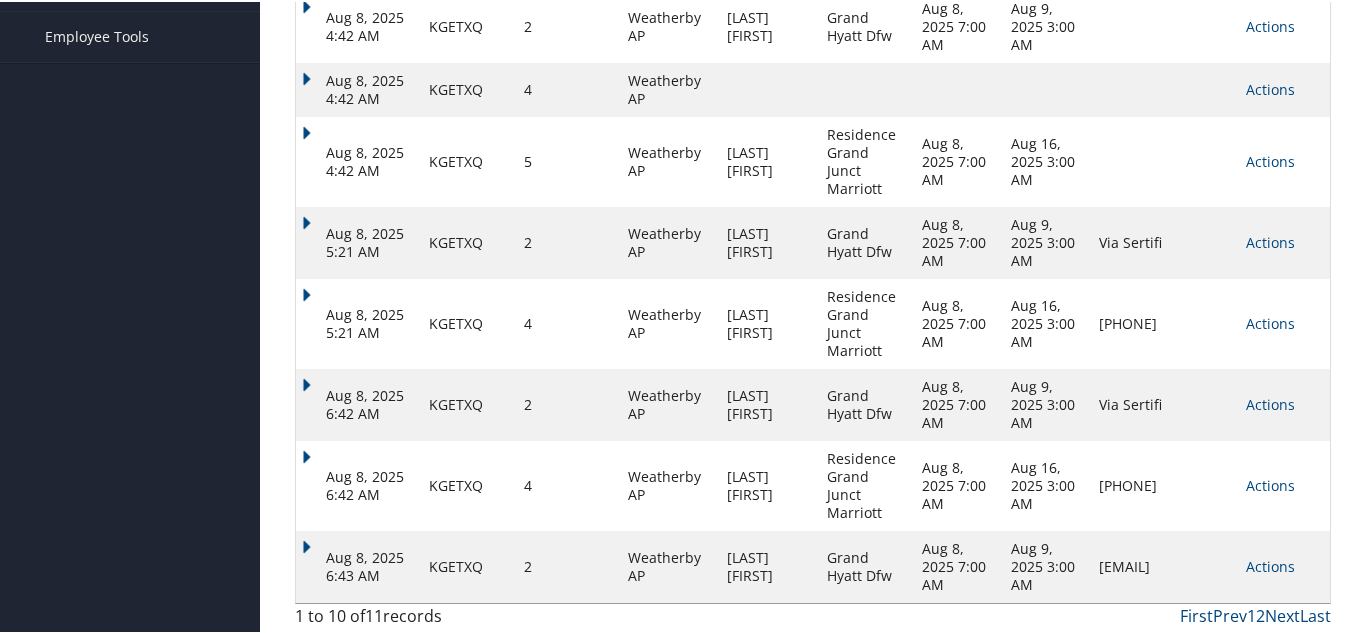 scroll, scrollTop: 586, scrollLeft: 0, axis: vertical 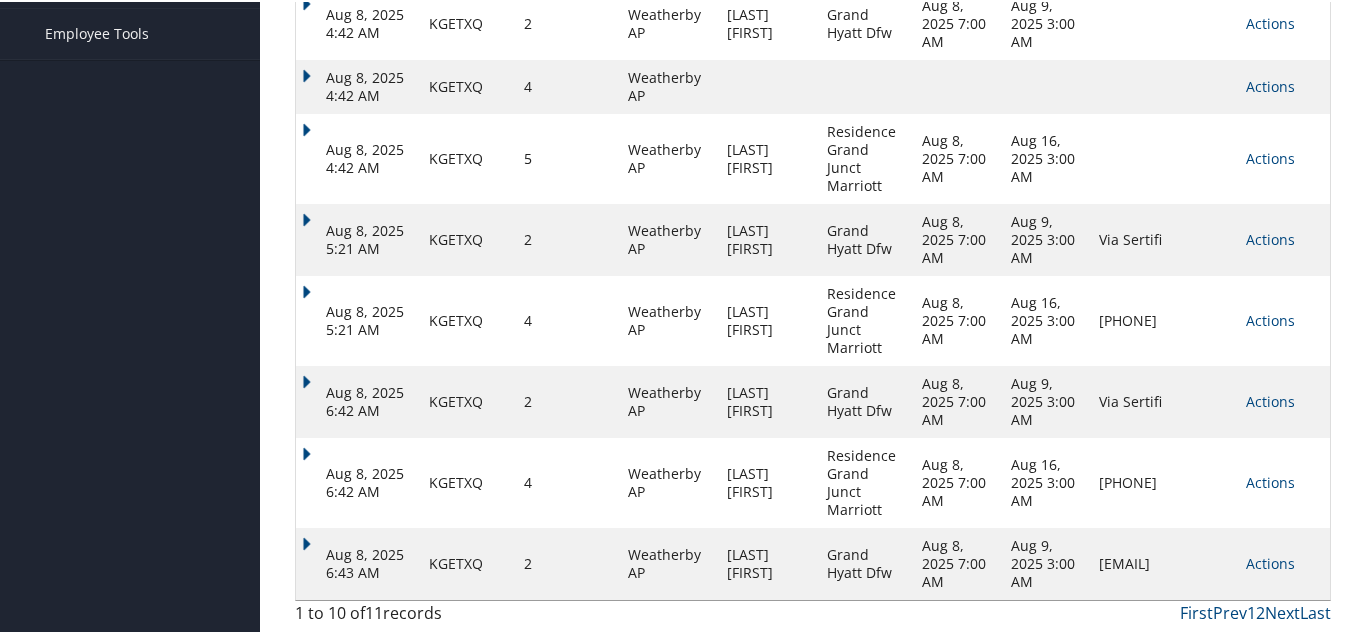 click on "Actions   Resend  Logs  View Itinerary" at bounding box center (1283, 238) 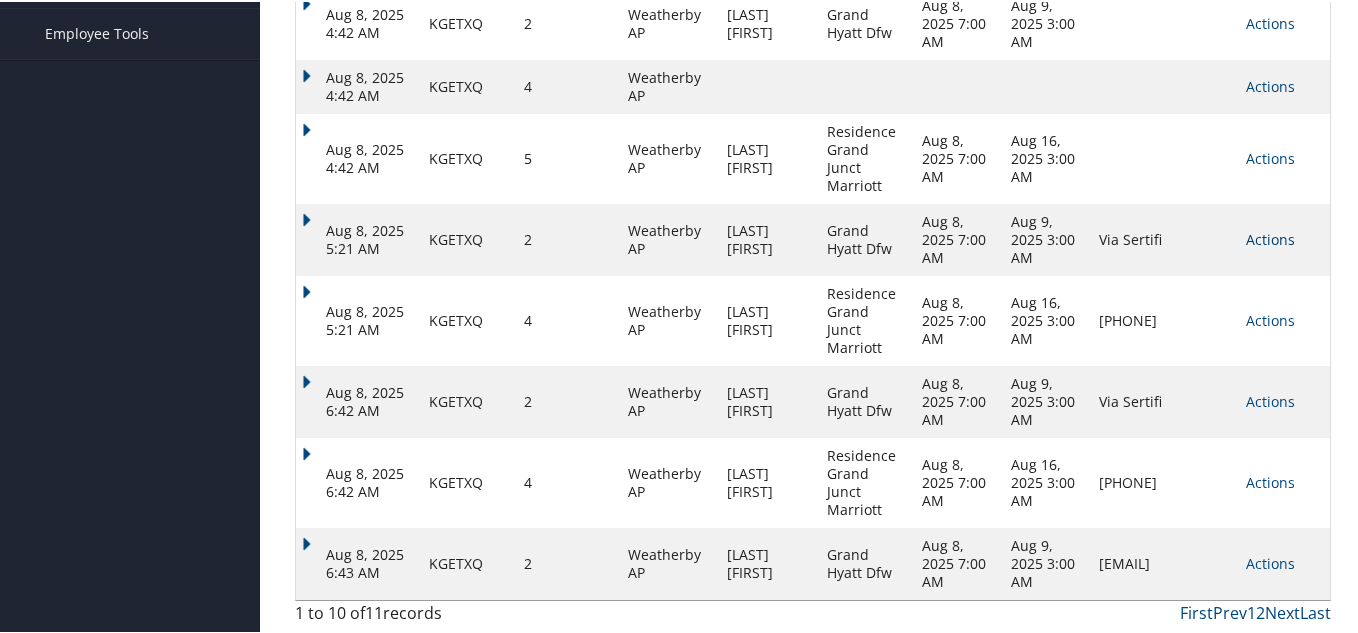 click on "Actions" at bounding box center (1270, 237) 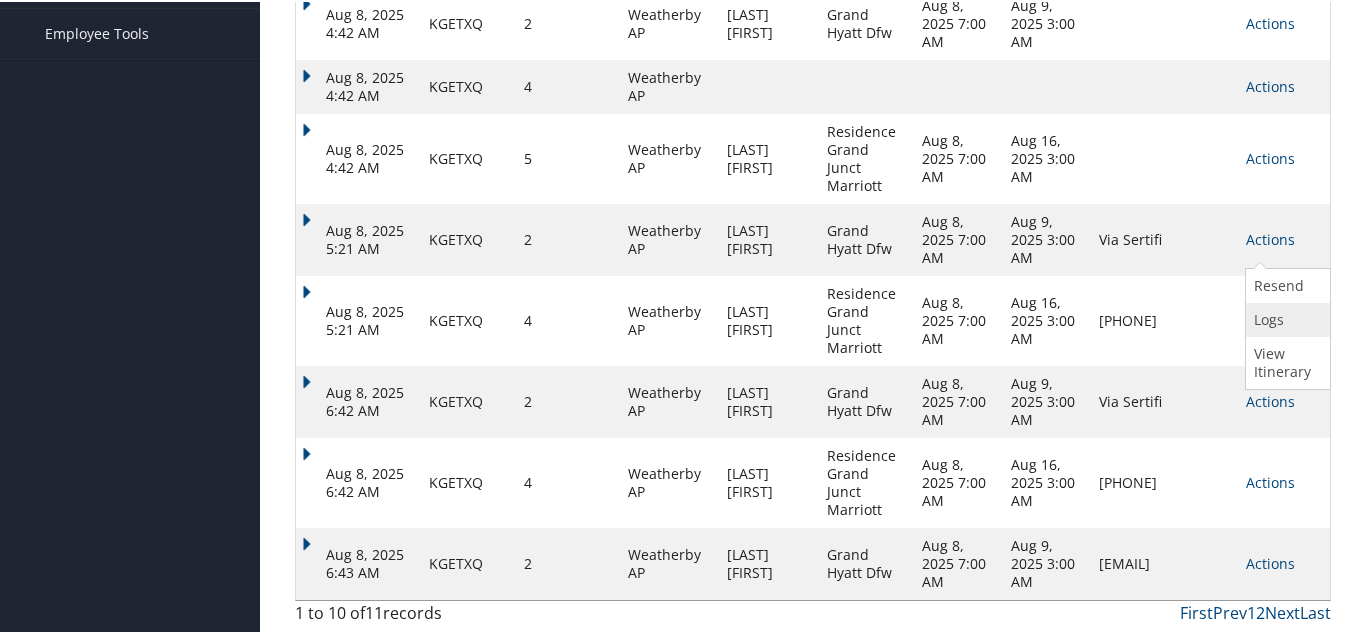 click on "Logs" at bounding box center (1285, 318) 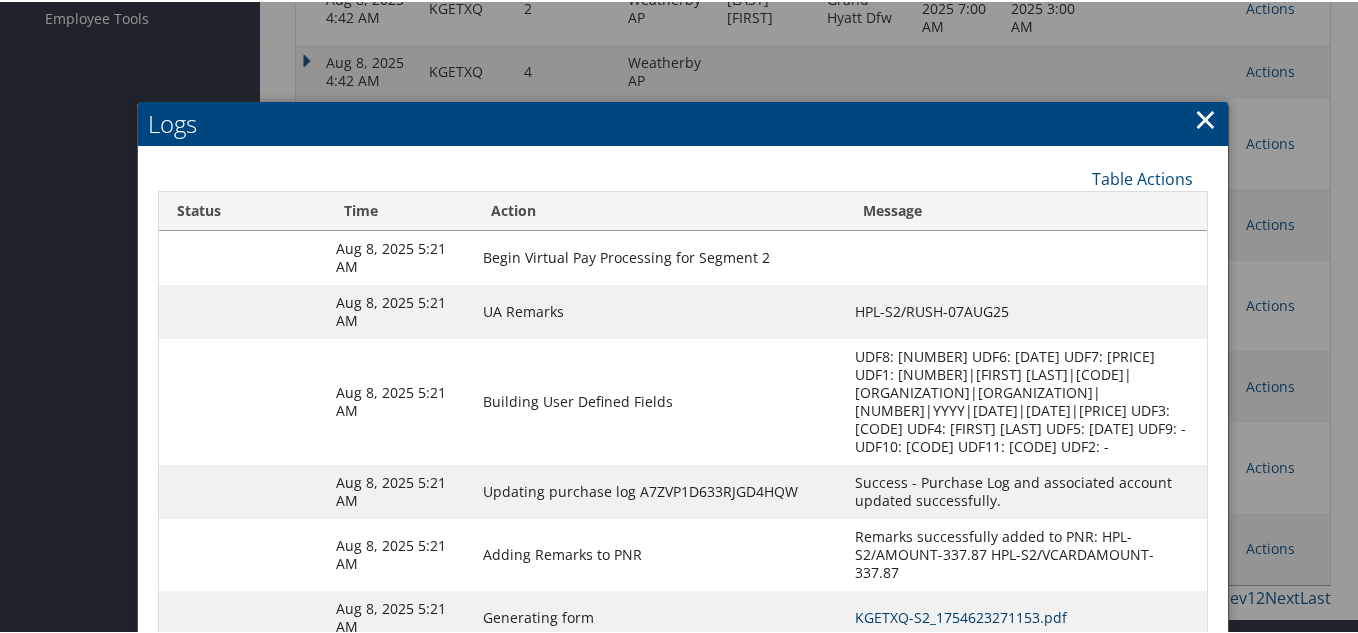 click on "KGETXQ-S2_1754623271153.pdf" at bounding box center (961, 615) 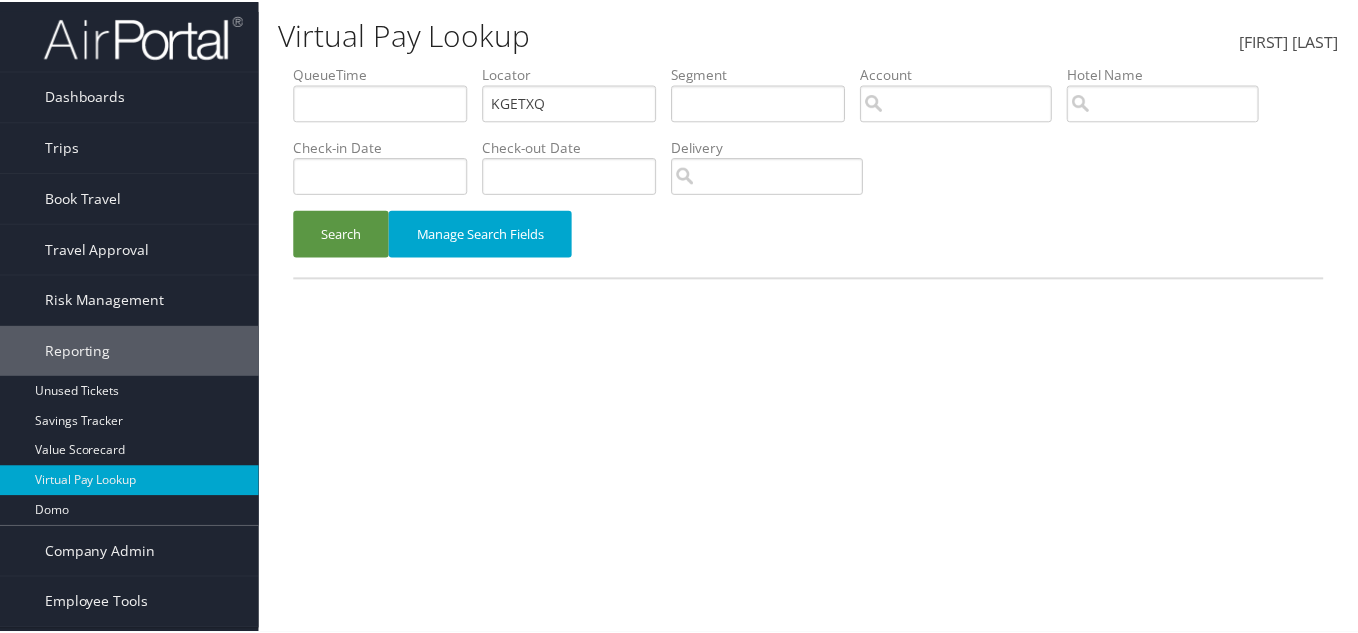 scroll, scrollTop: 0, scrollLeft: 0, axis: both 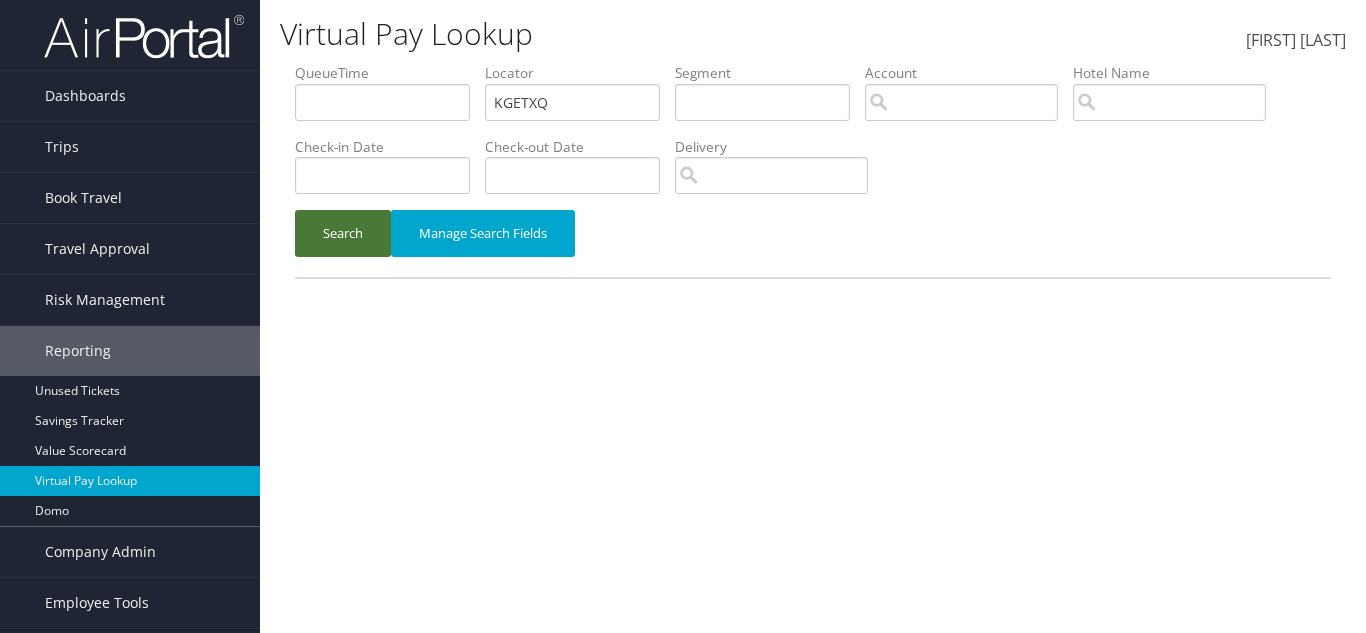 click on "Search" at bounding box center (343, 233) 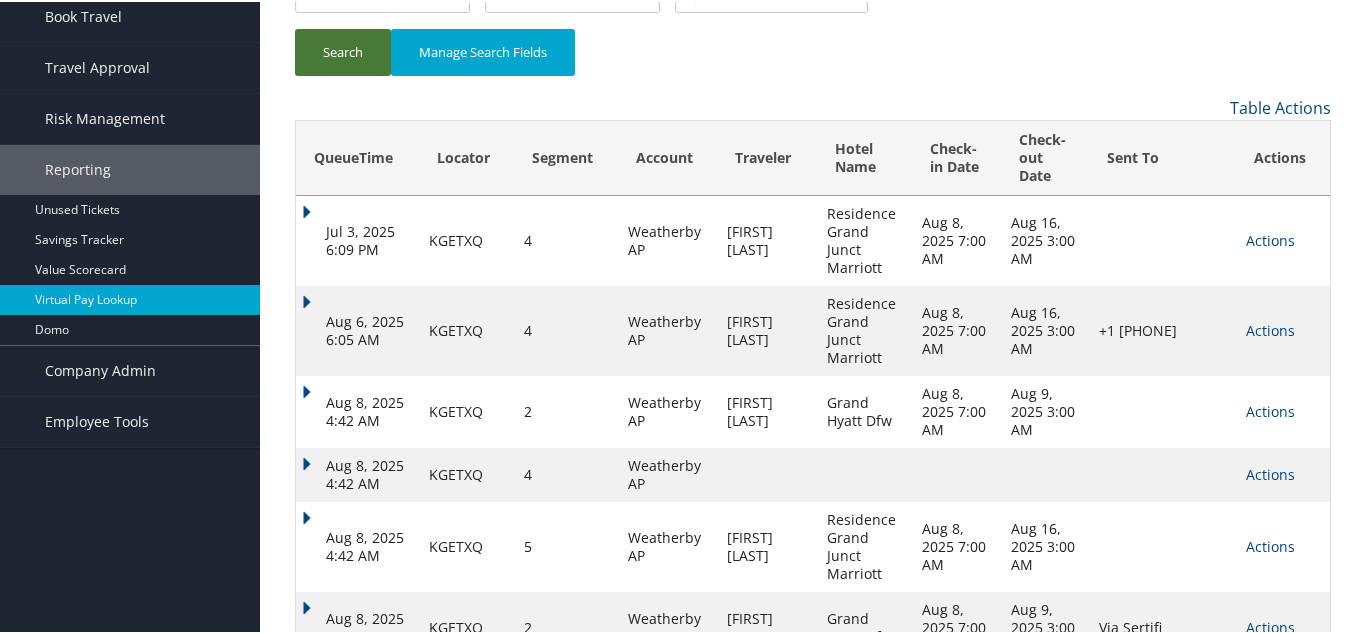 scroll, scrollTop: 586, scrollLeft: 0, axis: vertical 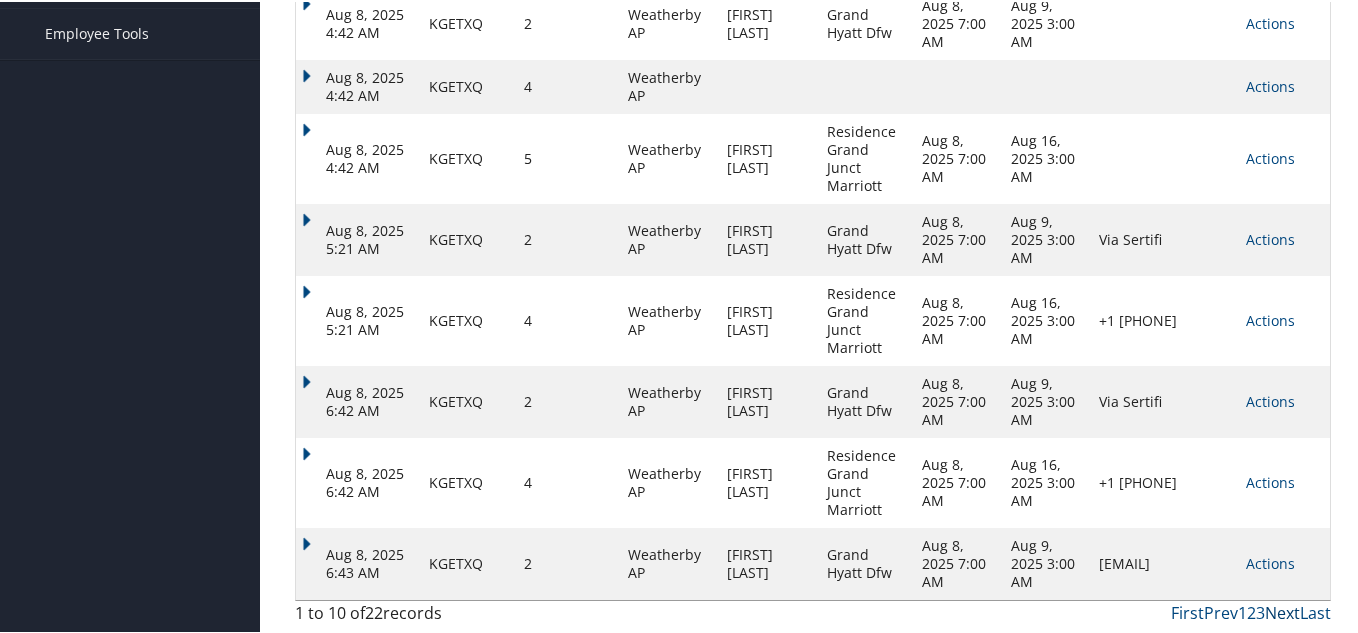 click on "Next" at bounding box center (1282, 611) 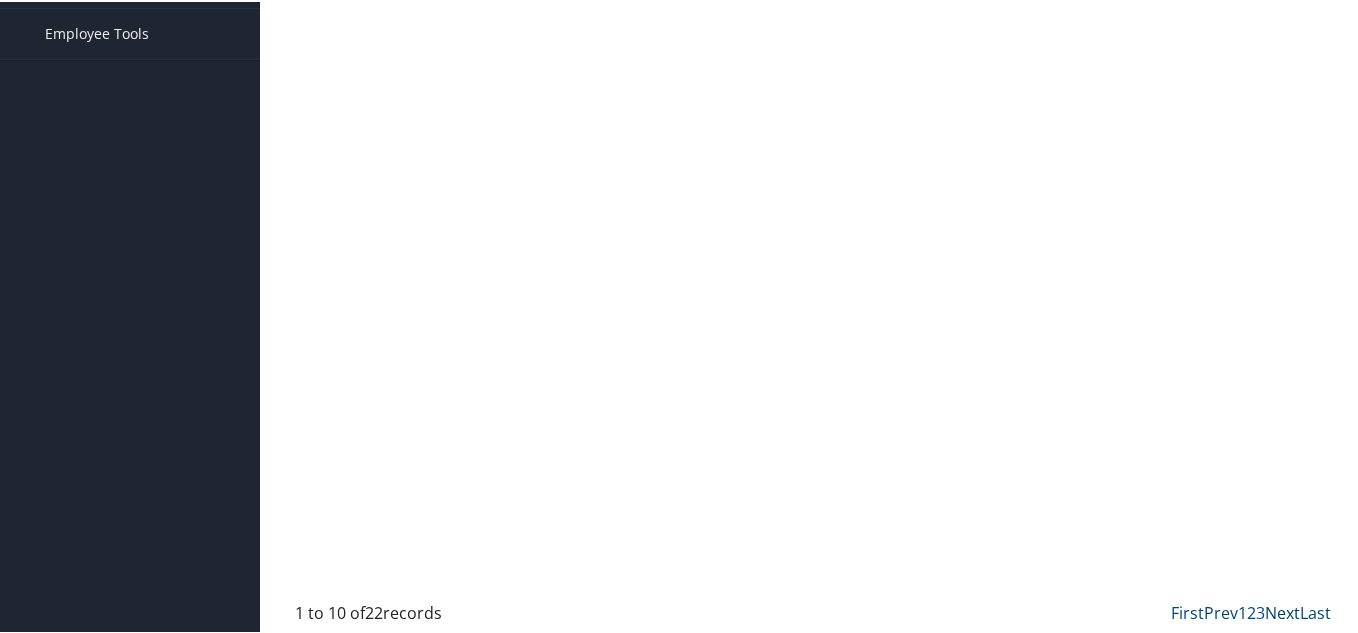 scroll, scrollTop: 550, scrollLeft: 0, axis: vertical 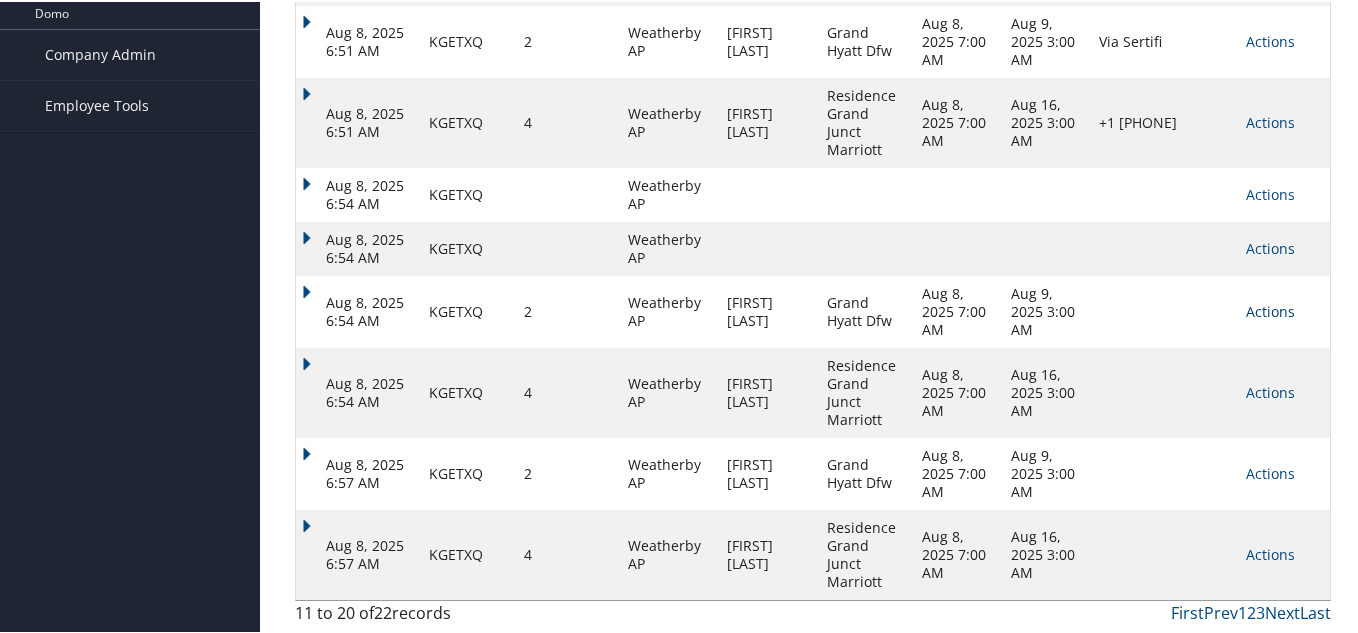 click on "Actions" at bounding box center [1270, 309] 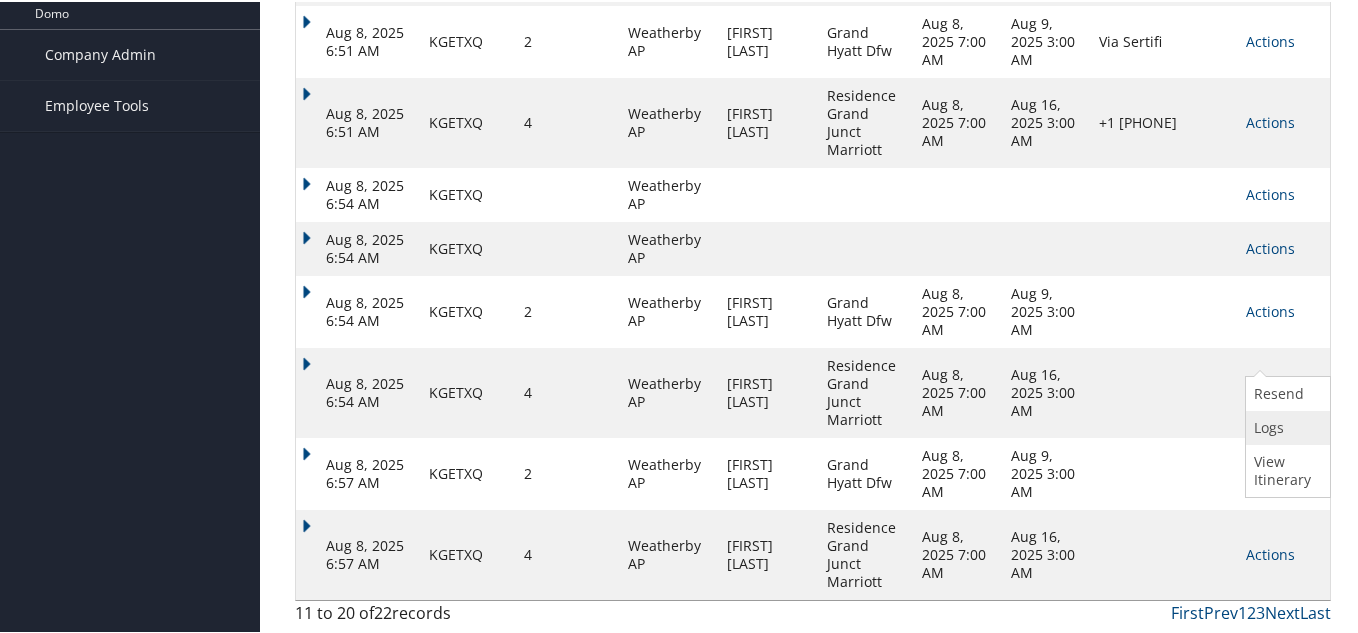 click on "Logs" at bounding box center [1285, 426] 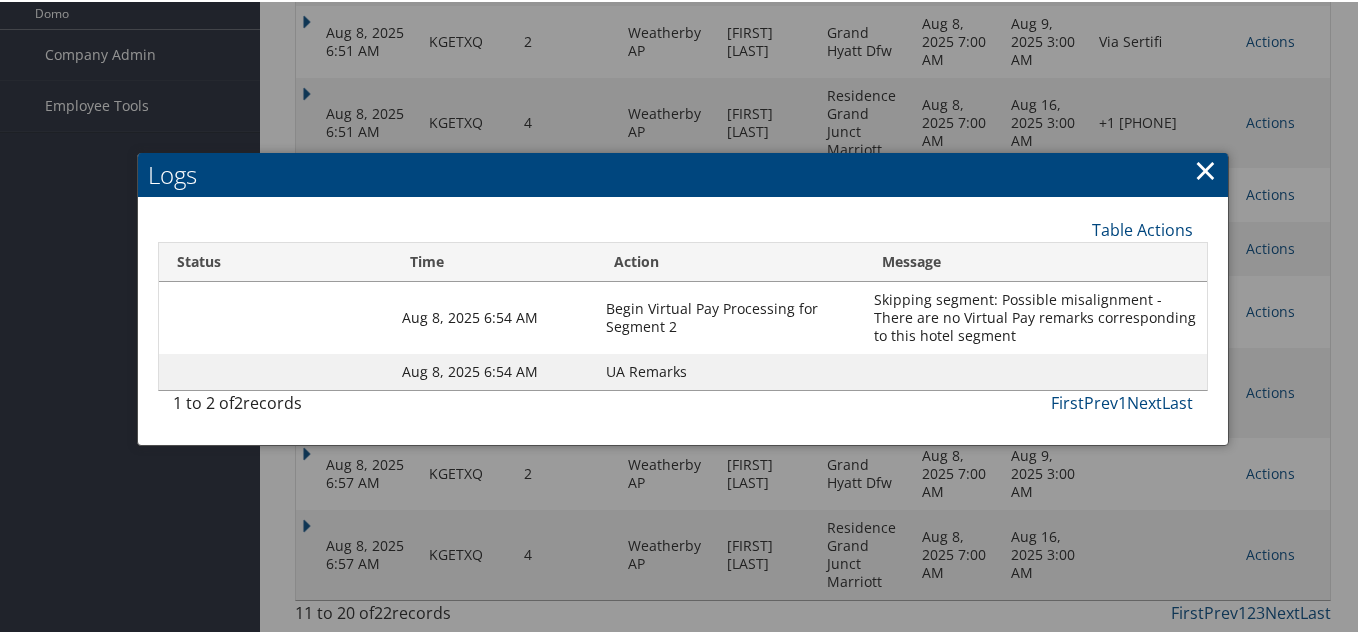 click on "×" at bounding box center (1205, 168) 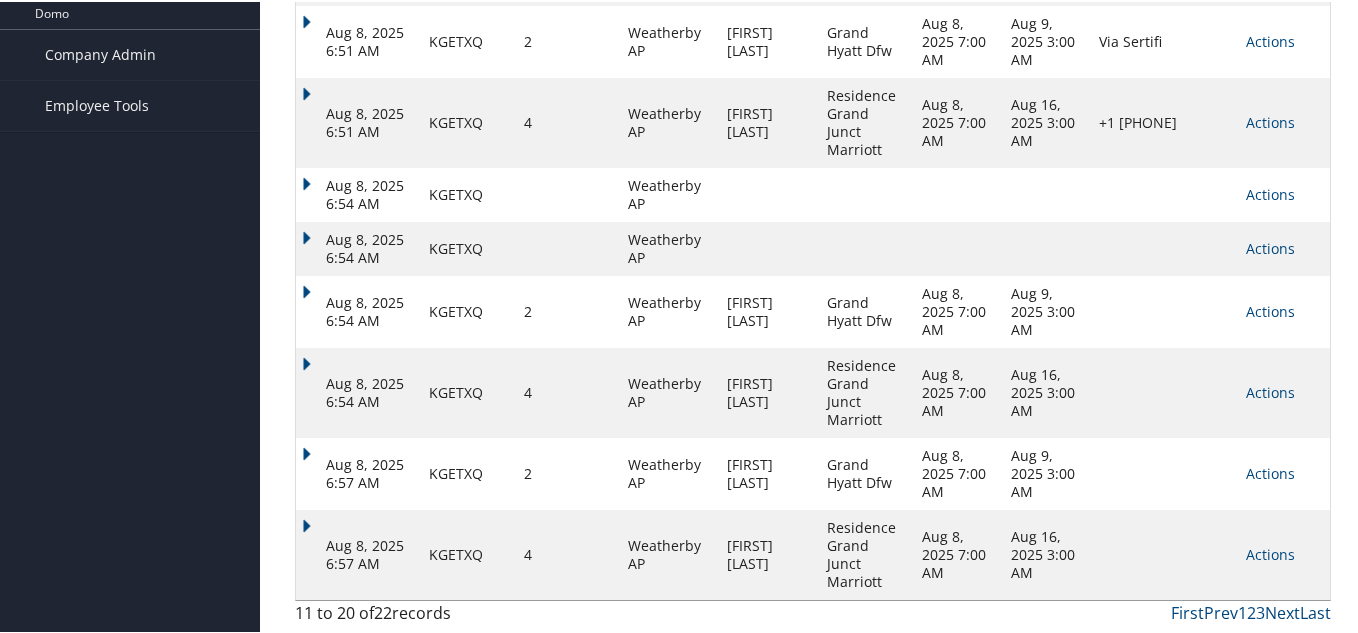 scroll, scrollTop: 550, scrollLeft: 0, axis: vertical 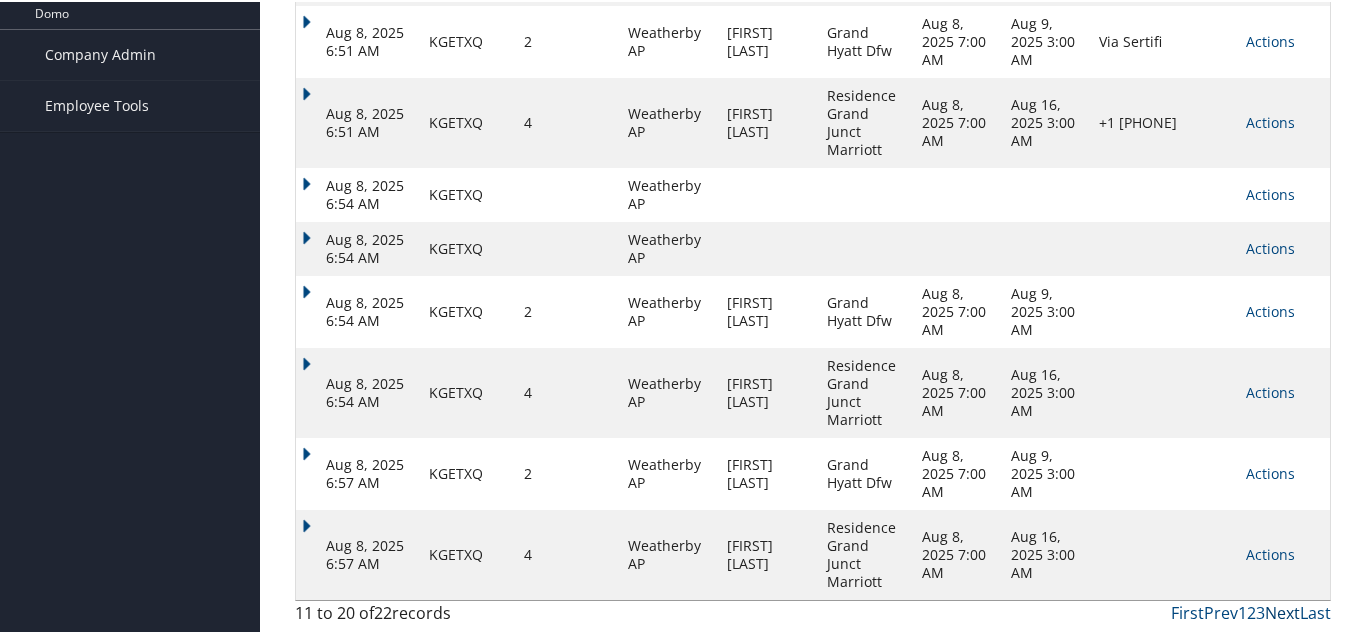 click on "Next" at bounding box center (1282, 611) 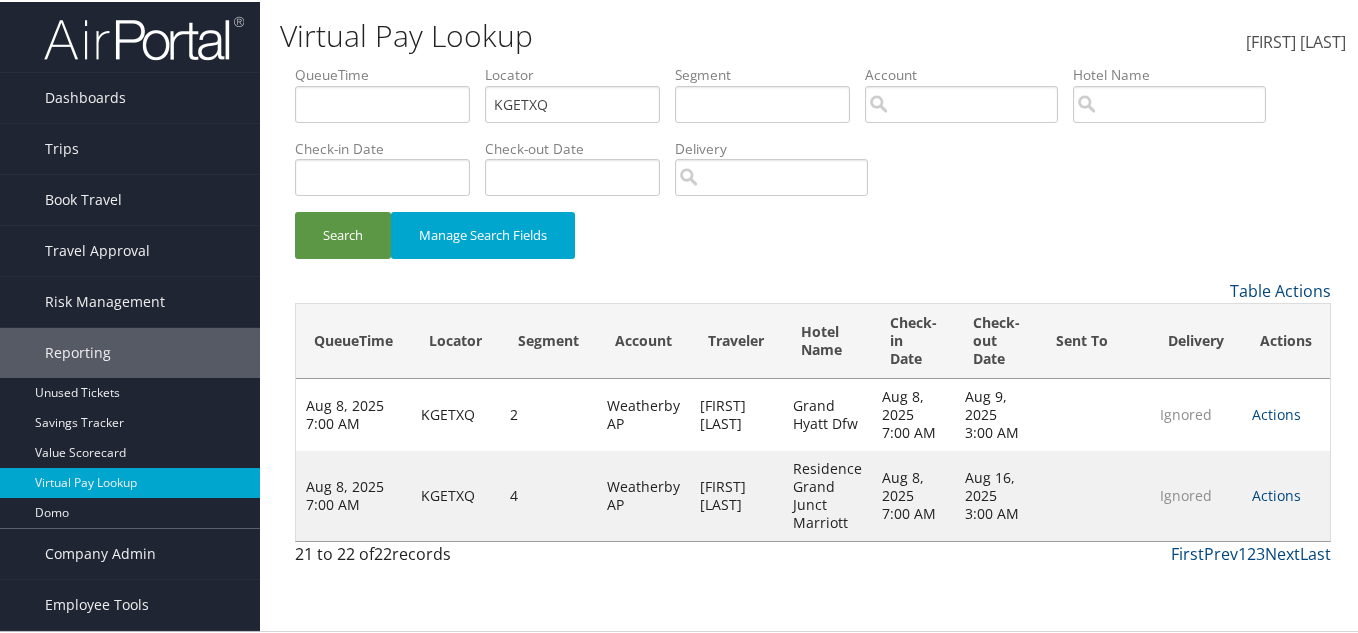 scroll, scrollTop: 0, scrollLeft: 0, axis: both 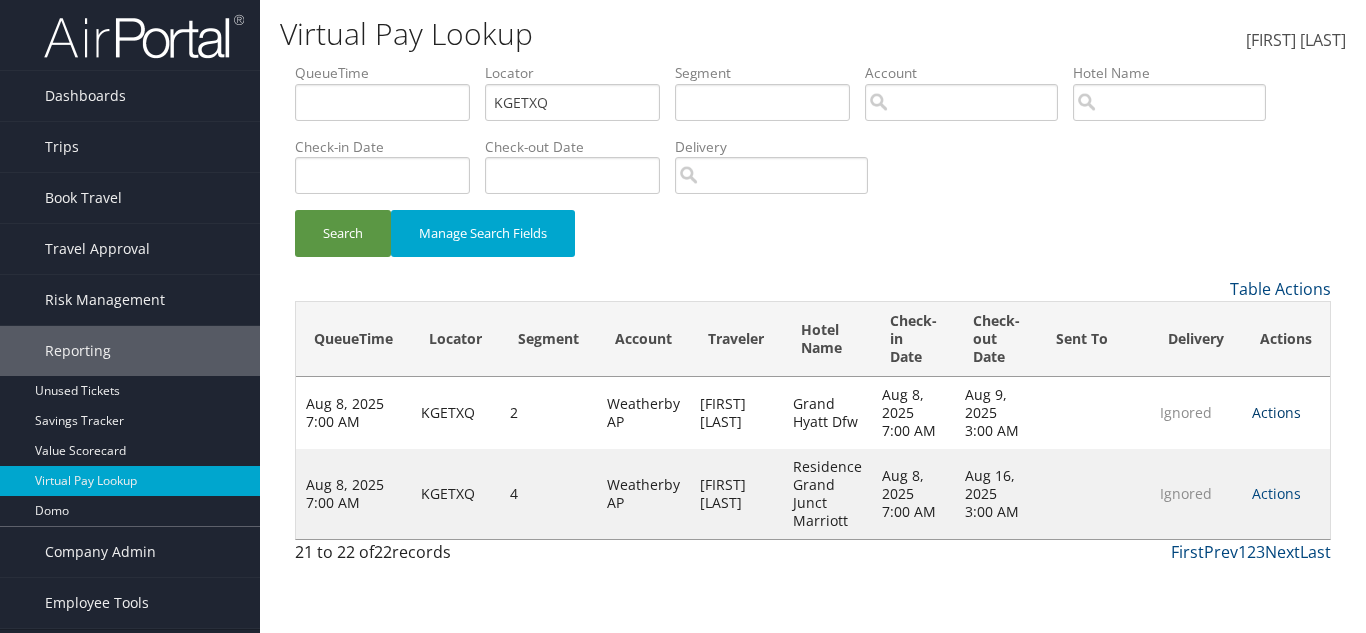click on "Actions" at bounding box center (1276, 412) 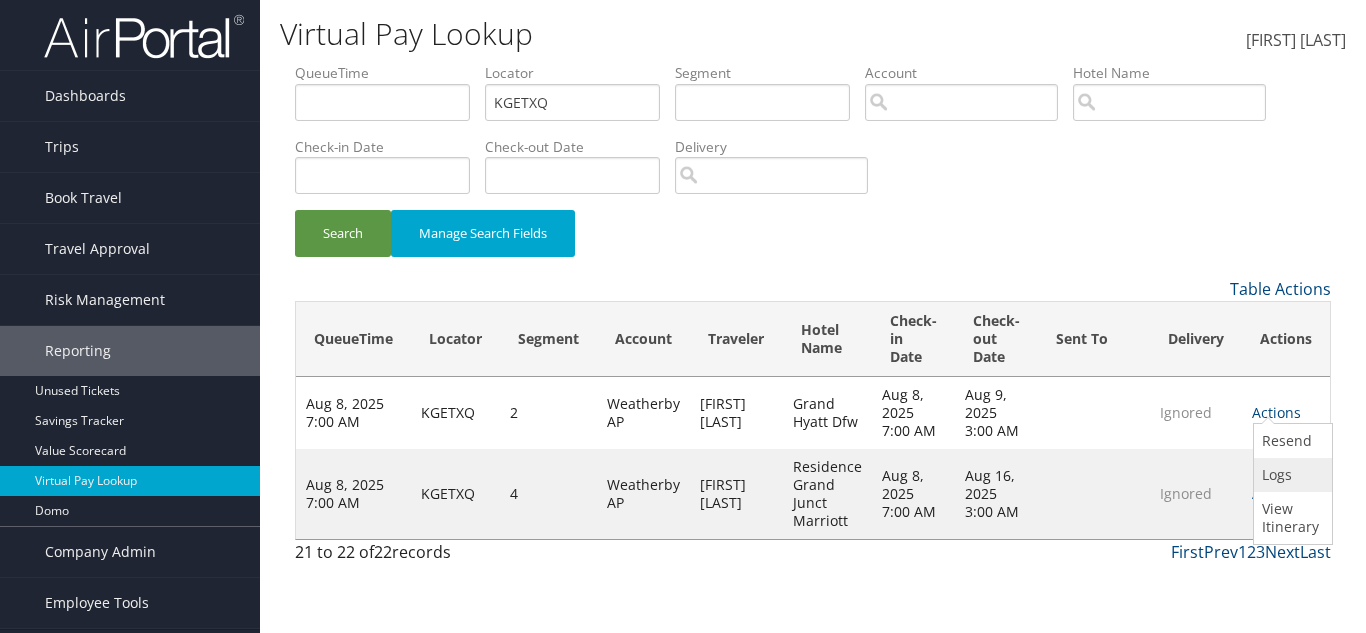 click on "Logs" at bounding box center [1290, 475] 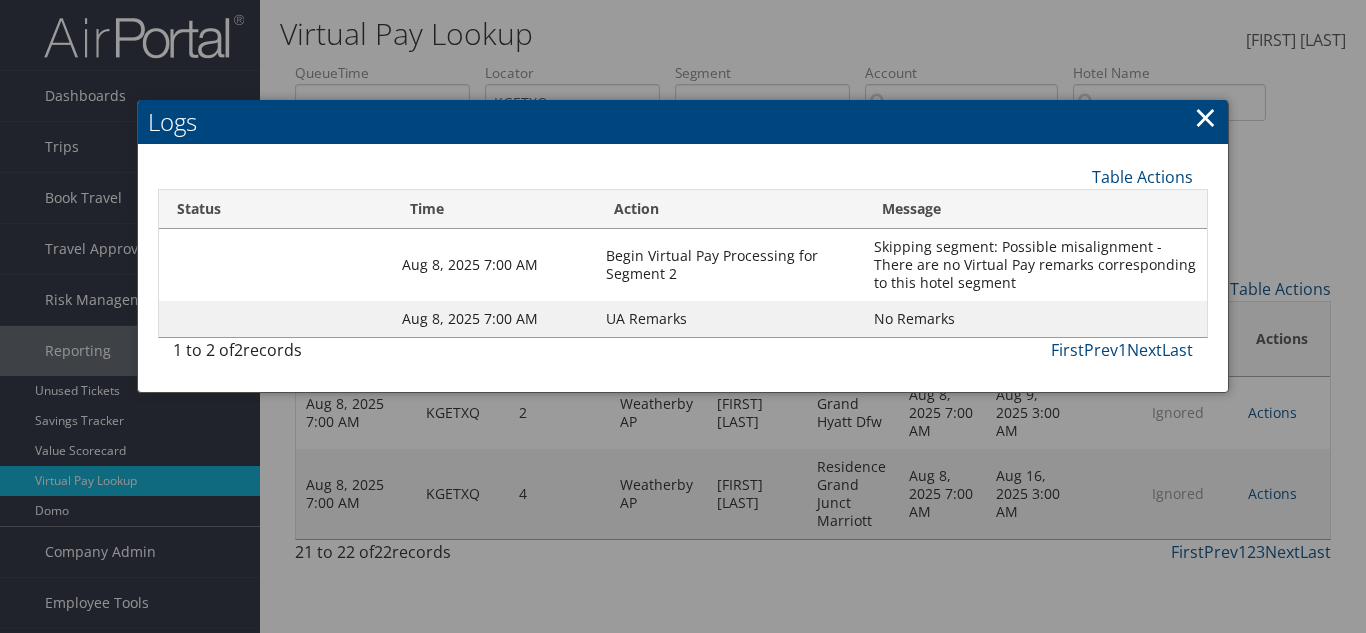 click on "×" at bounding box center [1205, 117] 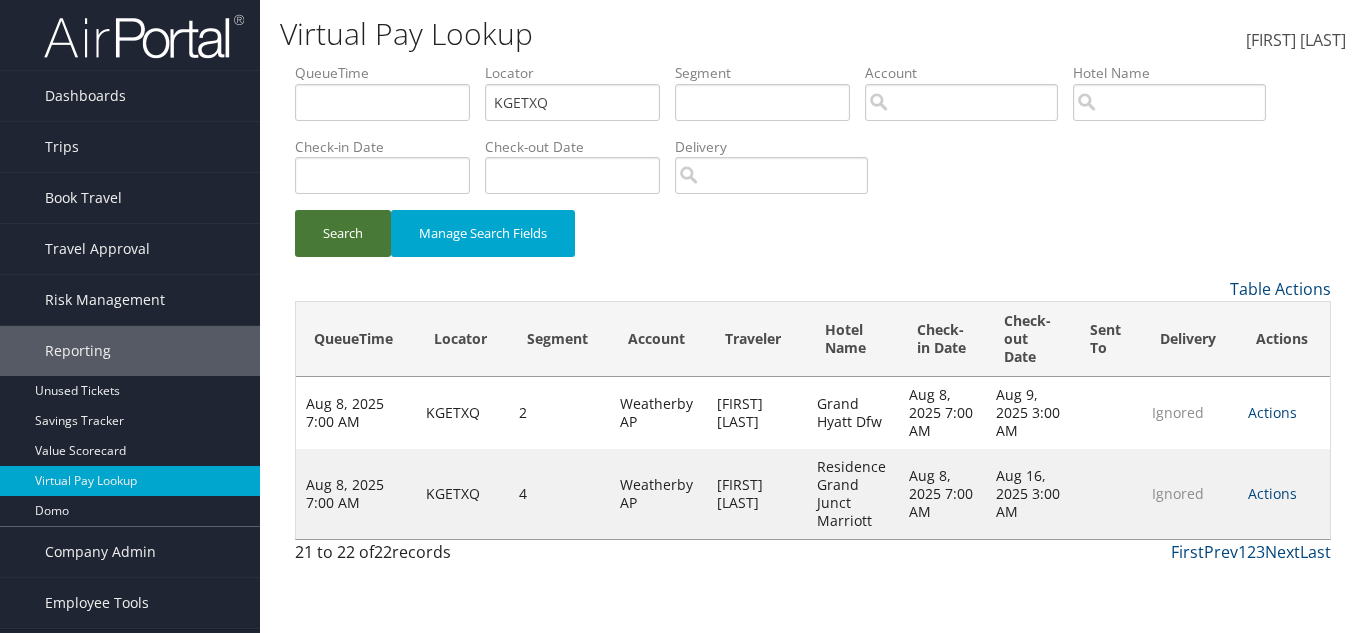 click on "Search" at bounding box center [343, 233] 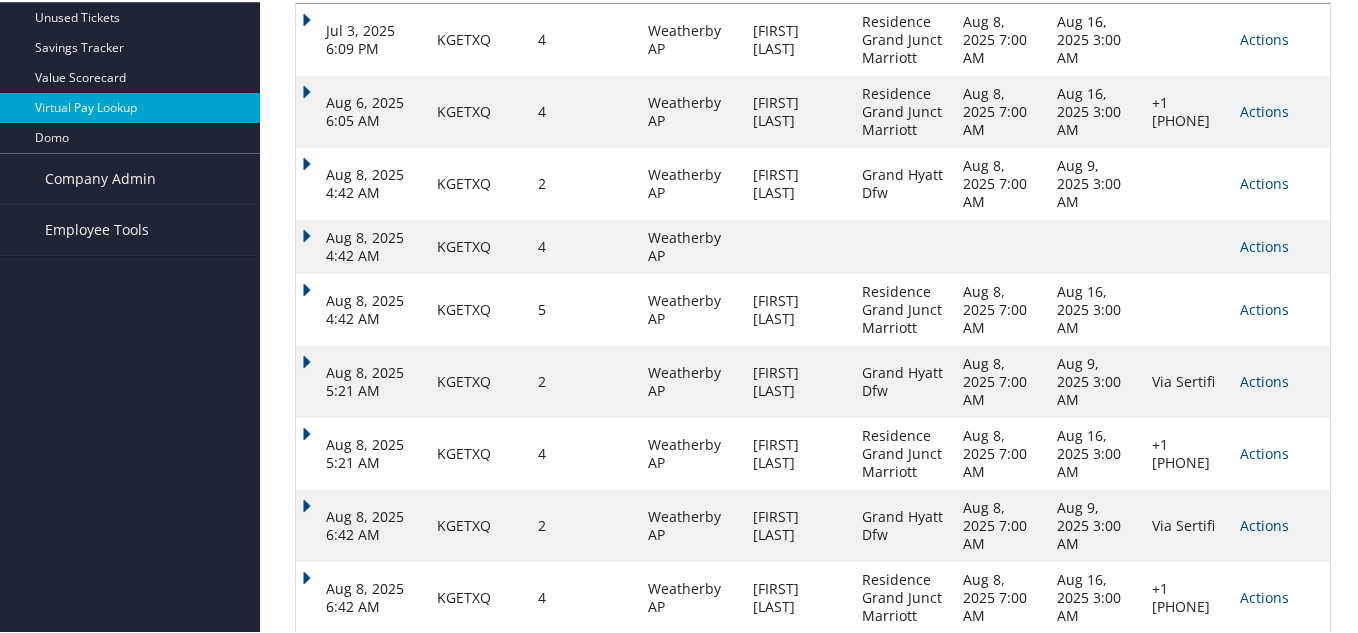 scroll, scrollTop: 586, scrollLeft: 0, axis: vertical 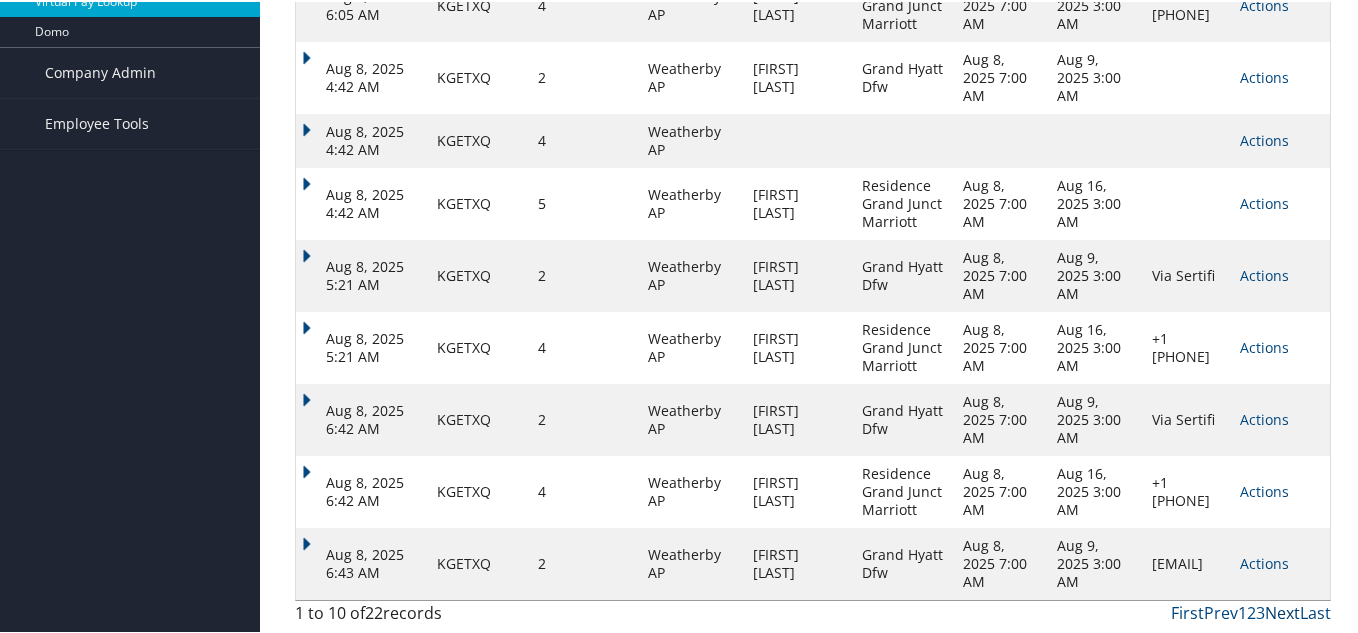 click on "Next" at bounding box center [1282, 611] 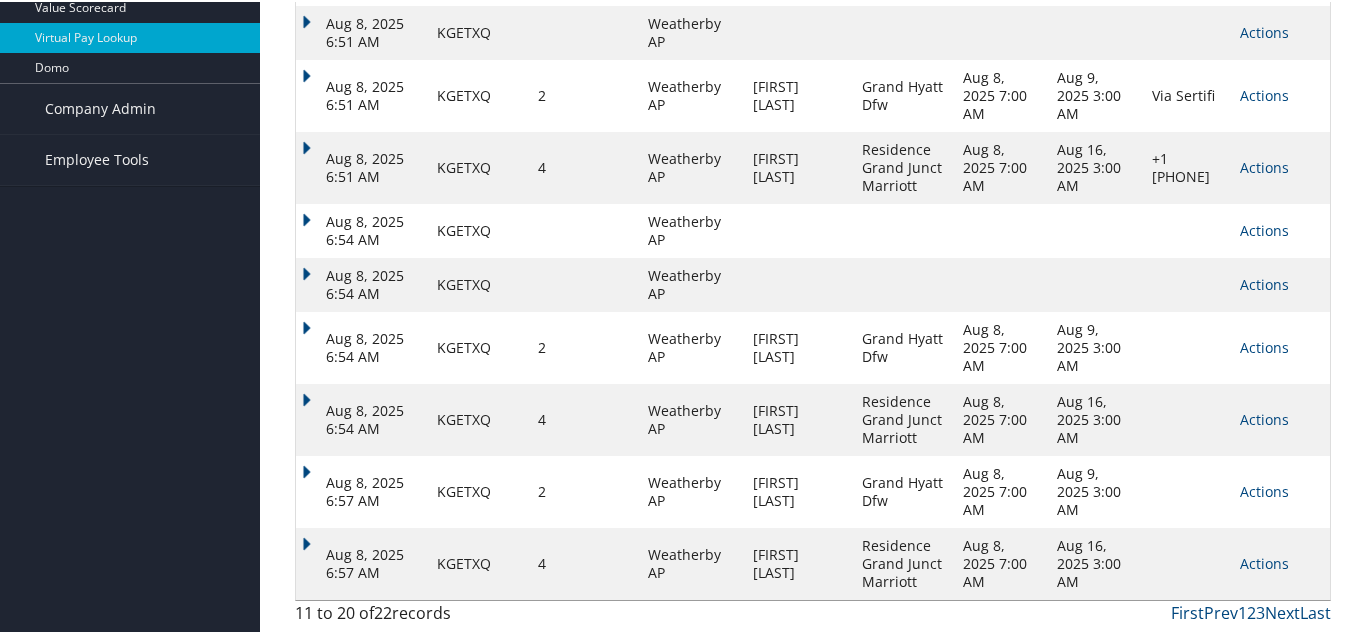 scroll, scrollTop: 550, scrollLeft: 0, axis: vertical 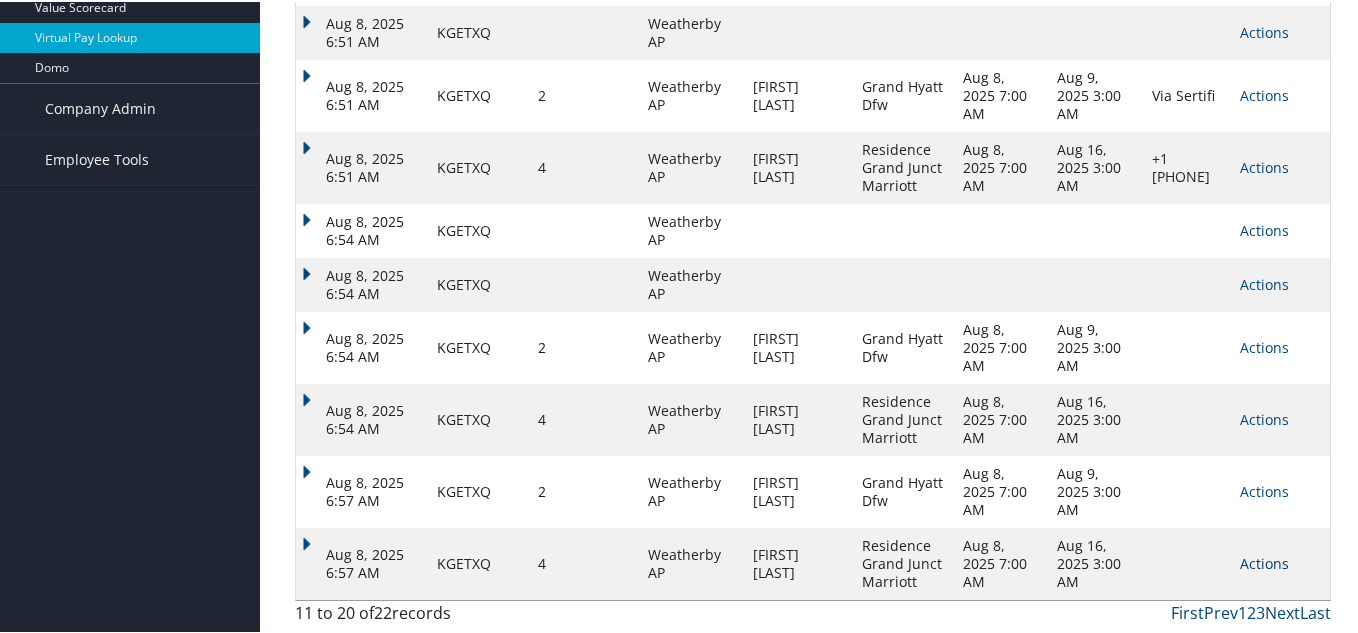 click on "Actions" at bounding box center [1264, 561] 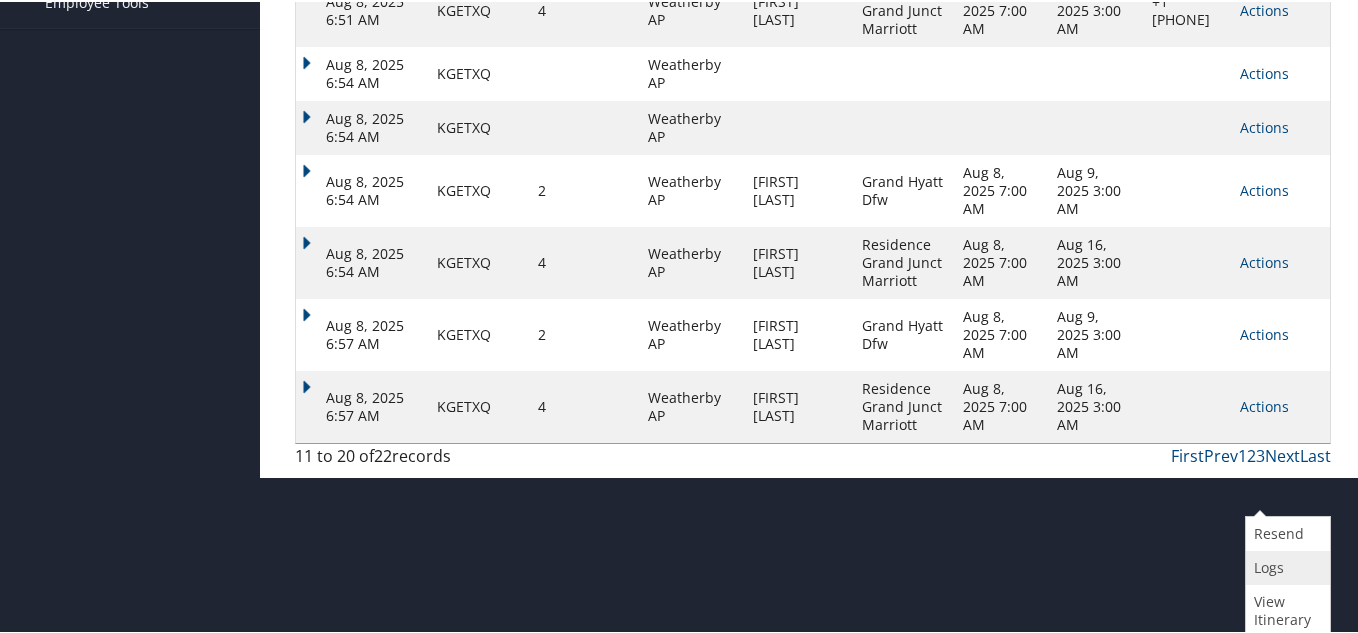 click on "Logs" at bounding box center (1285, 566) 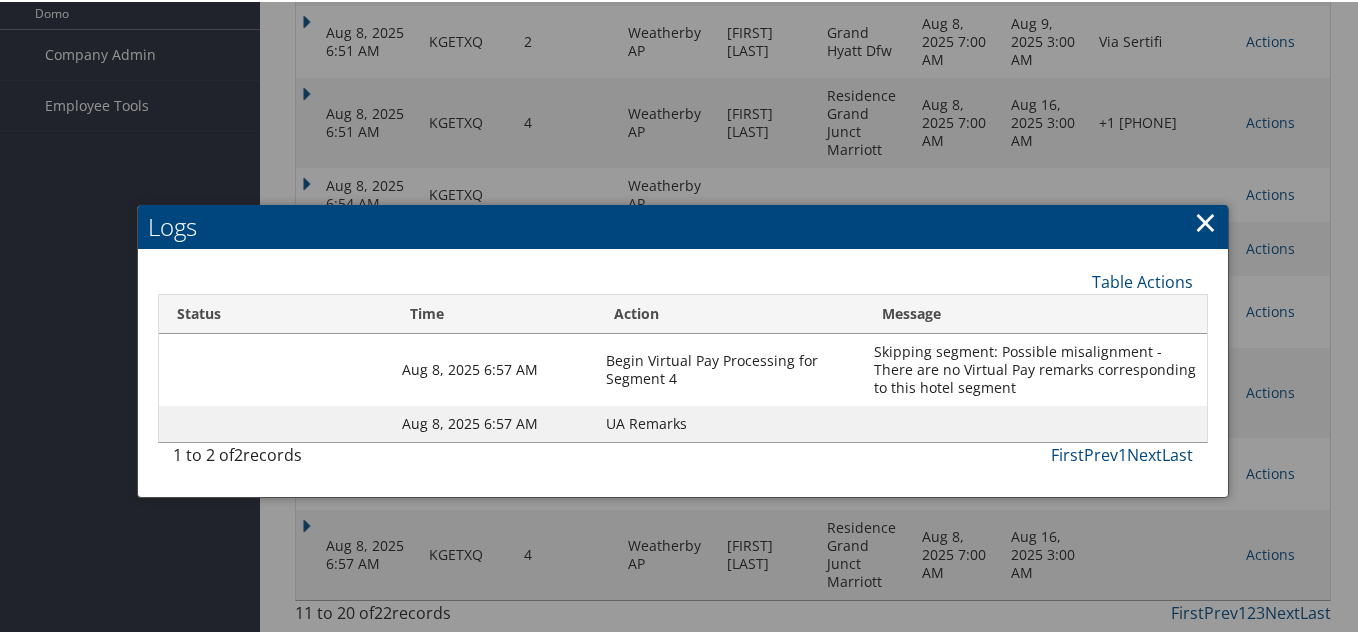 click on "×" at bounding box center (1205, 220) 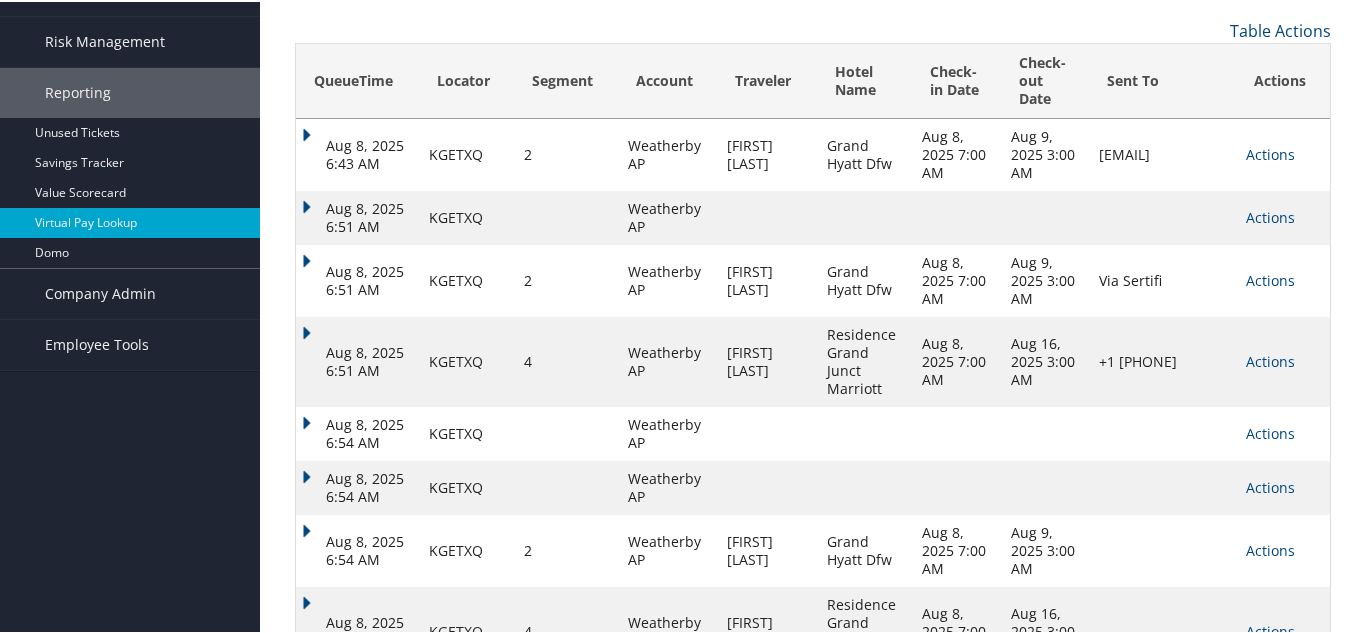 scroll, scrollTop: 250, scrollLeft: 0, axis: vertical 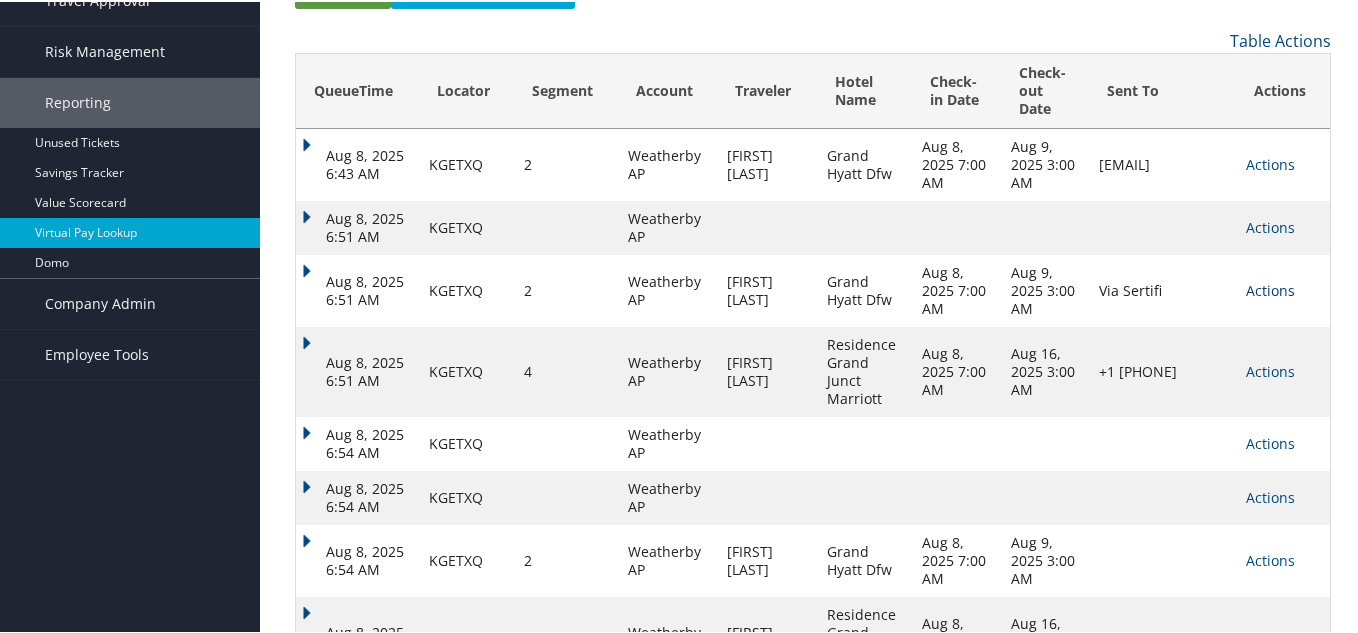 click on "Actions" at bounding box center [1270, 288] 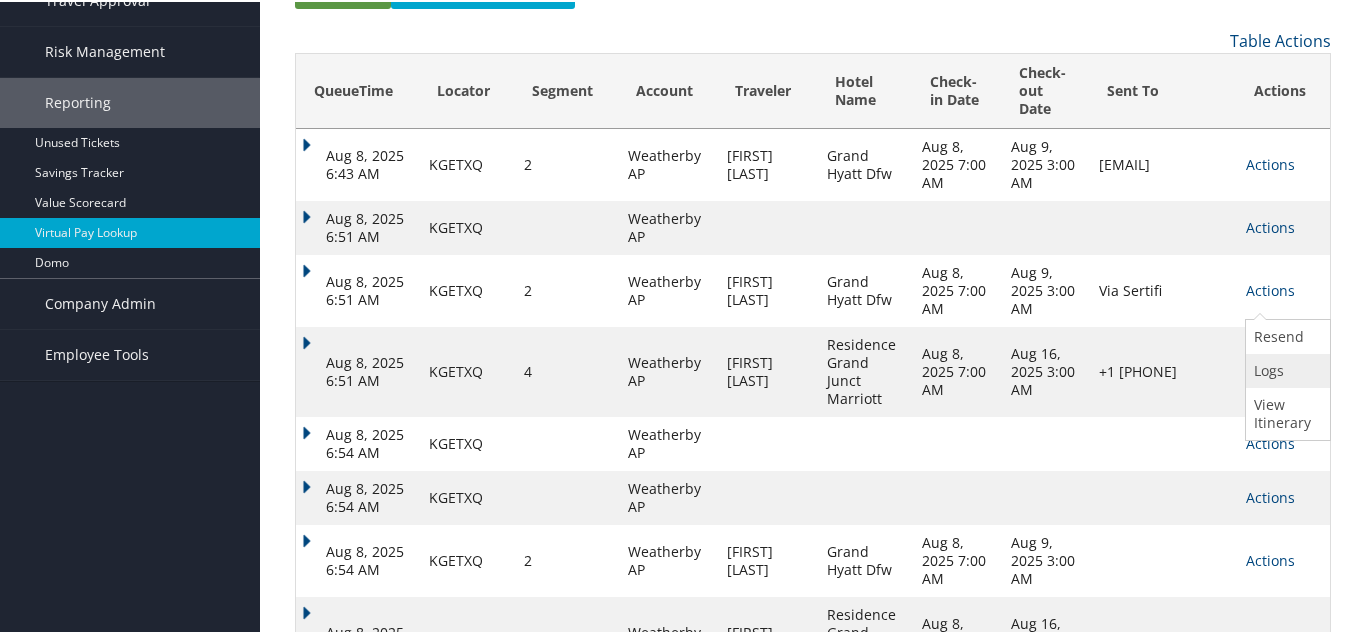 click on "Logs" at bounding box center (1285, 369) 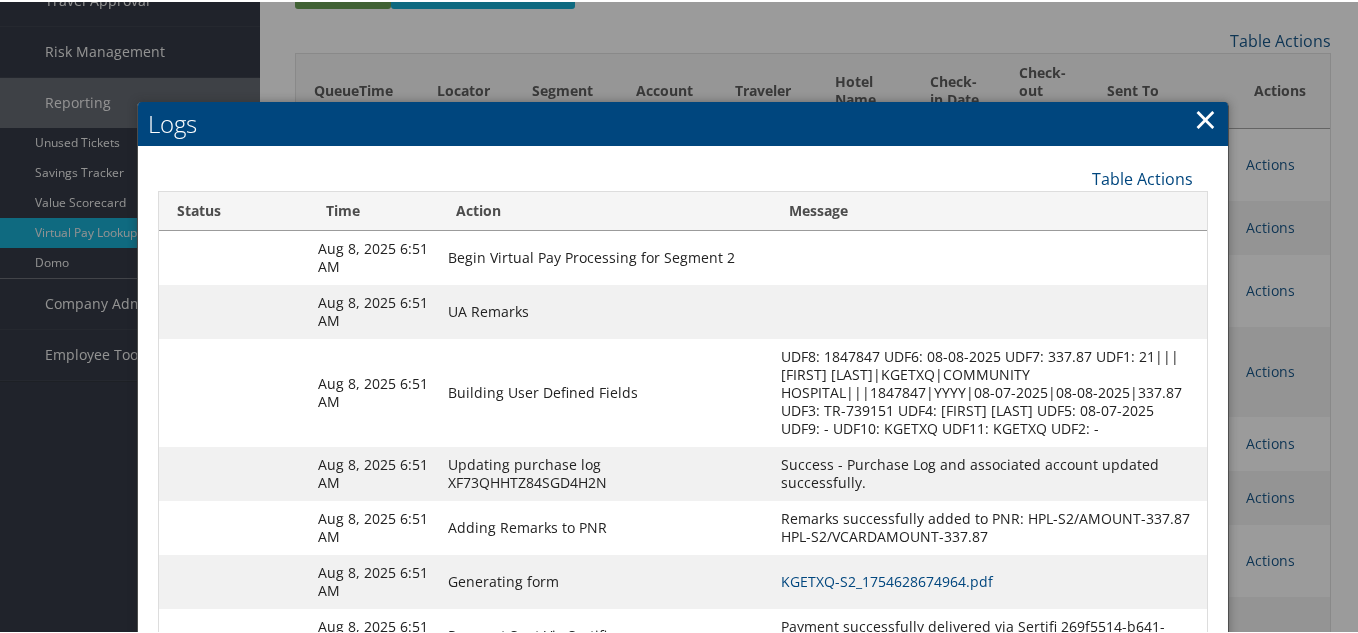 scroll, scrollTop: 550, scrollLeft: 0, axis: vertical 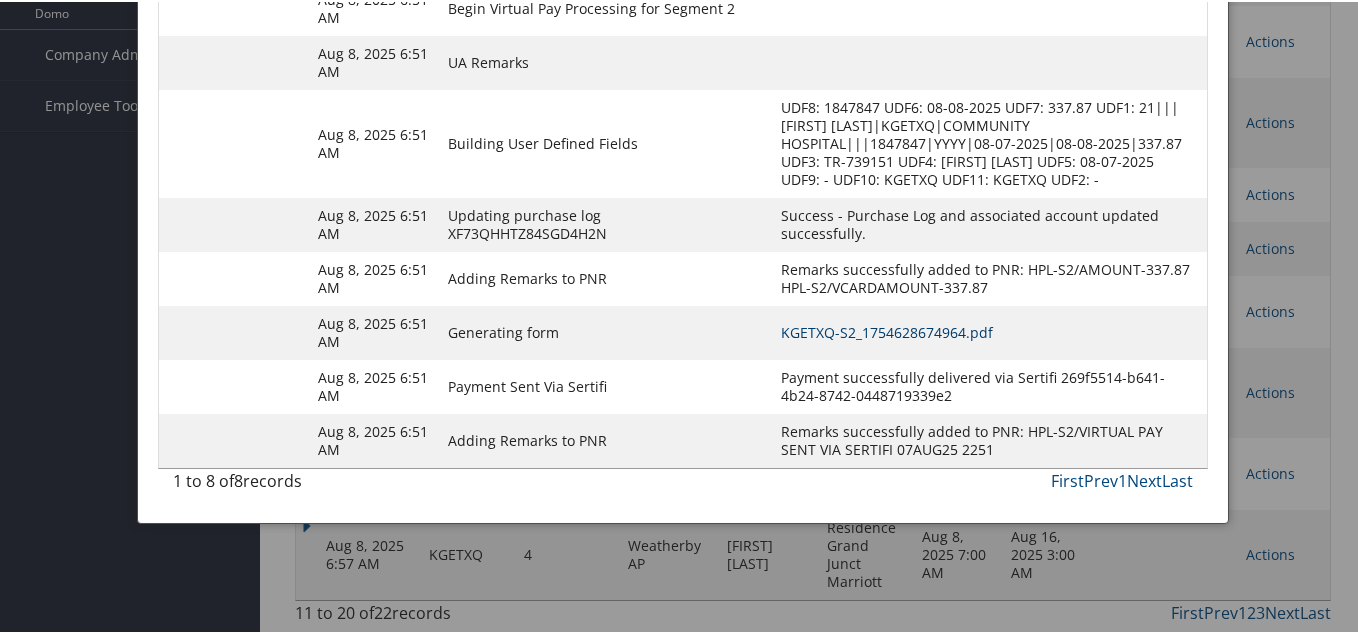 click on "KGETXQ-S2_1754628674964.pdf" at bounding box center [887, 330] 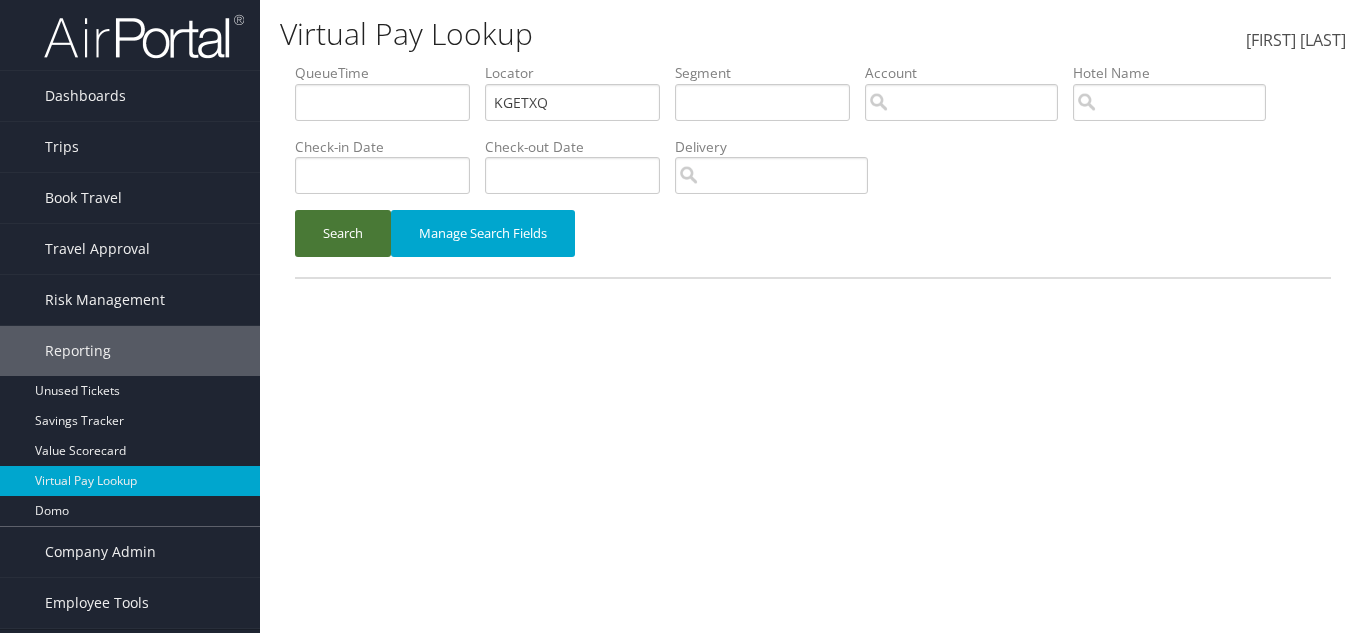 scroll, scrollTop: 0, scrollLeft: 0, axis: both 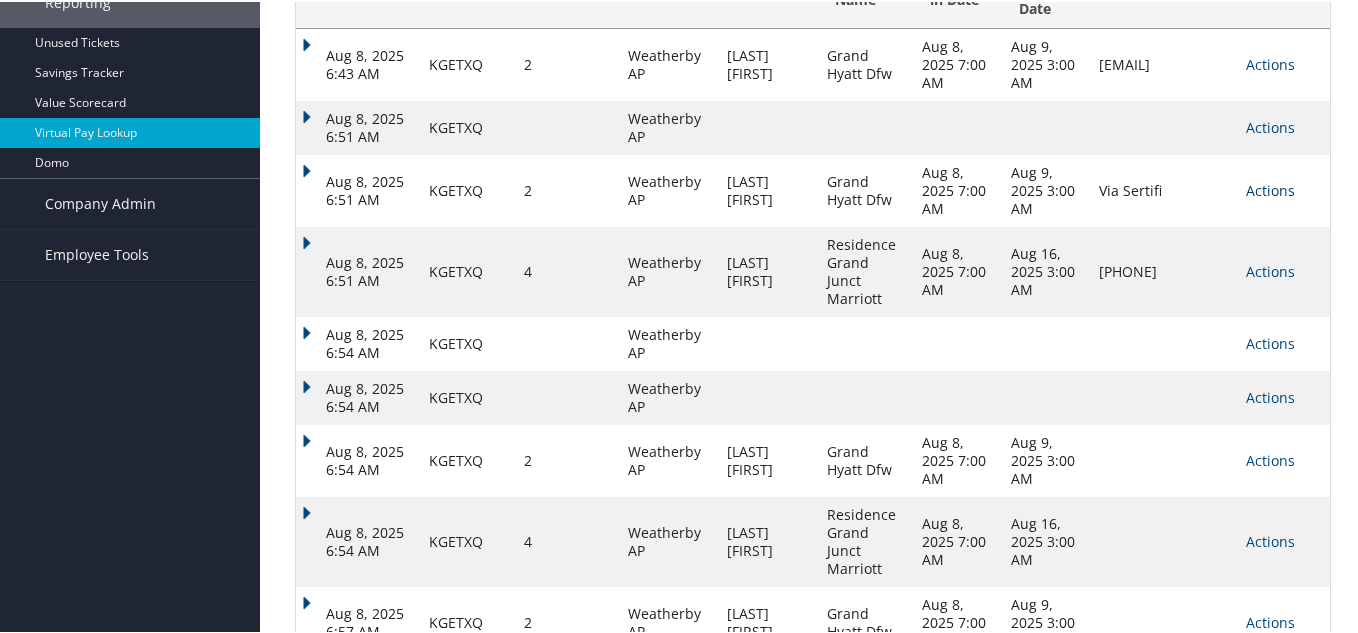 click on "Actions" at bounding box center (1270, 188) 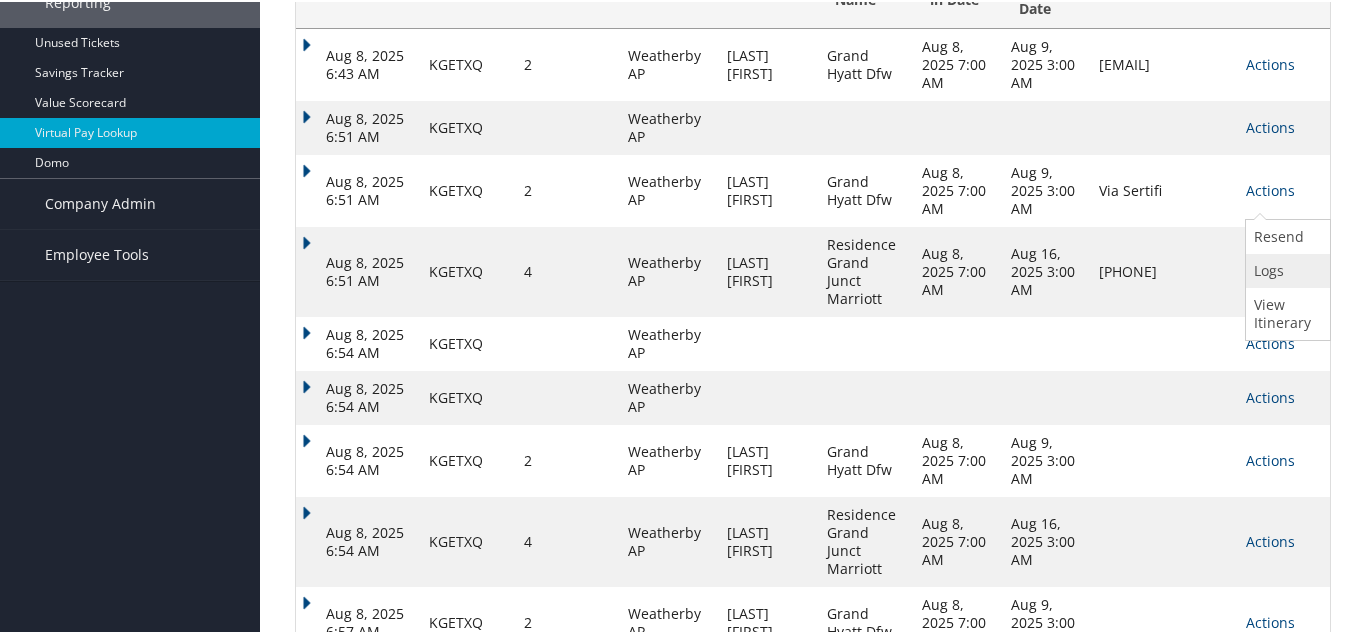 click on "Logs" at bounding box center [1285, 269] 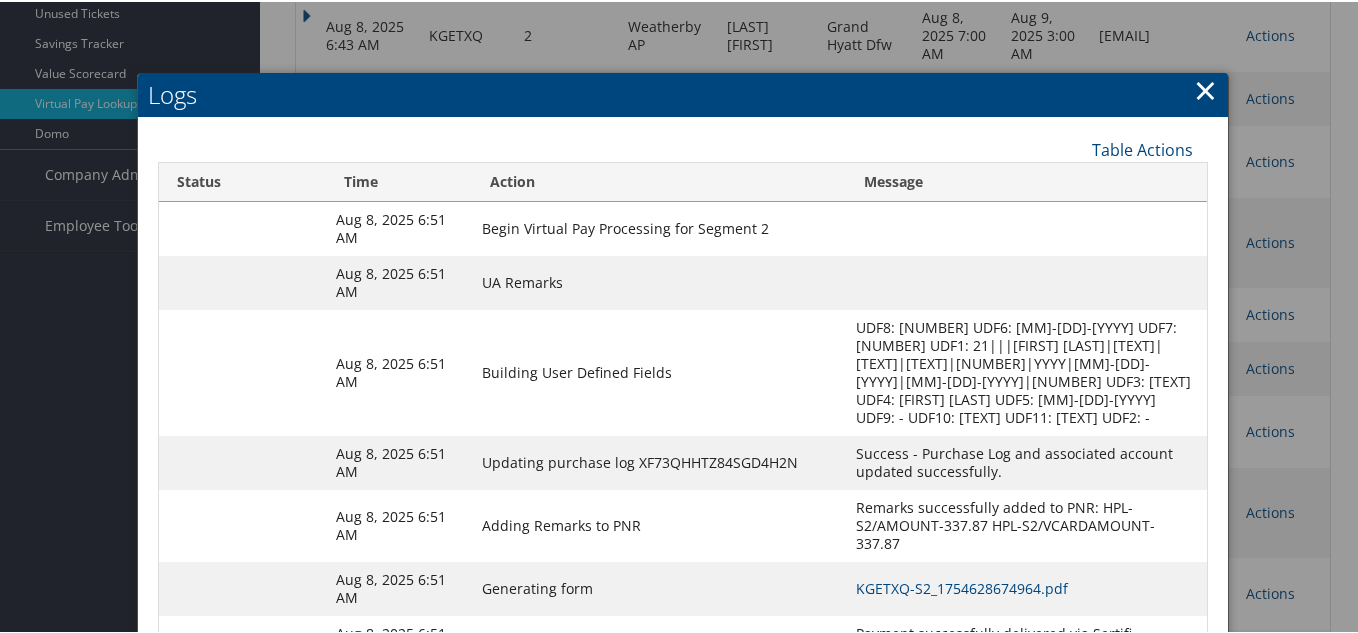 scroll, scrollTop: 350, scrollLeft: 0, axis: vertical 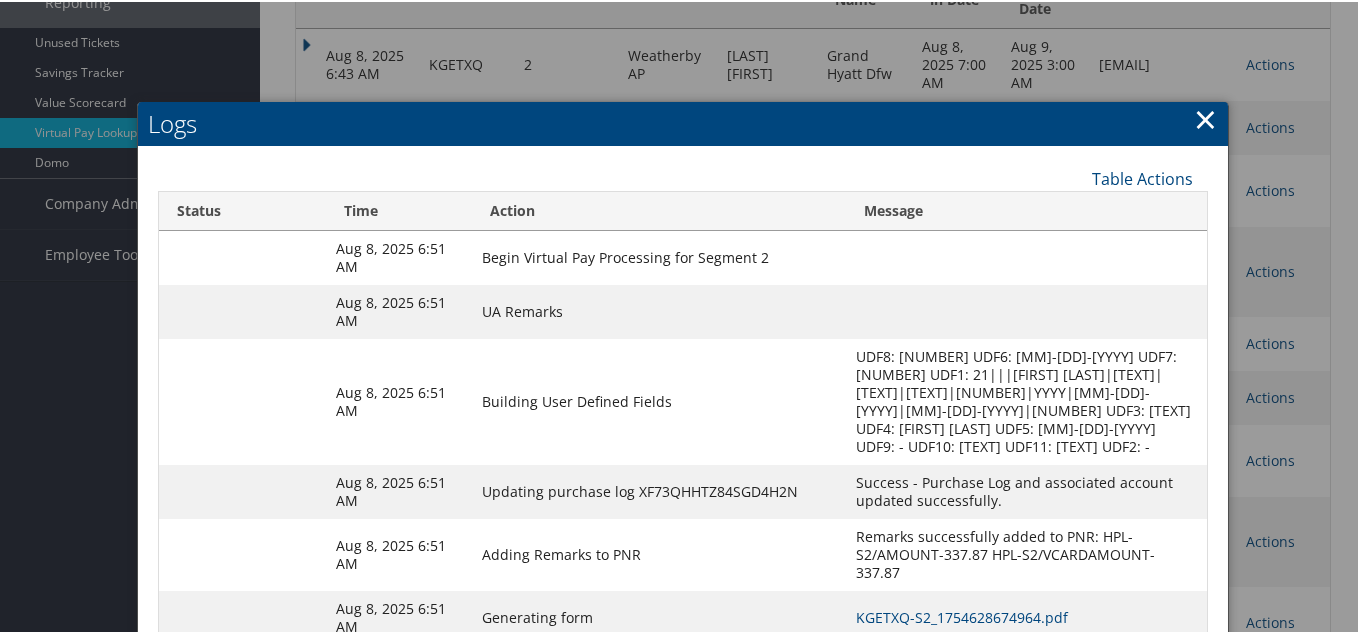 click at bounding box center [683, 316] 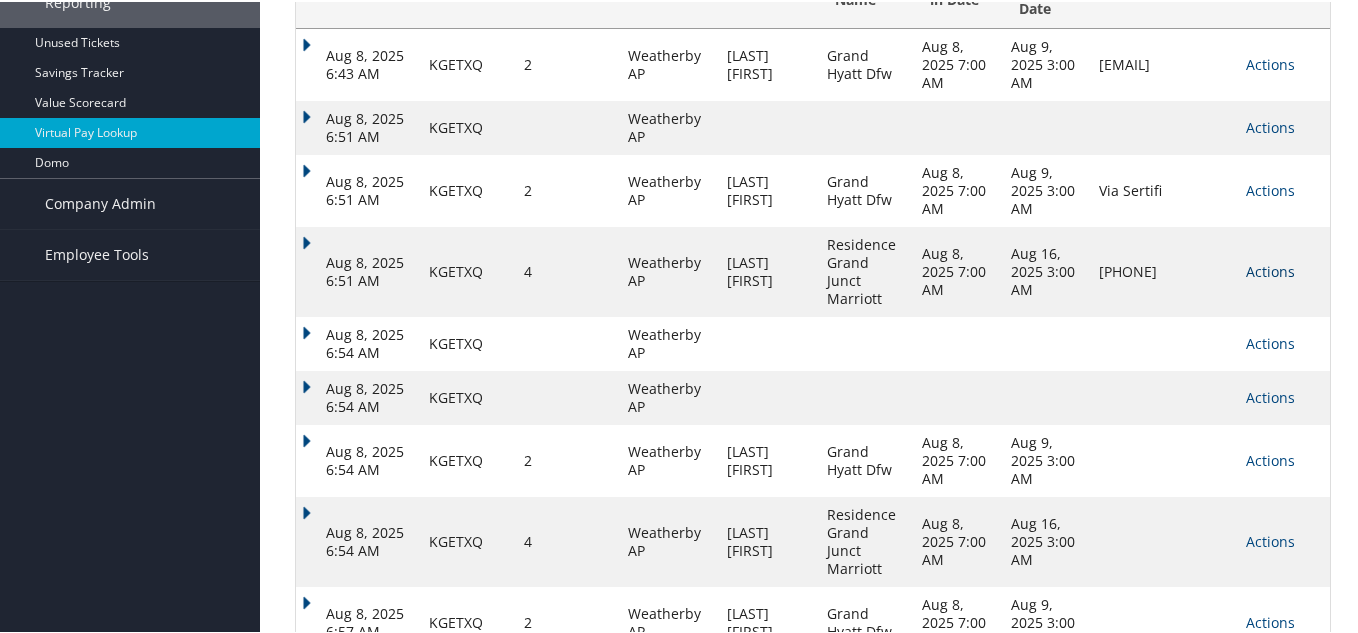 click on "Actions" at bounding box center (1270, 269) 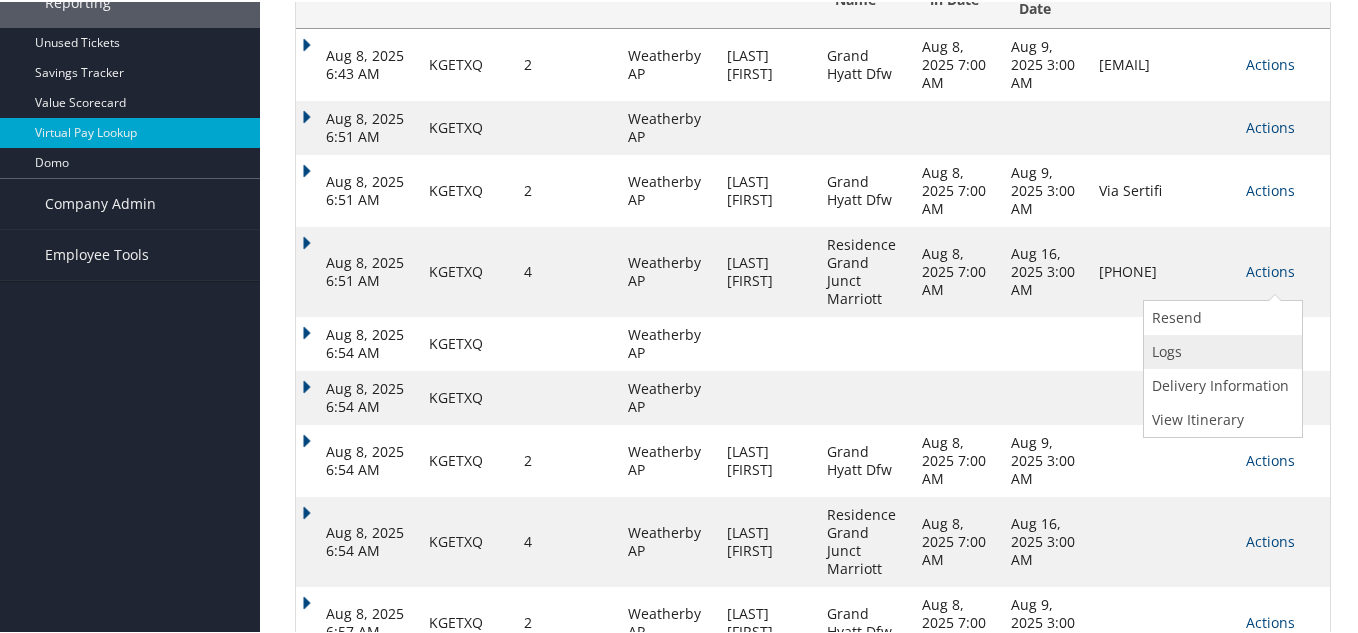 click on "Logs" at bounding box center [1220, 350] 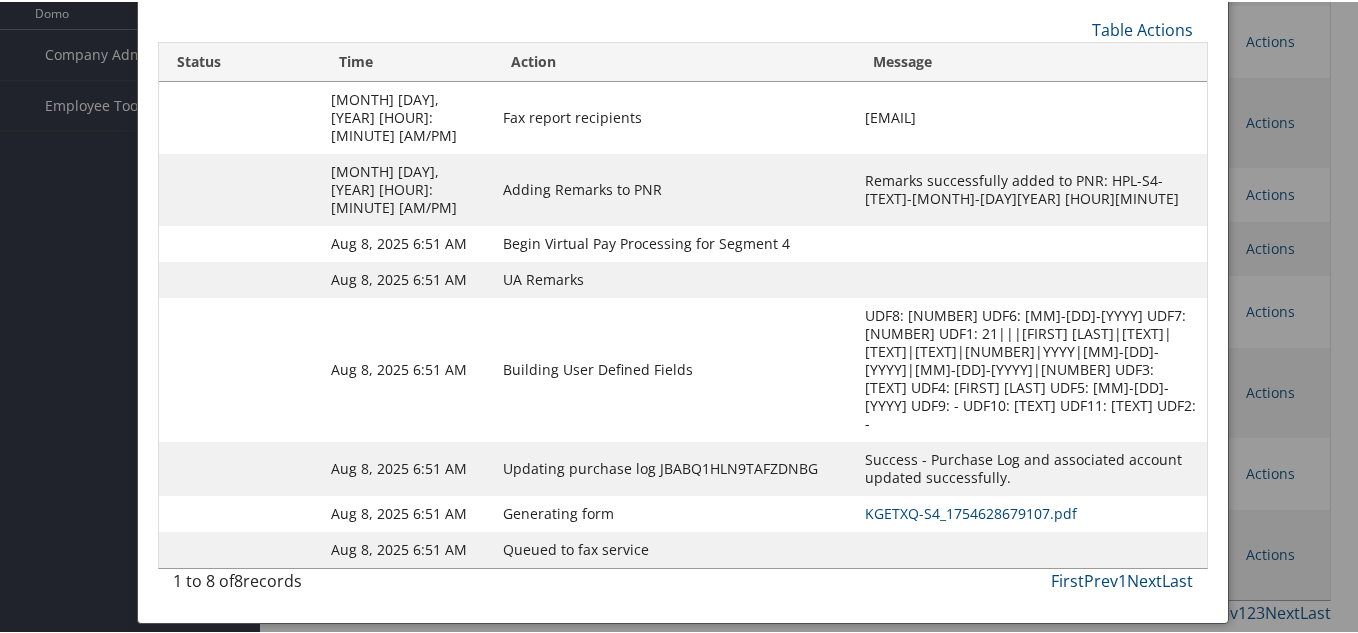 scroll, scrollTop: 550, scrollLeft: 0, axis: vertical 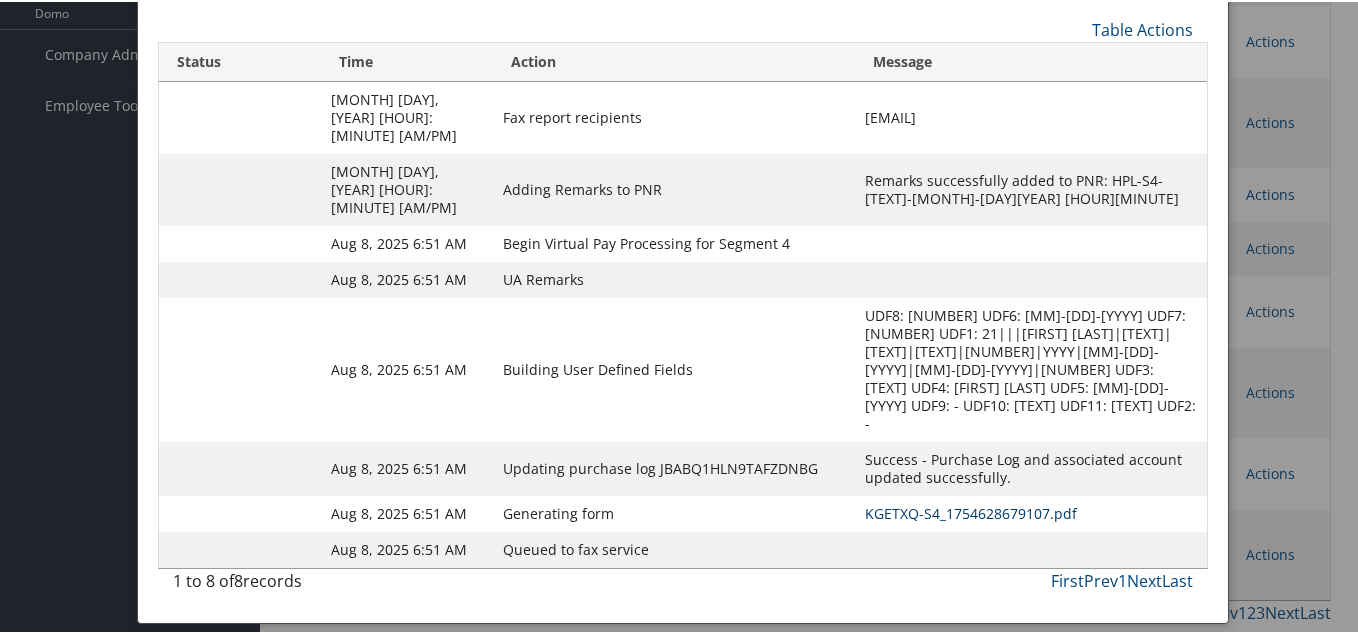 click on "KGETXQ-S4_1754628679107.pdf" at bounding box center (971, 511) 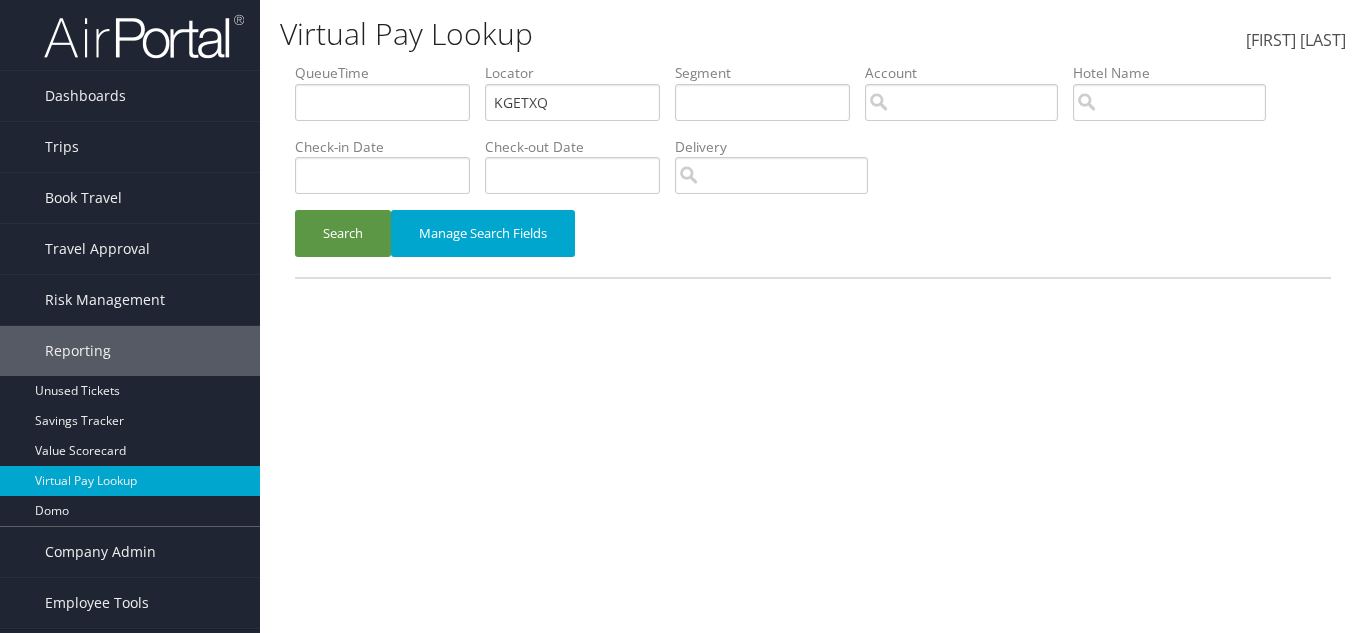 scroll, scrollTop: 0, scrollLeft: 0, axis: both 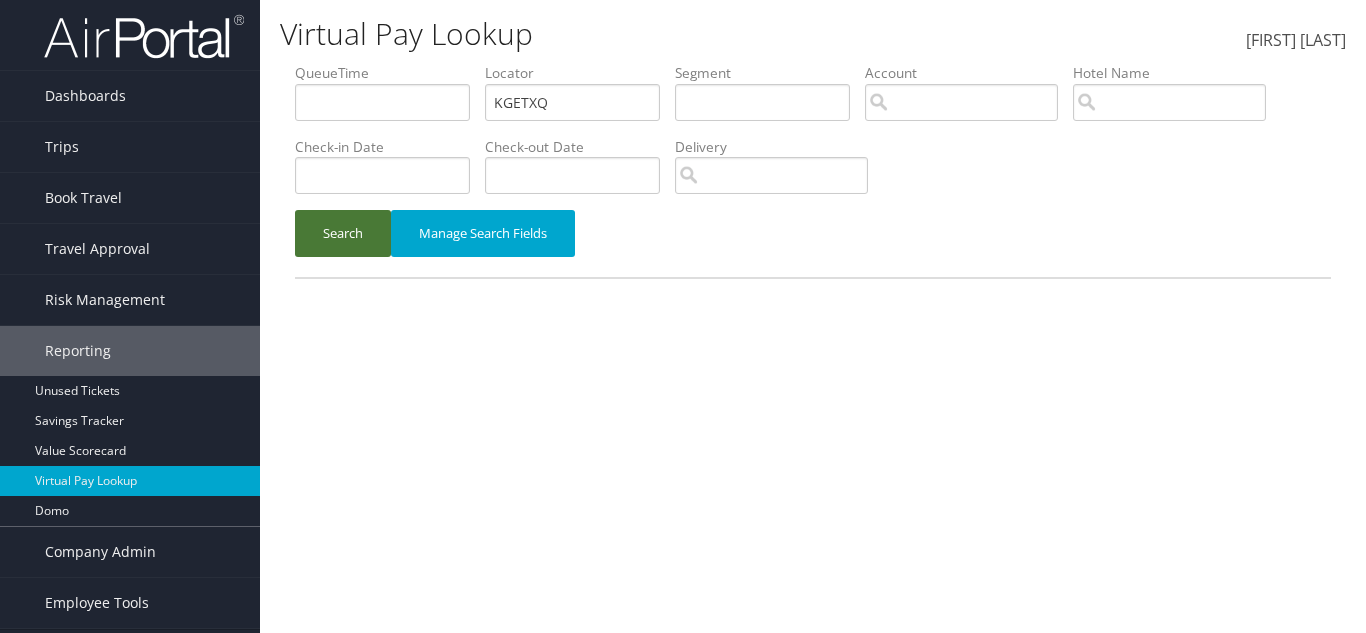 click on "Search" at bounding box center (343, 233) 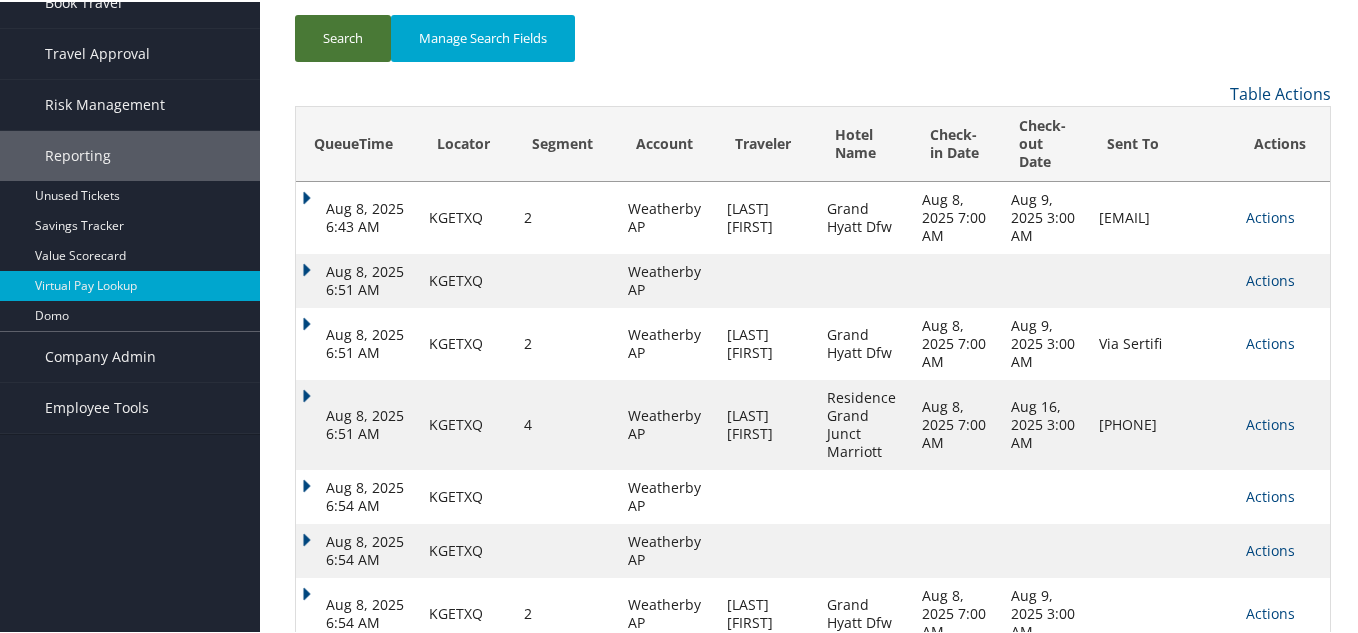 scroll, scrollTop: 400, scrollLeft: 0, axis: vertical 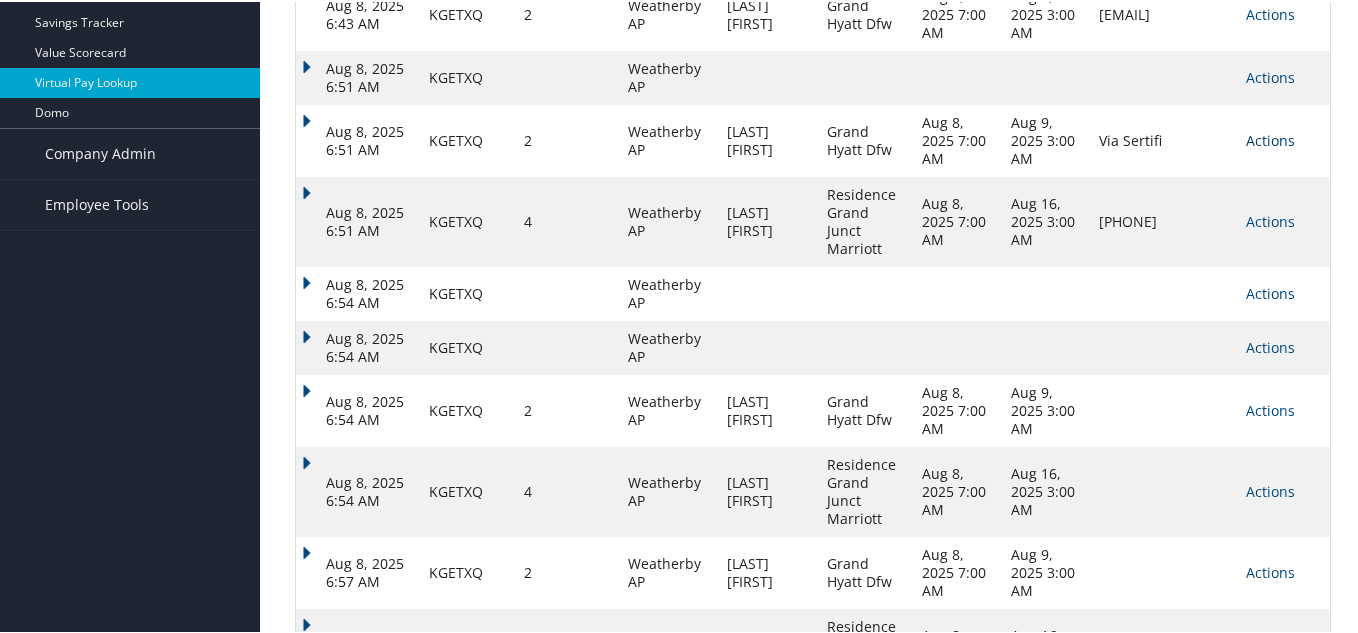 click on "Actions" at bounding box center [1270, 138] 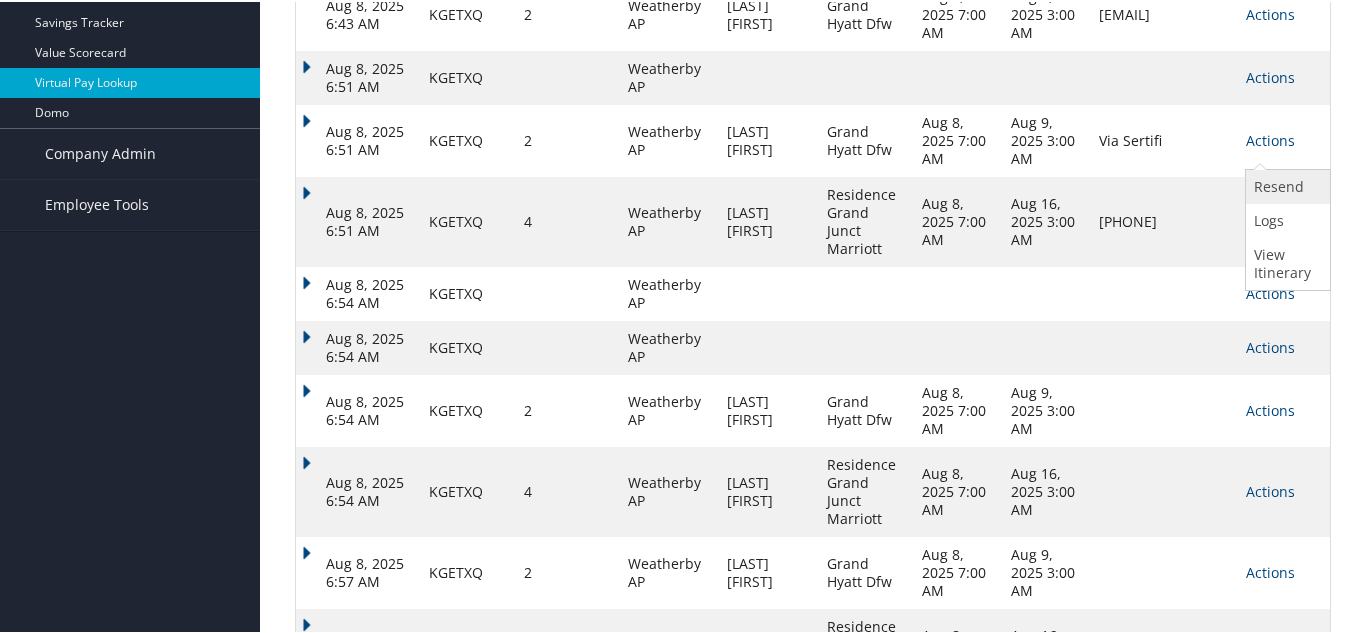 click on "Resend" at bounding box center [1285, 185] 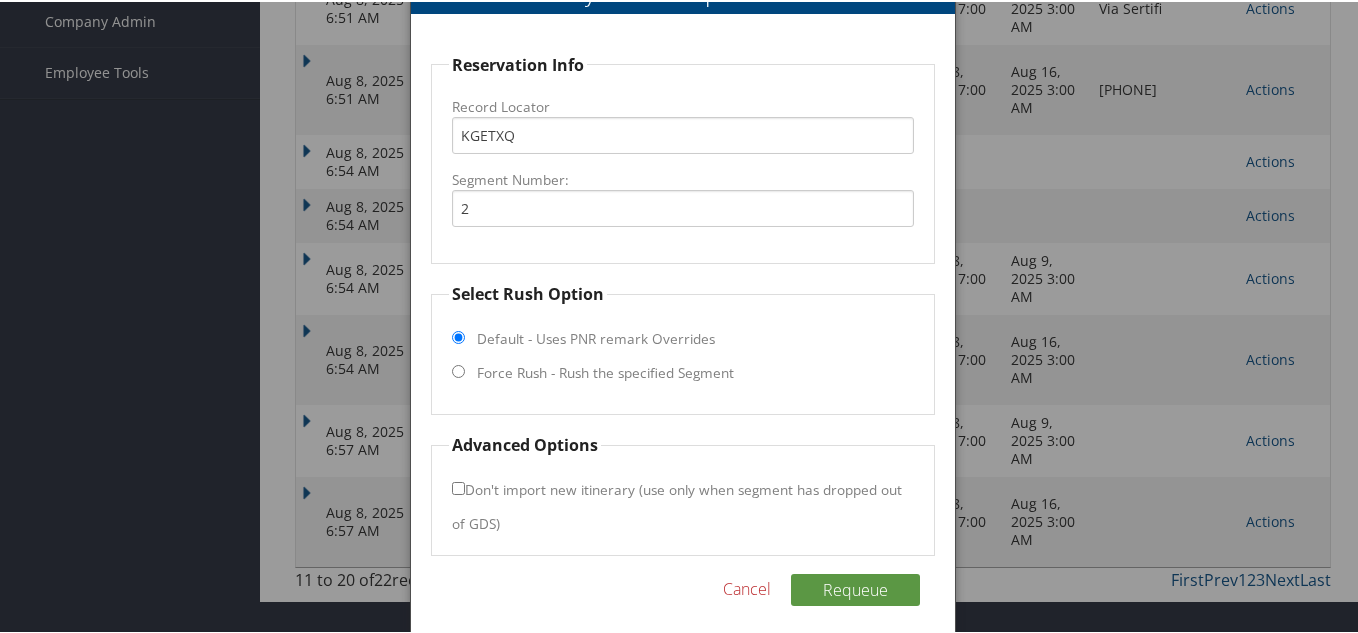 scroll, scrollTop: 550, scrollLeft: 0, axis: vertical 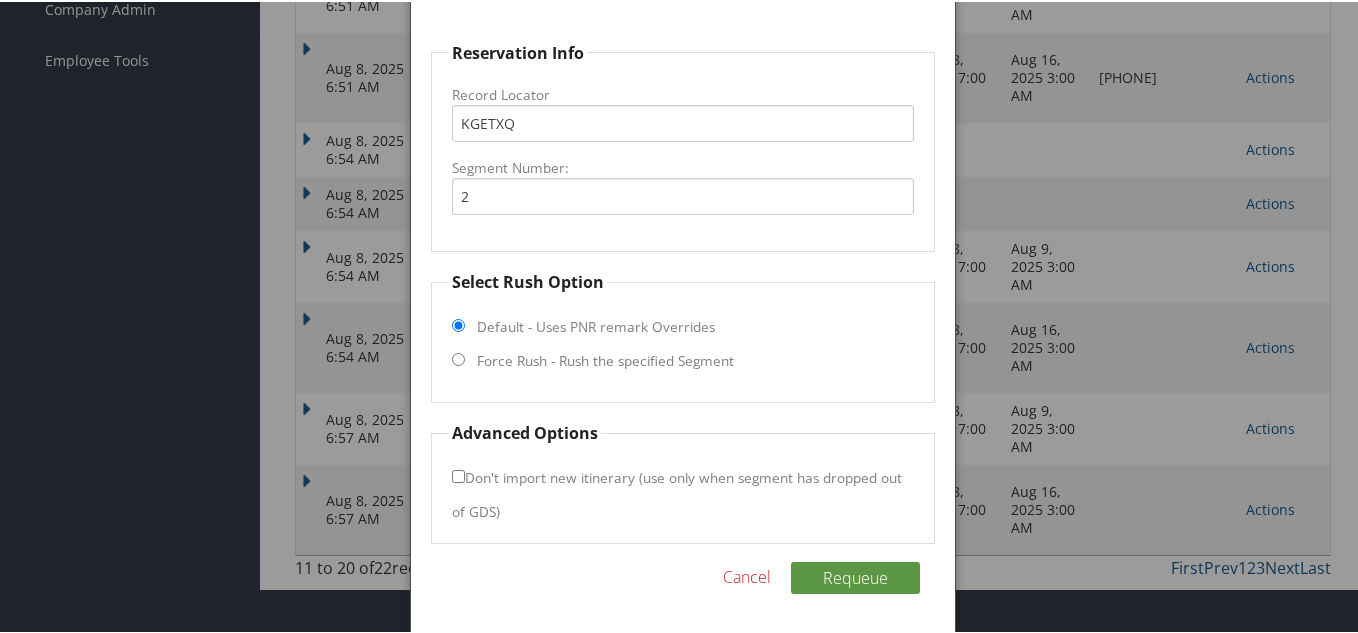 click on "Force Rush - Rush the specified Segment" at bounding box center [605, 359] 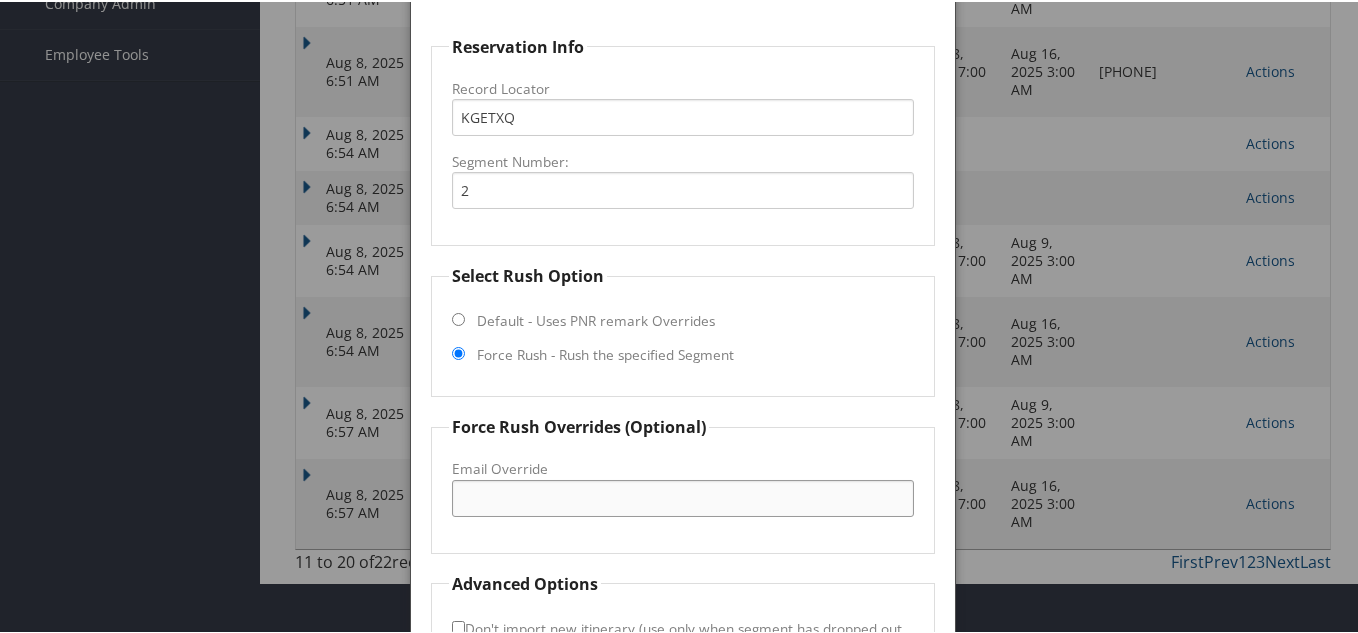 click on "Email Override" at bounding box center [683, 496] 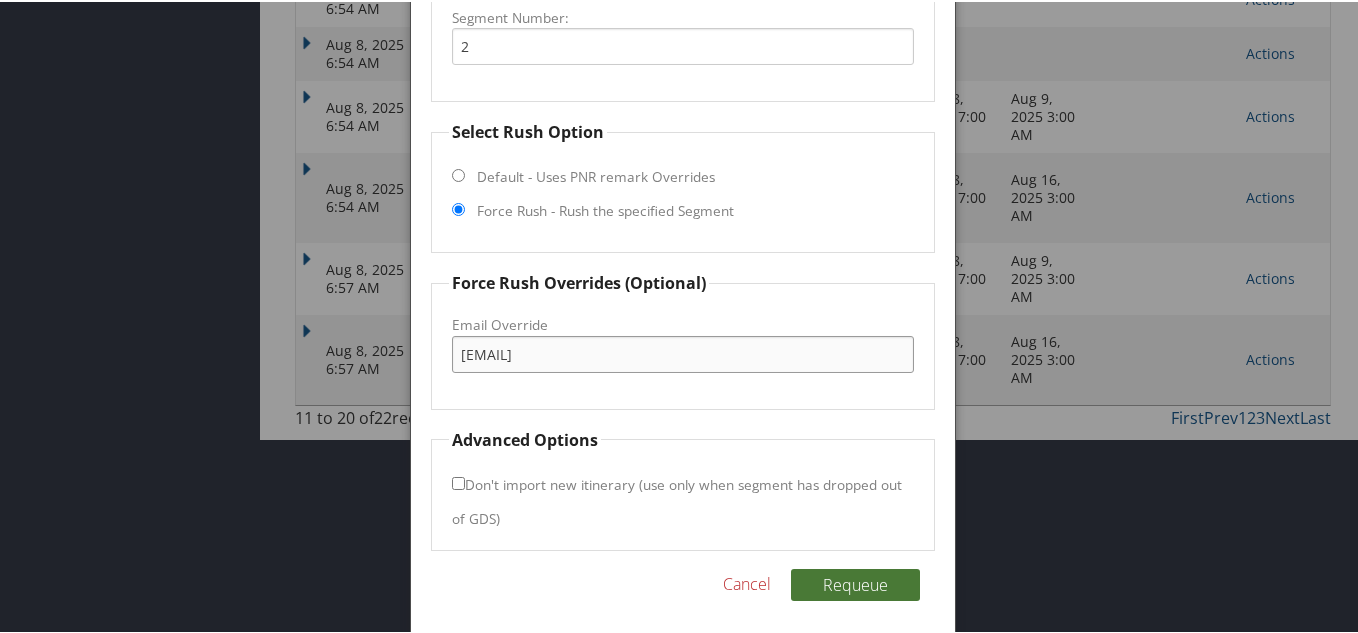 type on "[EMAIL]" 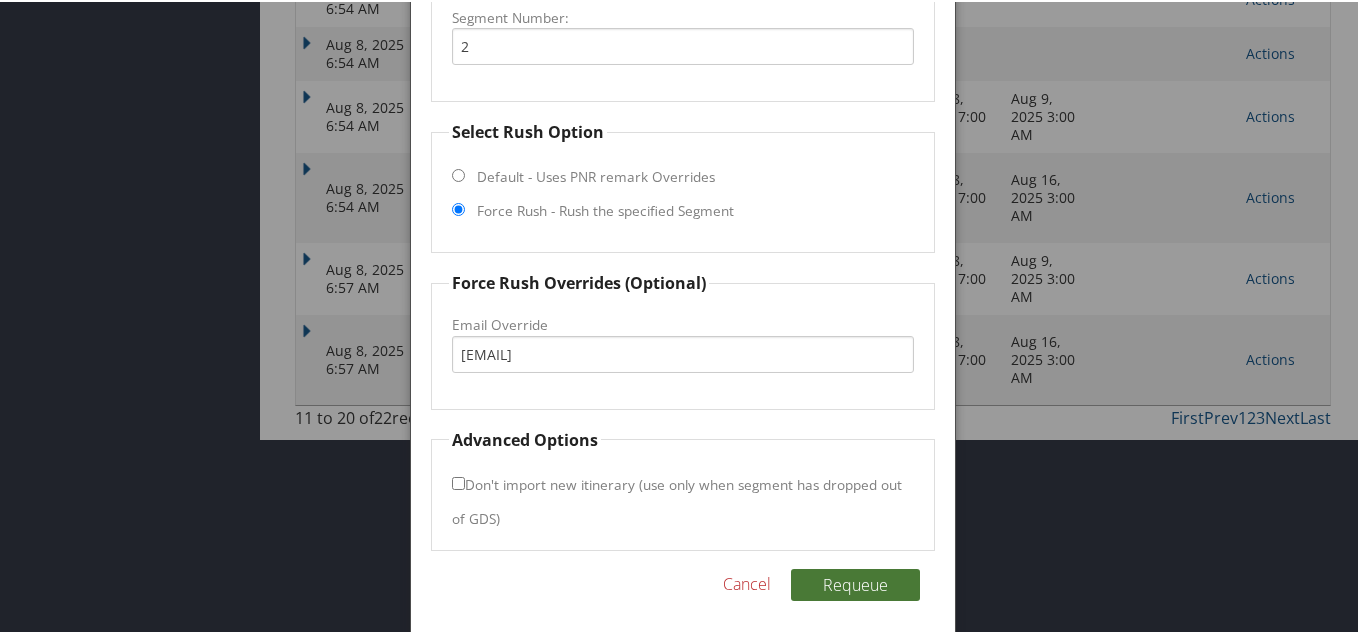 click on "Requeue" at bounding box center (855, 583) 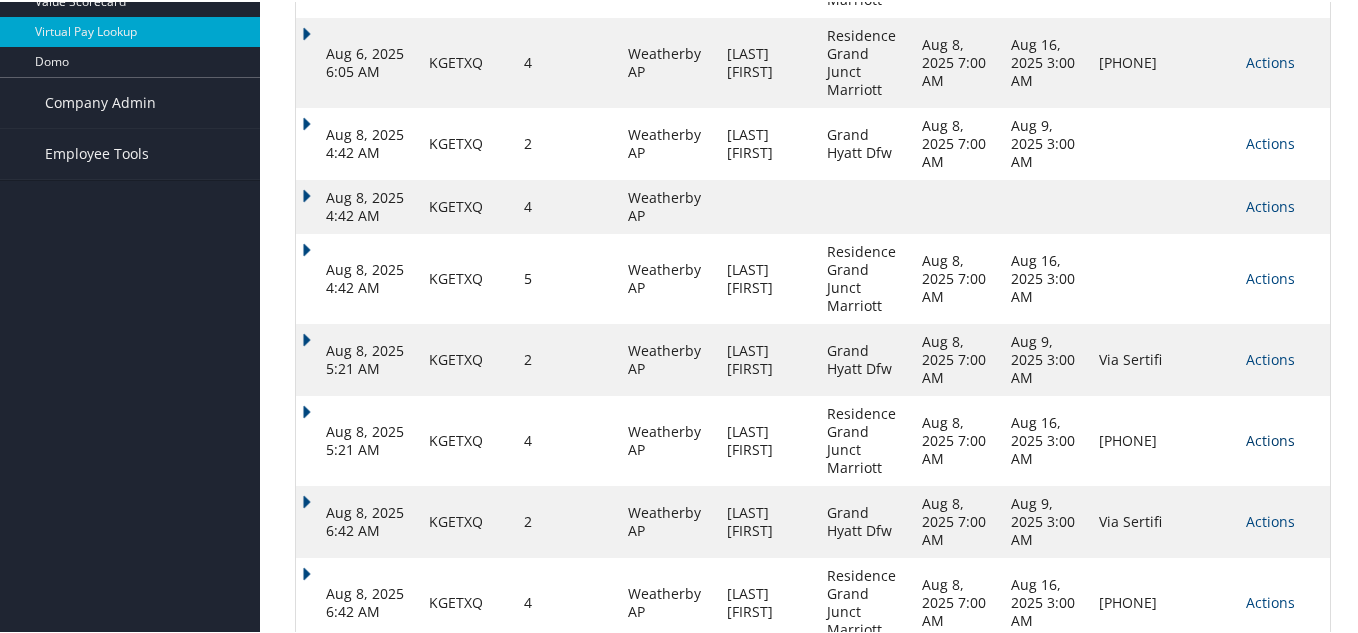 scroll, scrollTop: 586, scrollLeft: 0, axis: vertical 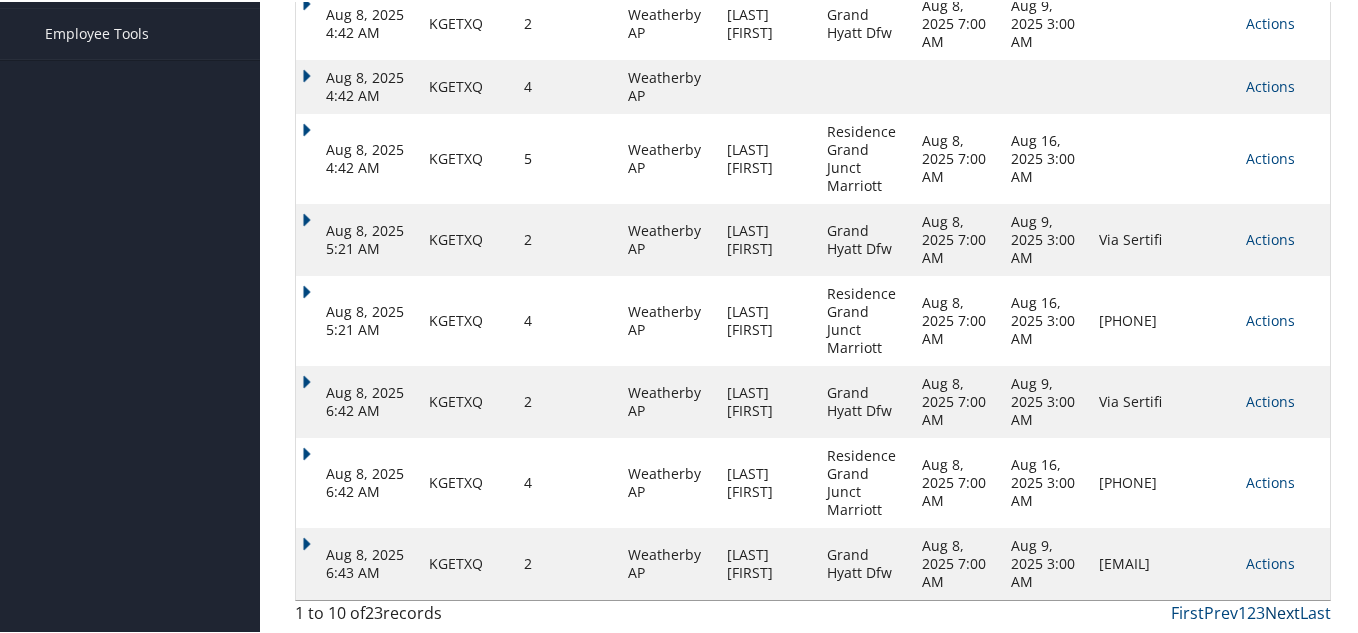 click on "Next" at bounding box center [1282, 611] 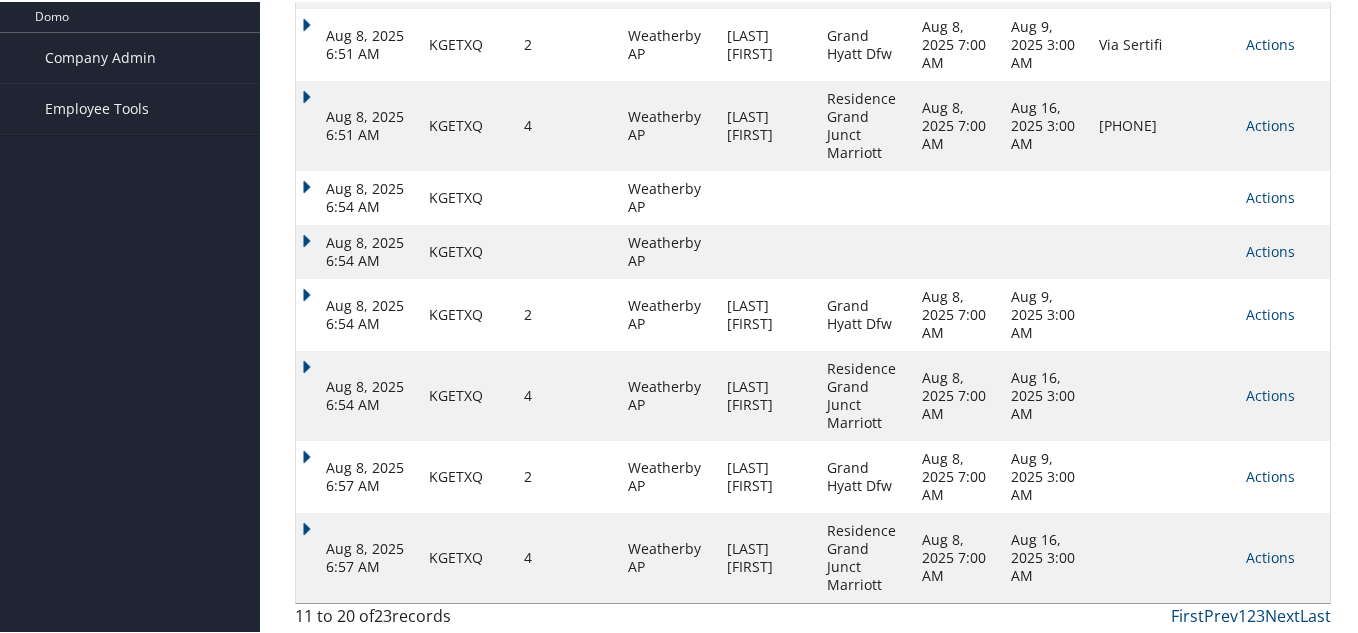 scroll, scrollTop: 450, scrollLeft: 0, axis: vertical 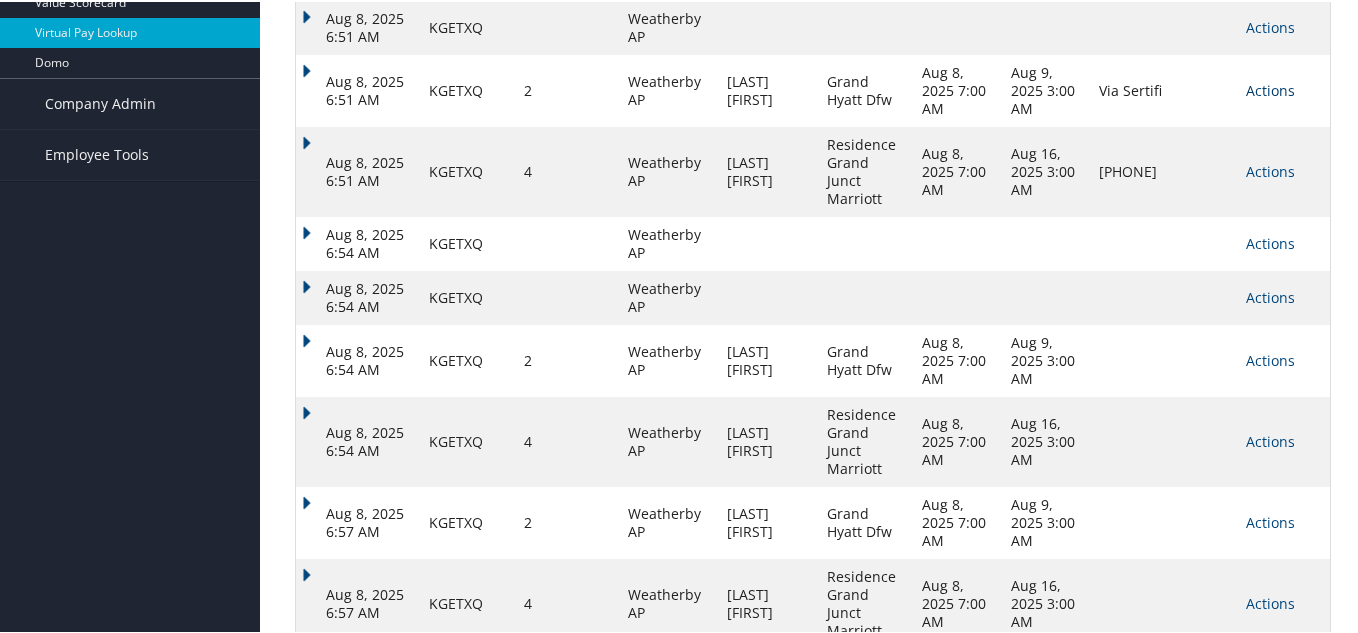 click on "Actions" at bounding box center [1270, 88] 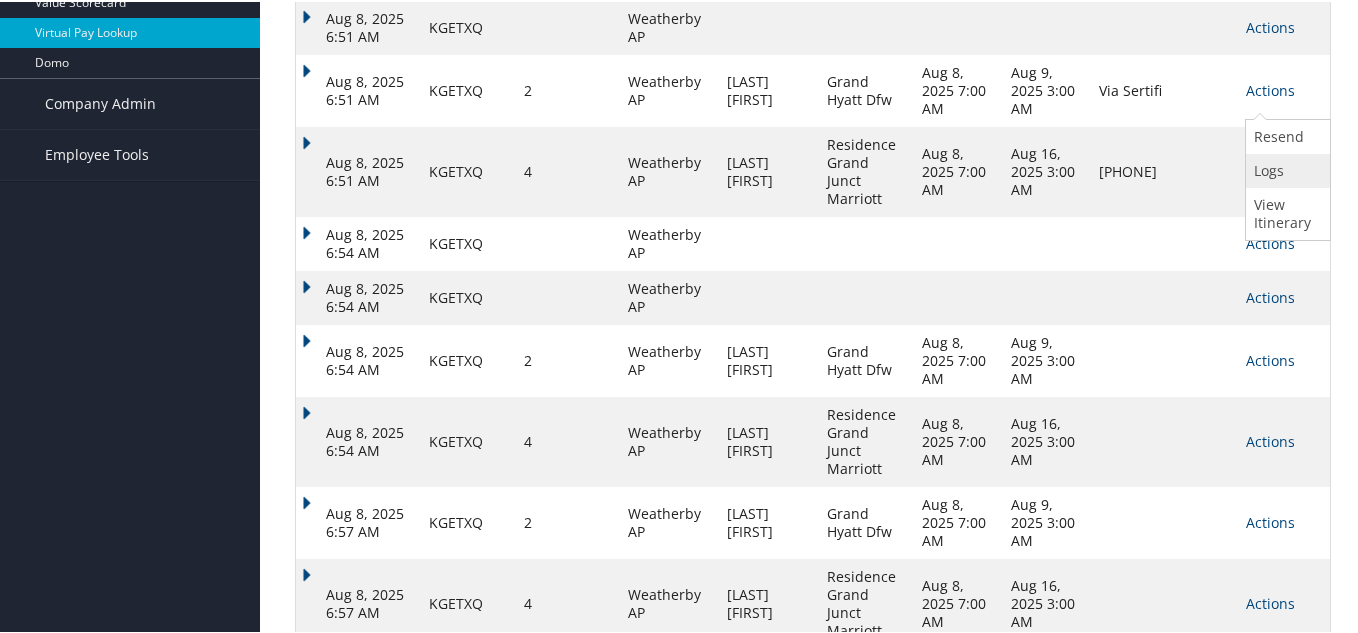 click on "Logs" at bounding box center [1285, 169] 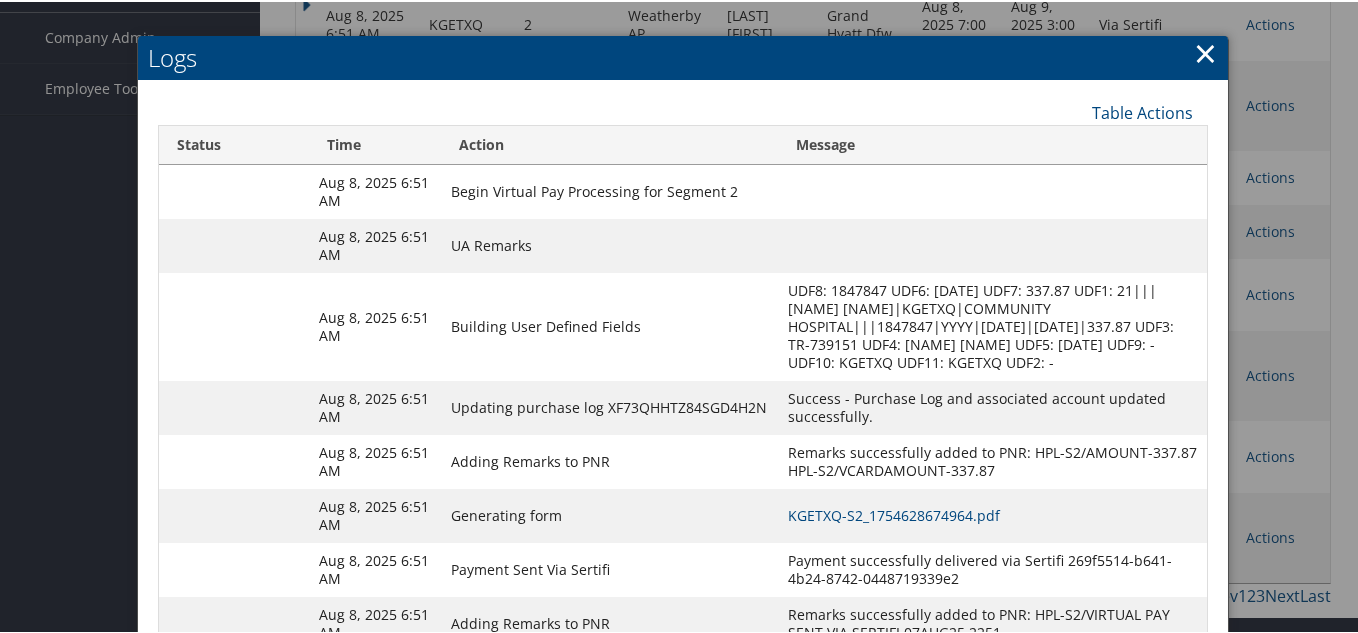 scroll, scrollTop: 588, scrollLeft: 0, axis: vertical 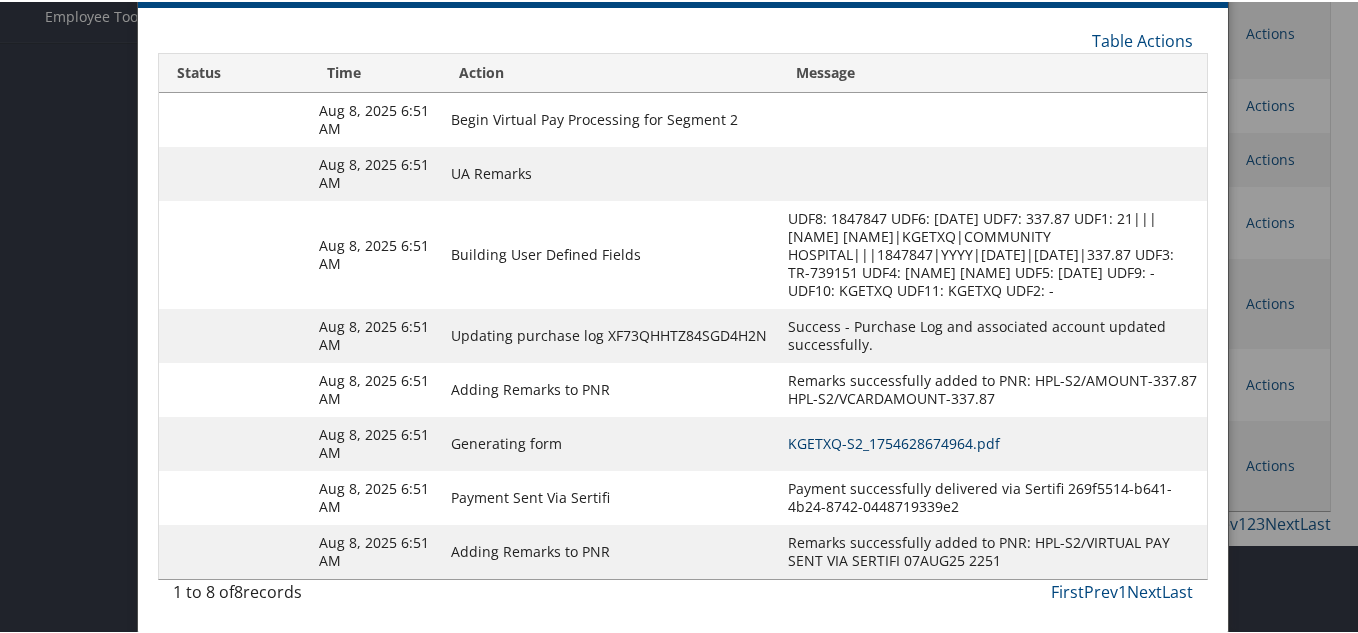 click on "KGETXQ-S2_1754628674964.pdf" at bounding box center (894, 441) 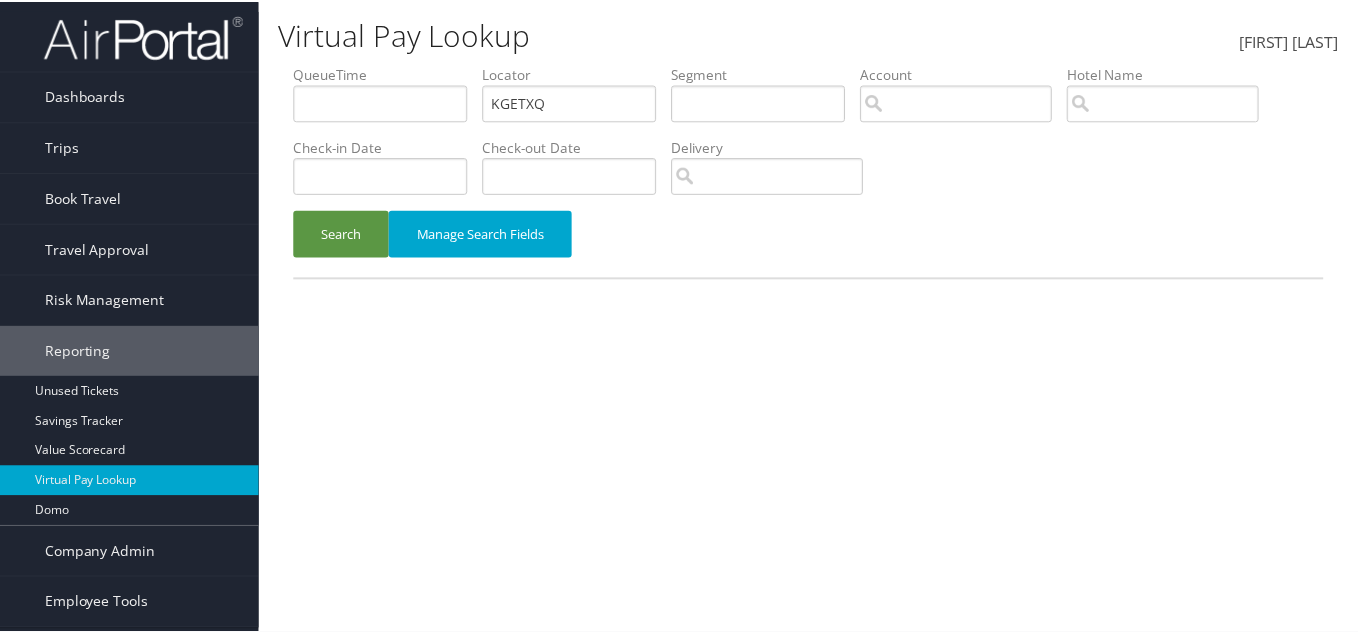 scroll, scrollTop: 0, scrollLeft: 0, axis: both 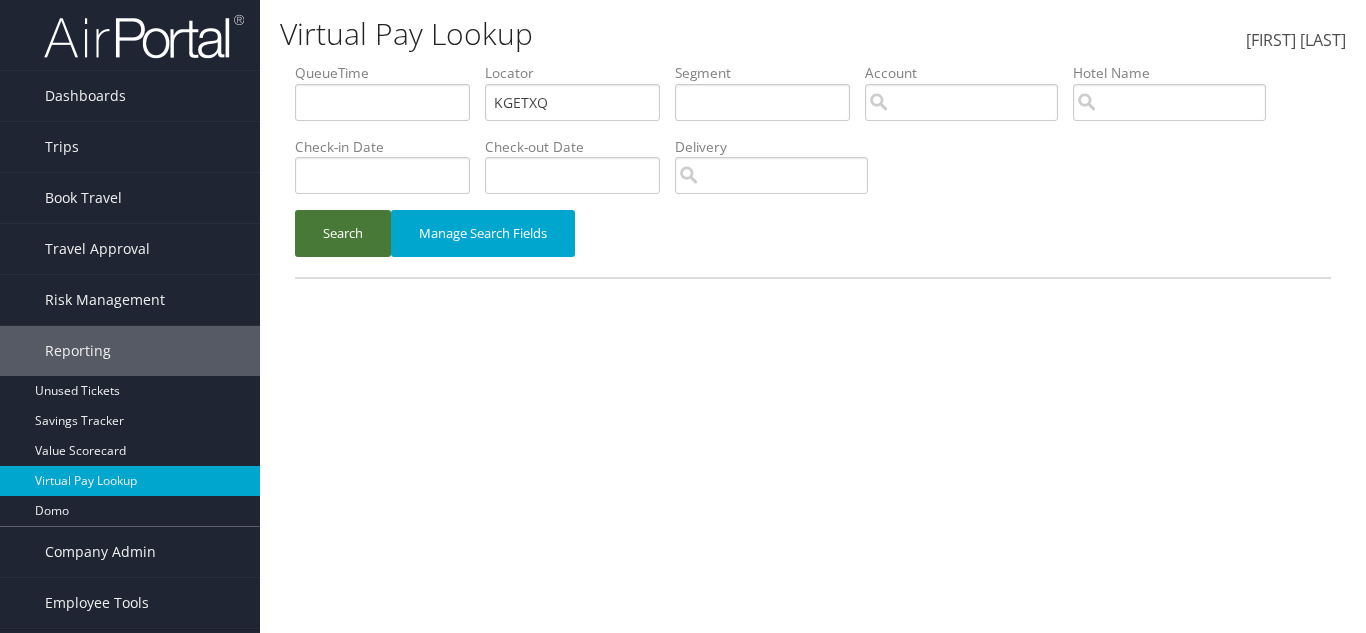 click on "Search" at bounding box center (343, 233) 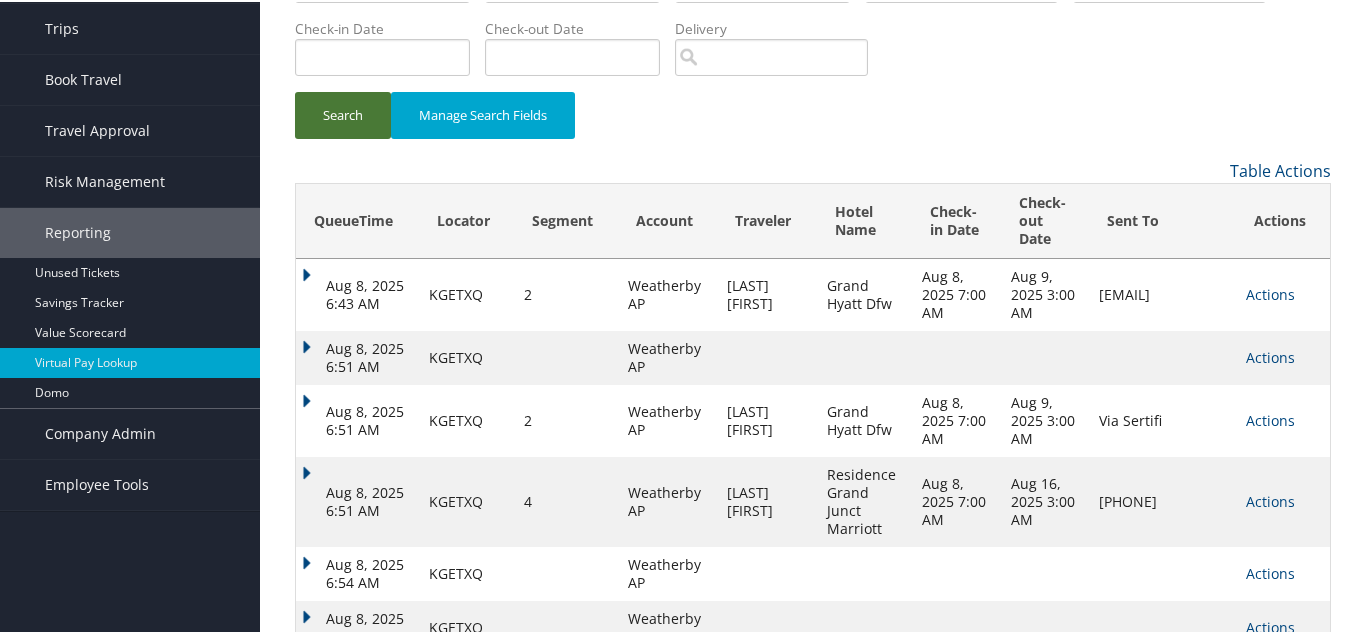 scroll, scrollTop: 400, scrollLeft: 0, axis: vertical 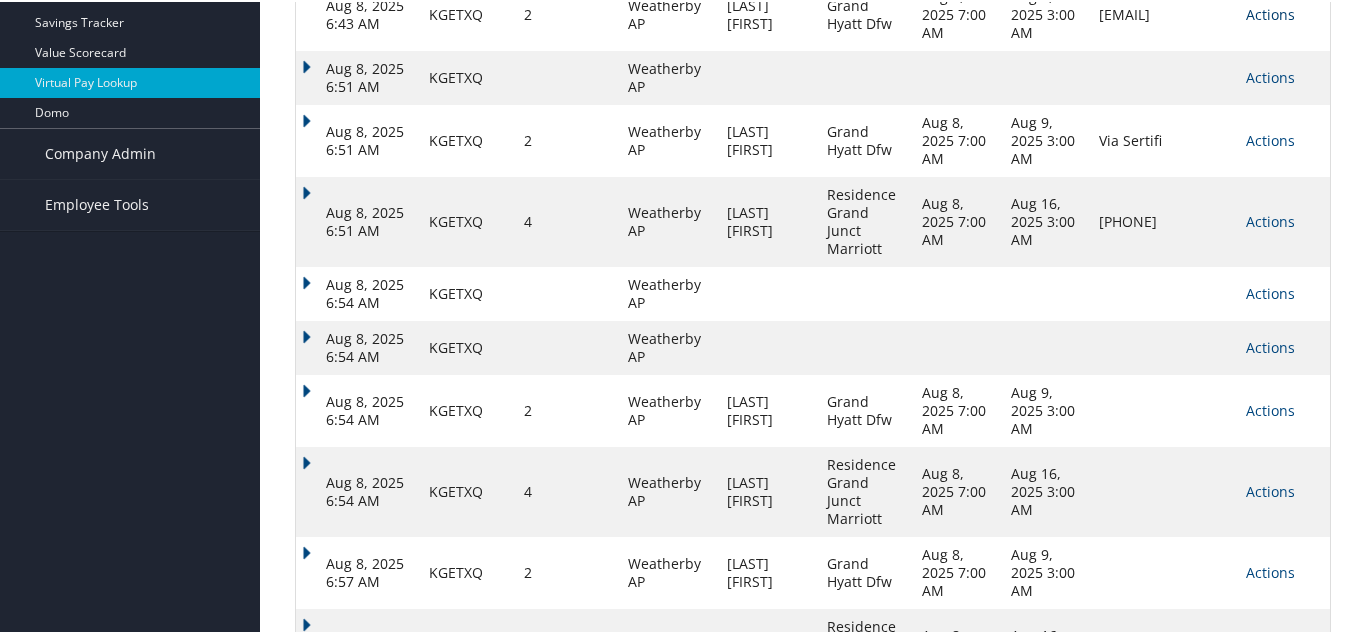 click on "Actions" at bounding box center (1270, 12) 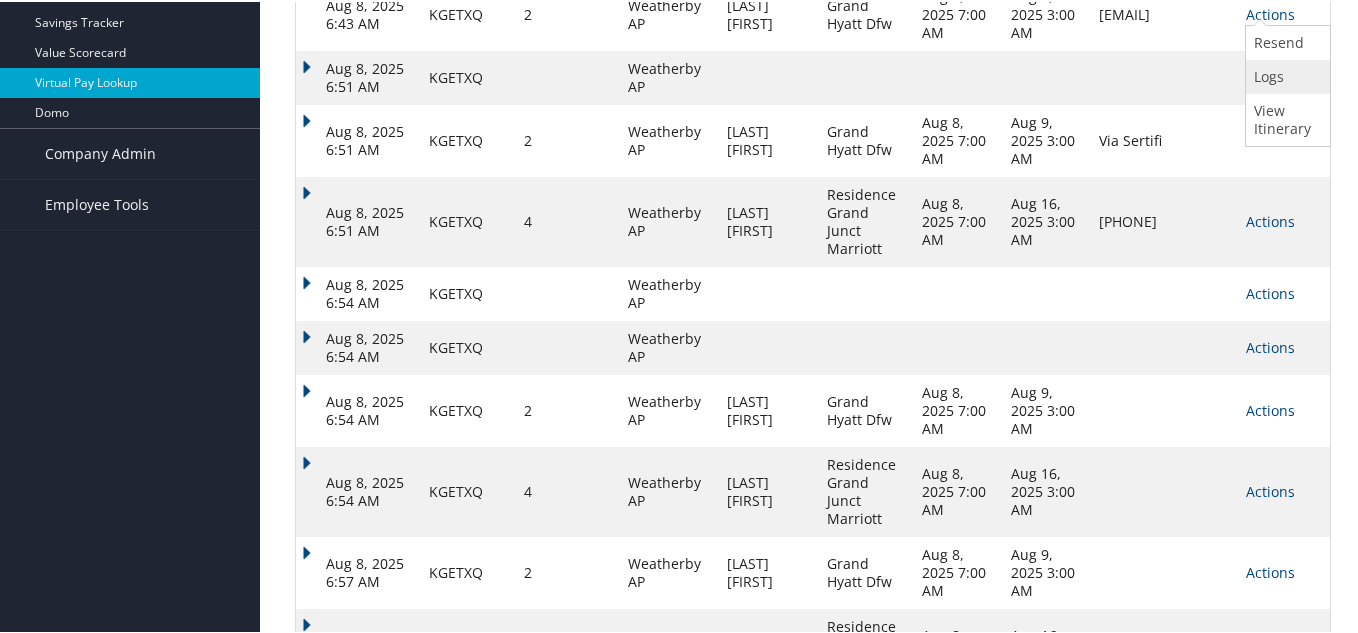 click on "Logs" at bounding box center [1285, 75] 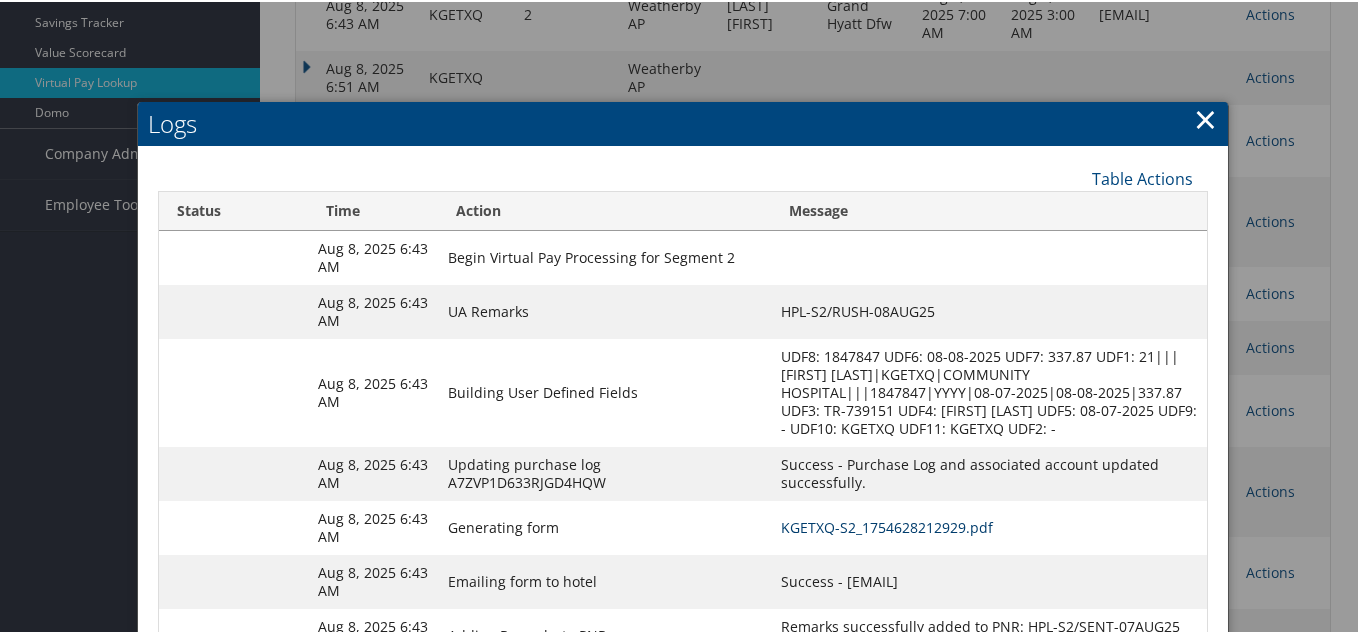 click on "KGETXQ-S2_1754628212929.pdf" at bounding box center [887, 525] 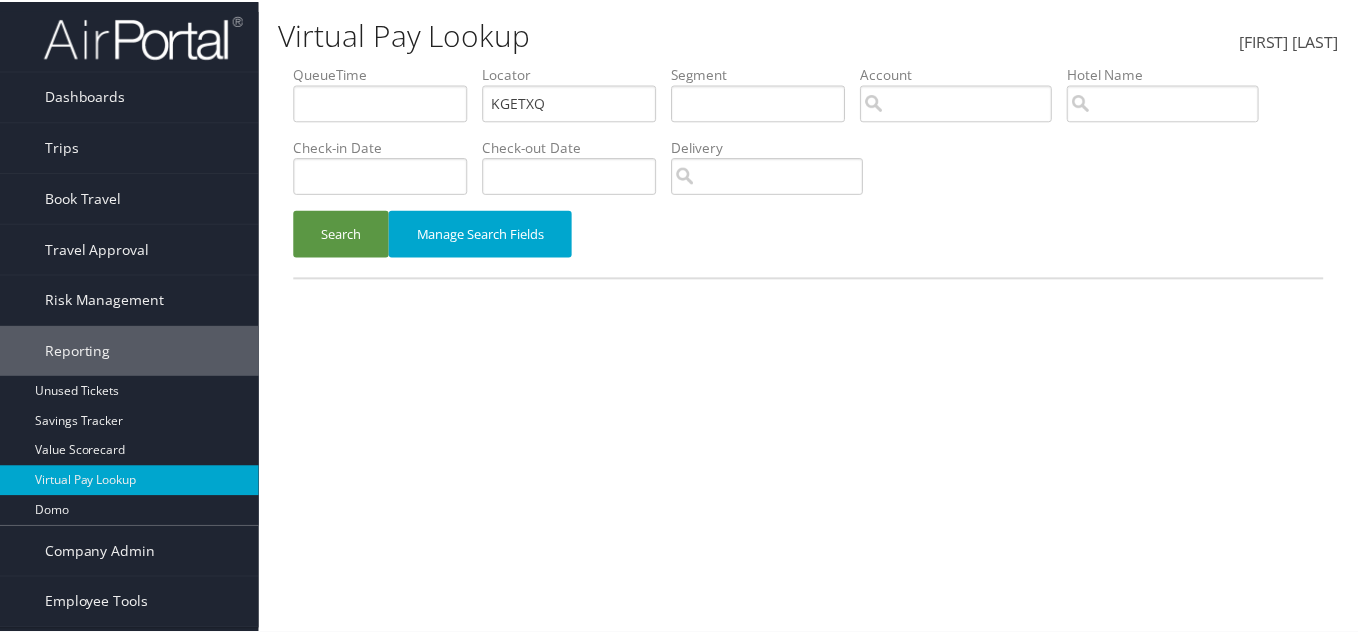 scroll, scrollTop: 0, scrollLeft: 0, axis: both 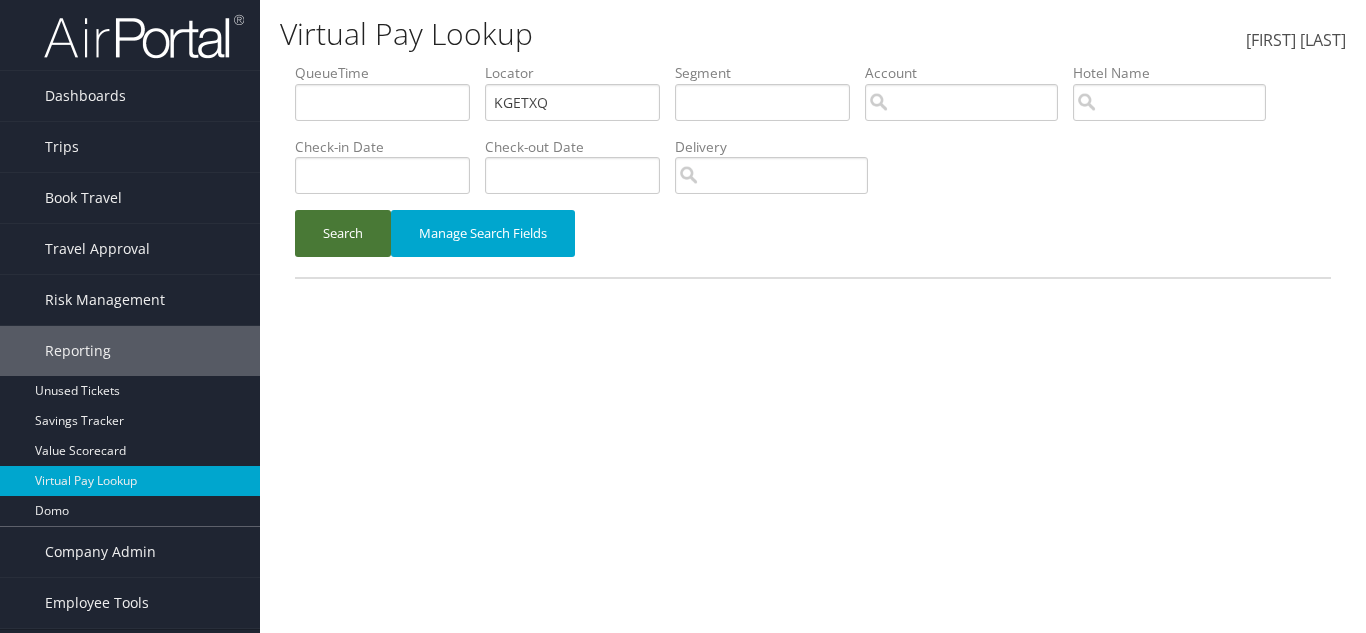 click on "Search" at bounding box center [343, 233] 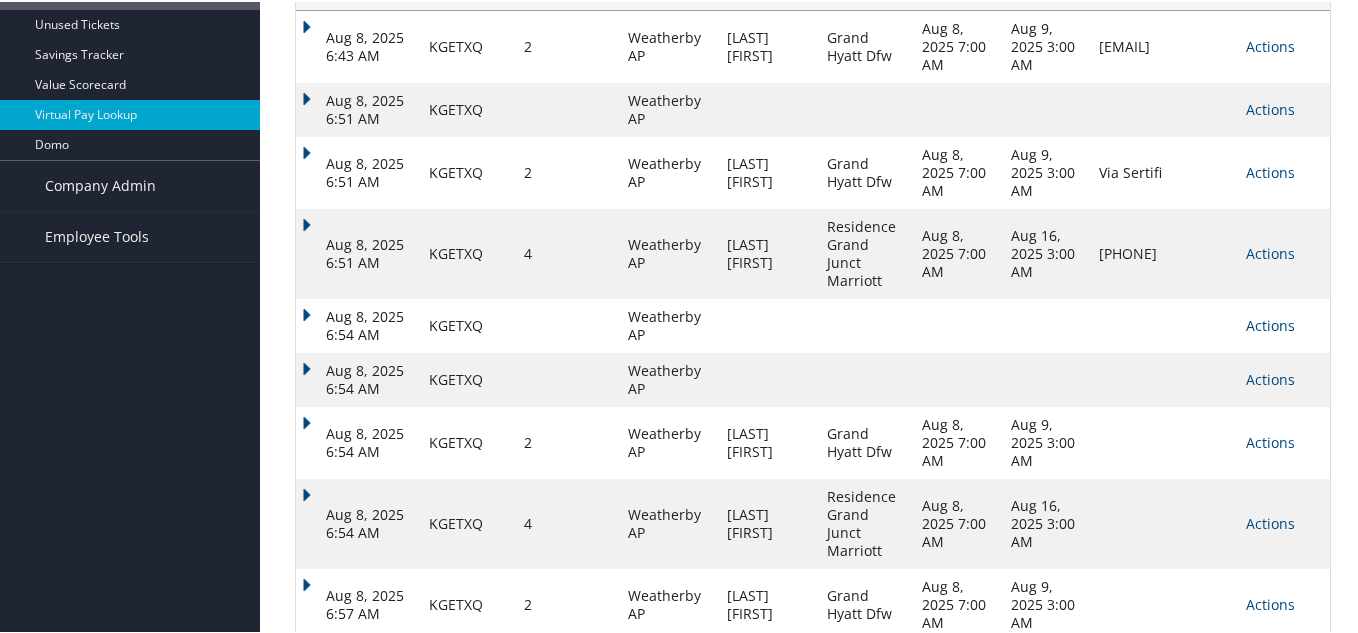 scroll, scrollTop: 400, scrollLeft: 0, axis: vertical 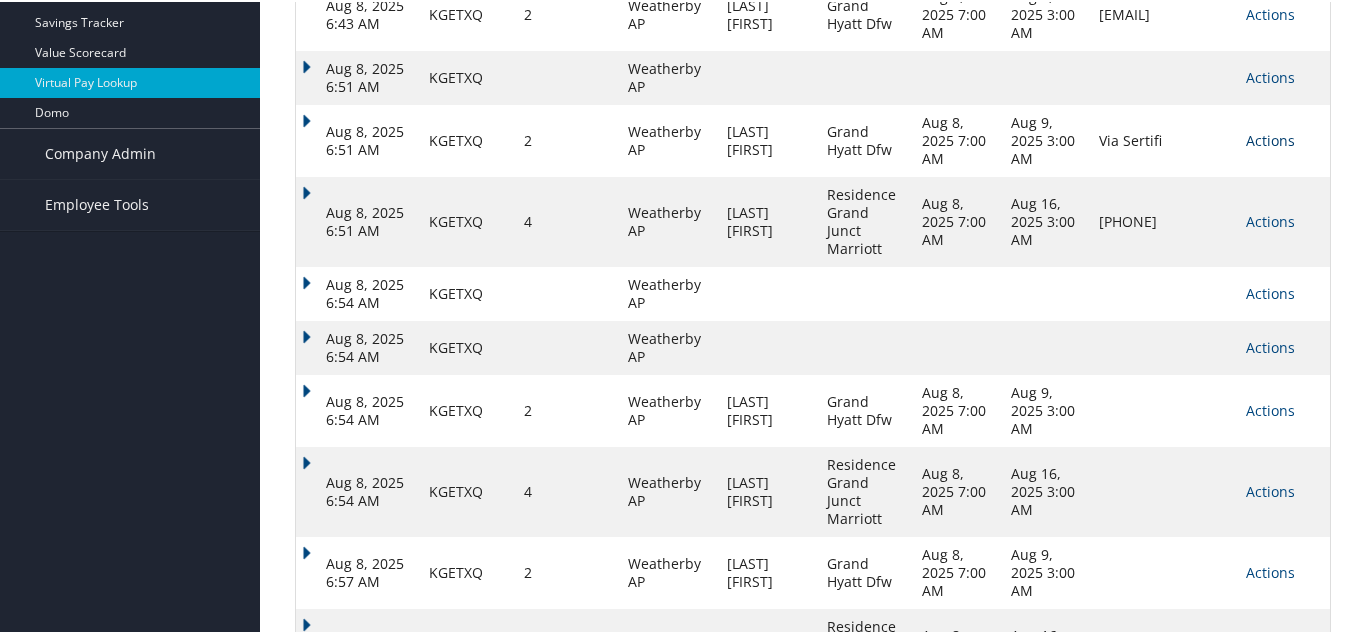 click on "Actions" at bounding box center [1270, 138] 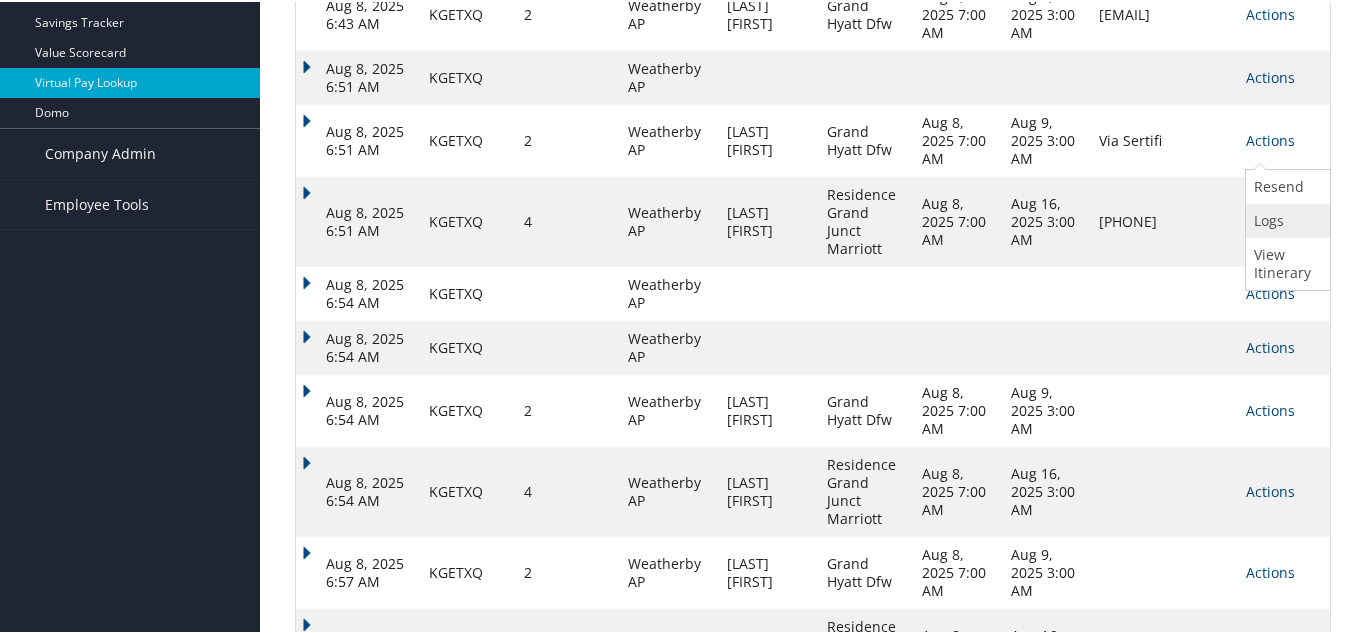 click on "Logs" at bounding box center [1285, 219] 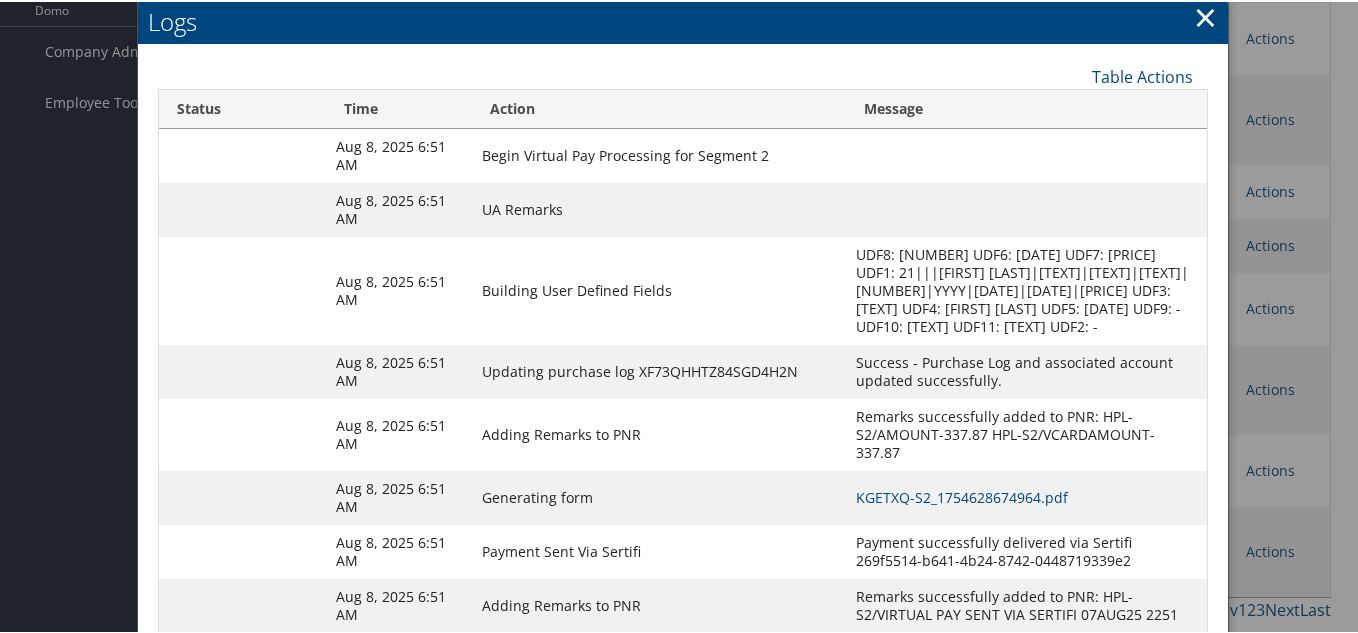 scroll, scrollTop: 550, scrollLeft: 0, axis: vertical 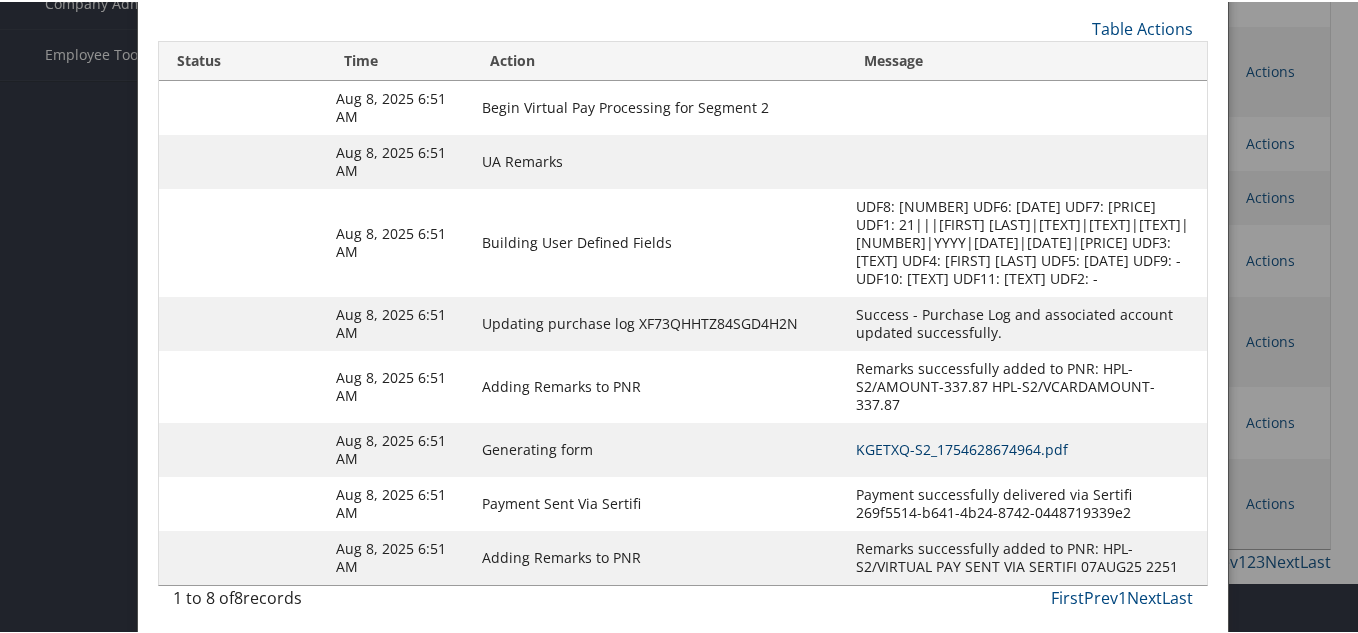 drag, startPoint x: 891, startPoint y: 307, endPoint x: 812, endPoint y: 437, distance: 152.12166 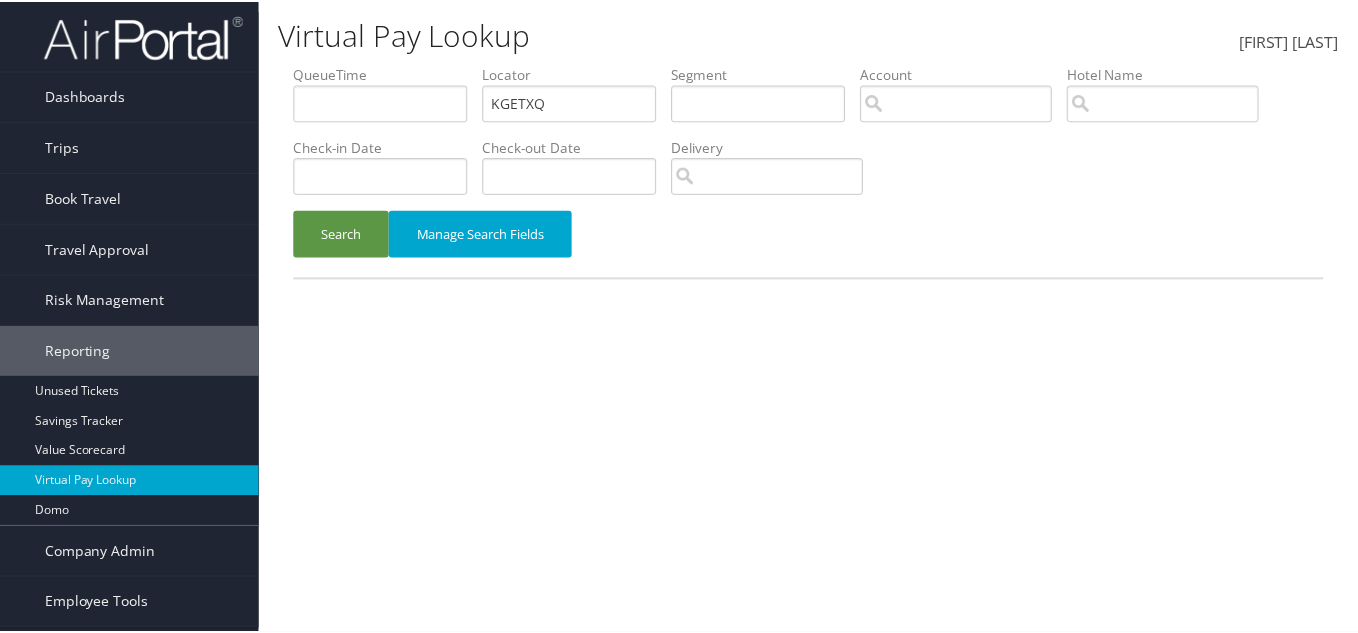 scroll, scrollTop: 0, scrollLeft: 0, axis: both 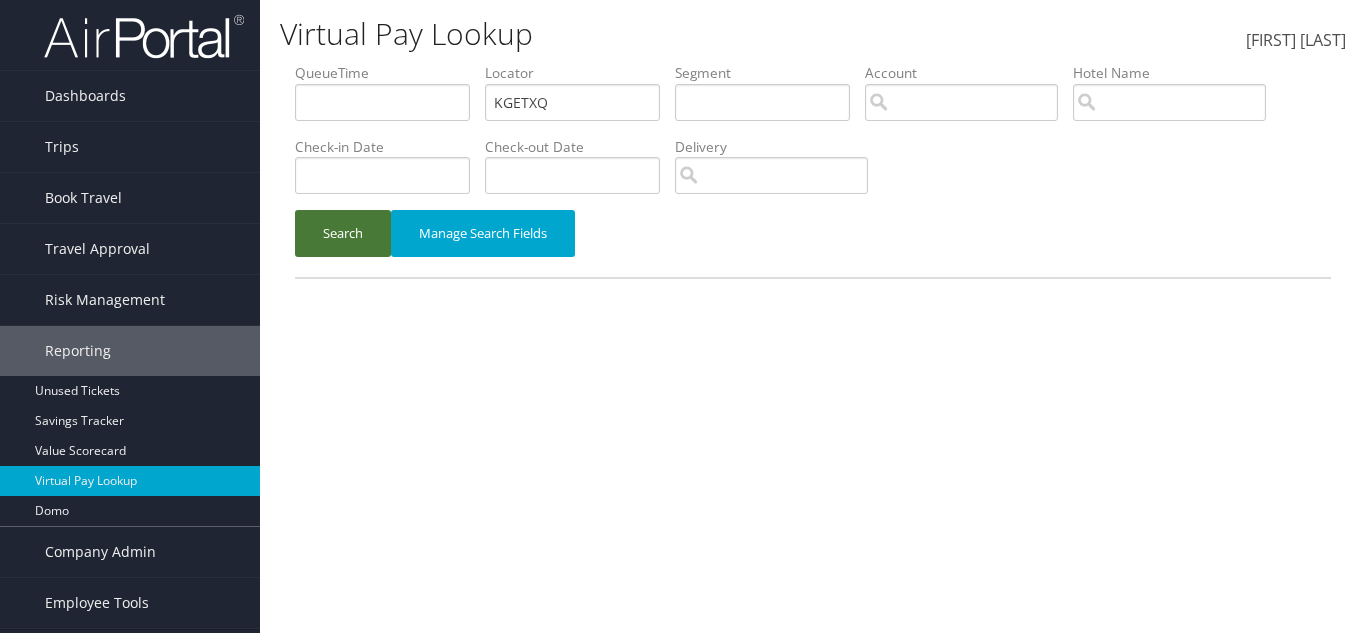 click on "Search" at bounding box center (343, 233) 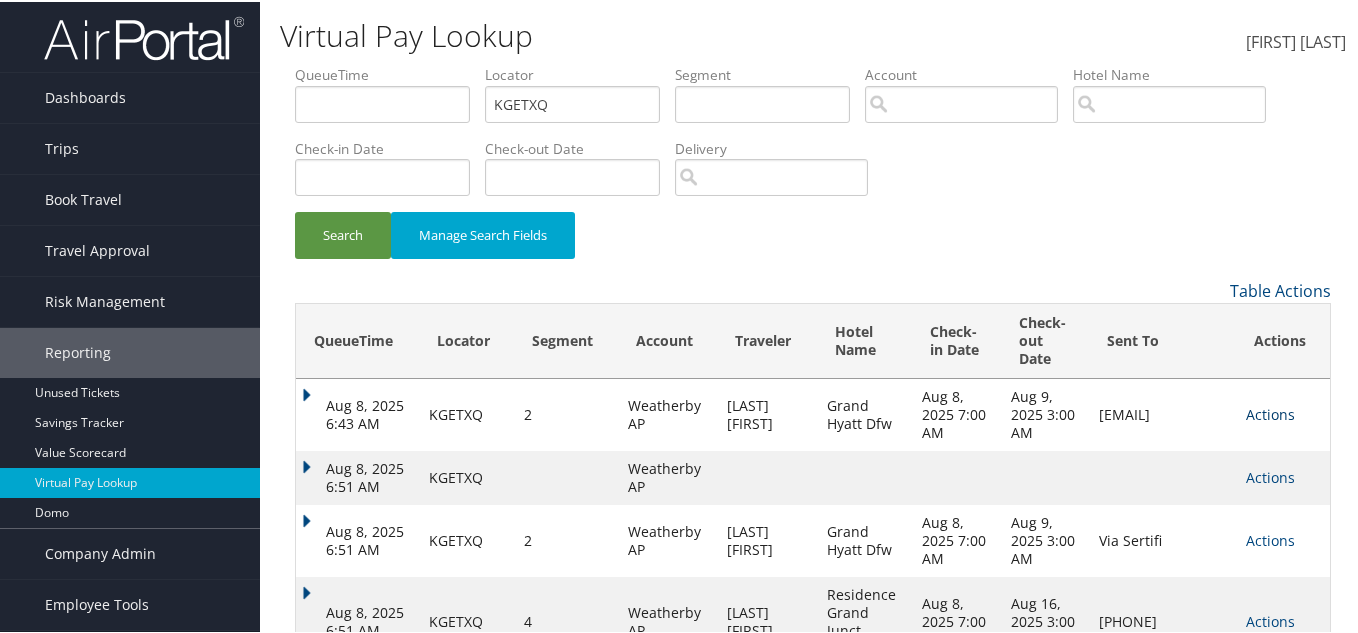 click on "Actions" at bounding box center (1270, 412) 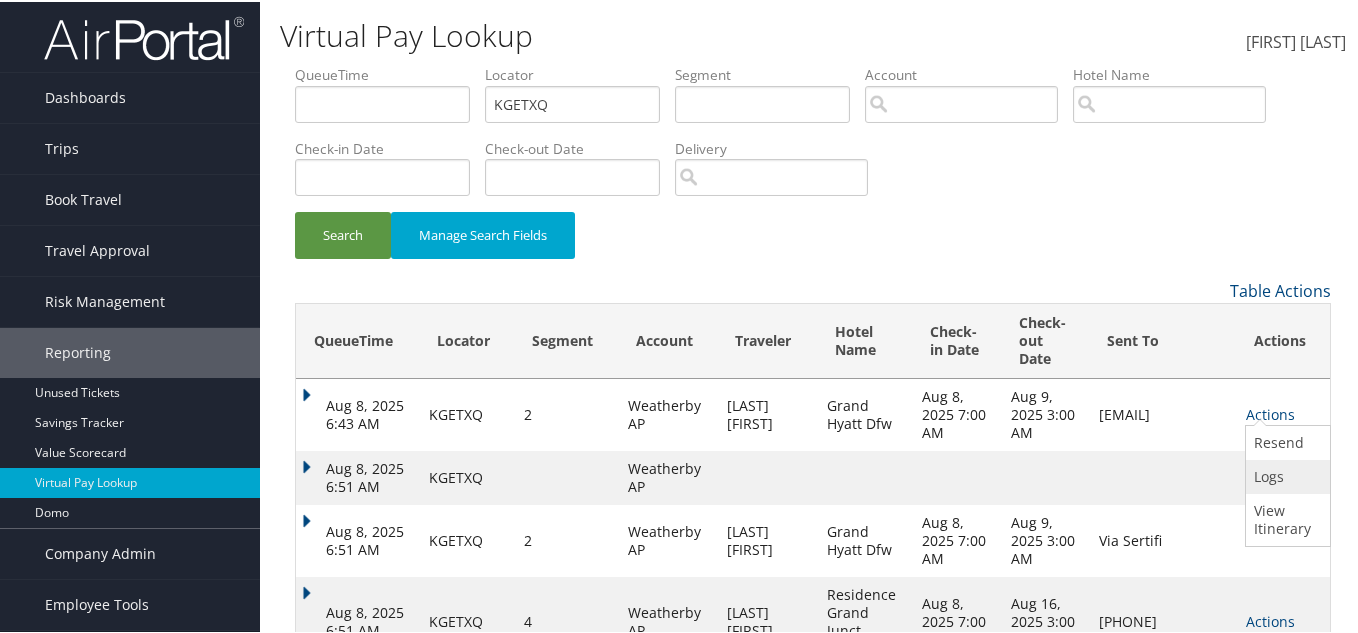 click on "Logs" at bounding box center [1285, 475] 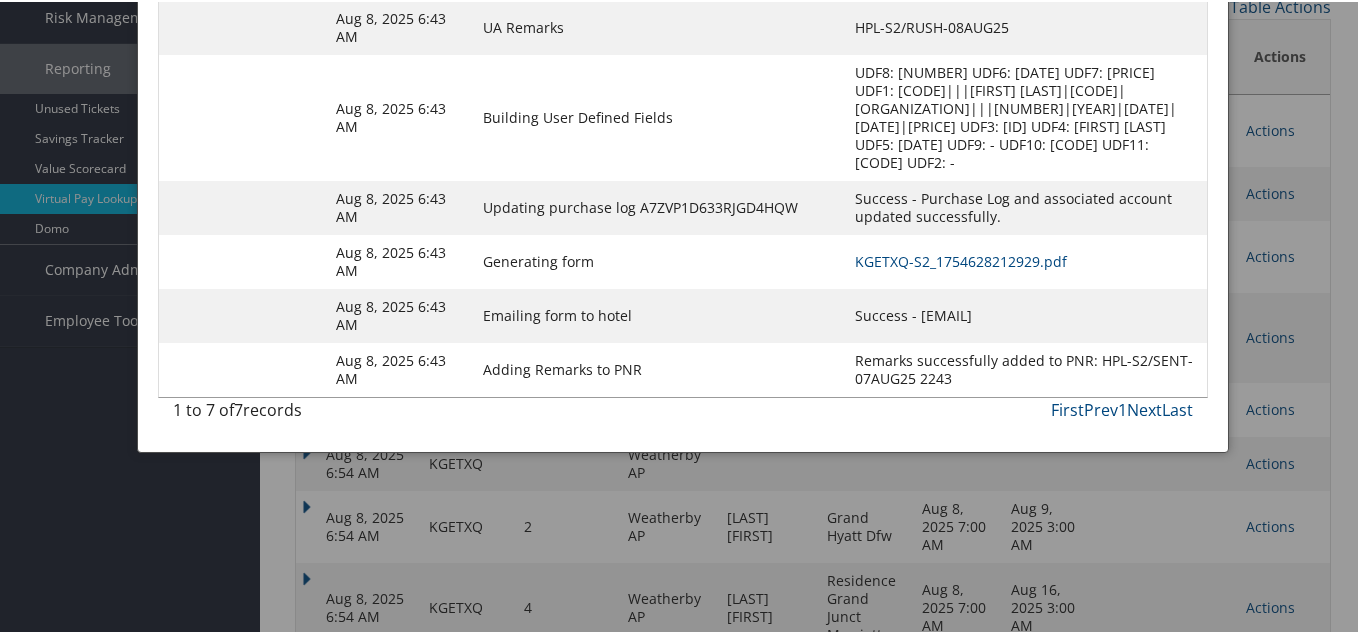 scroll, scrollTop: 300, scrollLeft: 0, axis: vertical 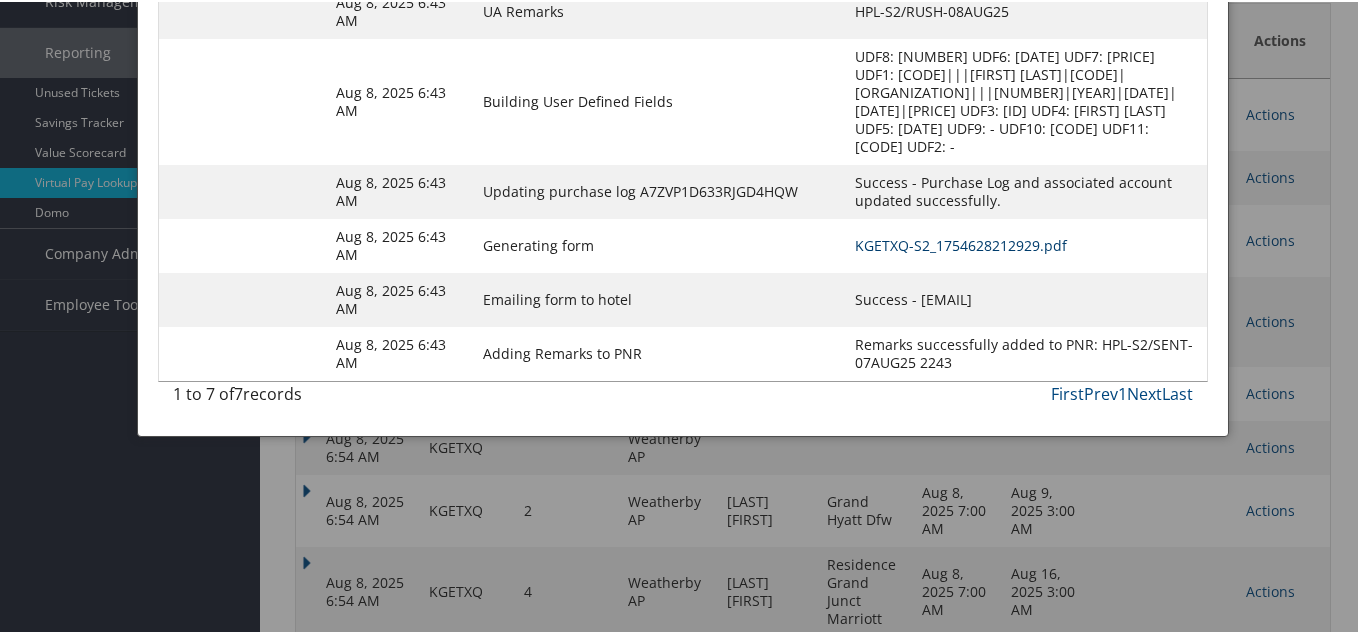 click on "KGETXQ-S2_1754628212929.pdf" at bounding box center [961, 243] 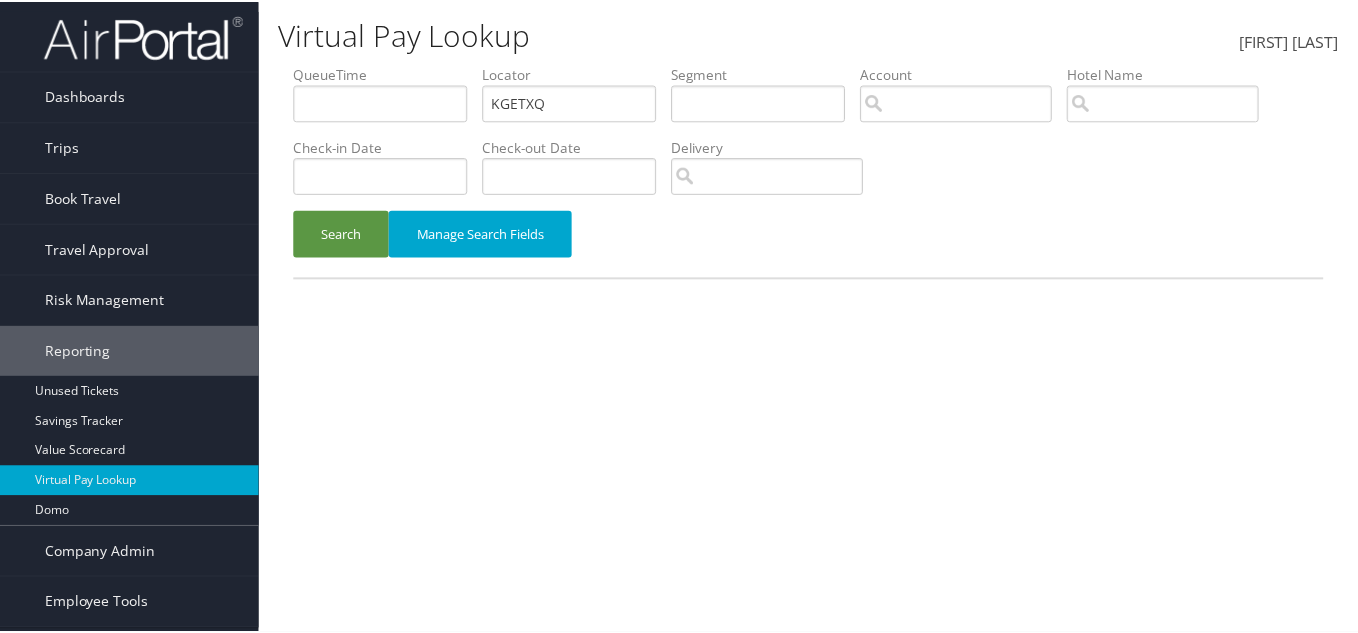 scroll, scrollTop: 0, scrollLeft: 0, axis: both 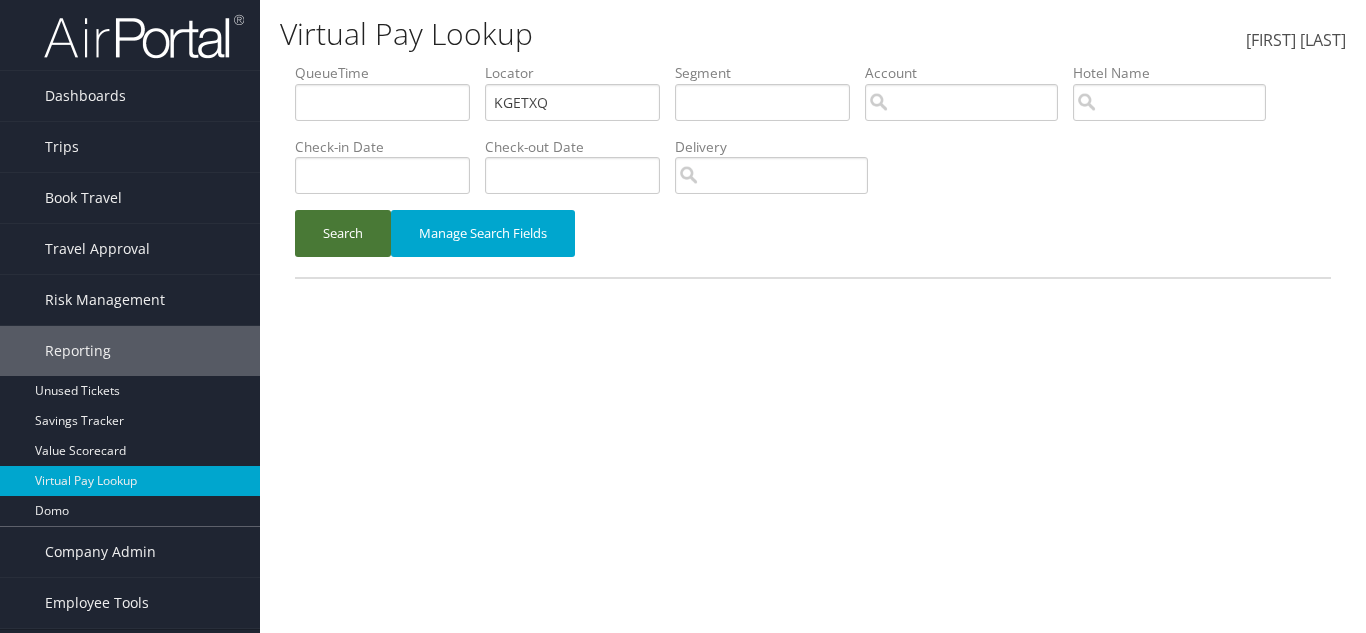 click on "Search" at bounding box center [343, 233] 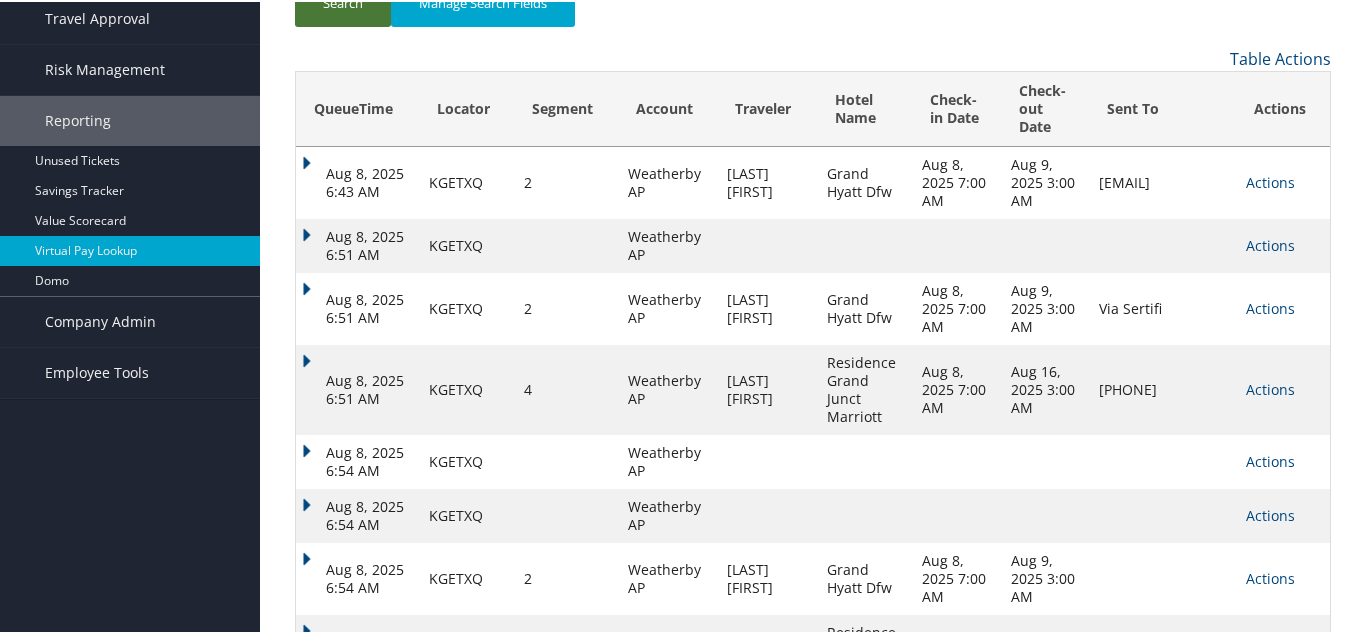 scroll, scrollTop: 400, scrollLeft: 0, axis: vertical 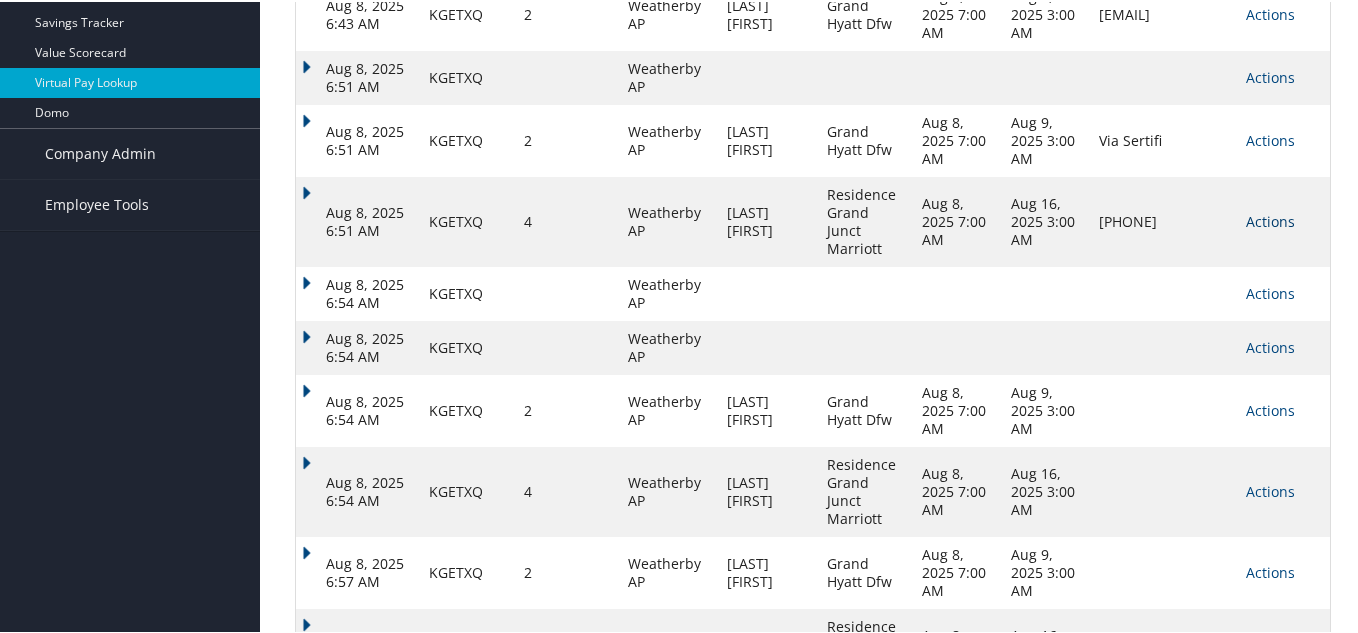 click on "Actions" at bounding box center (1270, 219) 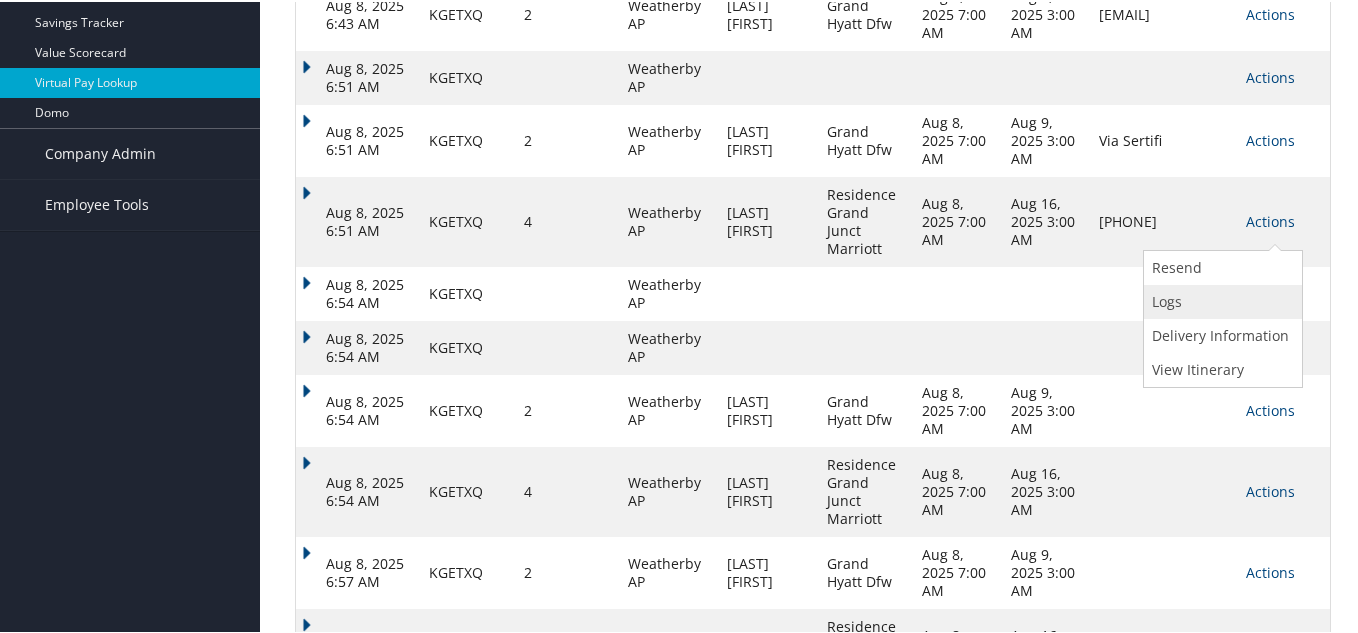 click on "Logs" at bounding box center (1220, 300) 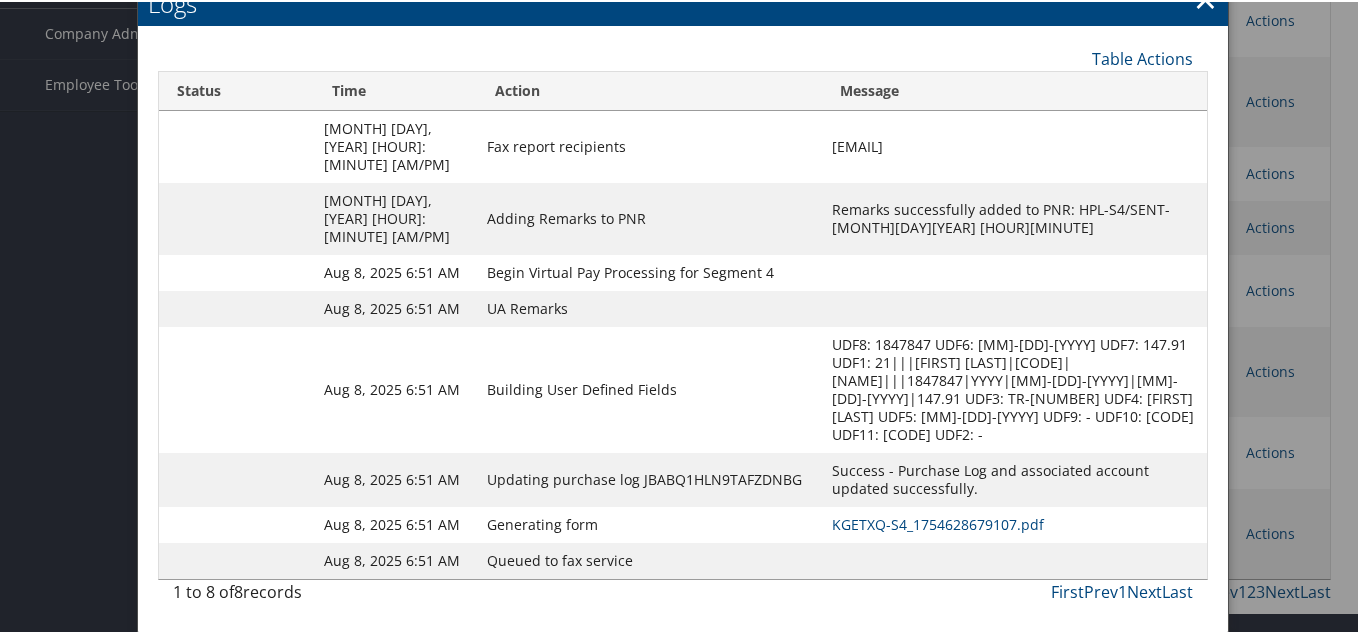 scroll, scrollTop: 550, scrollLeft: 0, axis: vertical 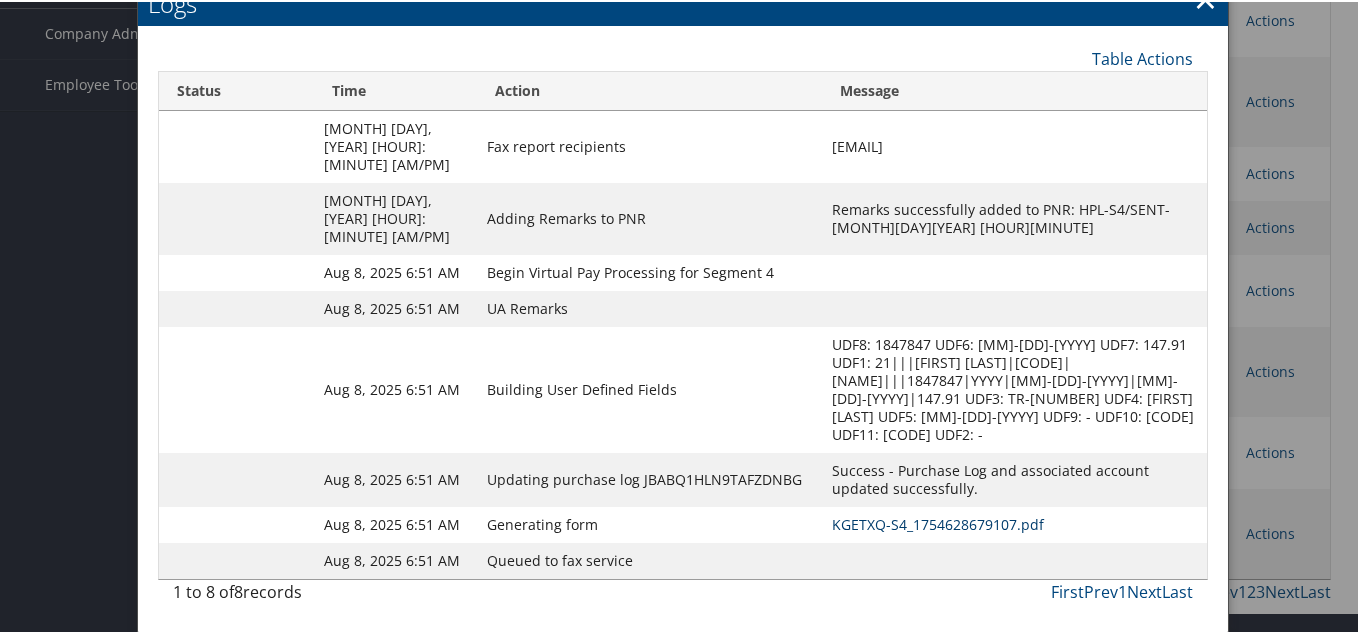 click on "KGETXQ-S4_1754628679107.pdf" at bounding box center (938, 522) 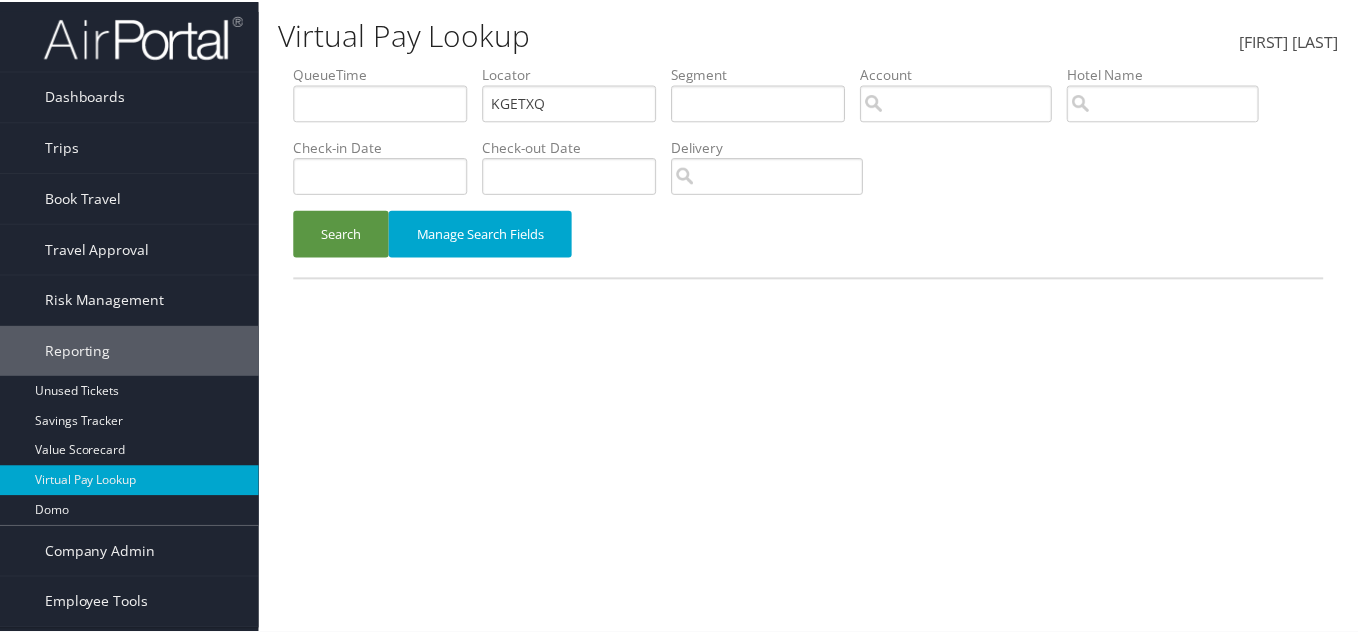 scroll, scrollTop: 0, scrollLeft: 0, axis: both 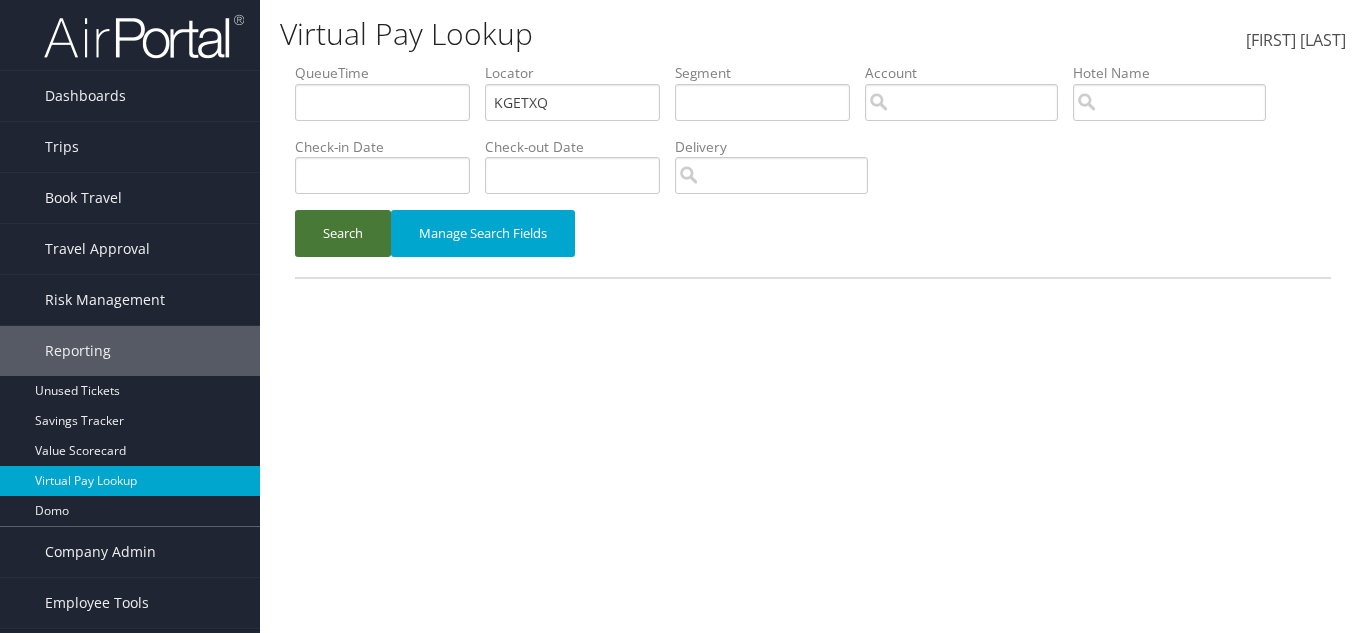 click on "Search" at bounding box center (343, 233) 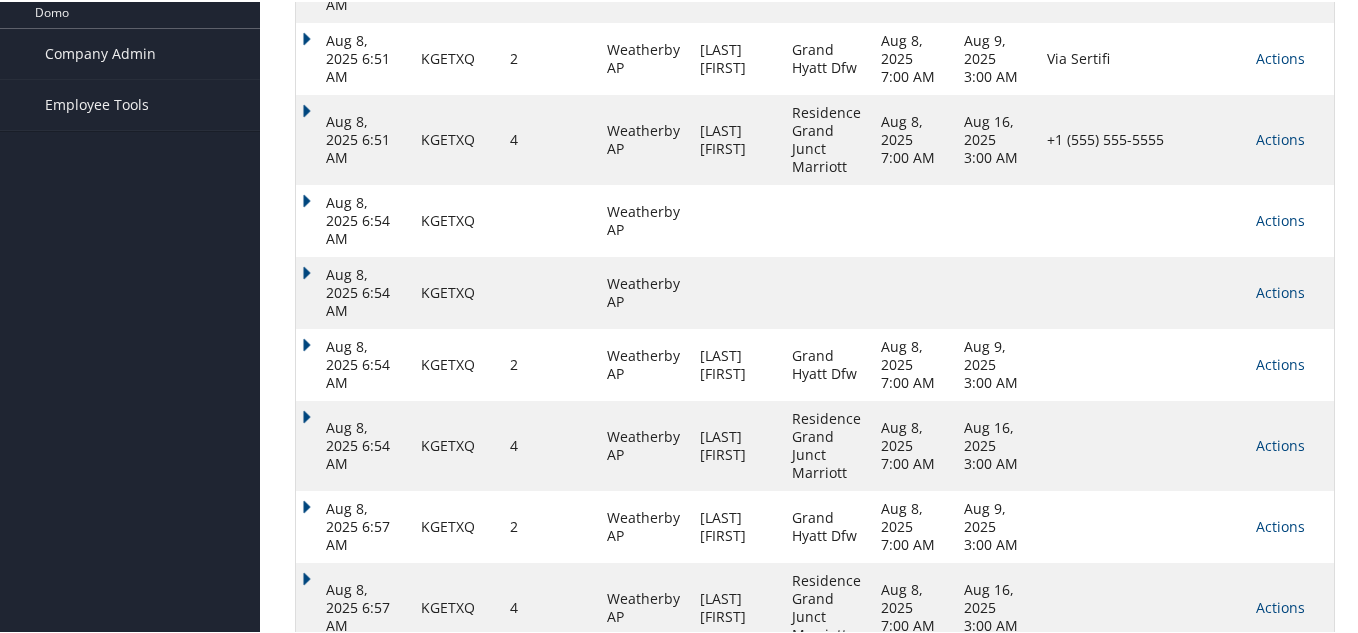 scroll, scrollTop: 550, scrollLeft: 0, axis: vertical 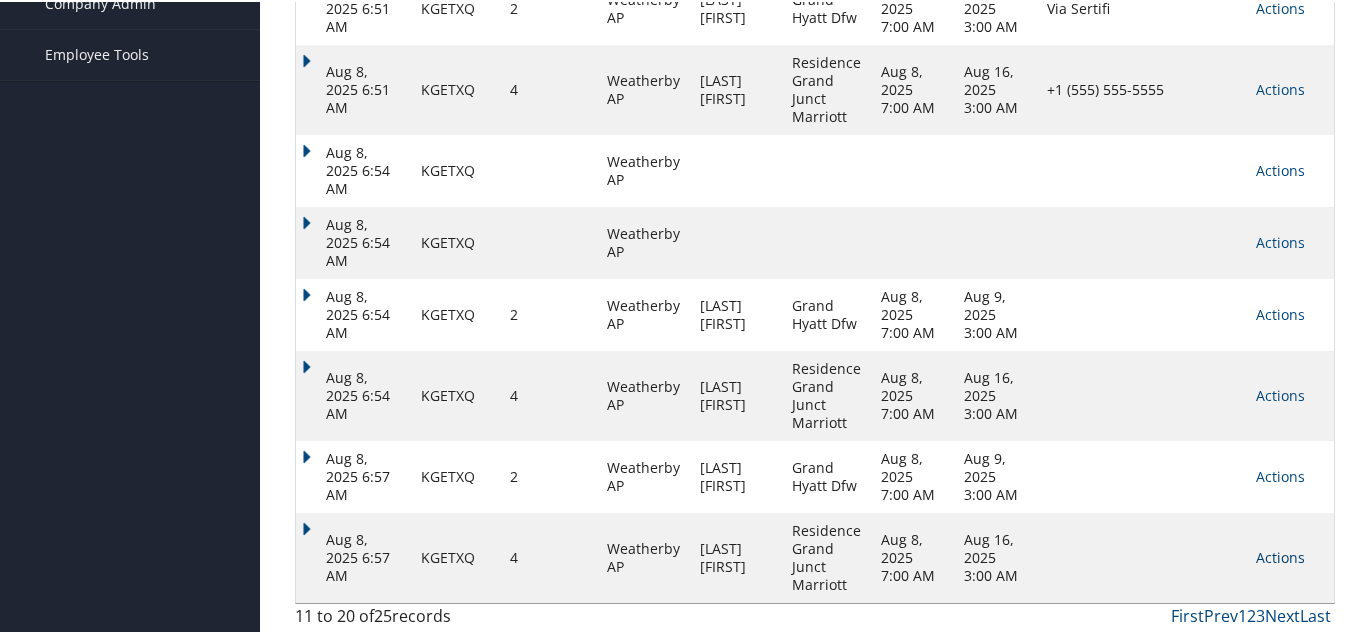 click on "Actions" at bounding box center (1280, 555) 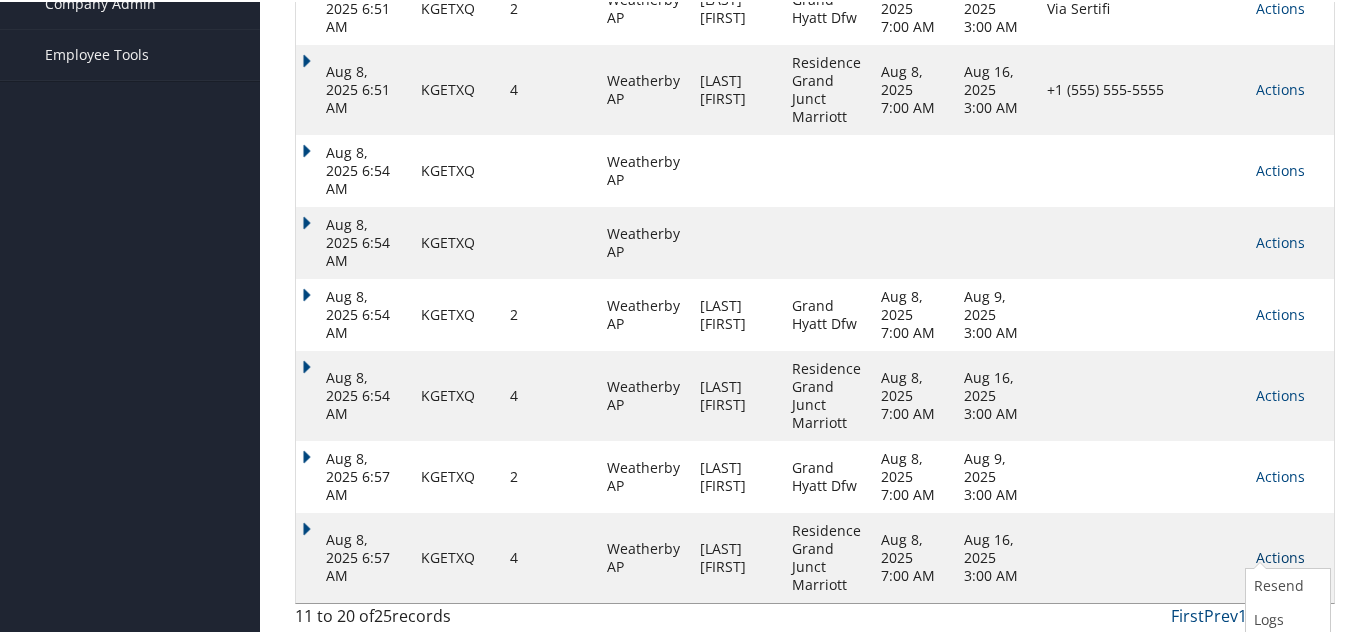 scroll, scrollTop: 602, scrollLeft: 0, axis: vertical 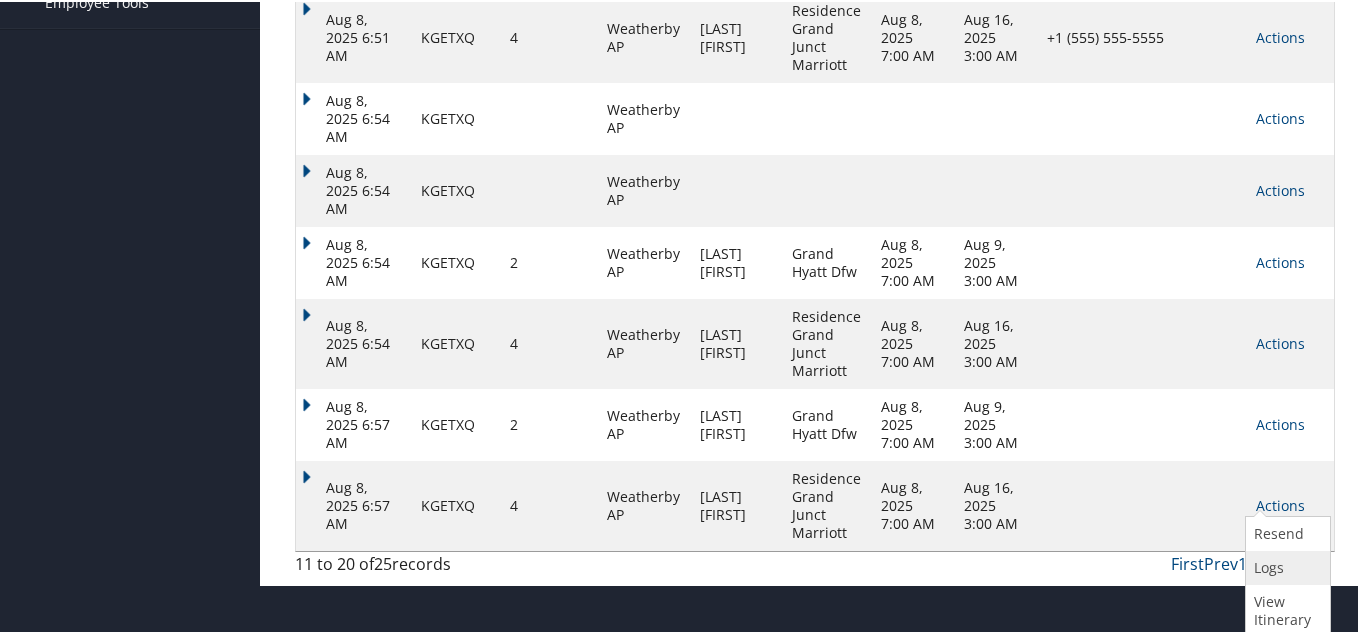 click on "Logs" at bounding box center (1285, 566) 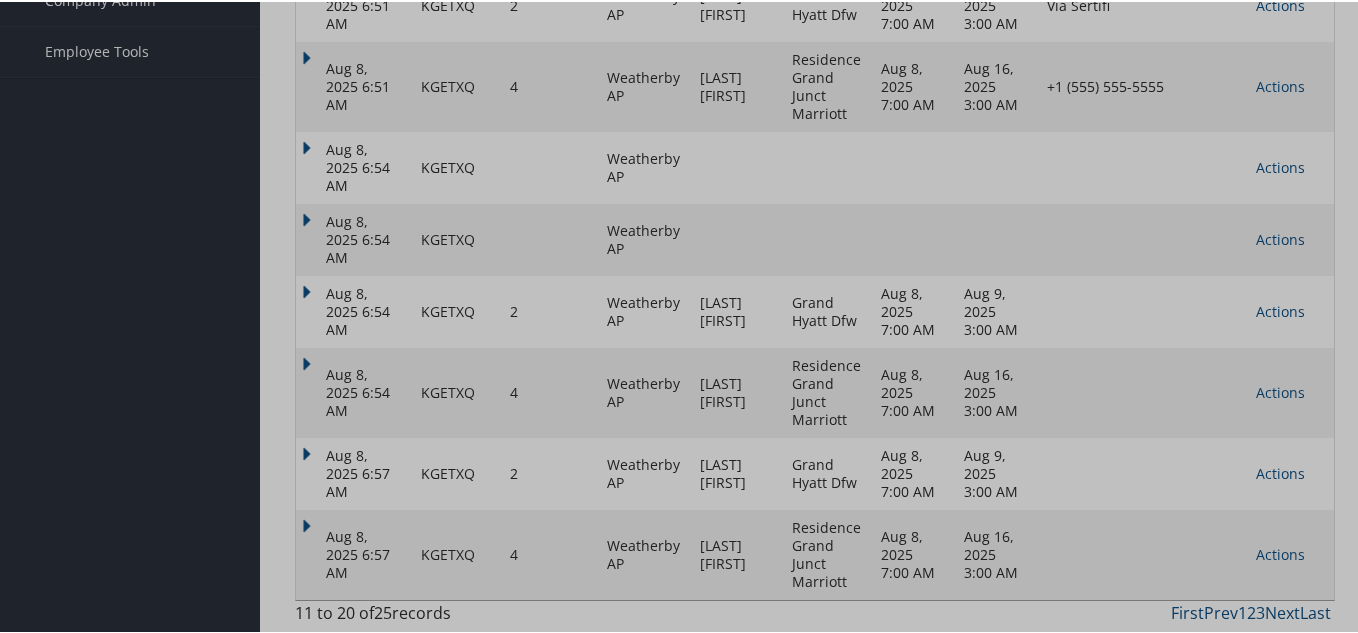 scroll, scrollTop: 550, scrollLeft: 0, axis: vertical 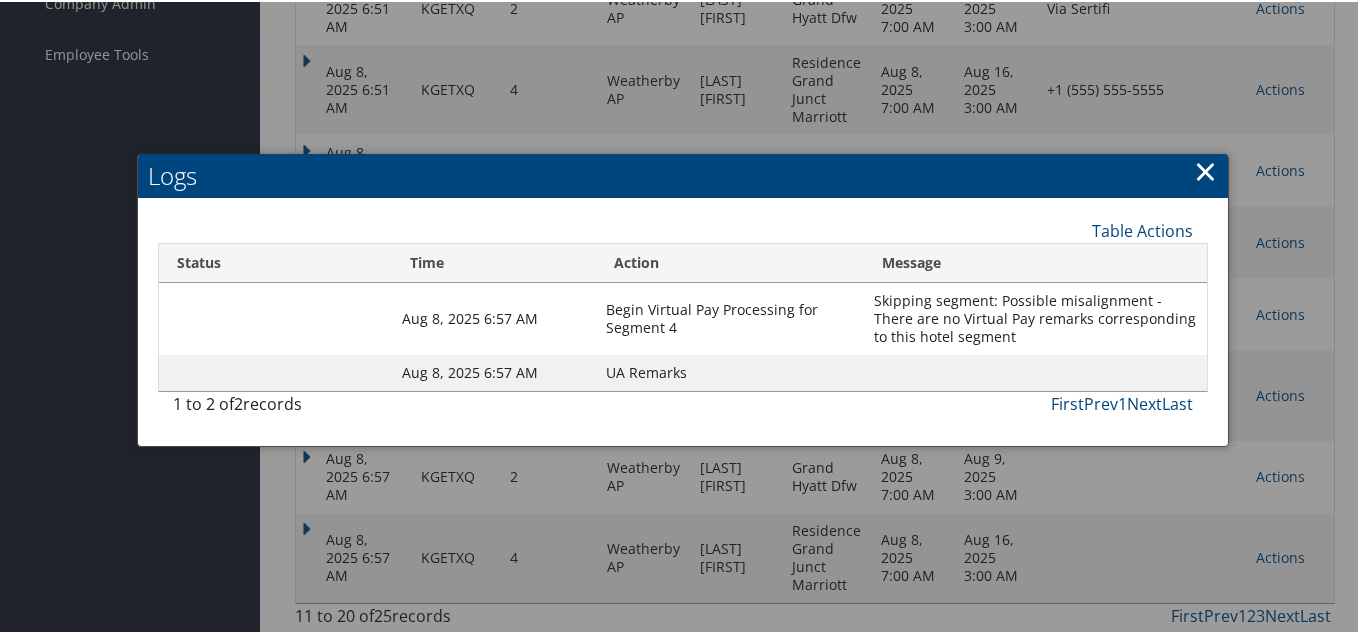 drag, startPoint x: 1202, startPoint y: 168, endPoint x: 1218, endPoint y: 175, distance: 17.464249 